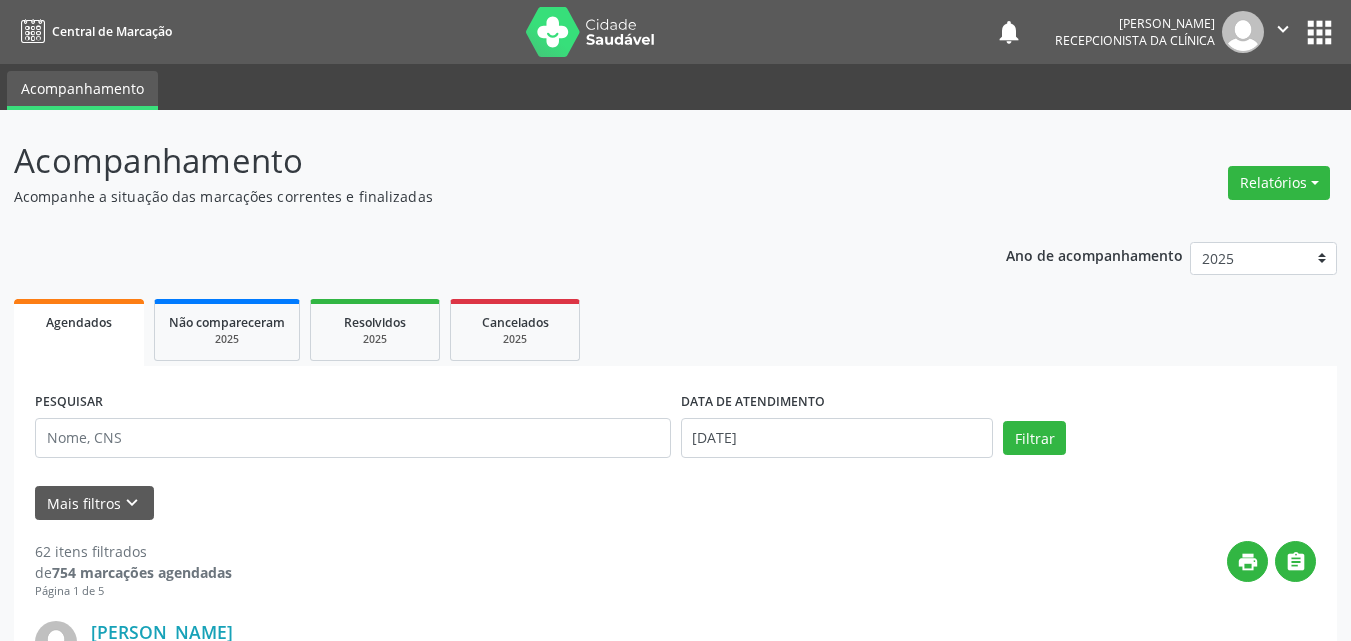 scroll, scrollTop: 0, scrollLeft: 0, axis: both 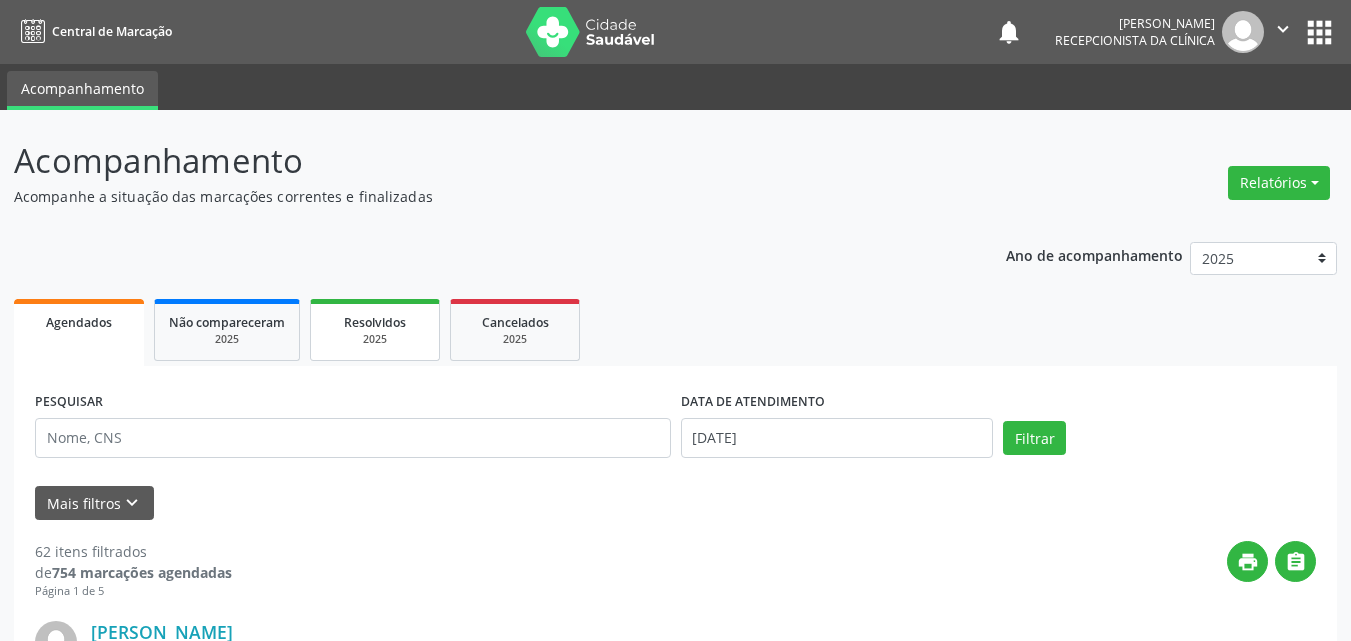 click on "Resolvidos" at bounding box center [375, 321] 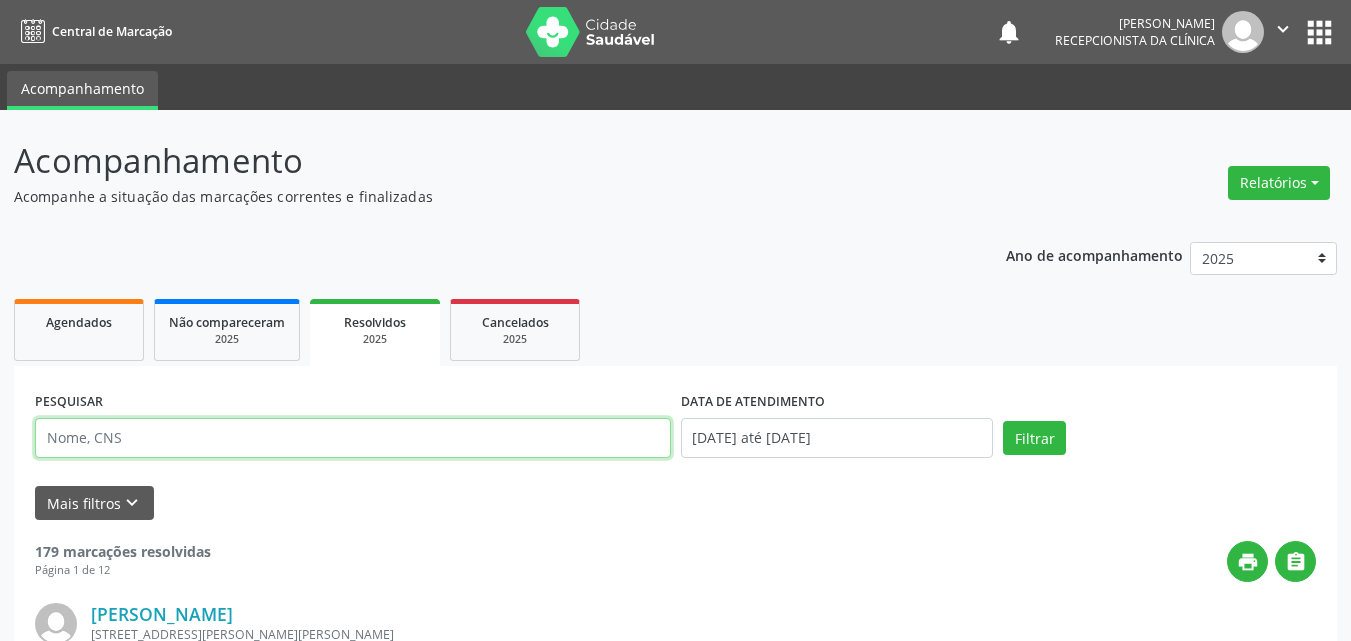 click at bounding box center [353, 438] 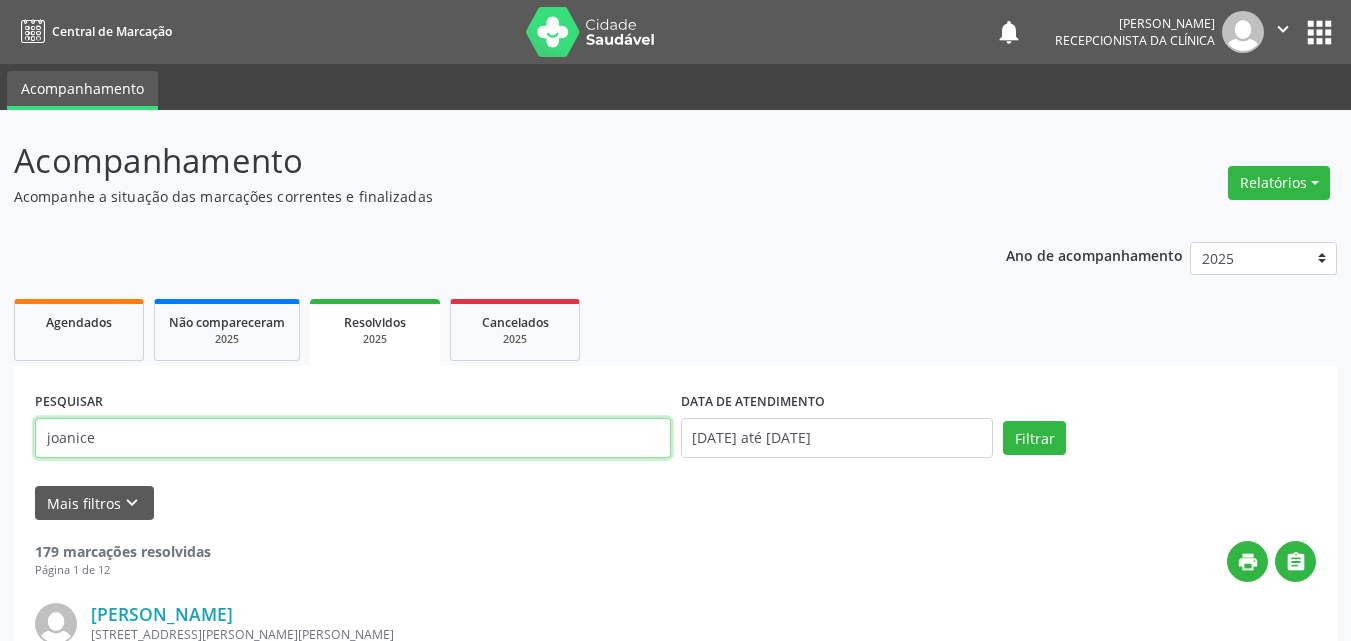 type on "joanice" 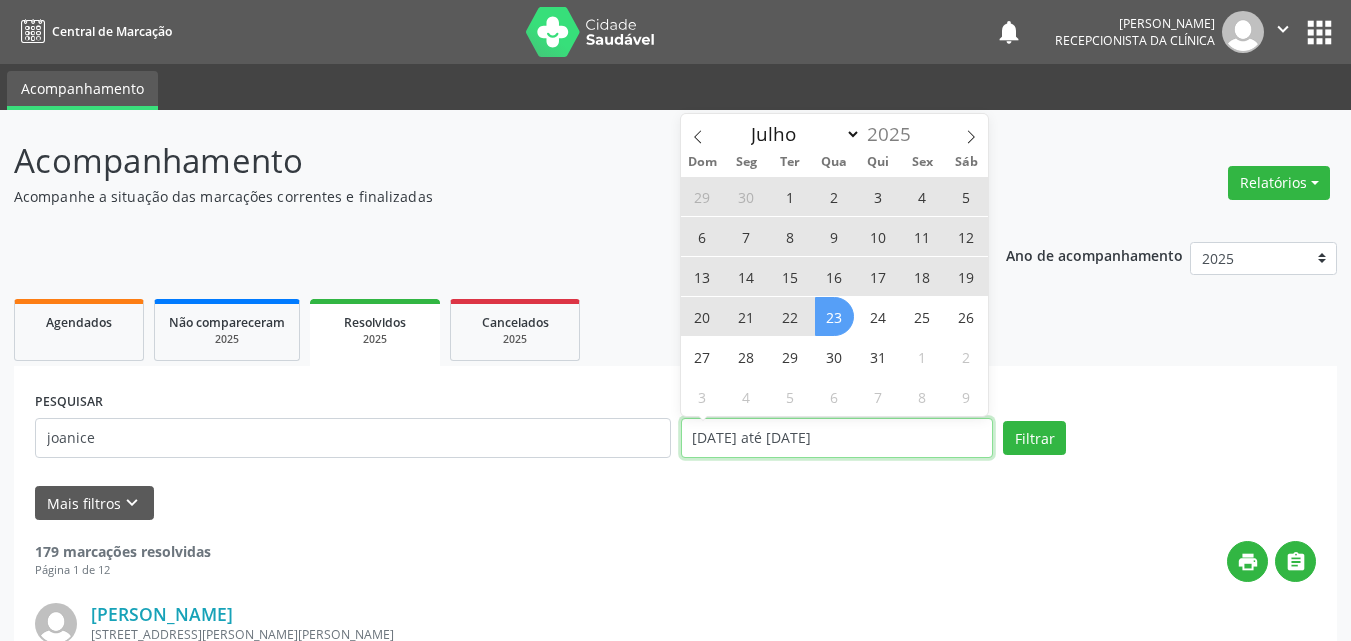 click on "[DATE] até [DATE]" at bounding box center [837, 438] 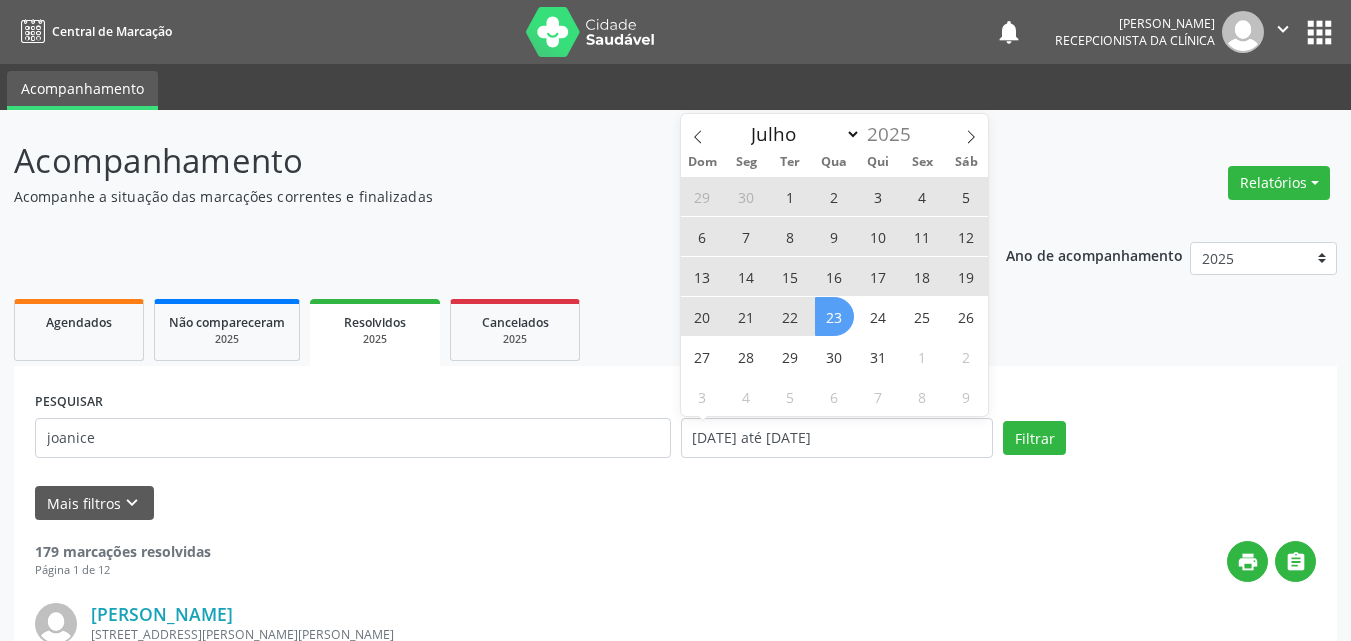 click on "1" at bounding box center [790, 196] 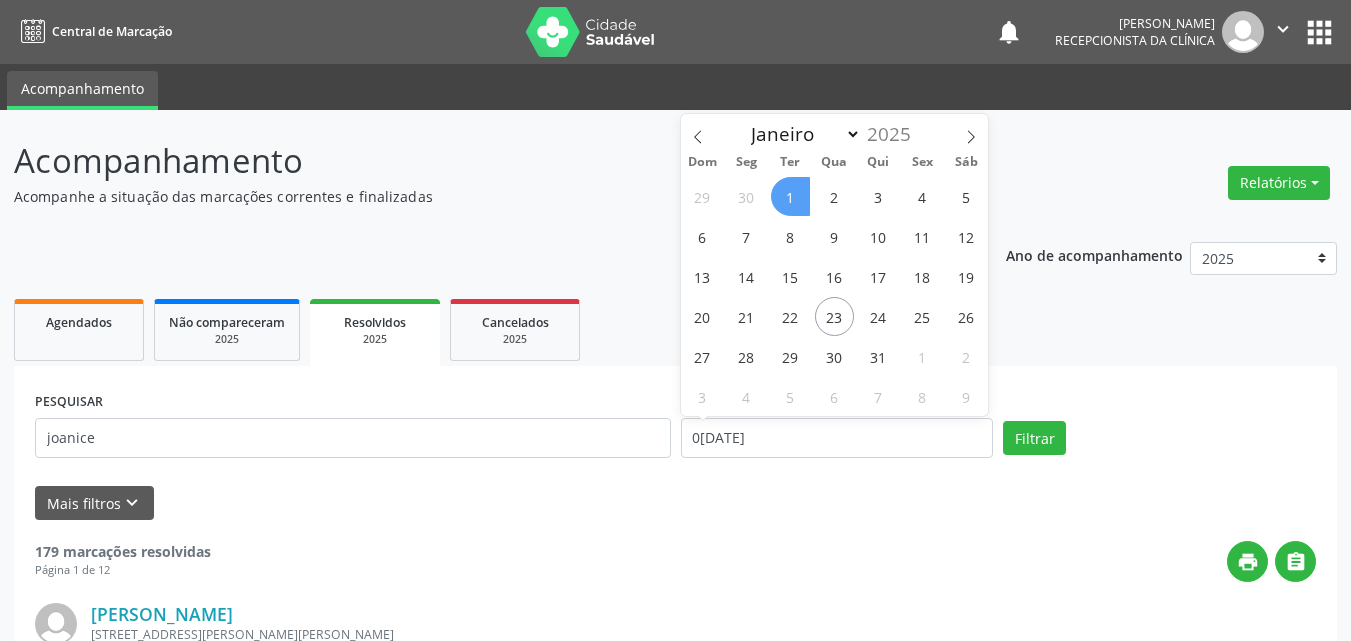 click on "1" at bounding box center (790, 196) 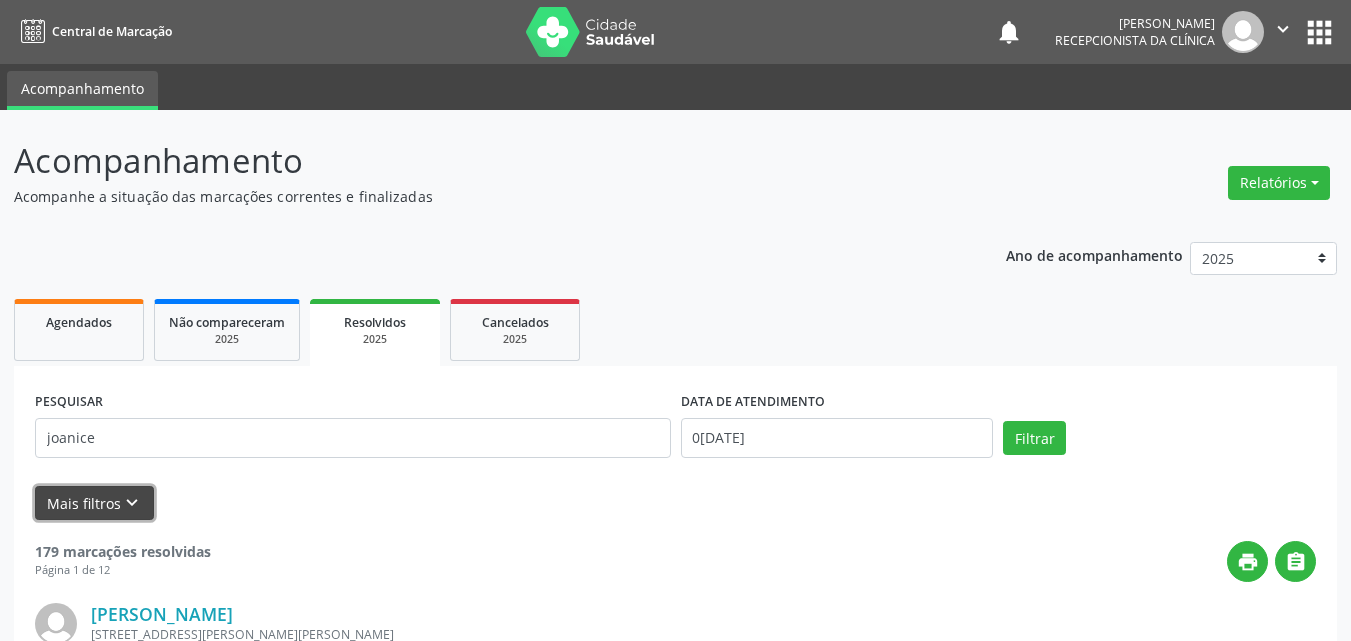 click on "Mais filtros
keyboard_arrow_down" at bounding box center (94, 503) 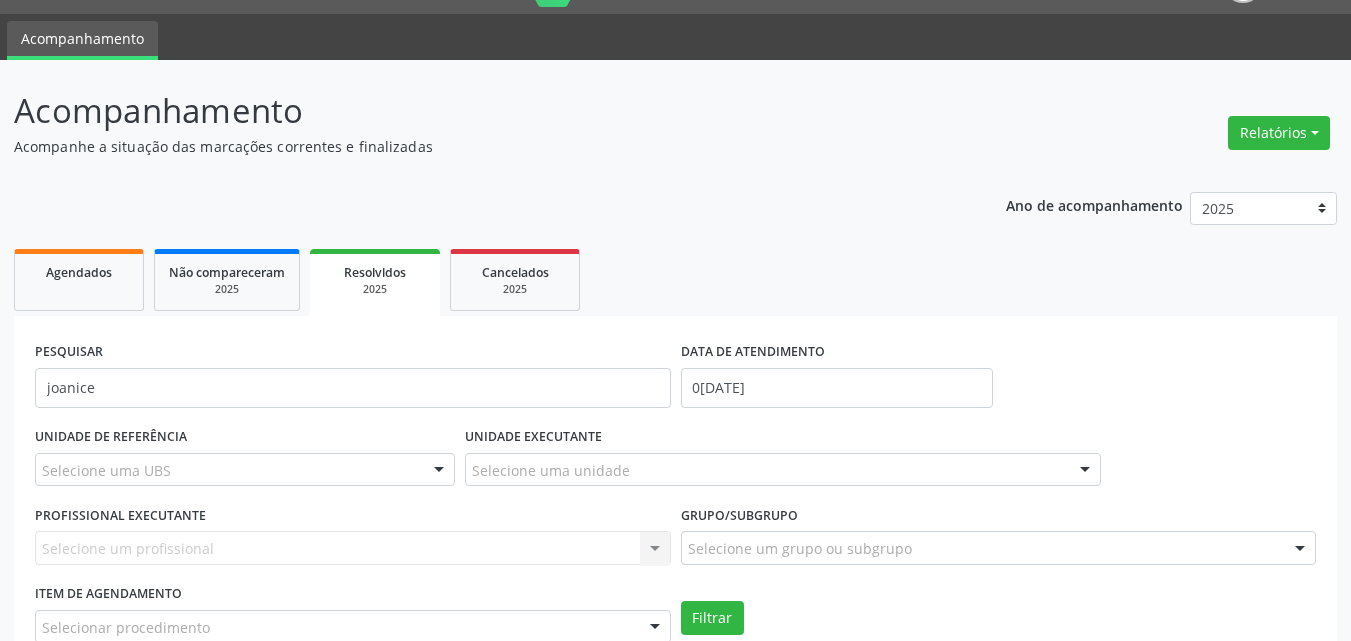 scroll, scrollTop: 100, scrollLeft: 0, axis: vertical 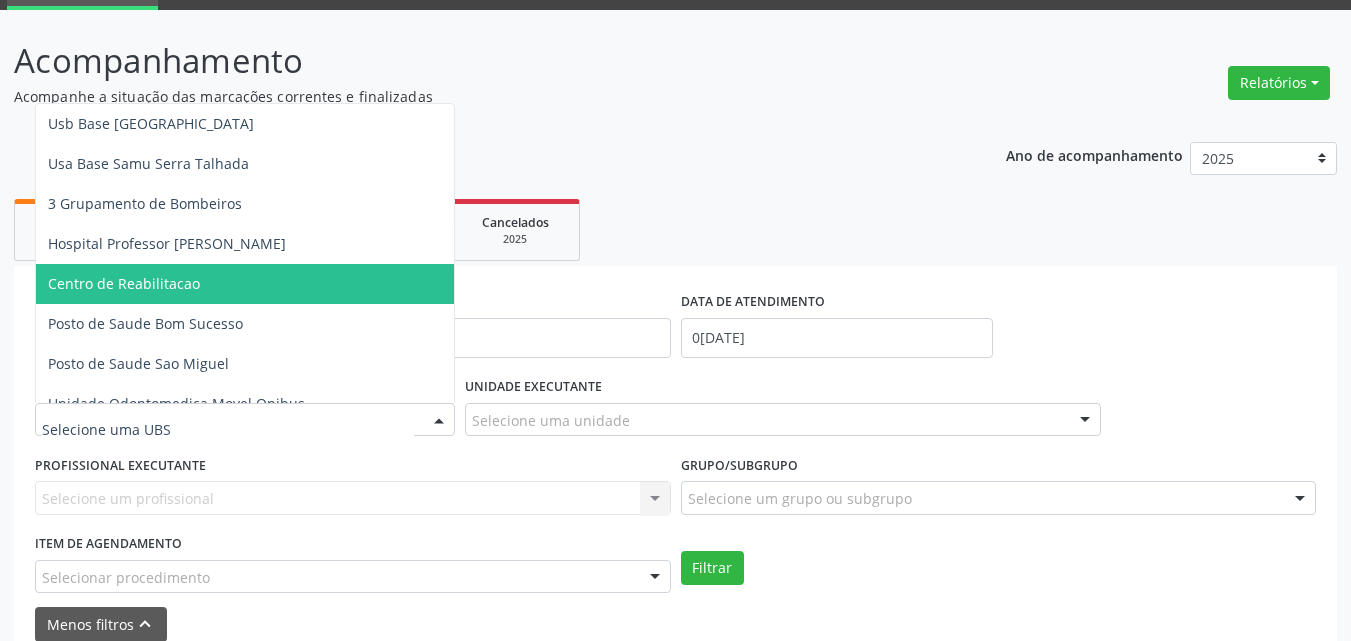 click on "Centro de Reabilitacao" at bounding box center (281, 284) 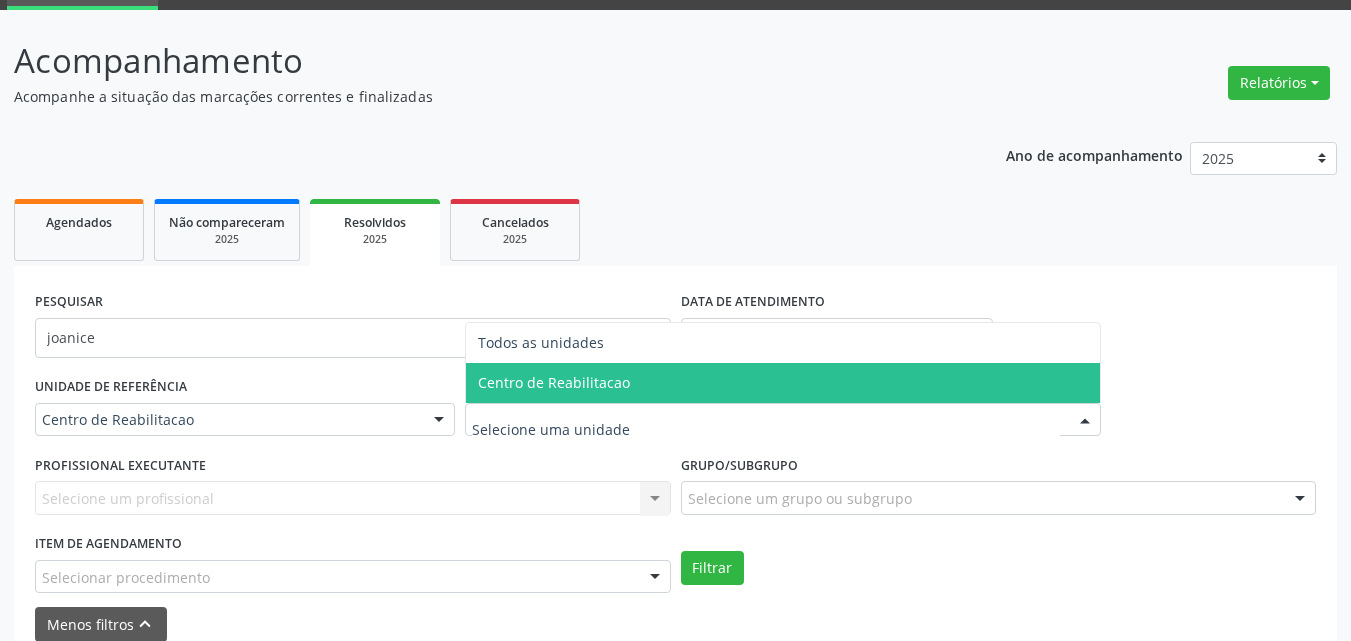 click on "Centro de Reabilitacao" at bounding box center (554, 382) 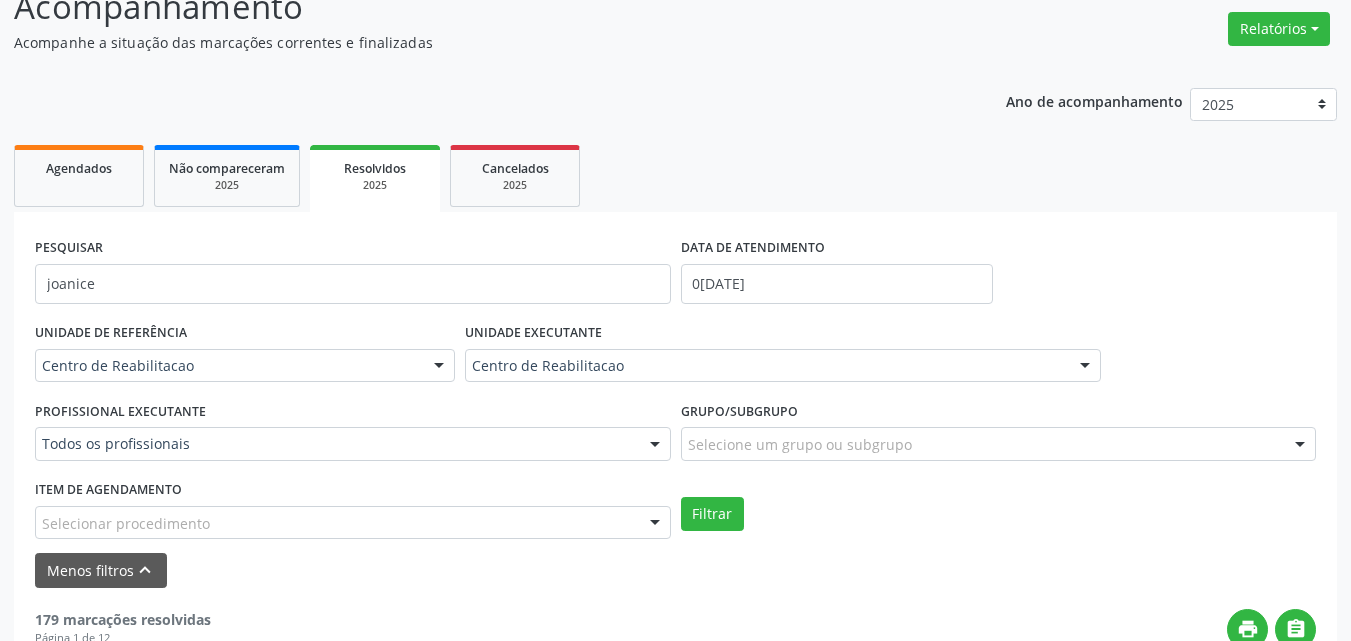 scroll, scrollTop: 200, scrollLeft: 0, axis: vertical 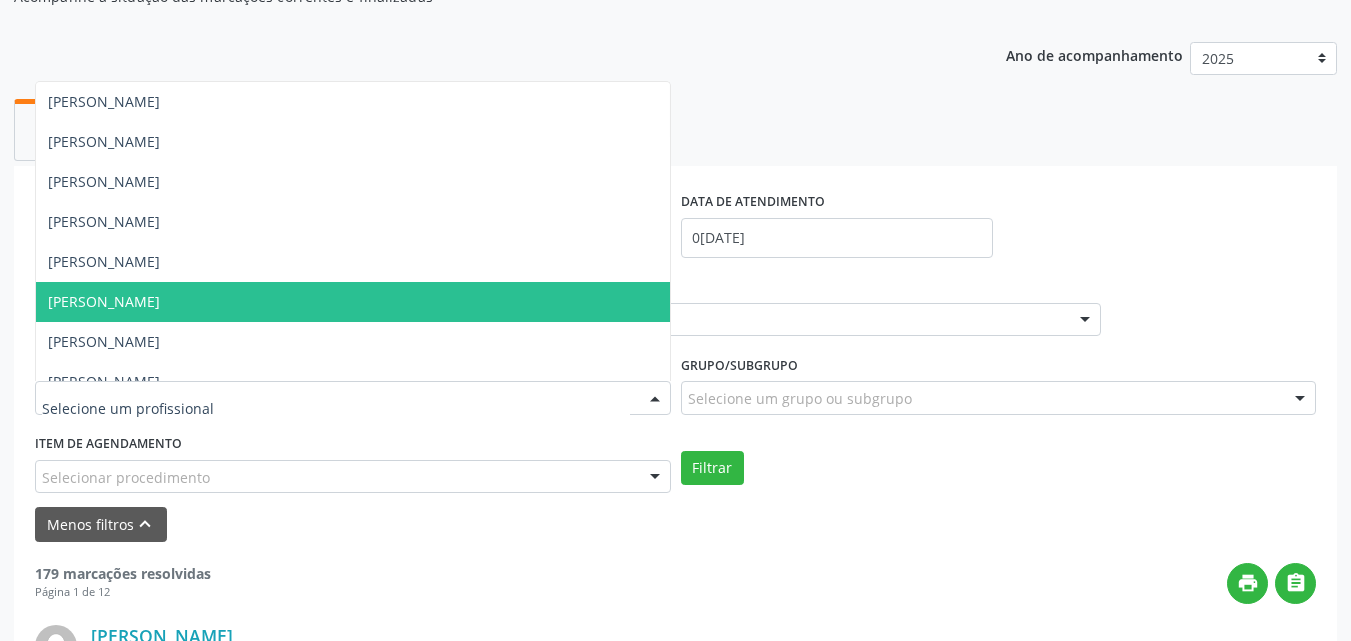 click on "[PERSON_NAME]" at bounding box center (104, 301) 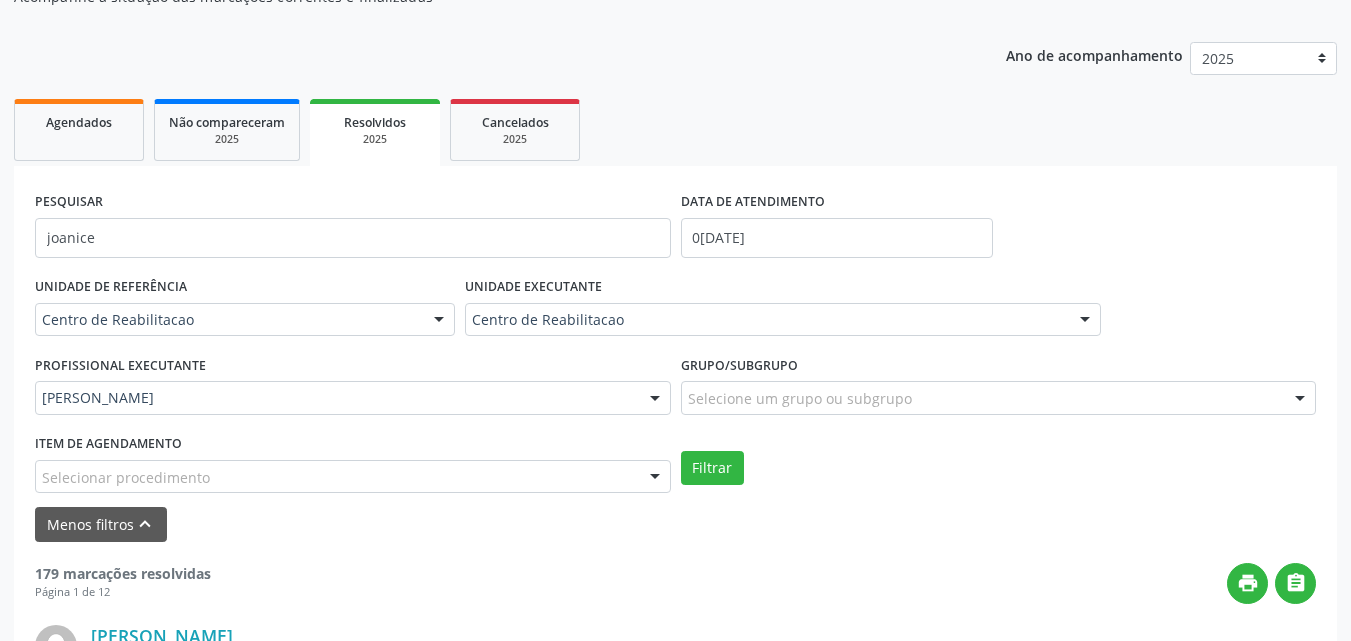scroll, scrollTop: 300, scrollLeft: 0, axis: vertical 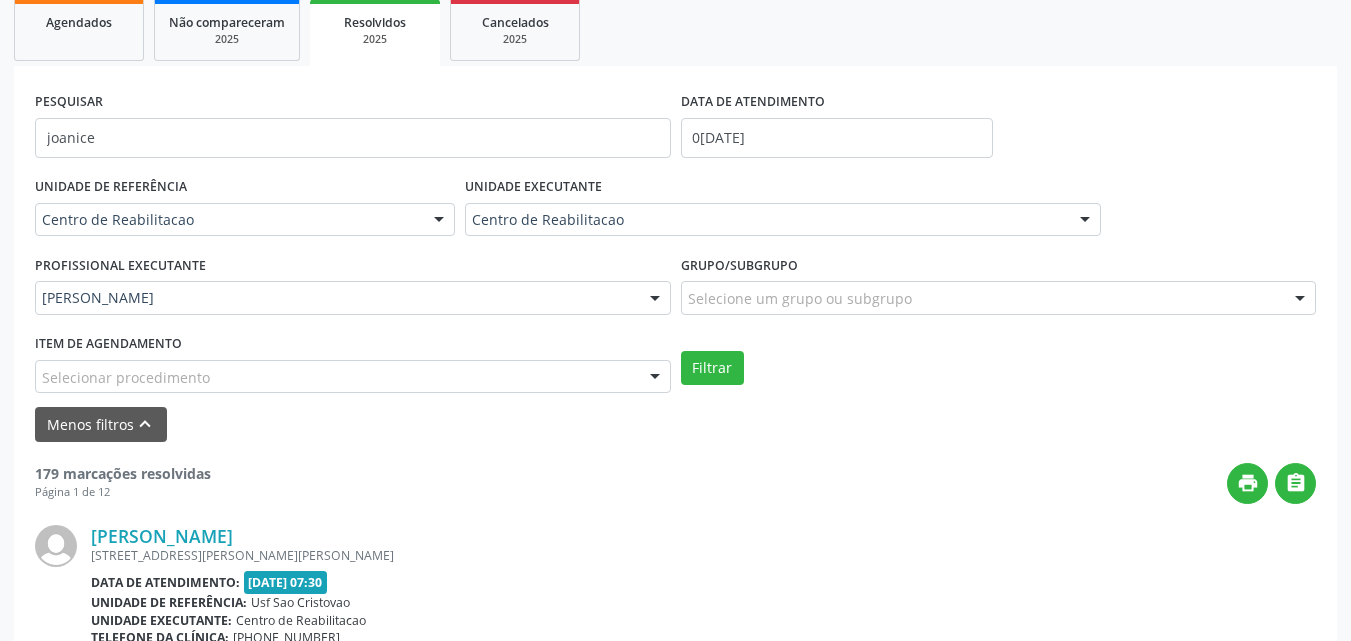 click on "179 marcações resolvidas
Página 1 de 12
print   
[PERSON_NAME]
[STREET_ADDRESS][PERSON_NAME]
Data de atendimento:
[DATE] 07:30
Unidade de referência:
Usf Sao Cristovao
Unidade executante:
Centro de [GEOGRAPHIC_DATA]
Telefone da clínica:
[PHONE_NUMBER]
Profissional executante:
[PERSON_NAME]
Item de agendamento:
Médico Oftalmologista
Motivo de agendamento:
.
Solicitado por [PERSON_NAME] em [DATE] - há 2 meses
Atualizado por [PERSON_NAME] em [DATE] - há 2 meses
[PERSON_NAME]
R. [PERSON_NAME][STREET_ADDRESS]
Data de atendimento:
[DATE] 07:30
Unidade de referência:" at bounding box center [675, 2527] 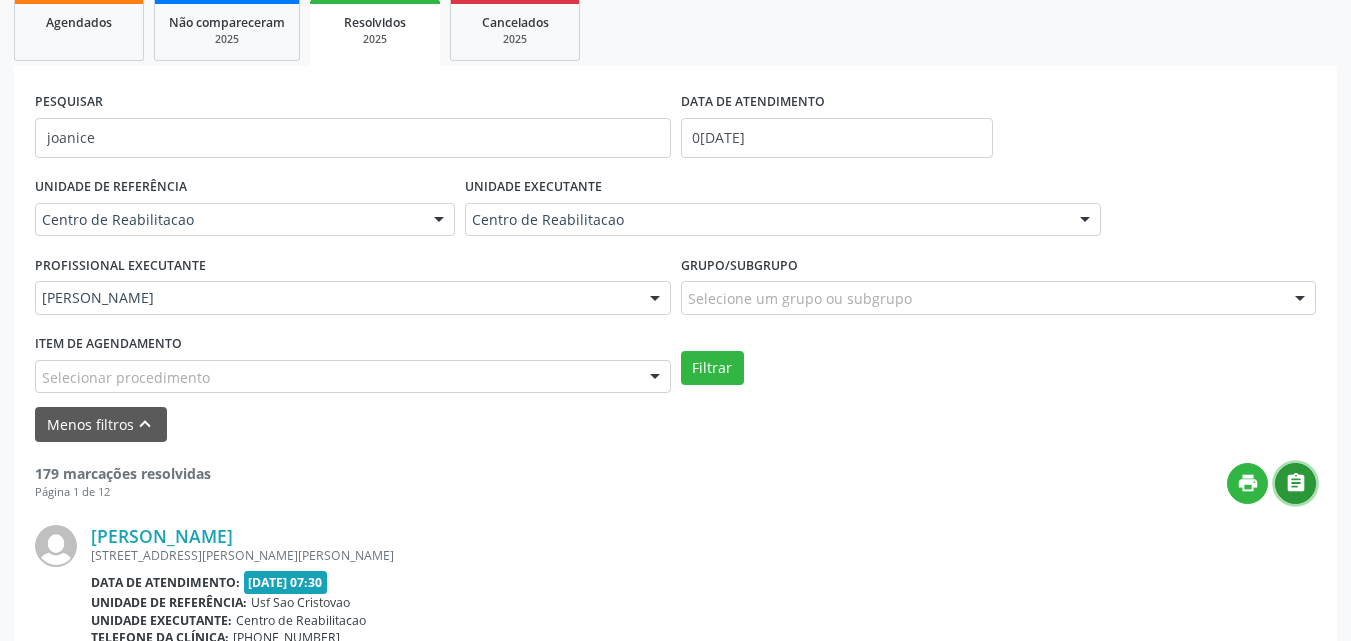 click on "" at bounding box center (1296, 483) 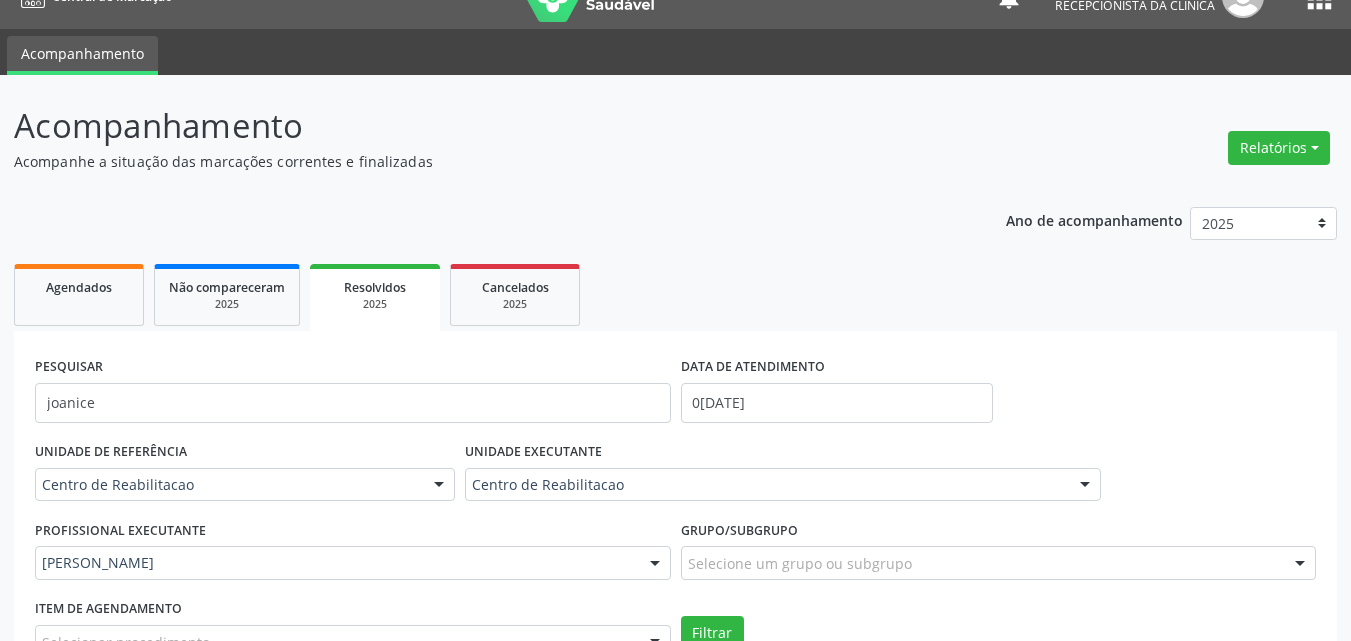 scroll, scrollTop: 0, scrollLeft: 0, axis: both 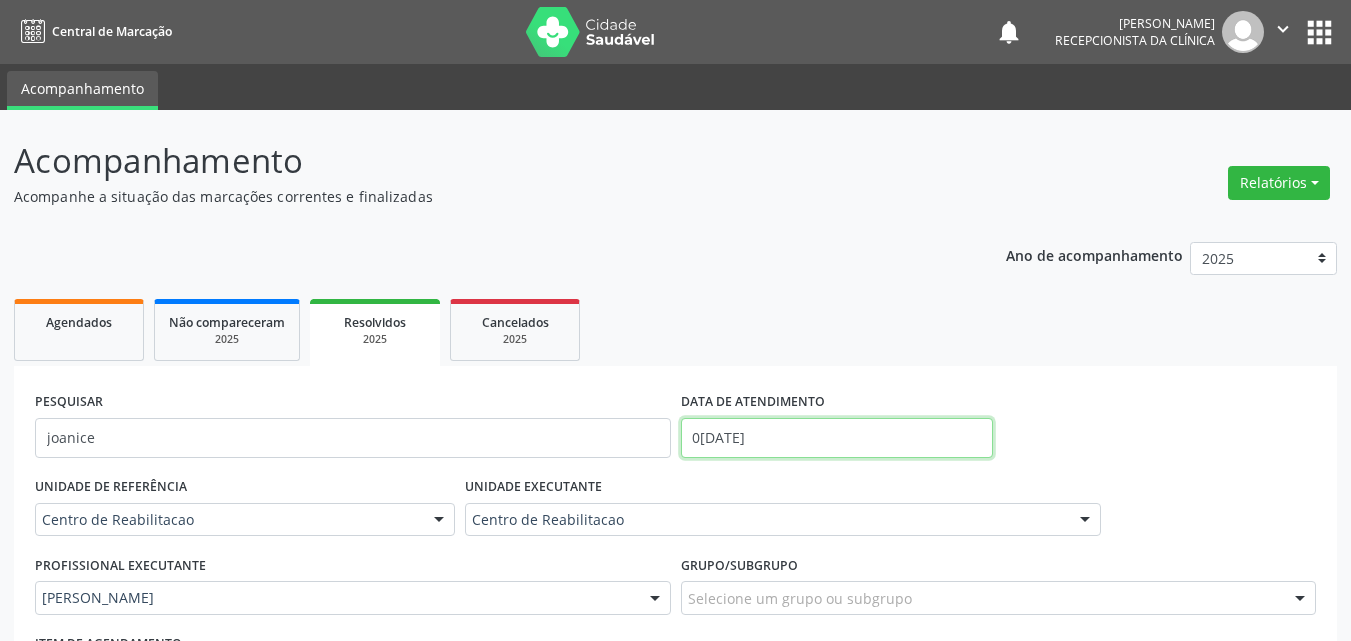 click on "0[DATE]" at bounding box center (837, 438) 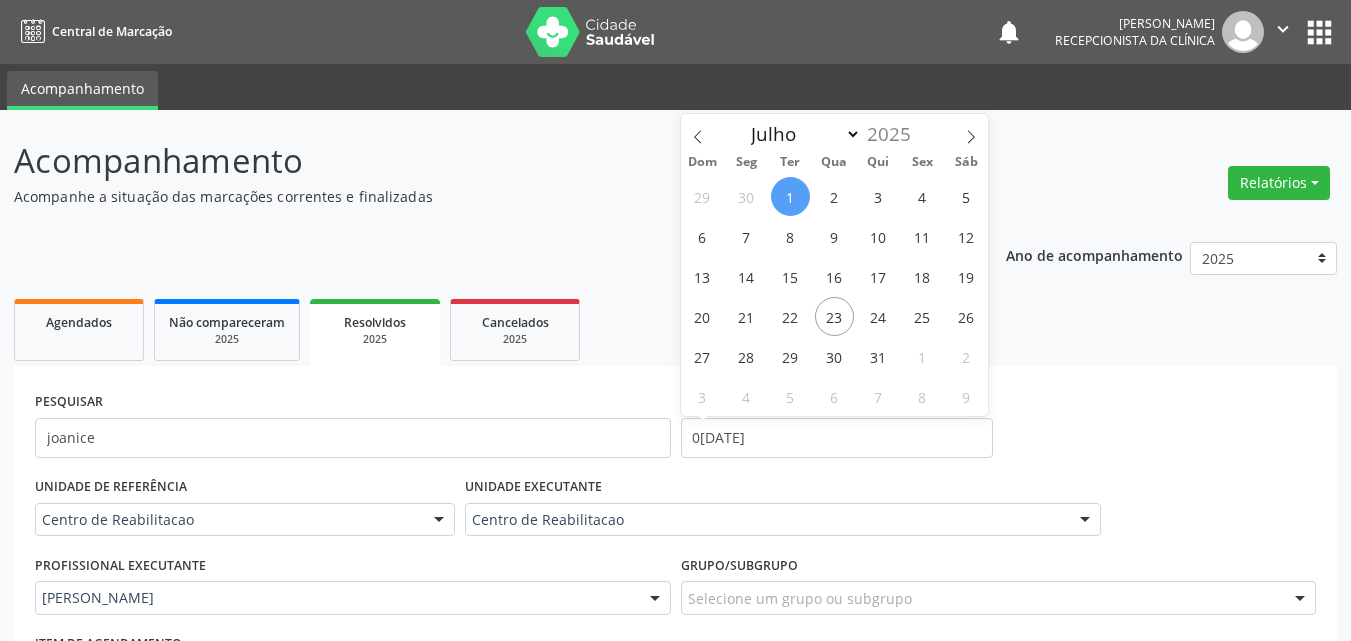 click on "1" at bounding box center [790, 196] 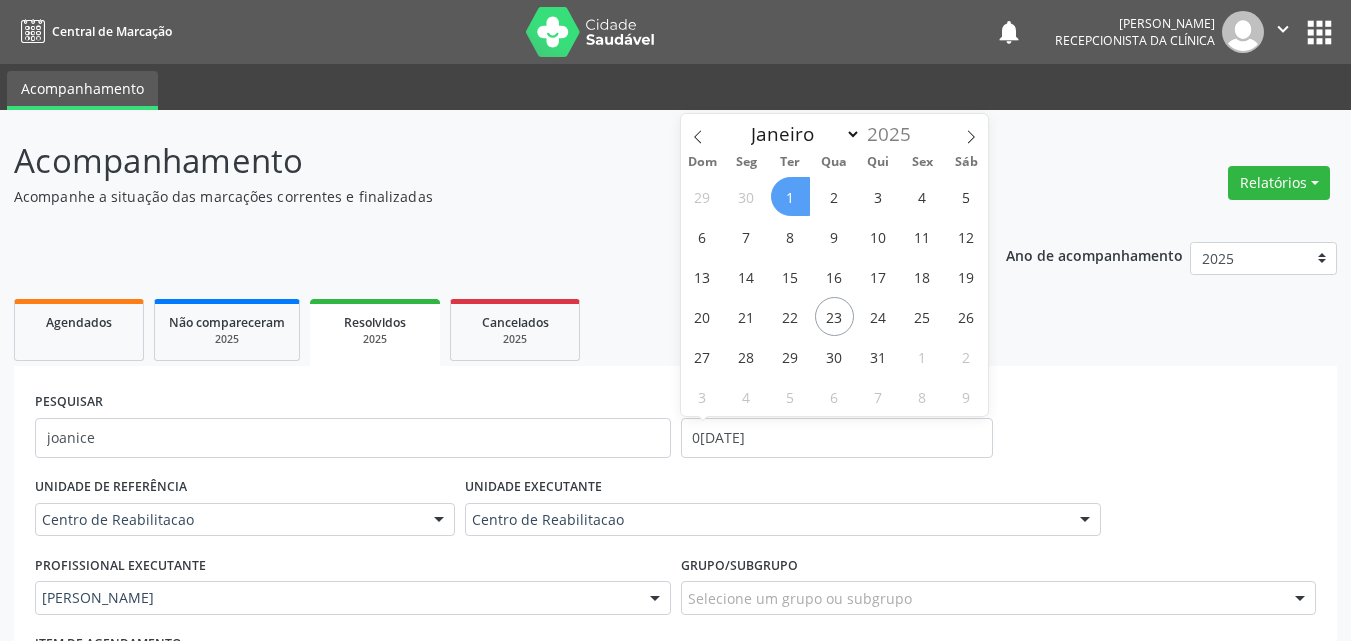 click on "1" at bounding box center [790, 196] 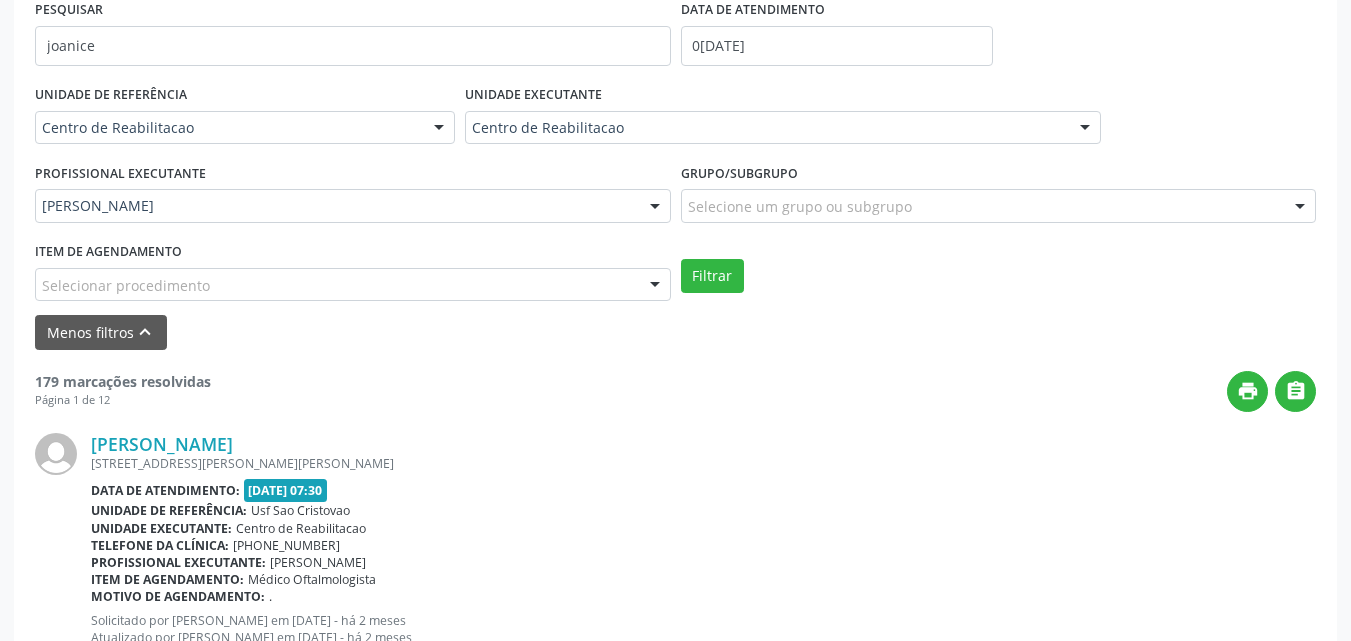 scroll, scrollTop: 400, scrollLeft: 0, axis: vertical 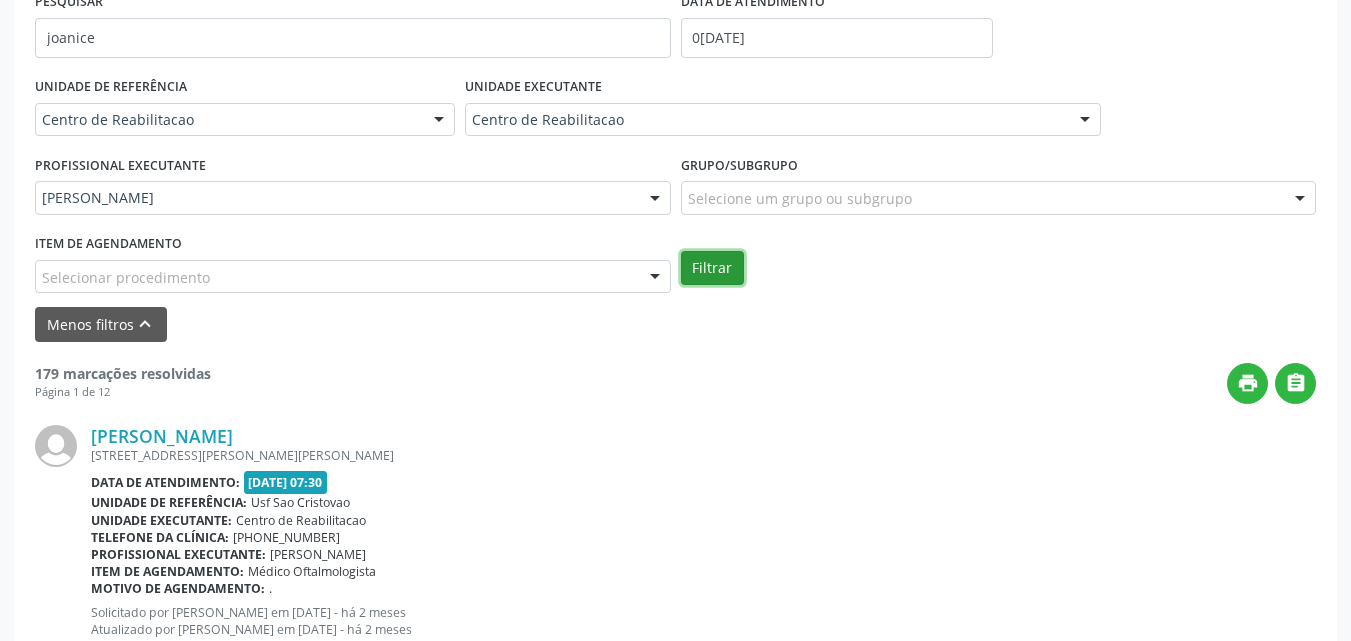 click on "Filtrar" at bounding box center [712, 268] 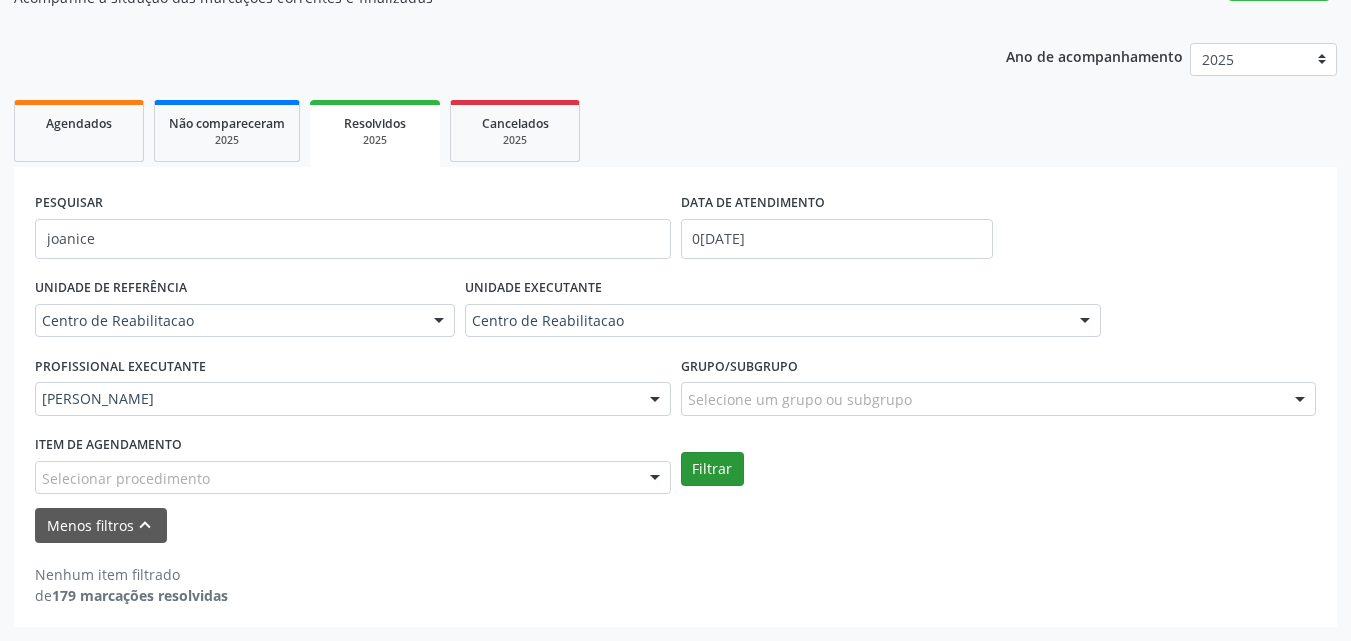 scroll, scrollTop: 199, scrollLeft: 0, axis: vertical 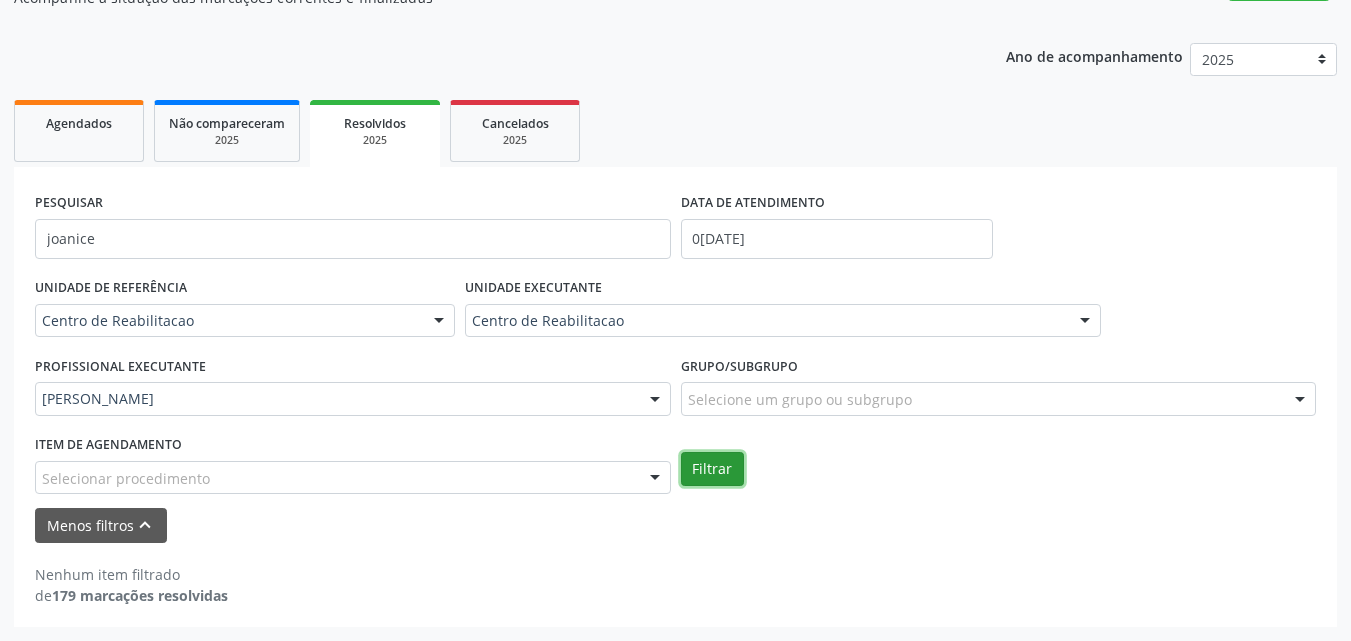 click on "Filtrar" at bounding box center [712, 469] 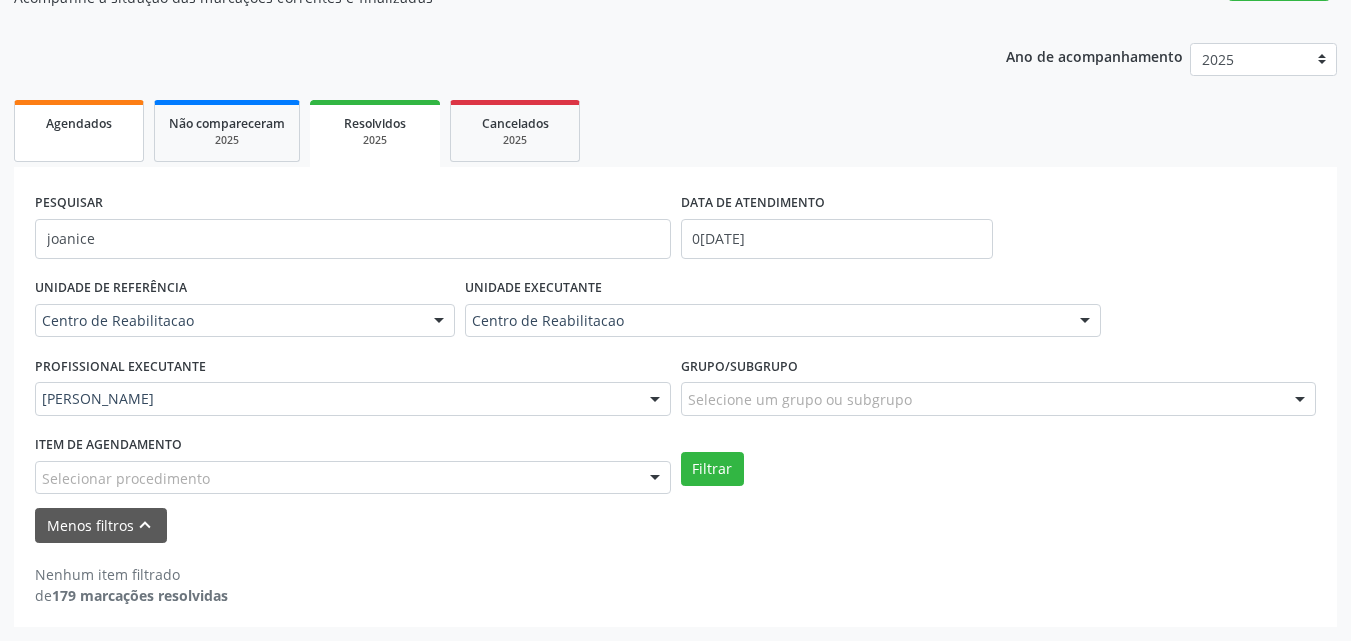 click on "Agendados" at bounding box center (79, 123) 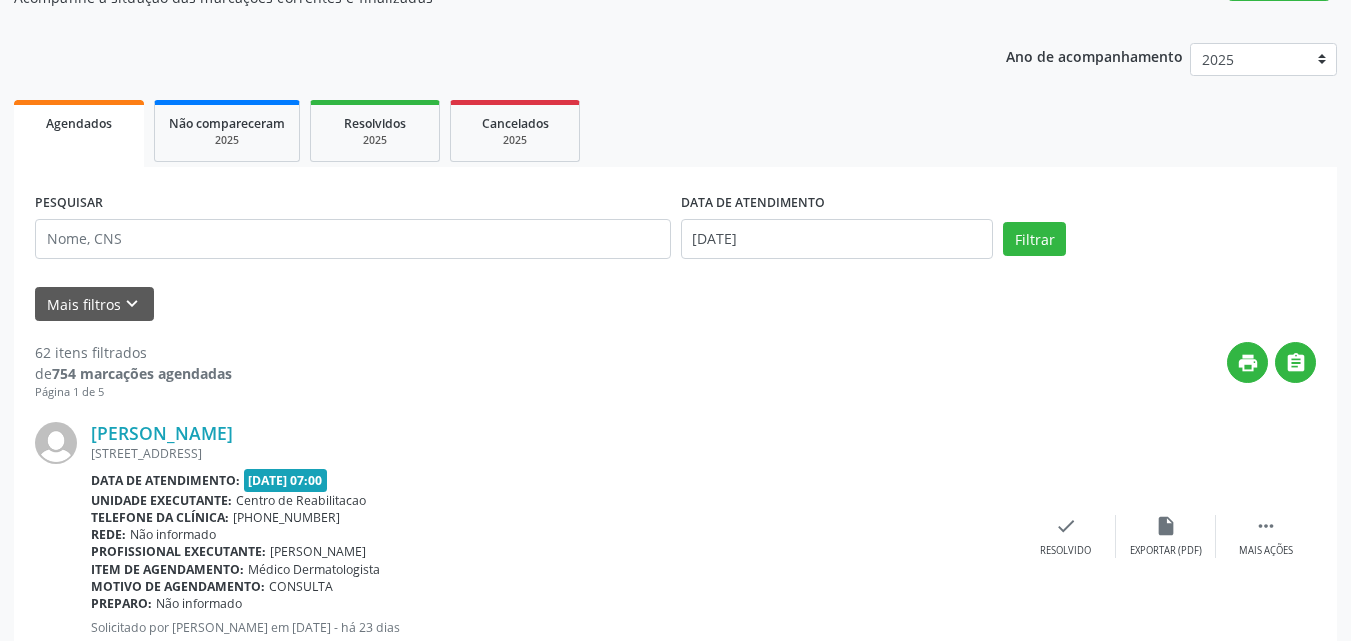 scroll, scrollTop: 99, scrollLeft: 0, axis: vertical 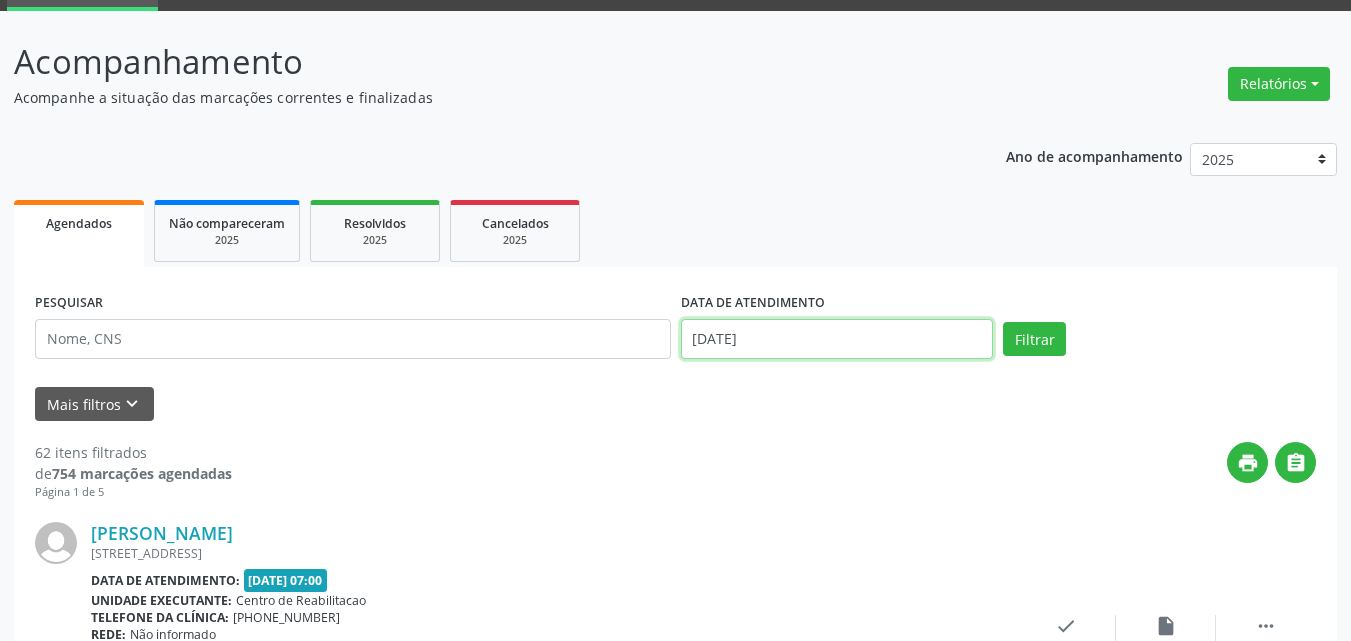 click on "[DATE]" at bounding box center (837, 339) 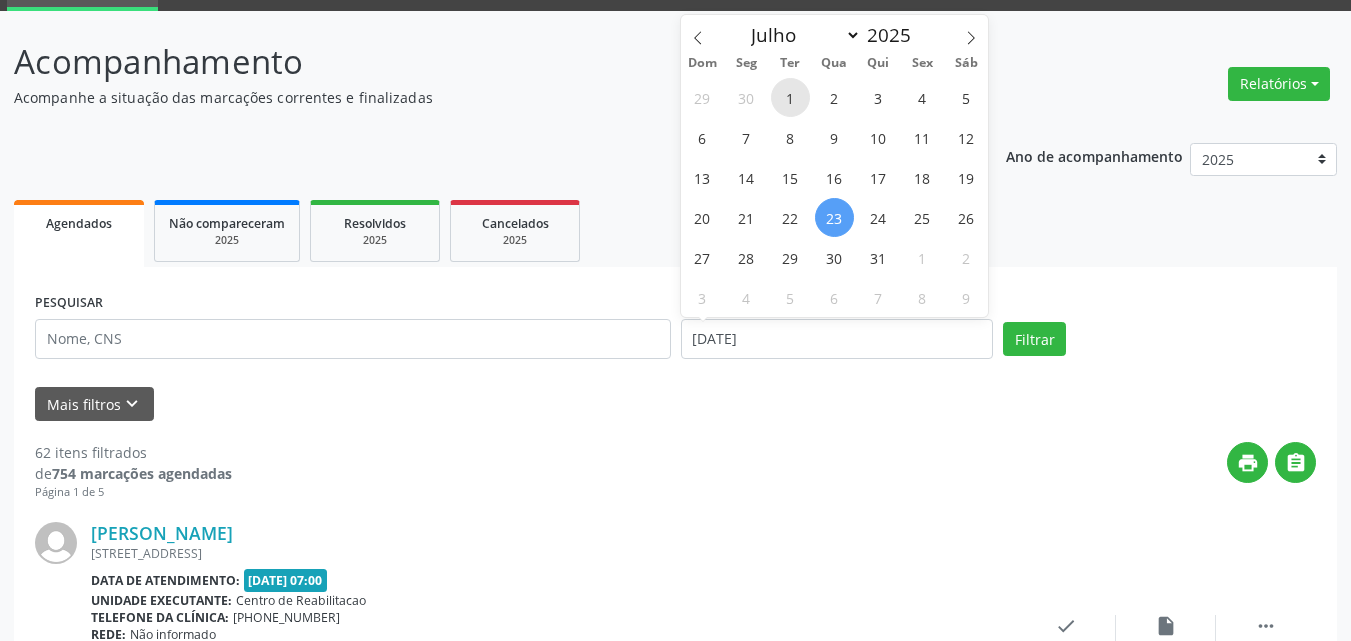click on "1" at bounding box center (790, 97) 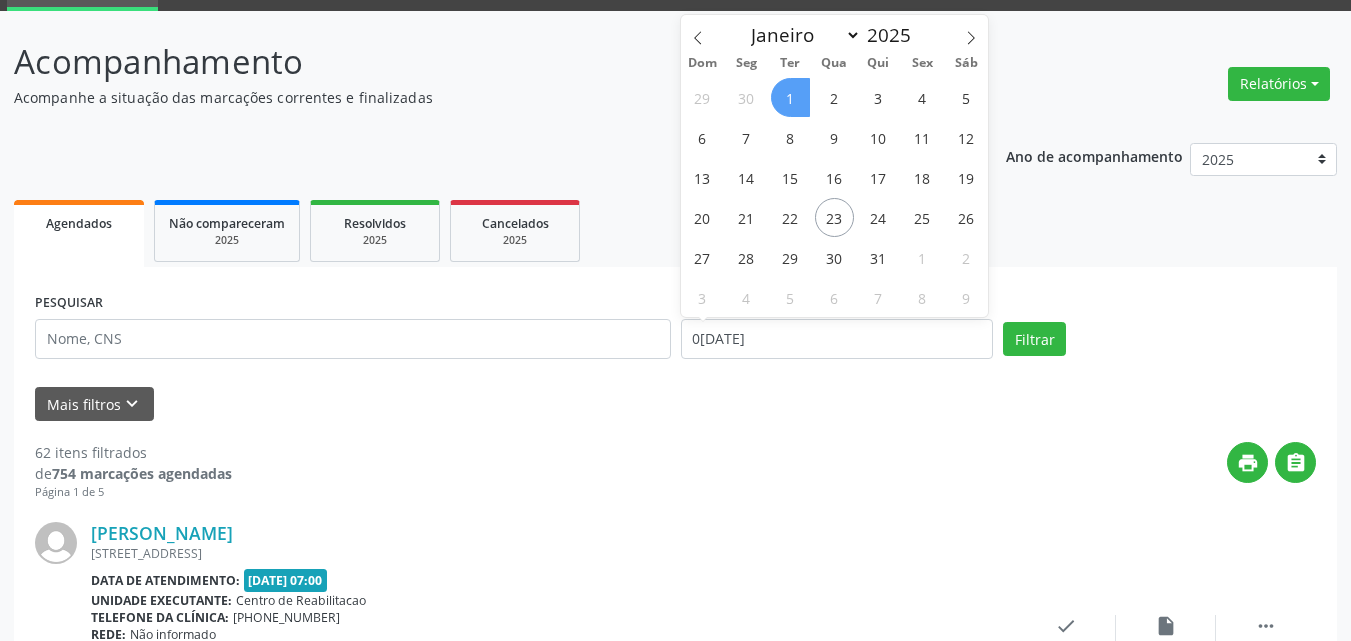click on "1" at bounding box center [790, 97] 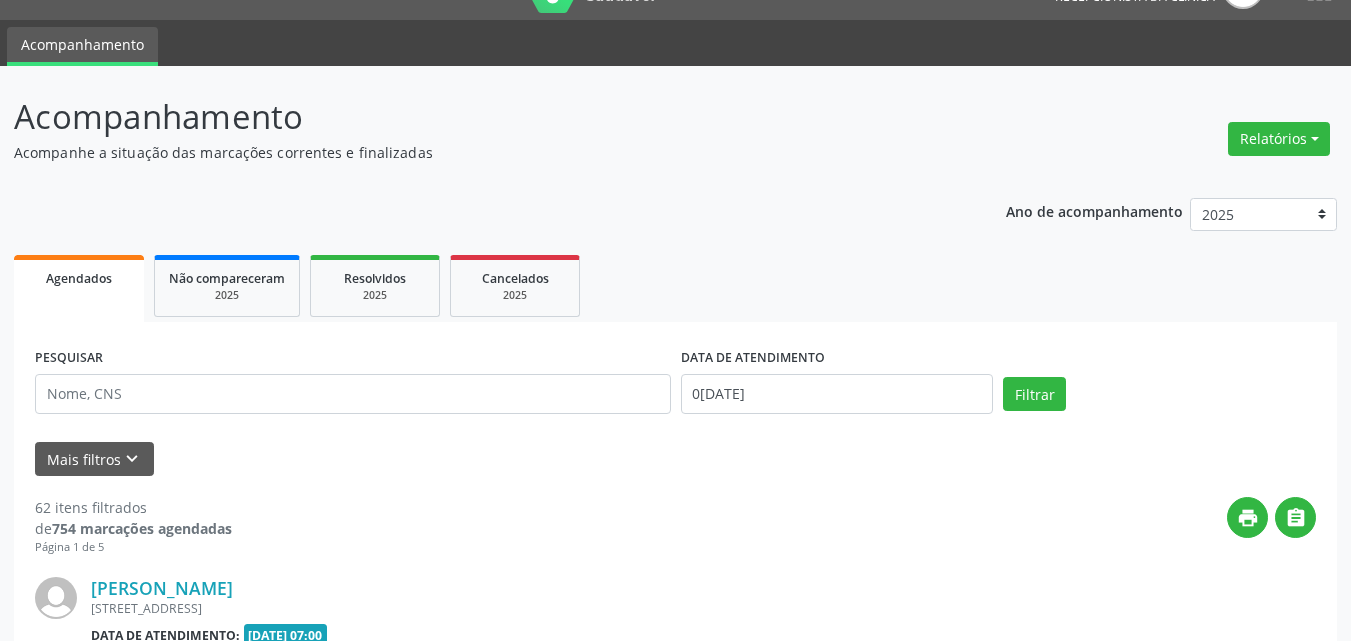 scroll, scrollTop: 0, scrollLeft: 0, axis: both 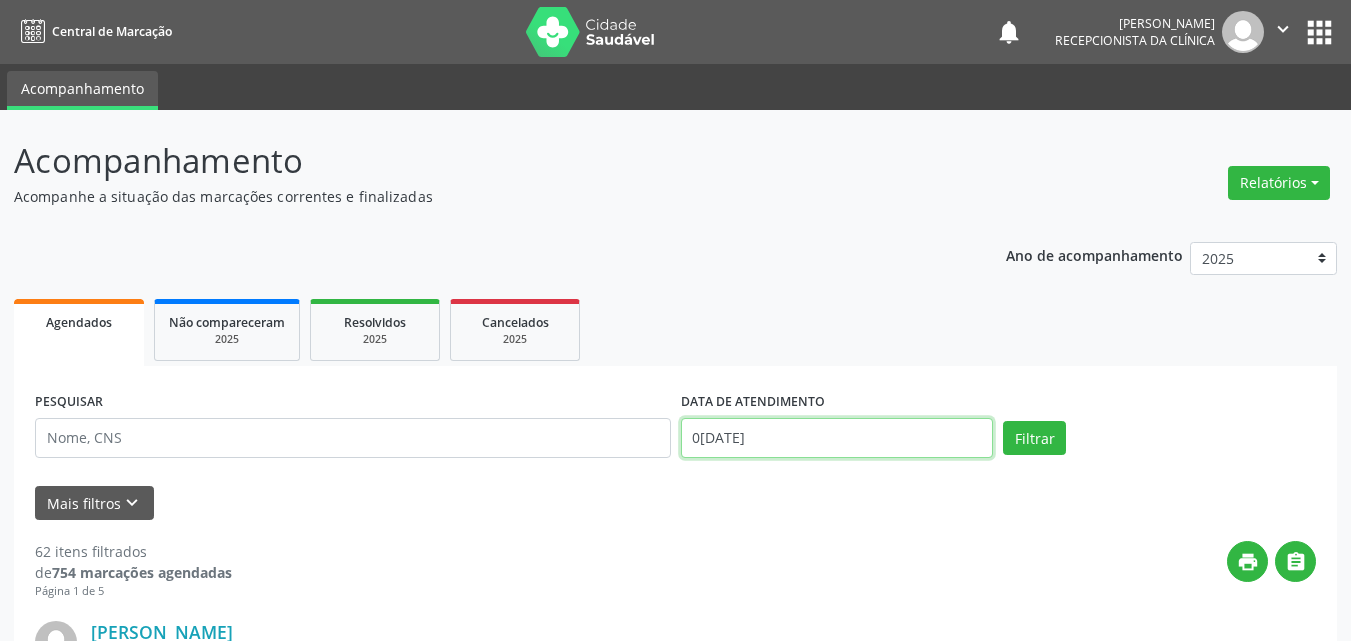 click on "0[DATE]" at bounding box center (837, 438) 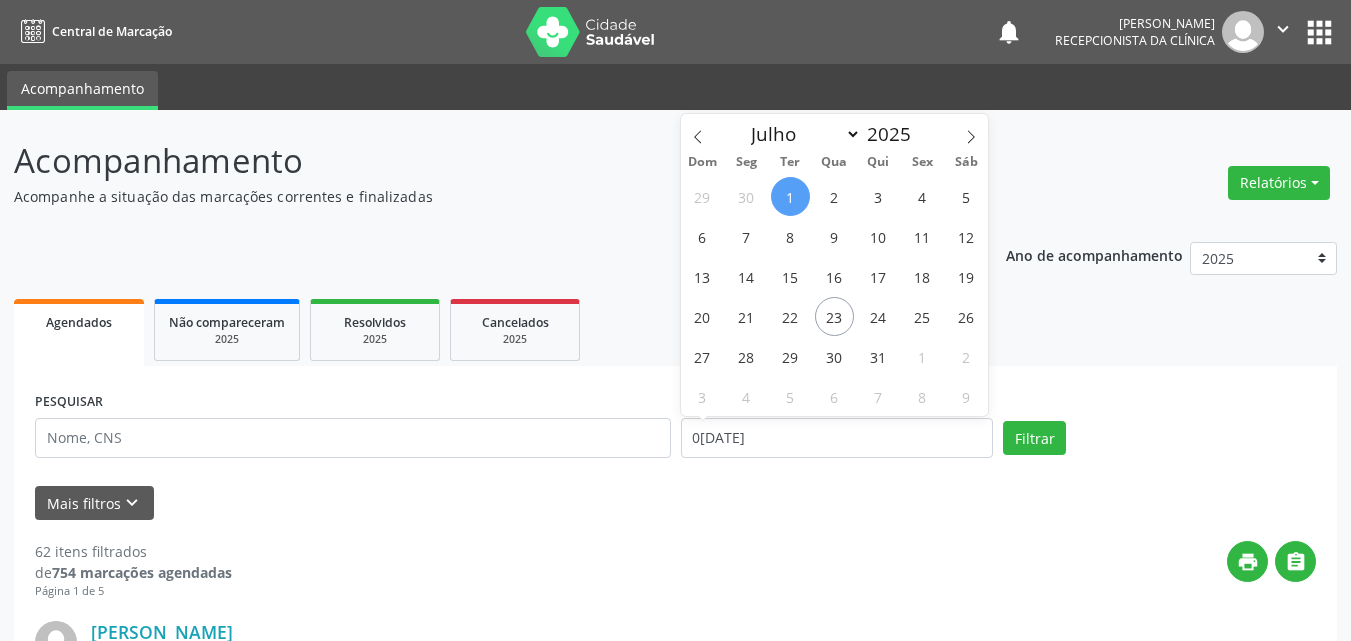 click on "1" at bounding box center (790, 196) 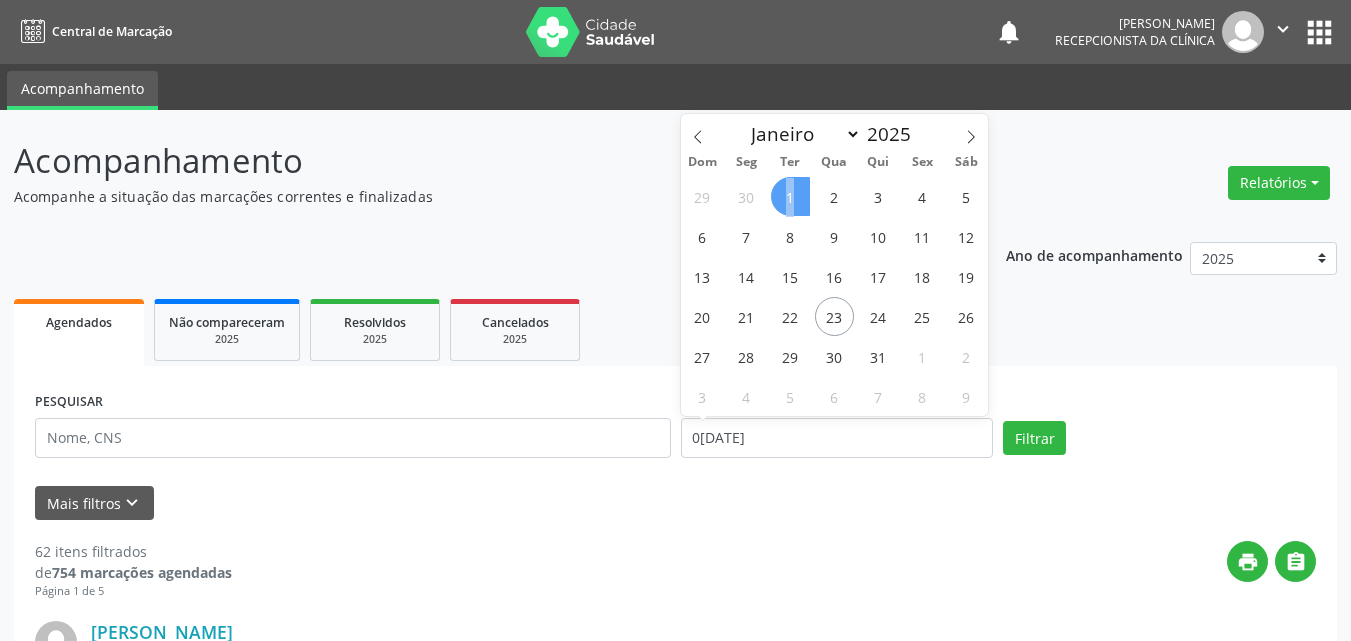 click on "1" at bounding box center [790, 196] 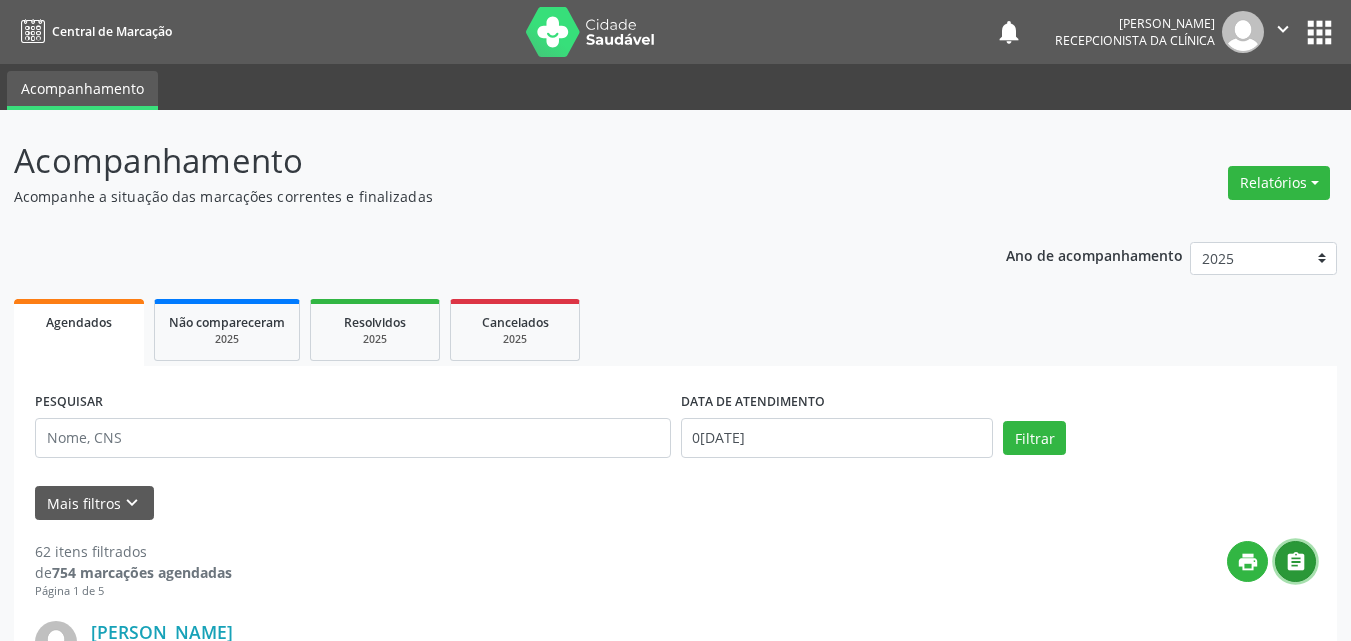 click on "" at bounding box center (1296, 562) 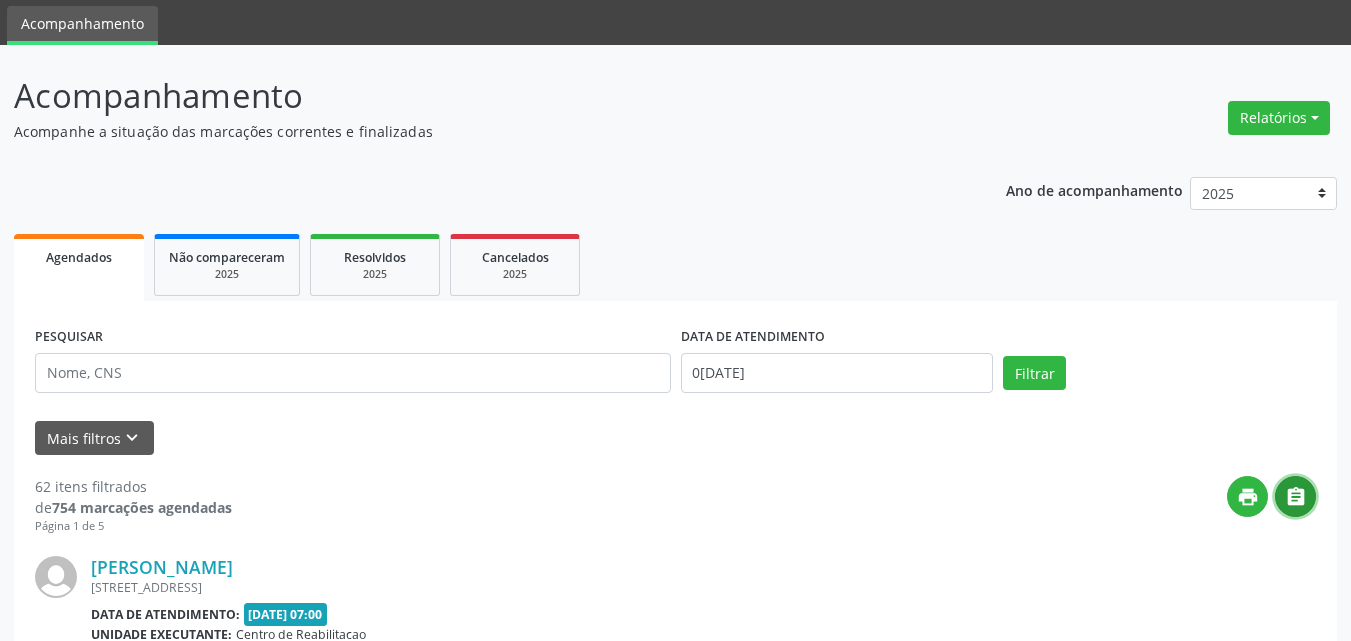 scroll, scrollTop: 100, scrollLeft: 0, axis: vertical 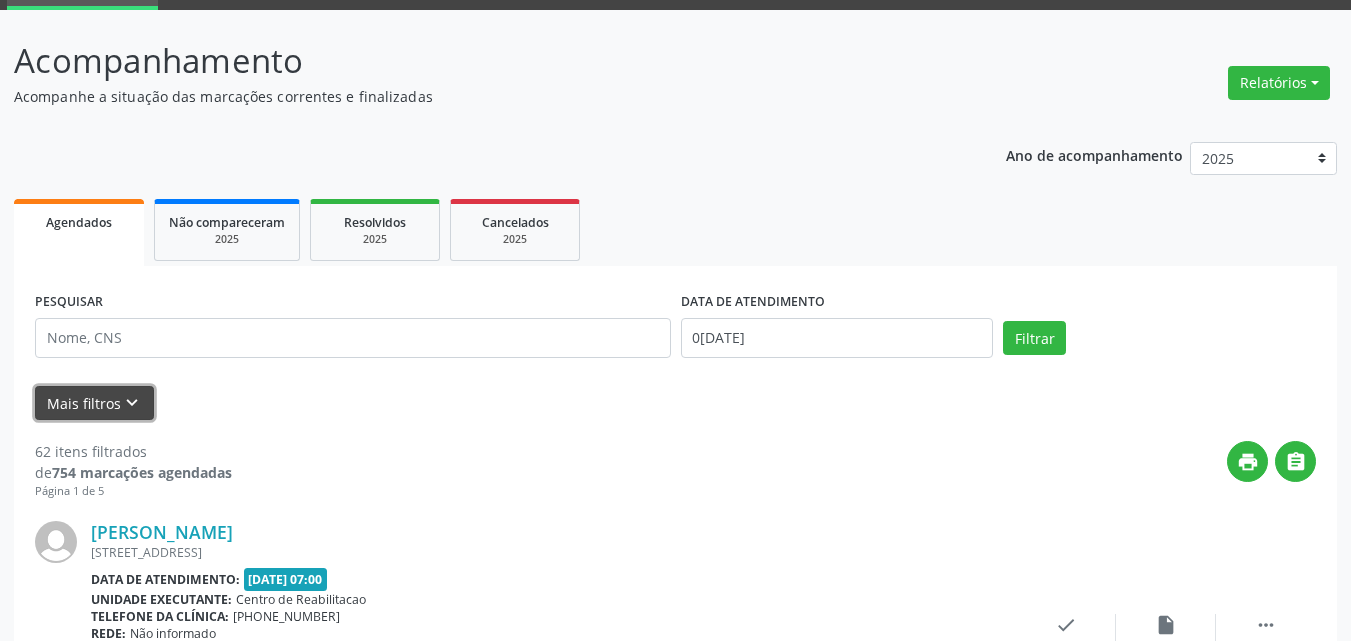 click on "Mais filtros
keyboard_arrow_down" at bounding box center [94, 403] 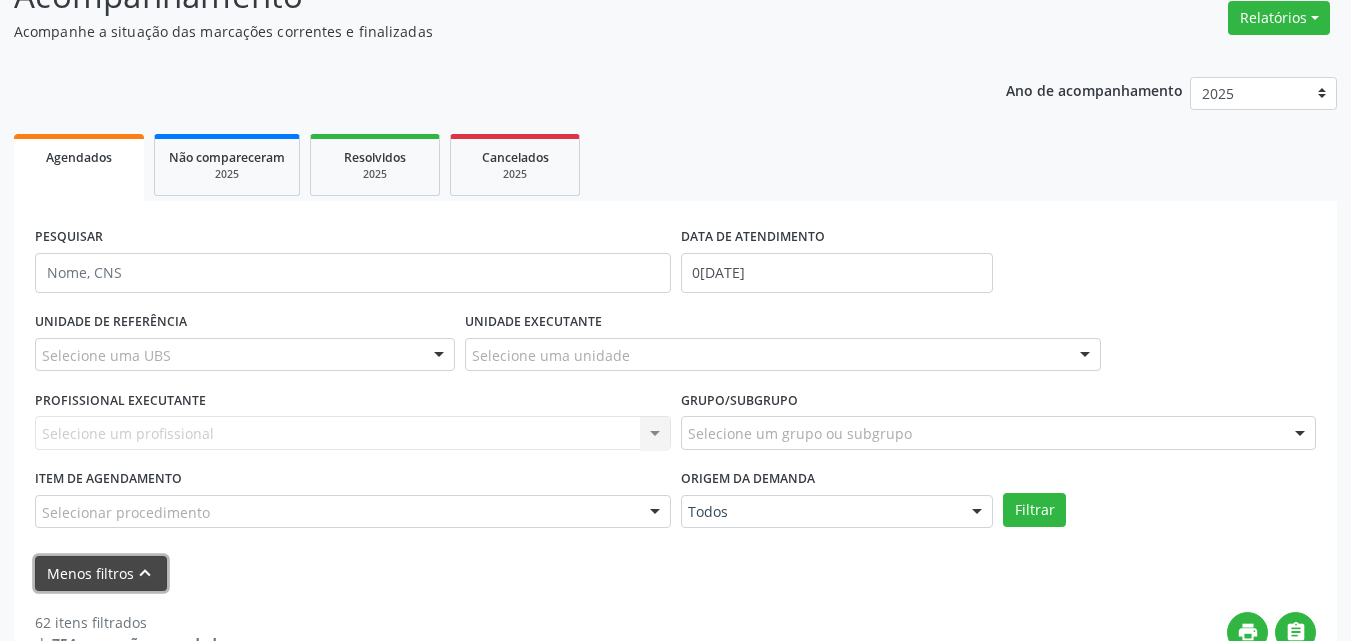 scroll, scrollTop: 200, scrollLeft: 0, axis: vertical 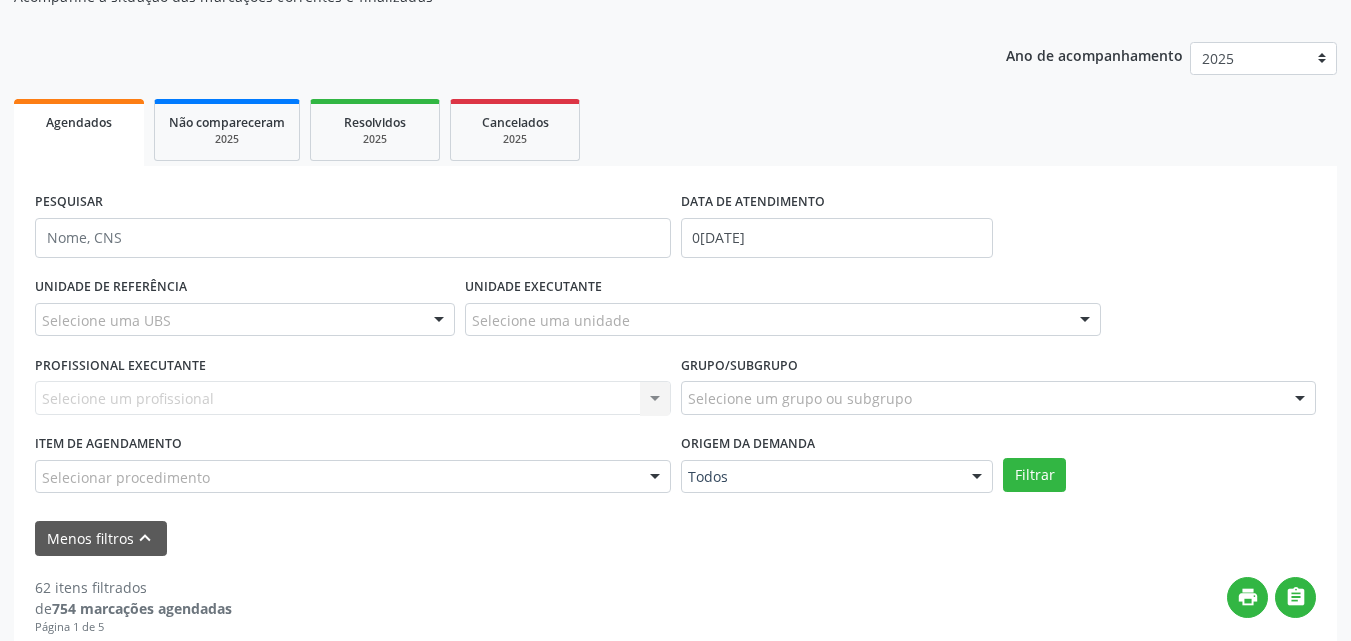 click on "Selecione um profissional
Nenhum resultado encontrado para: "   "
Não há nenhuma opção para ser exibida." at bounding box center (353, 398) 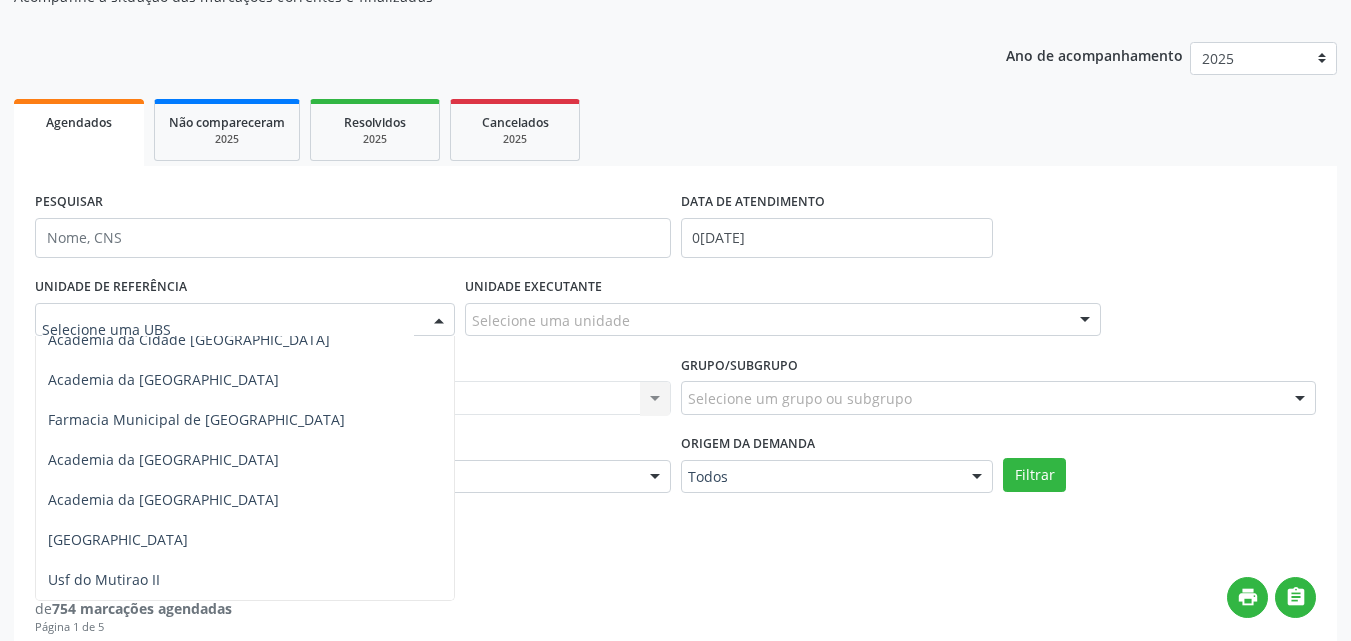 scroll, scrollTop: 2391, scrollLeft: 0, axis: vertical 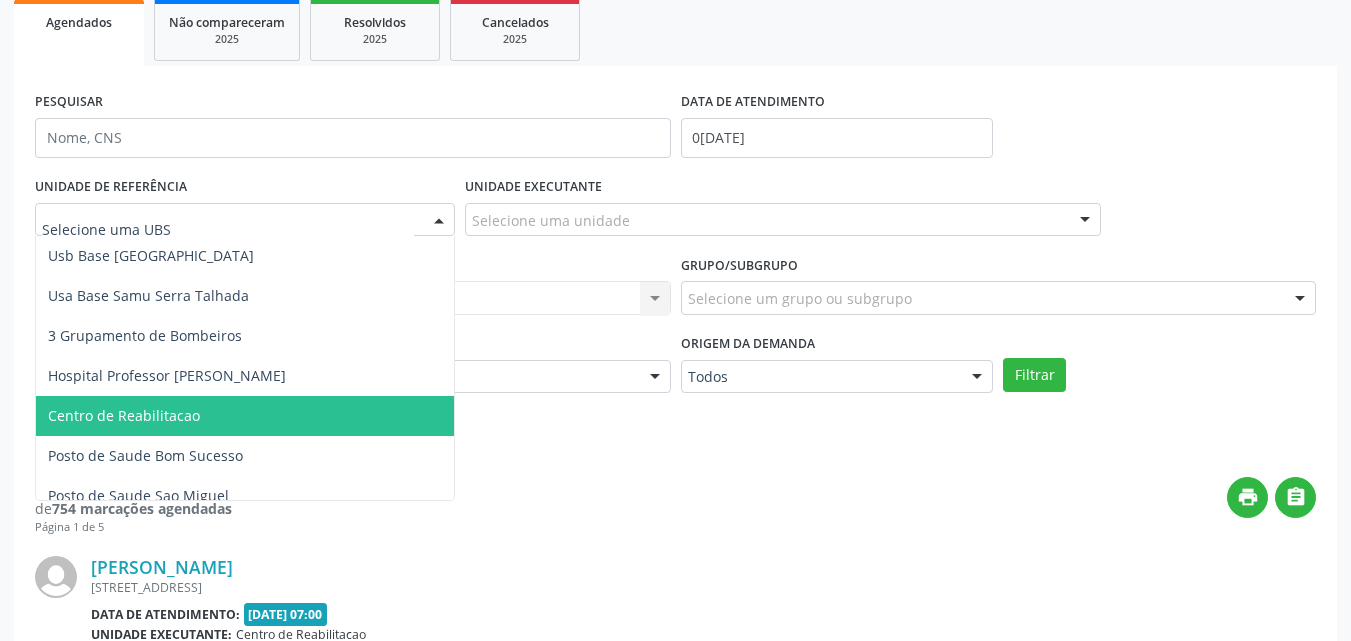 click on "Centro de Reabilitacao" at bounding box center (124, 415) 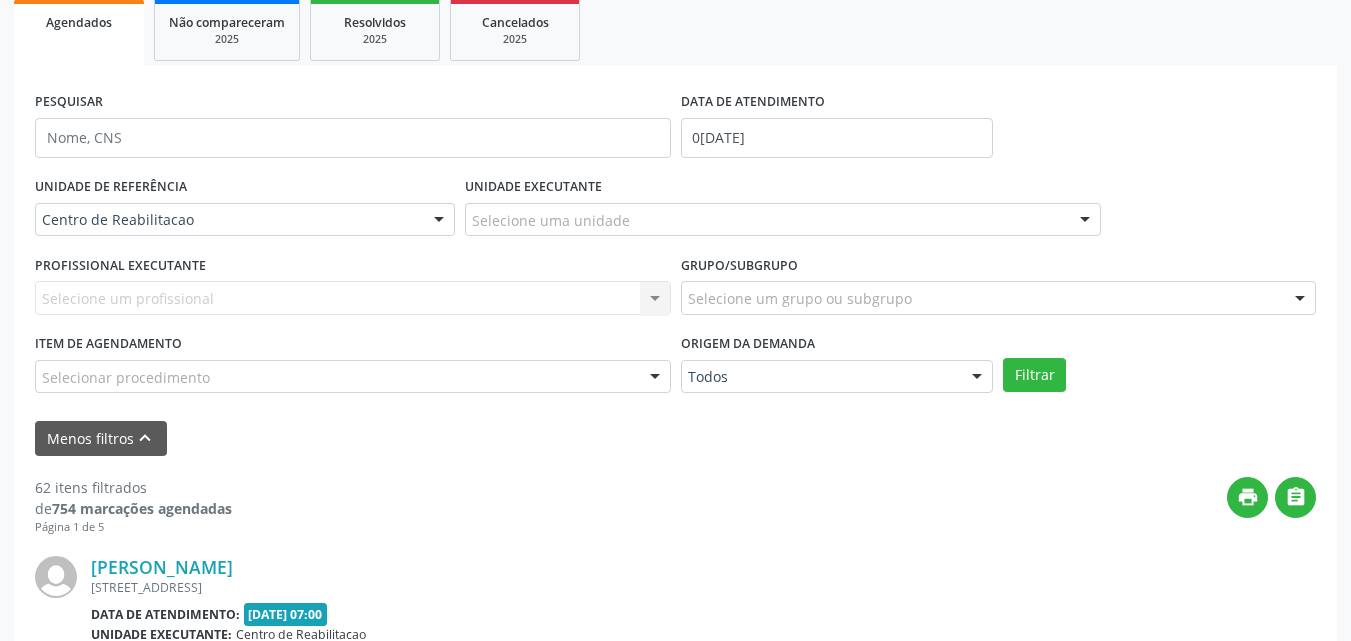 click on "Selecione um profissional
Nenhum resultado encontrado para: "   "
Não há nenhuma opção para ser exibida." at bounding box center (353, 298) 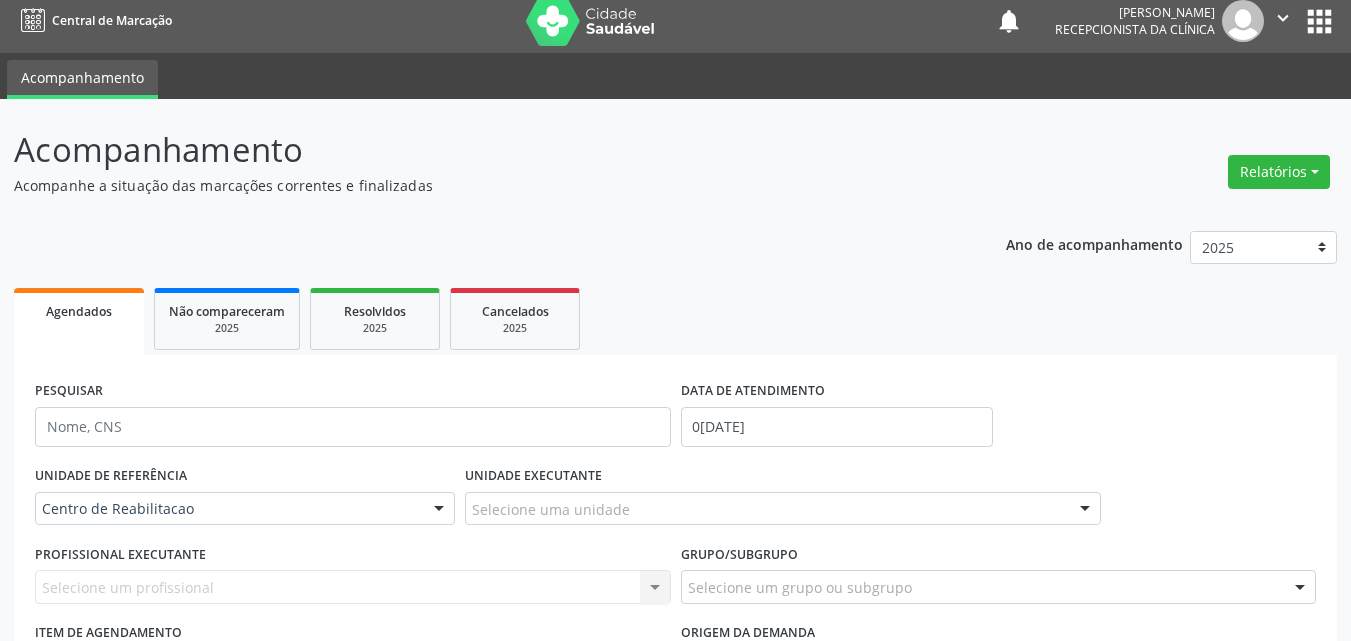 scroll, scrollTop: 0, scrollLeft: 0, axis: both 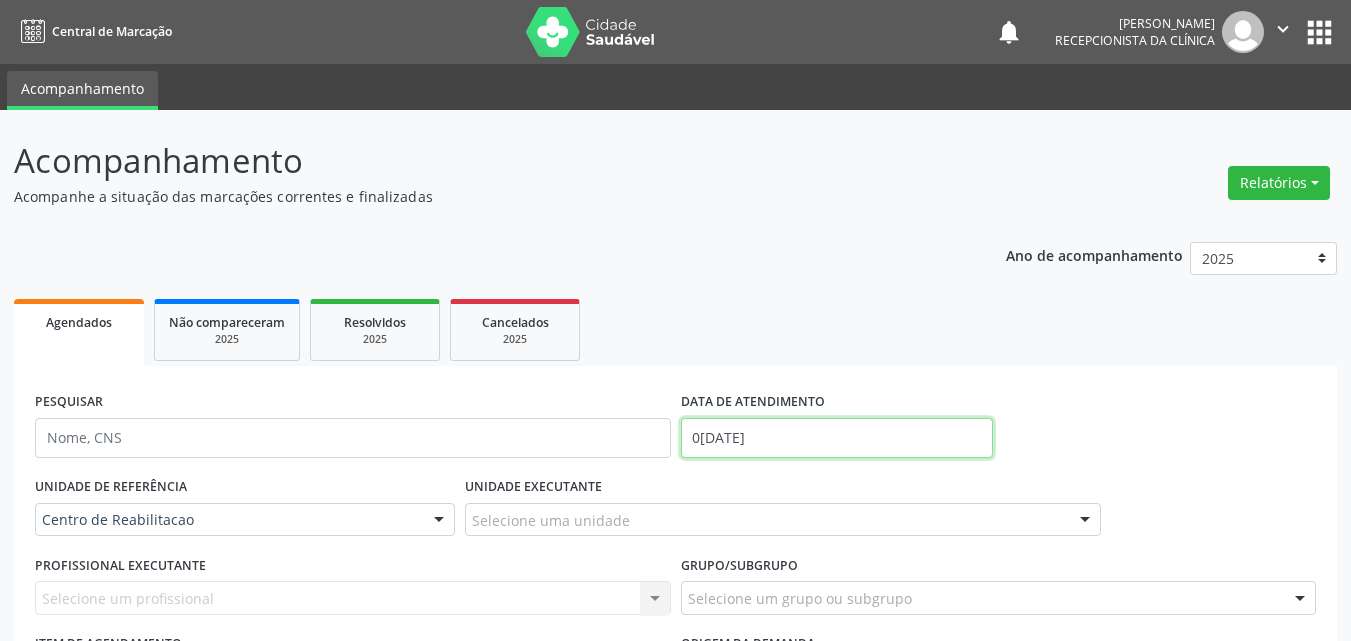 click on "0[DATE]" at bounding box center [837, 438] 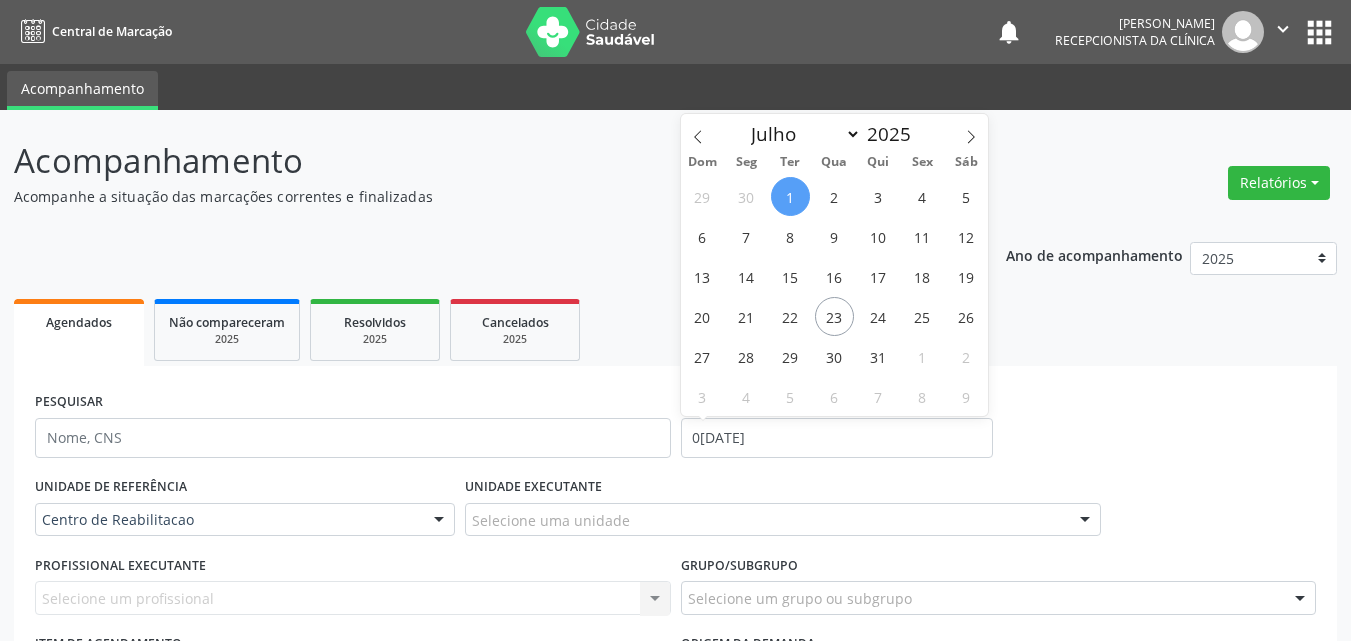 click on "1" at bounding box center (790, 196) 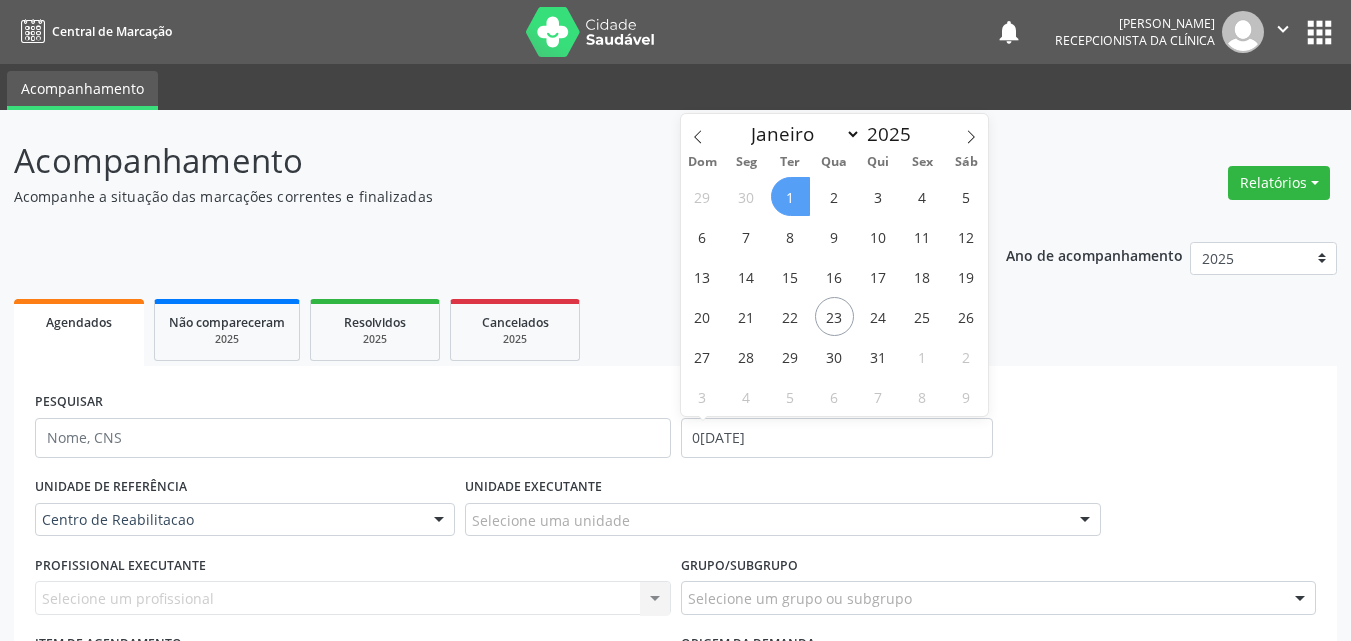 click on "1" at bounding box center (790, 196) 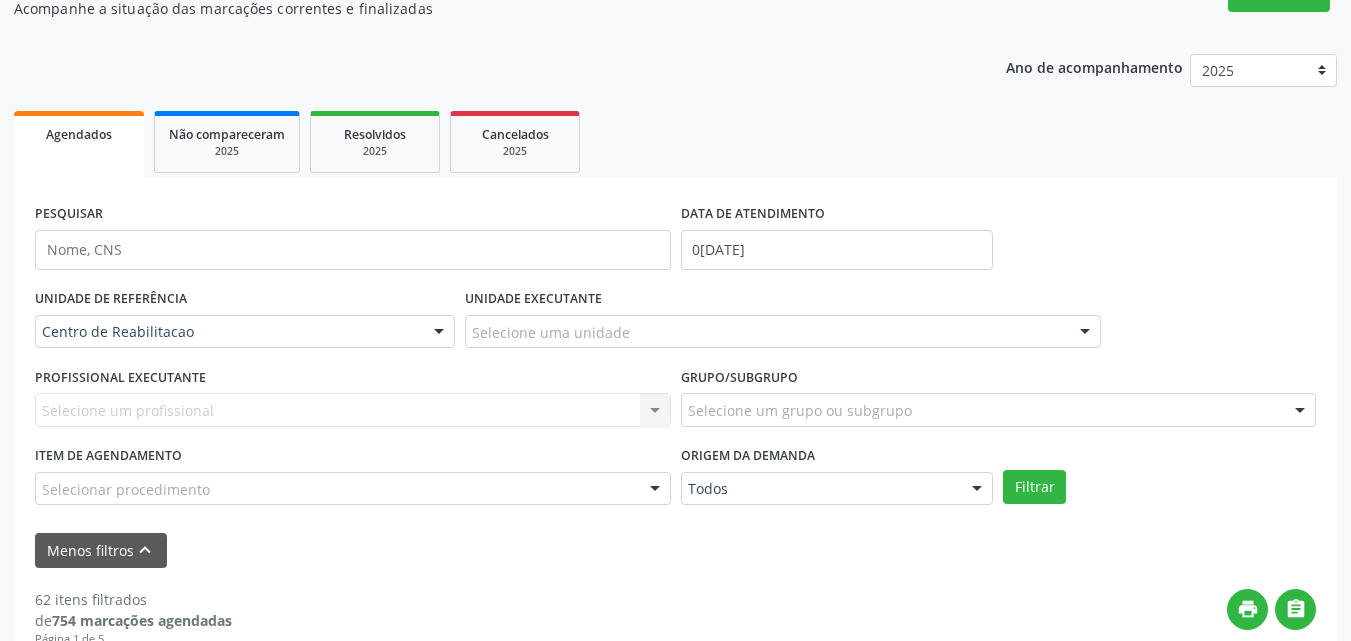 scroll, scrollTop: 200, scrollLeft: 0, axis: vertical 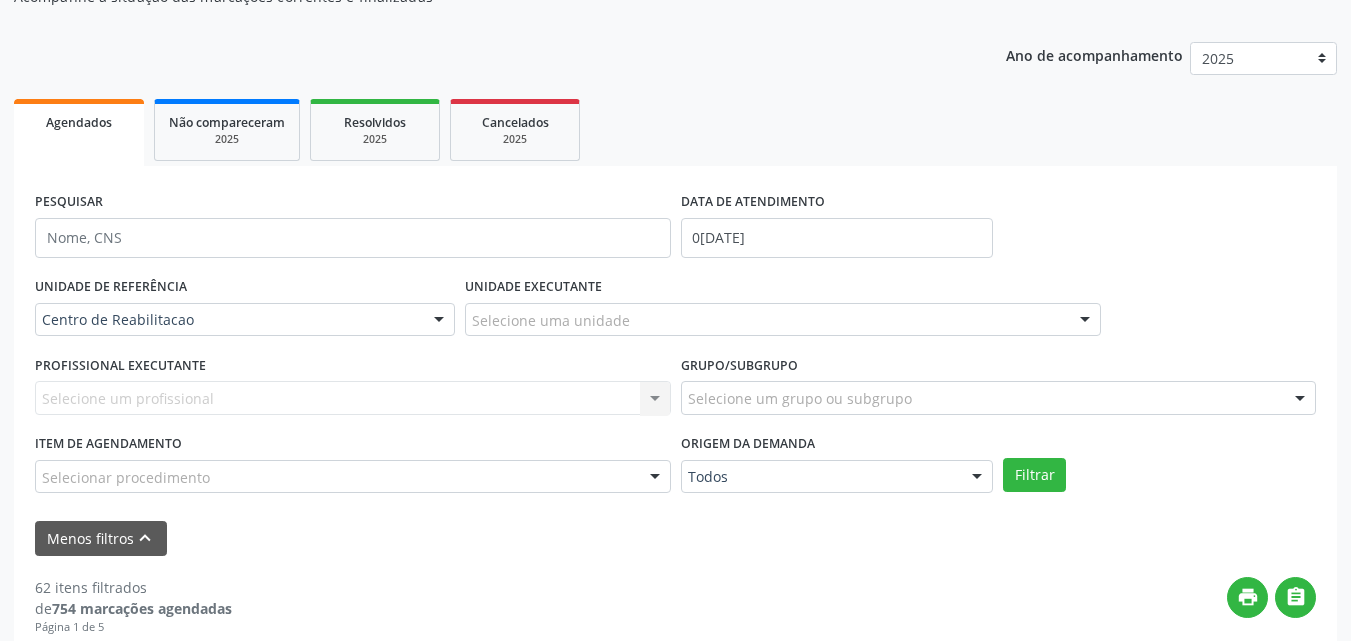 click on "Selecione um profissional
Nenhum resultado encontrado para: "   "
Não há nenhuma opção para ser exibida." at bounding box center (353, 398) 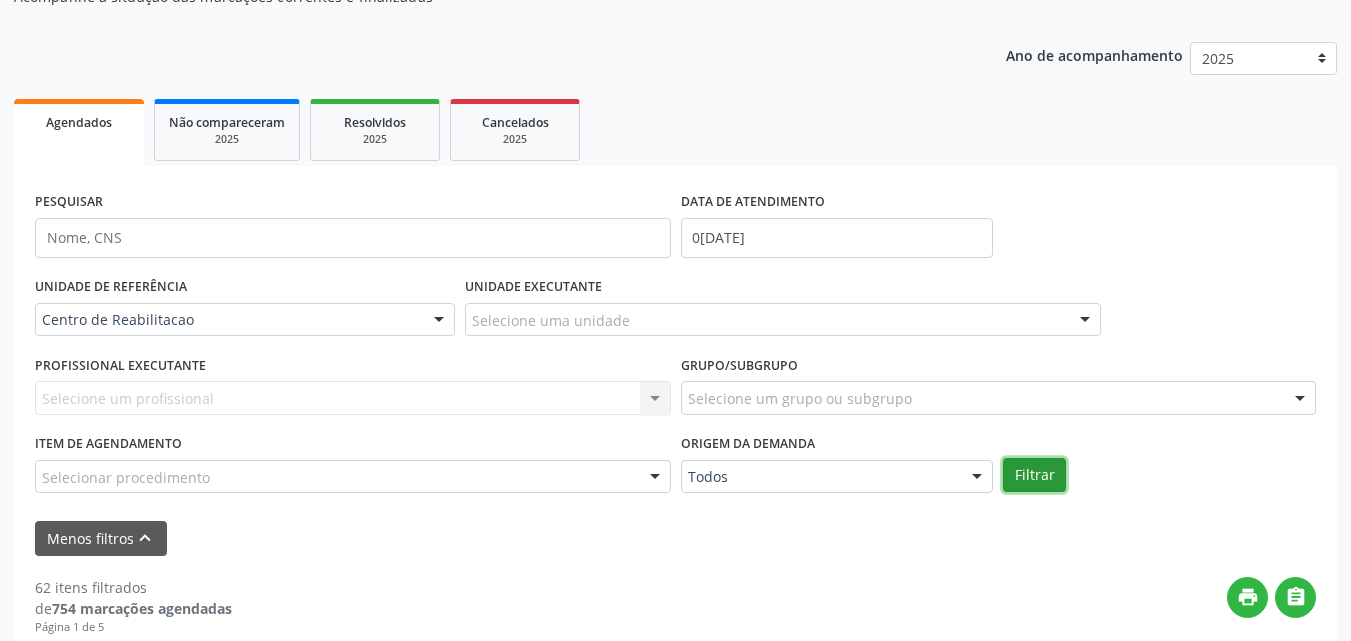 click on "Filtrar" at bounding box center (1034, 475) 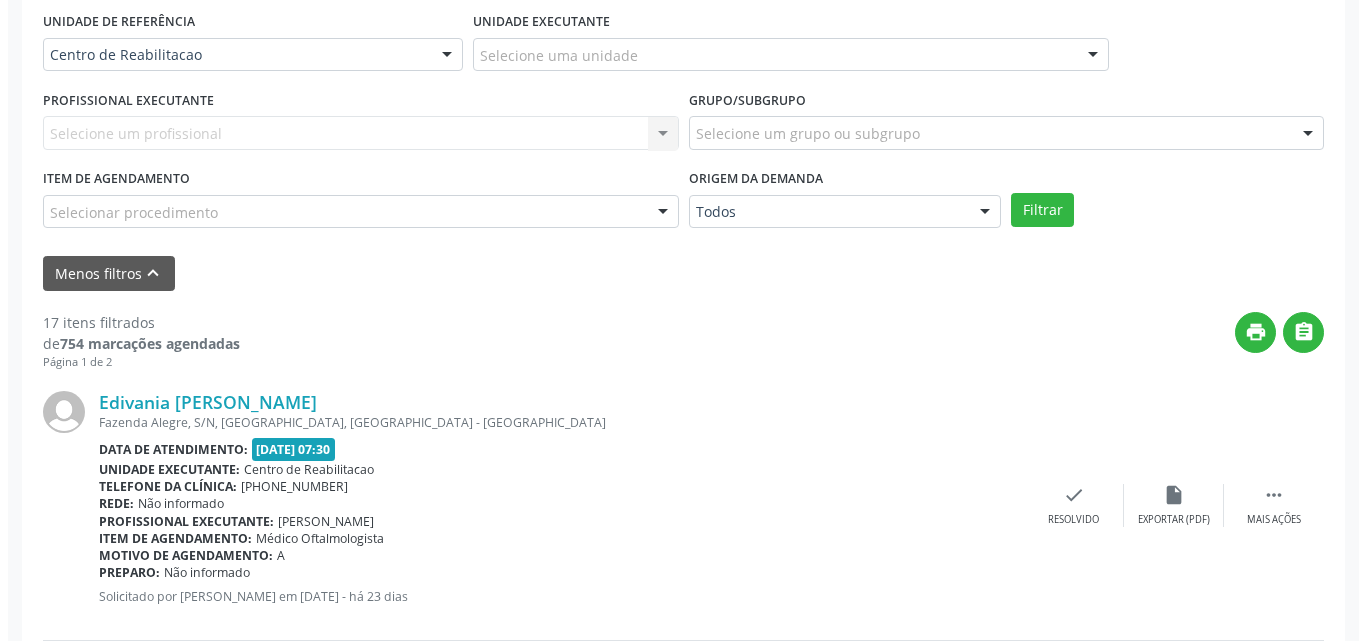 scroll, scrollTop: 500, scrollLeft: 0, axis: vertical 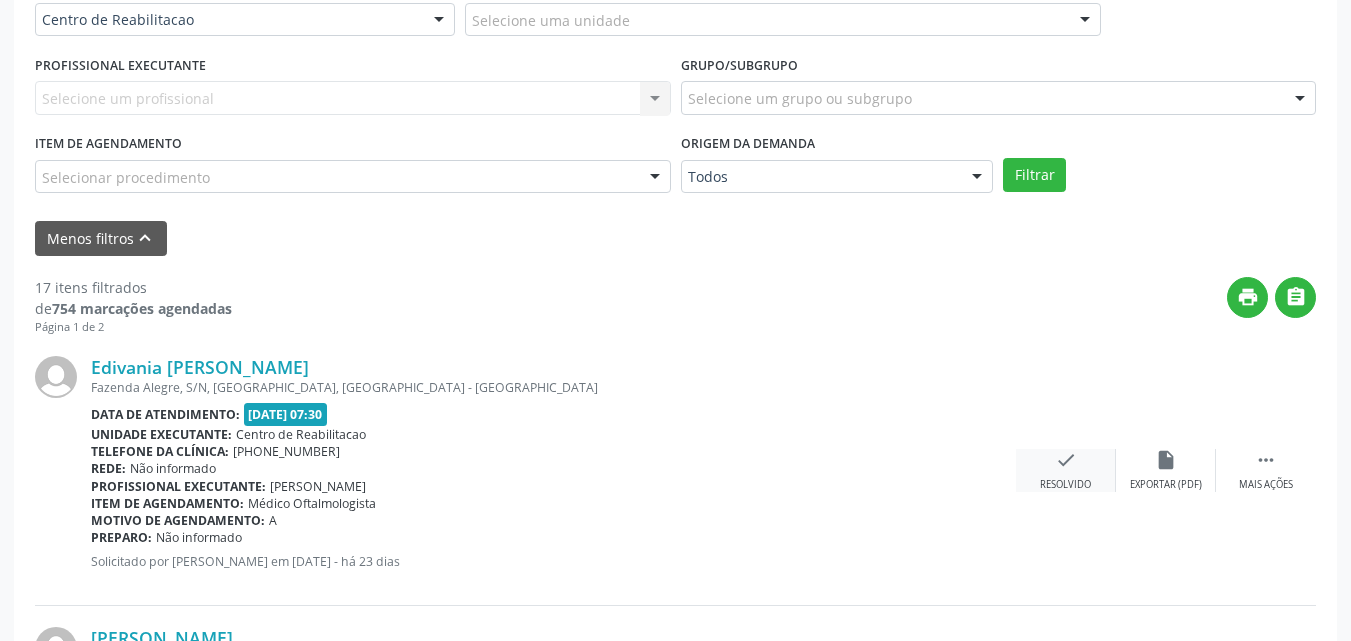 click on "check" at bounding box center (1066, 460) 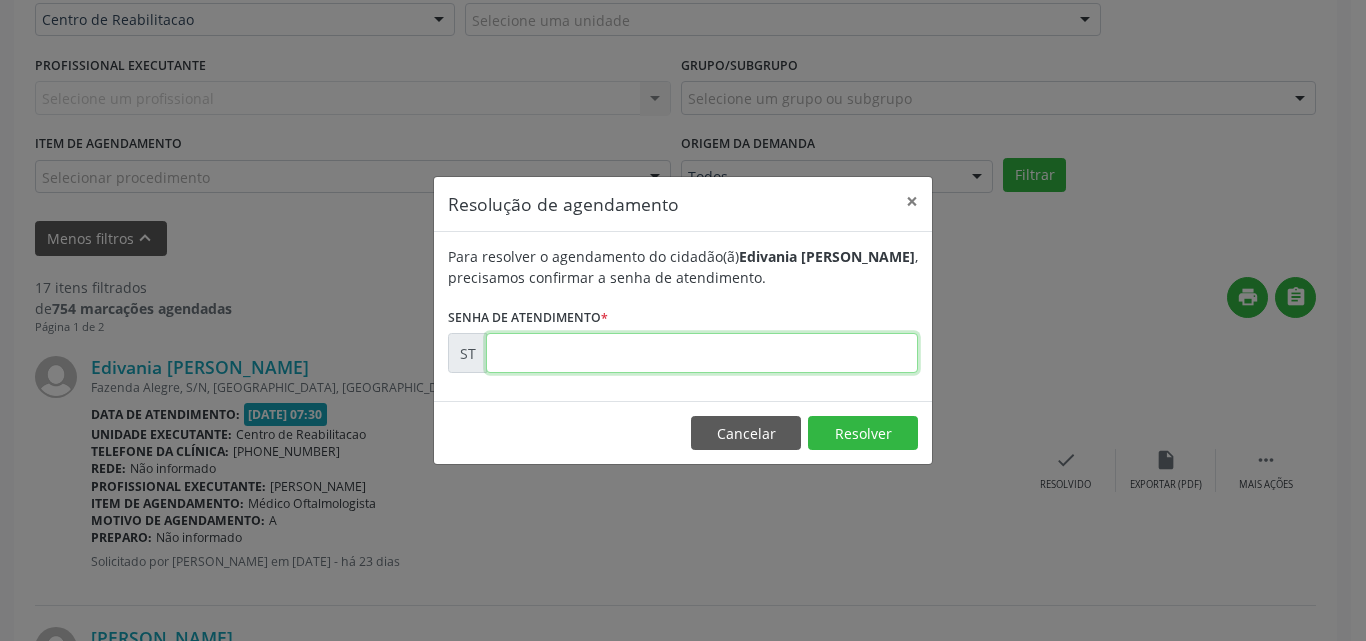 click at bounding box center (702, 353) 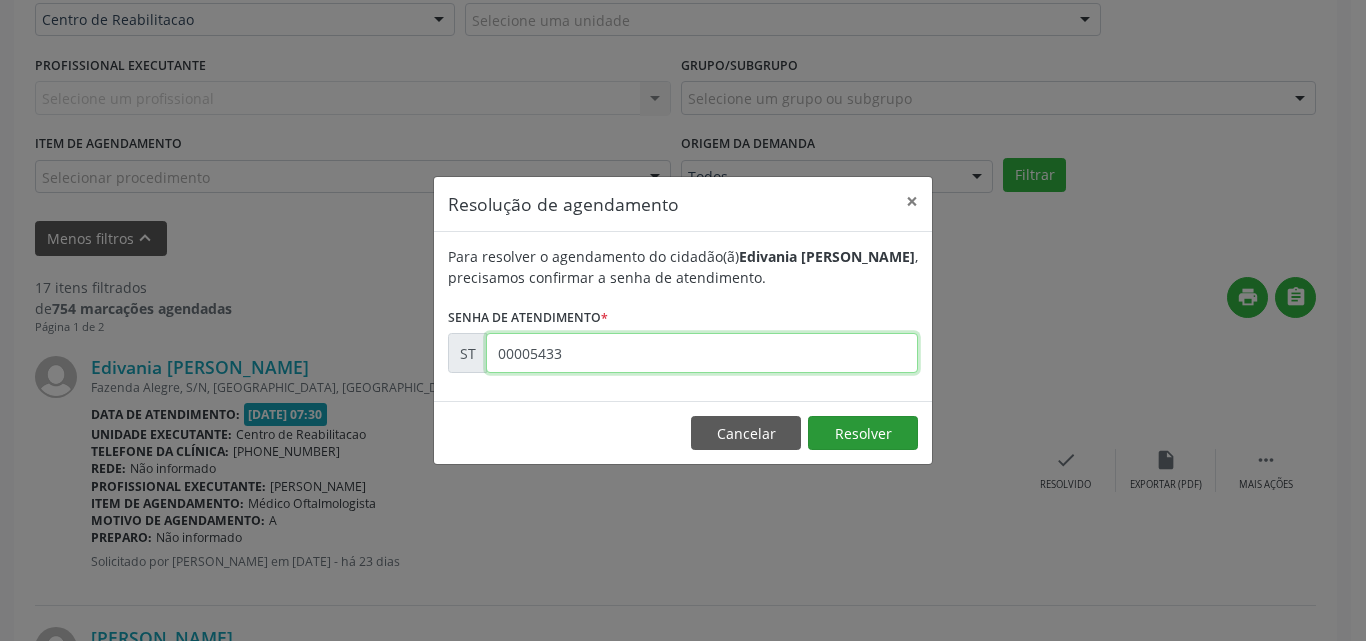 type on "00005433" 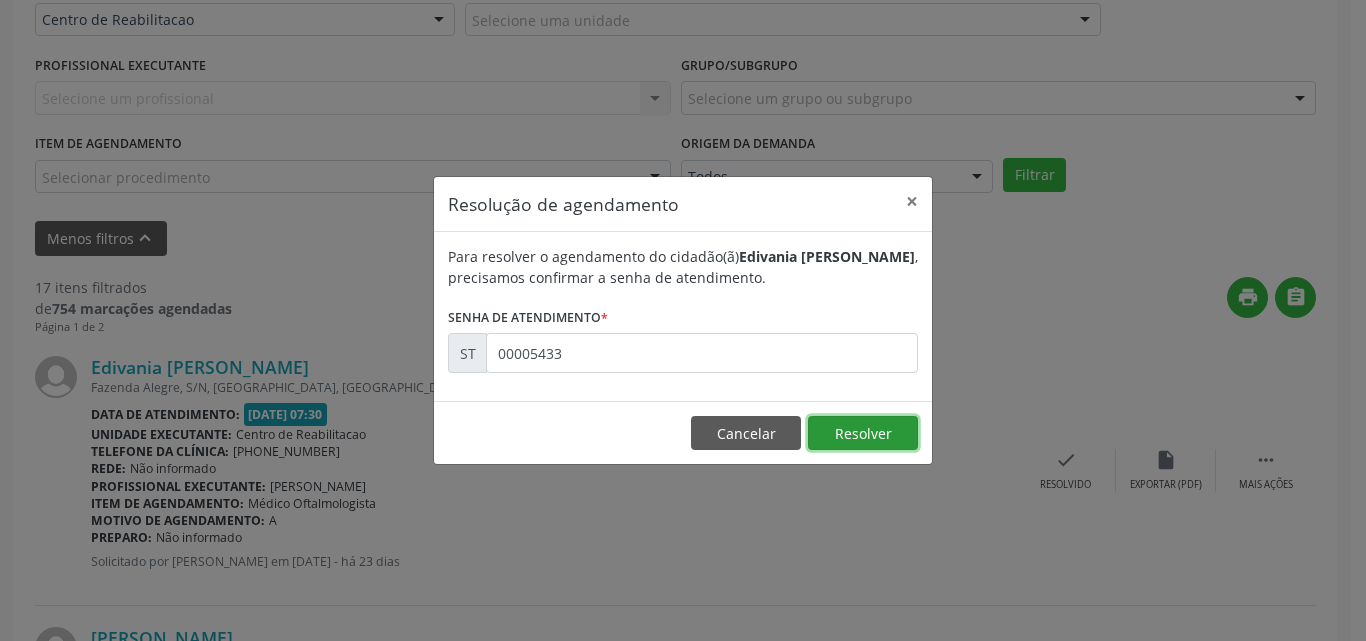 click on "Resolver" at bounding box center [863, 433] 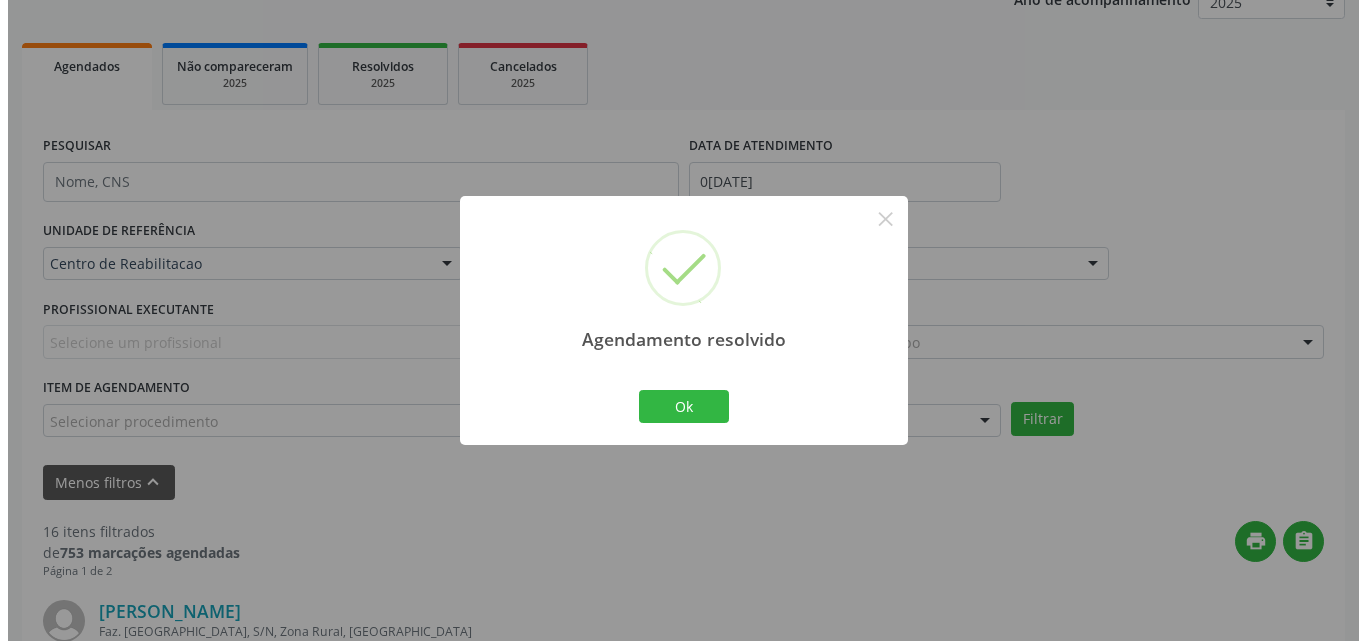 scroll, scrollTop: 500, scrollLeft: 0, axis: vertical 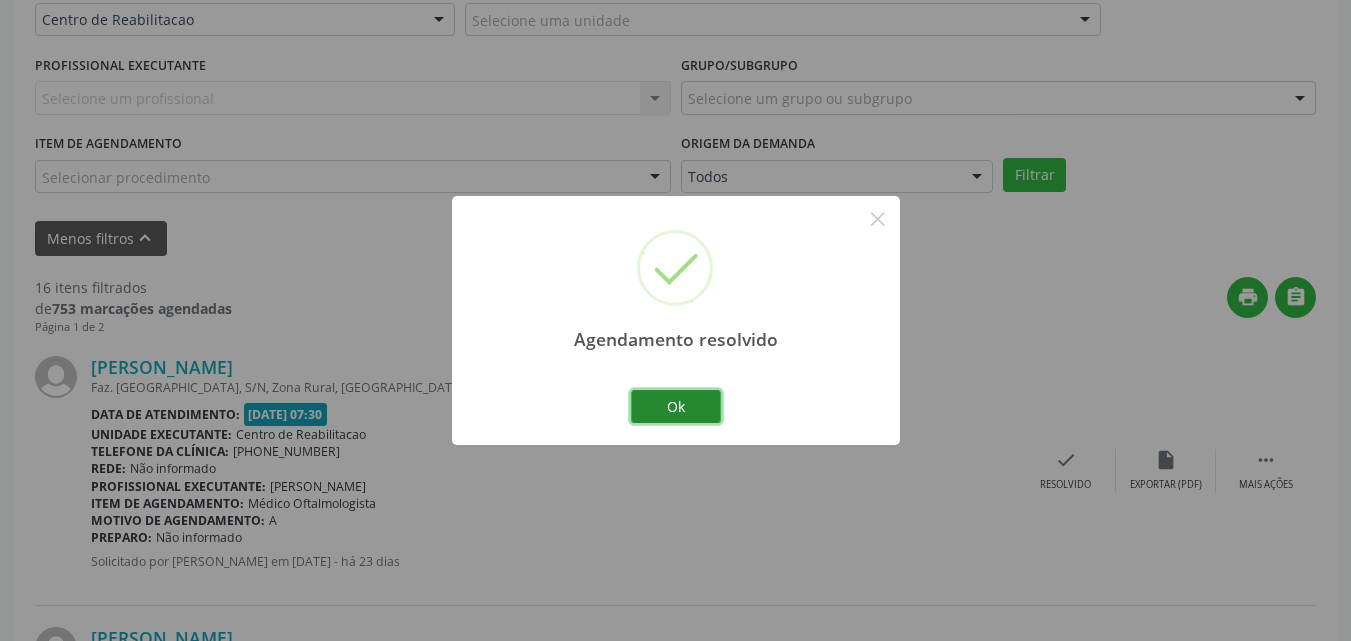 click on "Ok" at bounding box center (676, 407) 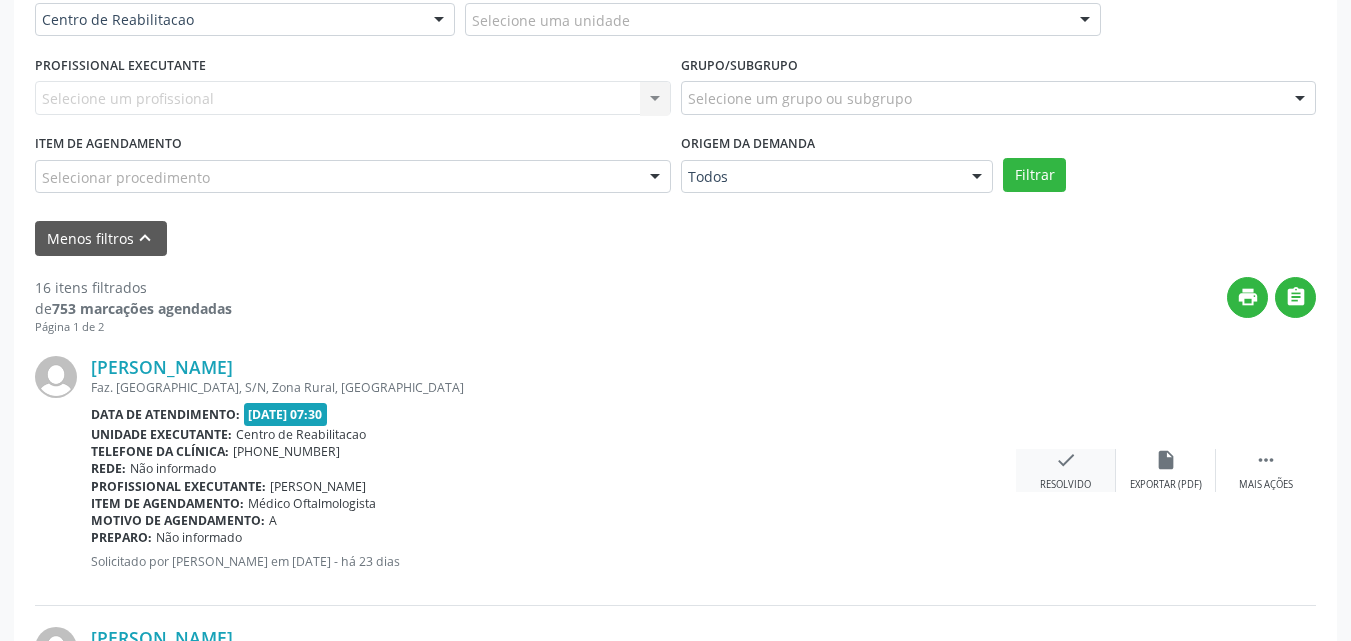 click on "check" at bounding box center [1066, 460] 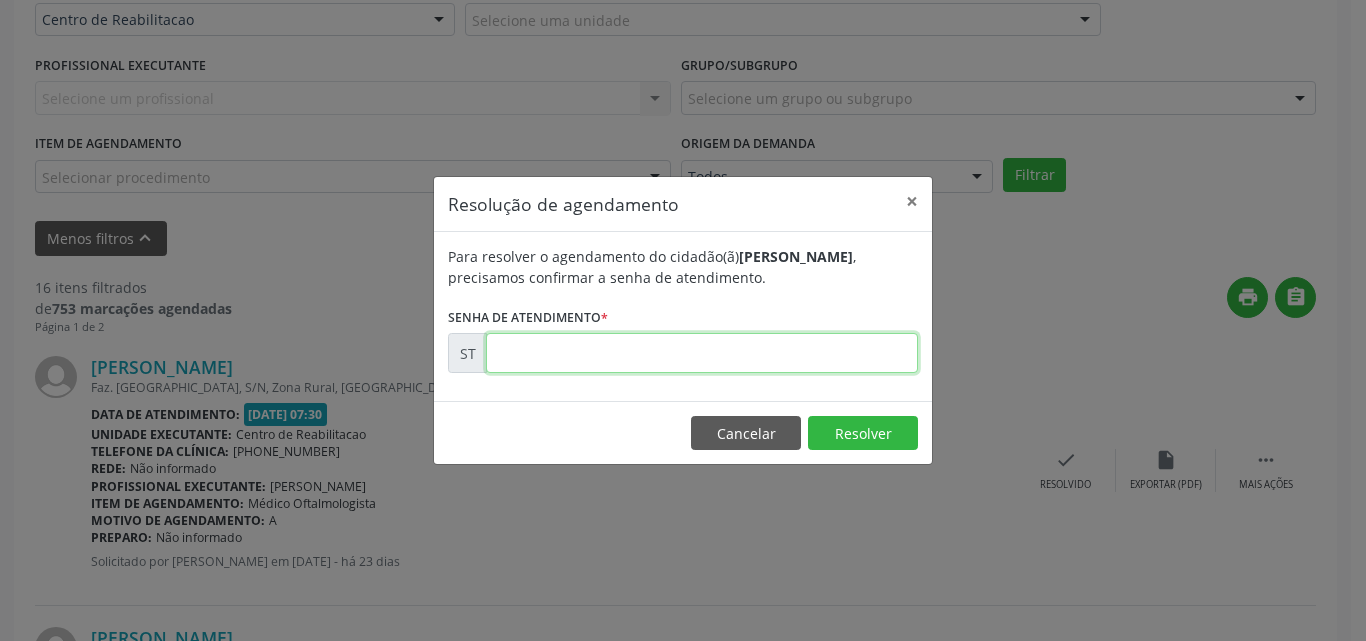 click at bounding box center (702, 353) 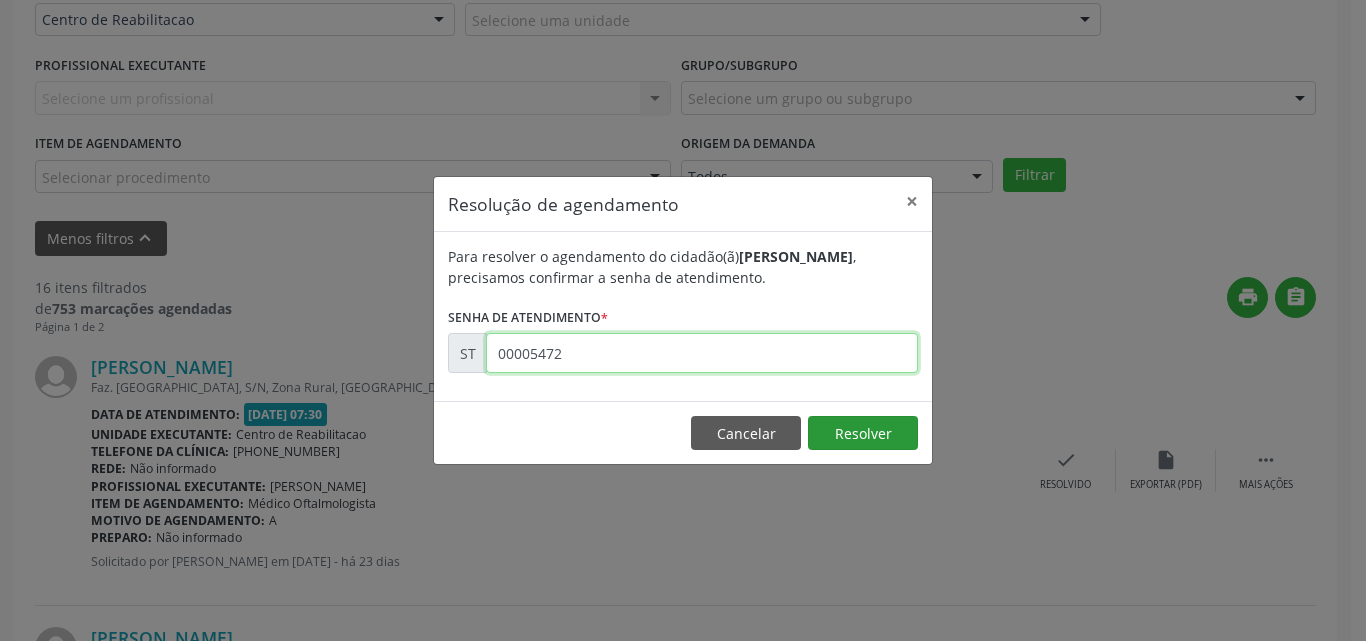 type on "00005472" 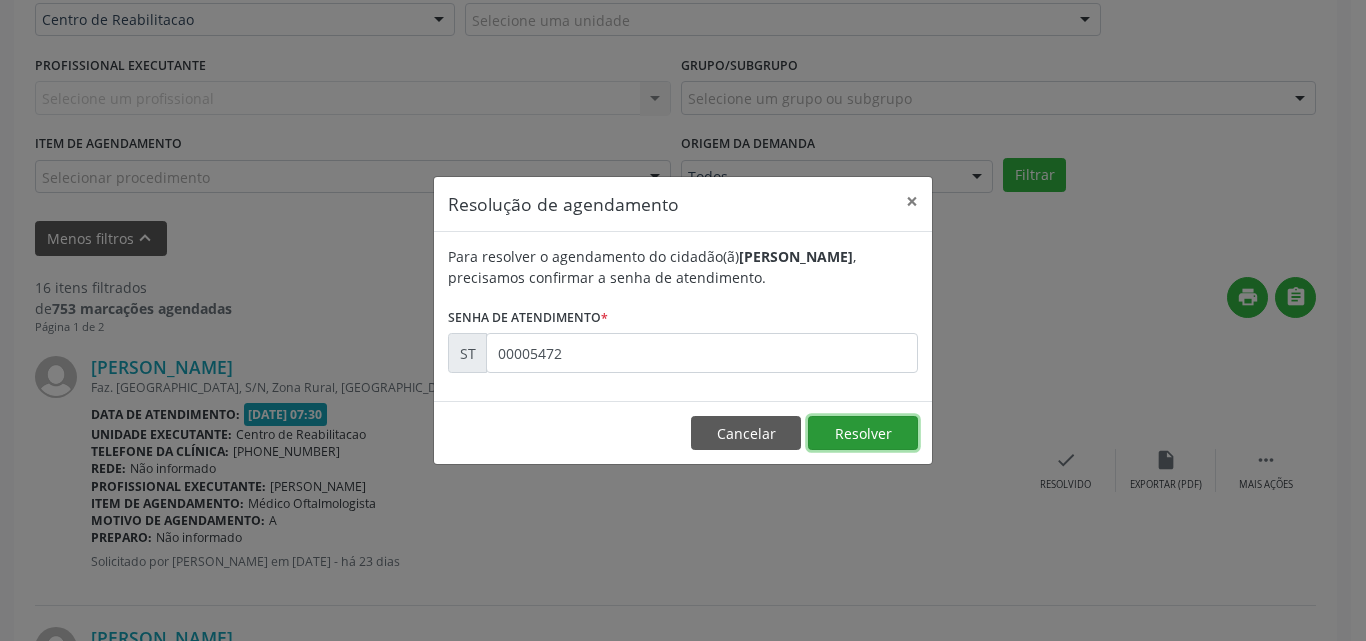 click on "Resolver" at bounding box center [863, 433] 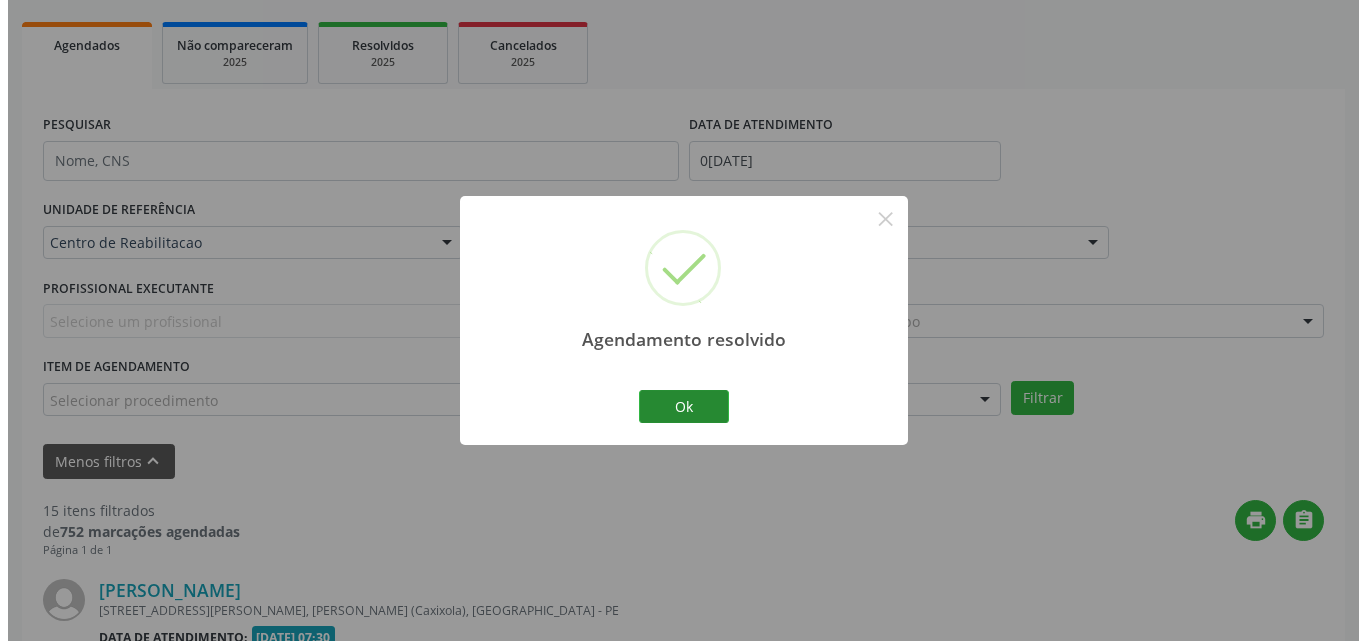 scroll, scrollTop: 500, scrollLeft: 0, axis: vertical 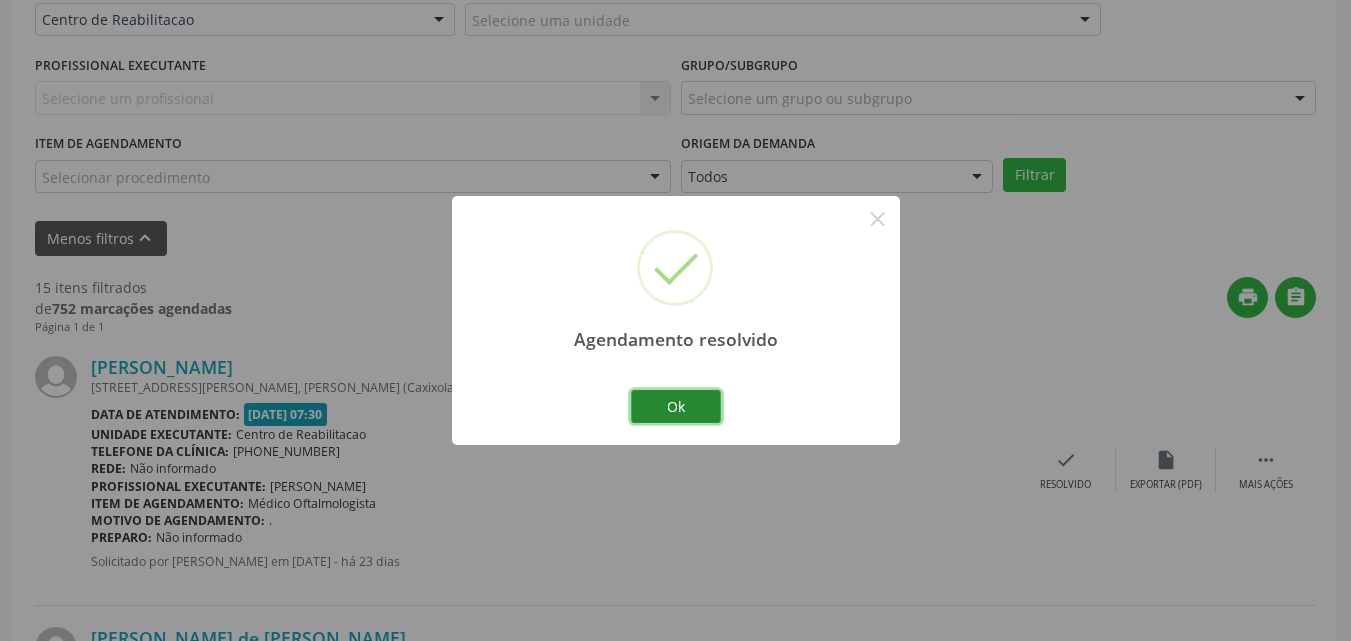 click on "Ok" at bounding box center [676, 407] 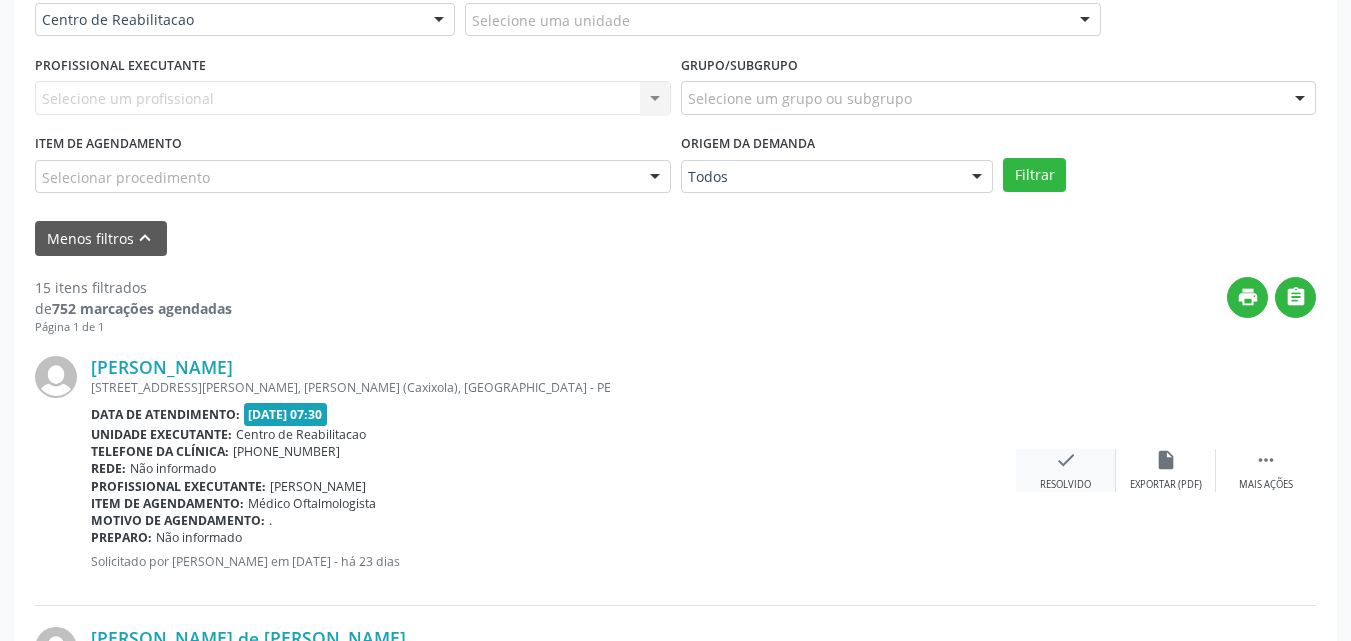 click on "check" at bounding box center [1066, 460] 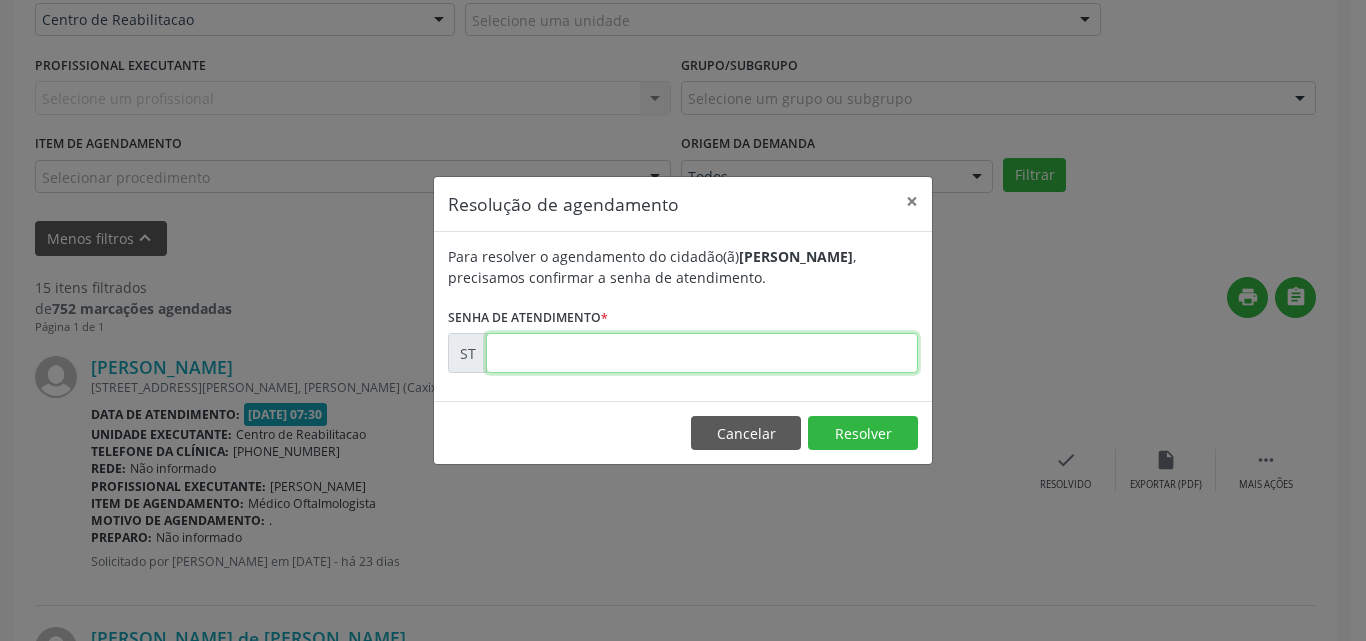 click at bounding box center [702, 353] 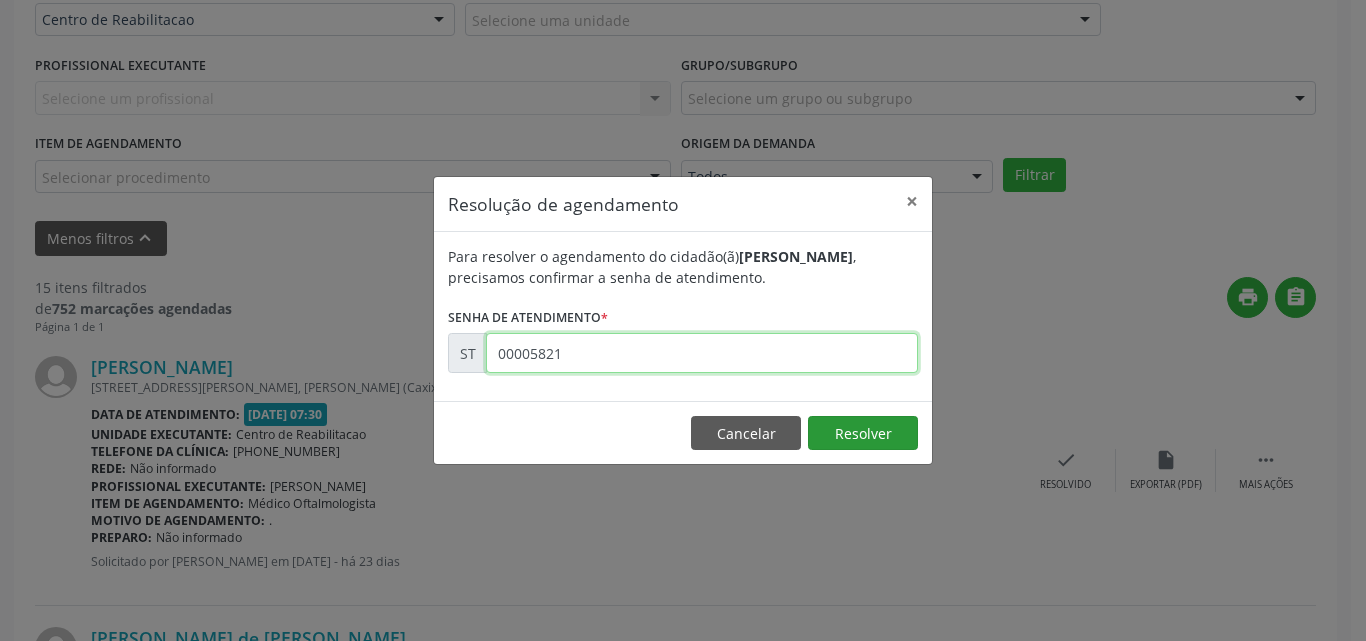type on "00005821" 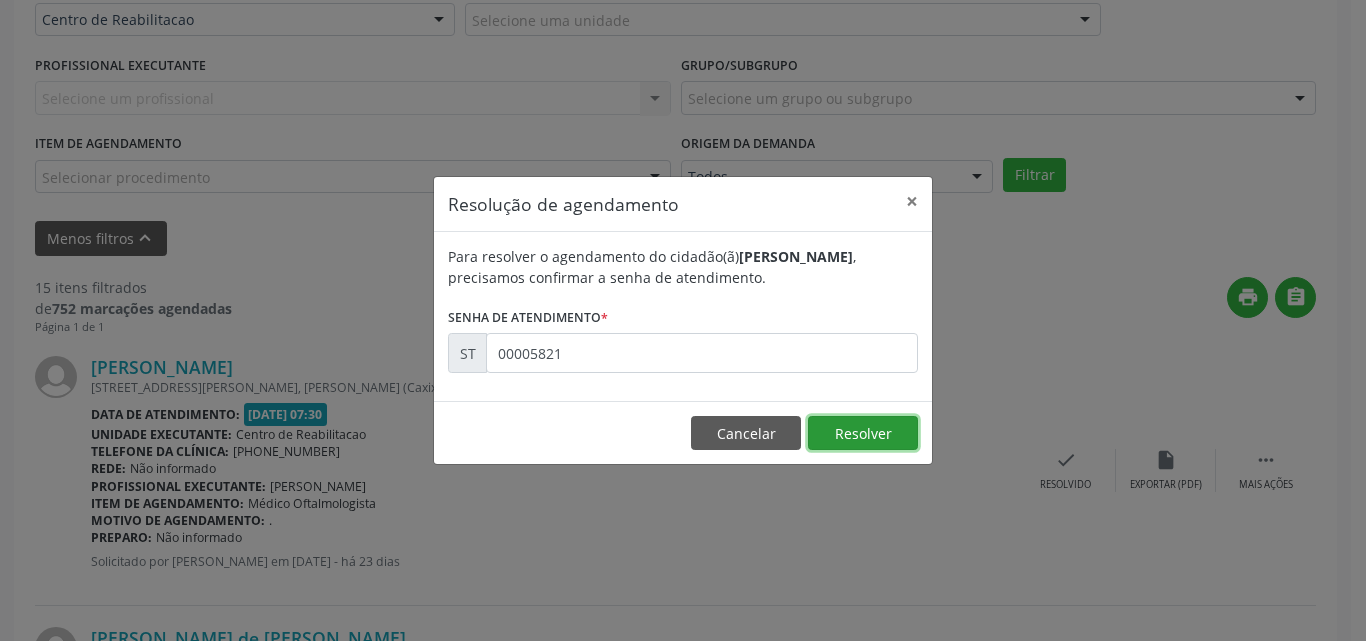 click on "Resolver" at bounding box center (863, 433) 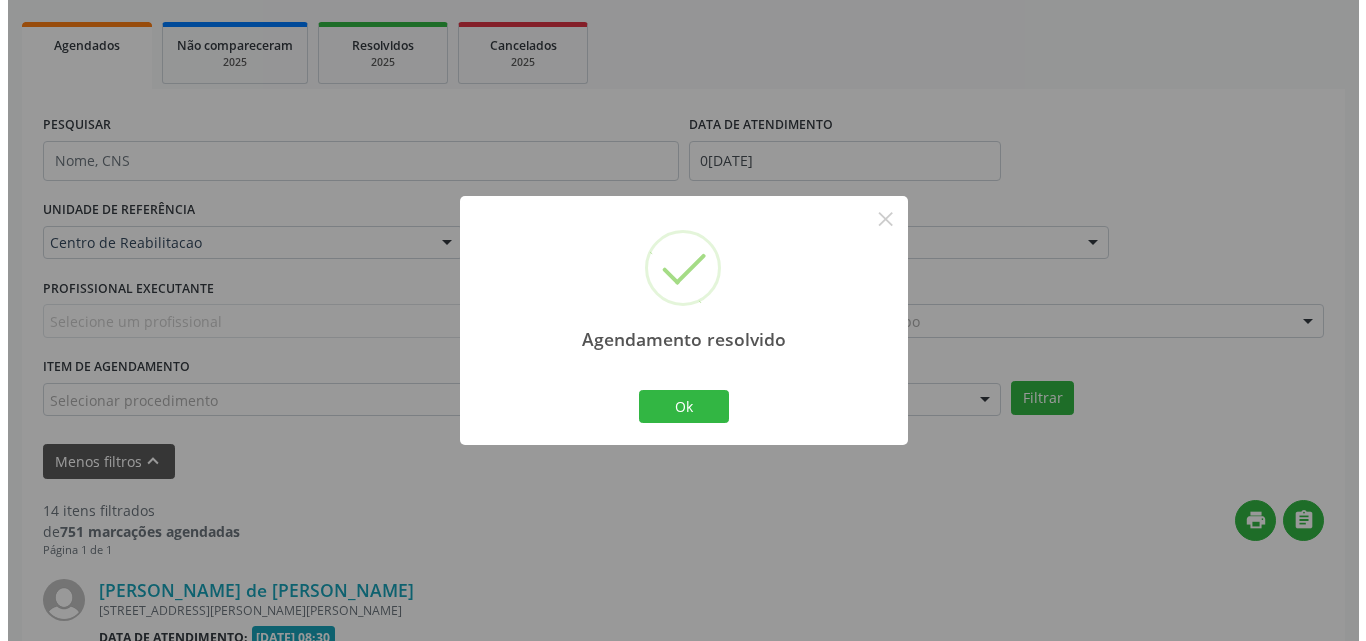 scroll, scrollTop: 500, scrollLeft: 0, axis: vertical 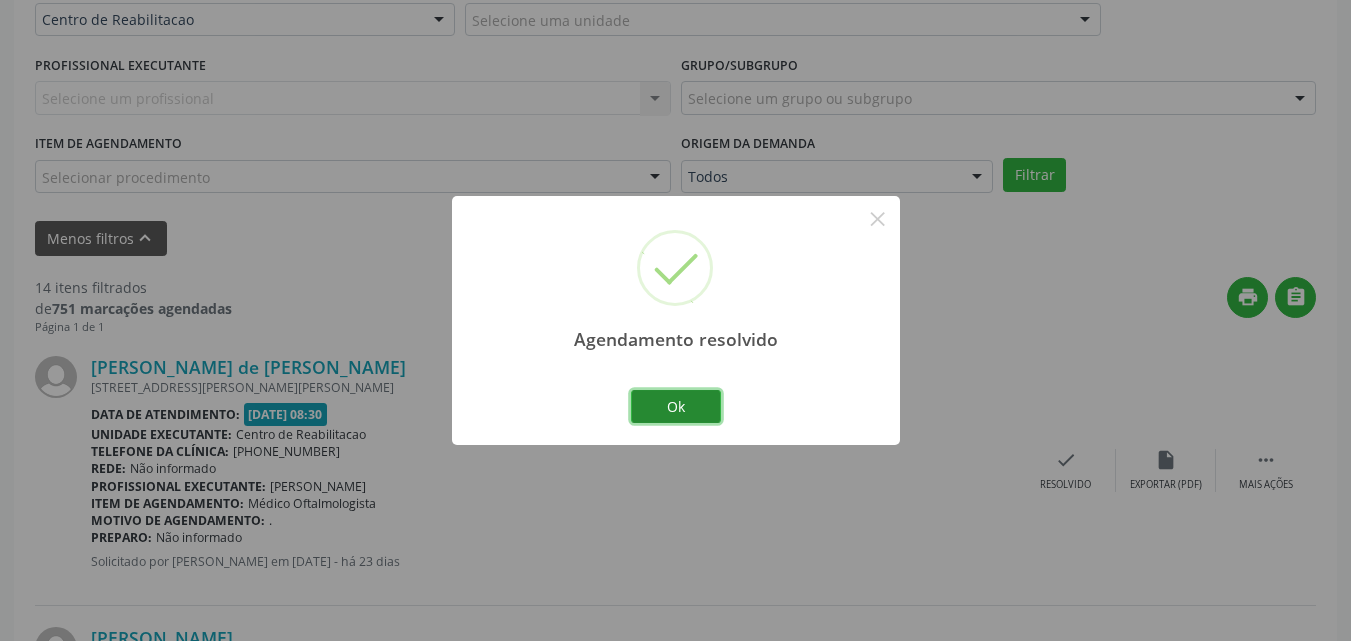 click on "Ok" at bounding box center (676, 407) 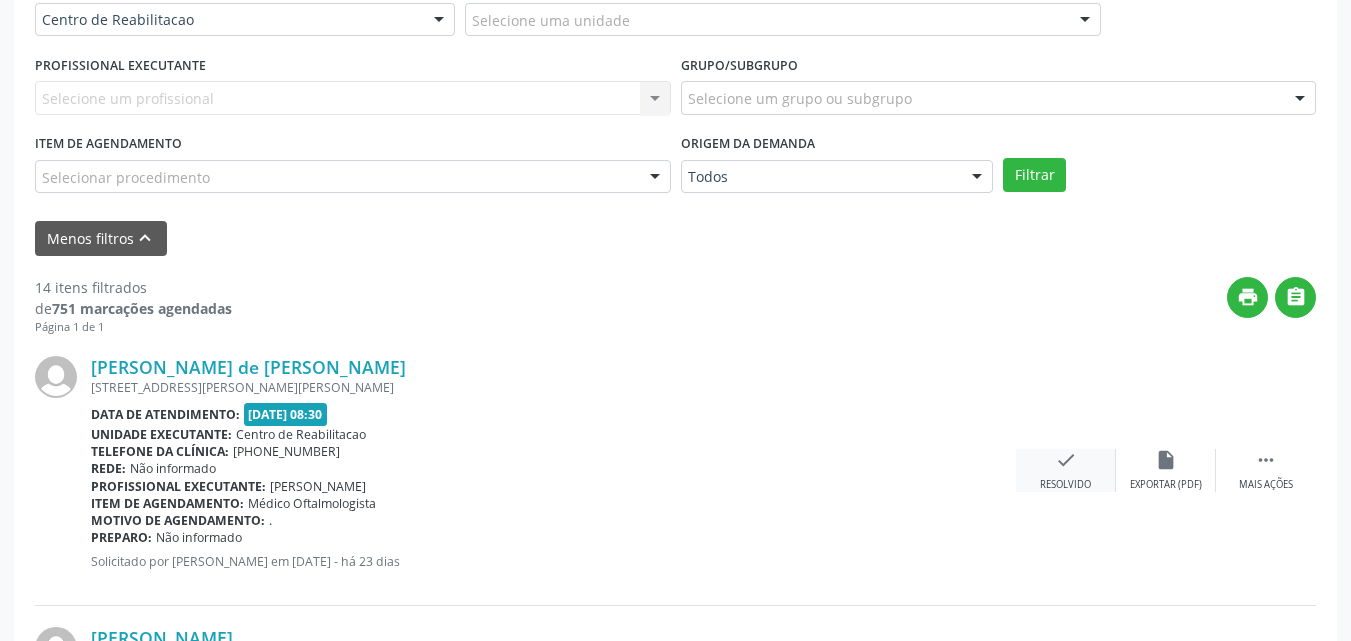 click on "check" at bounding box center (1066, 460) 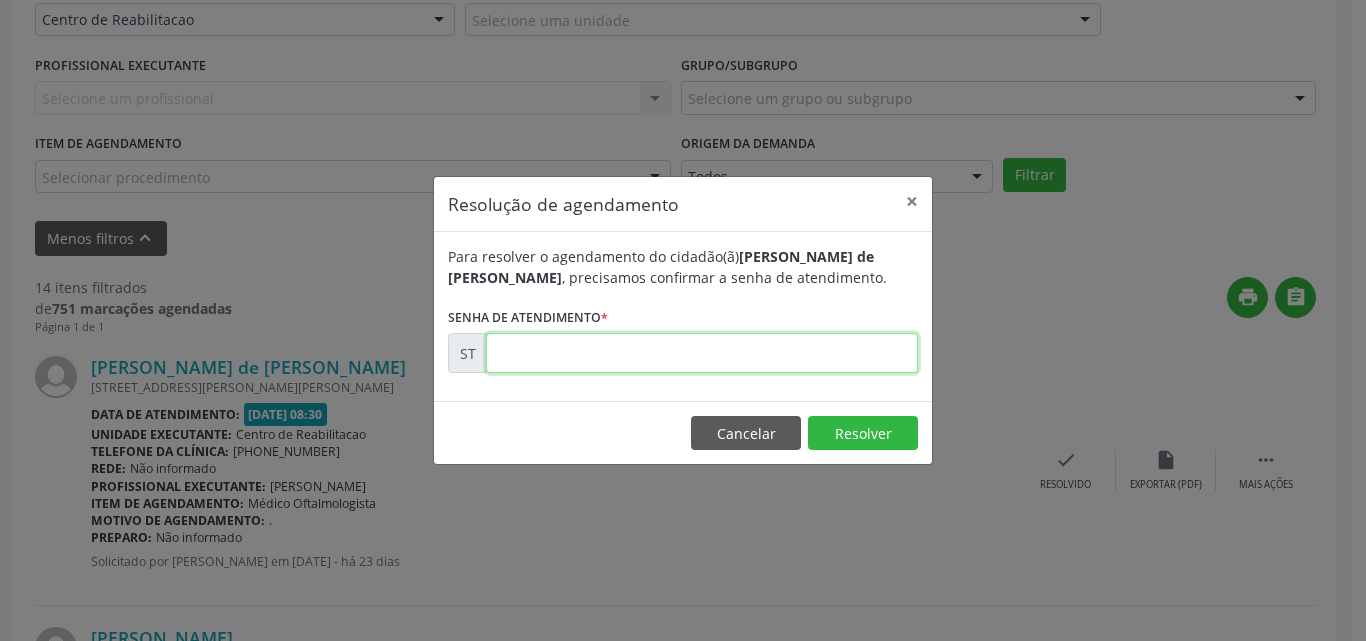click at bounding box center [702, 353] 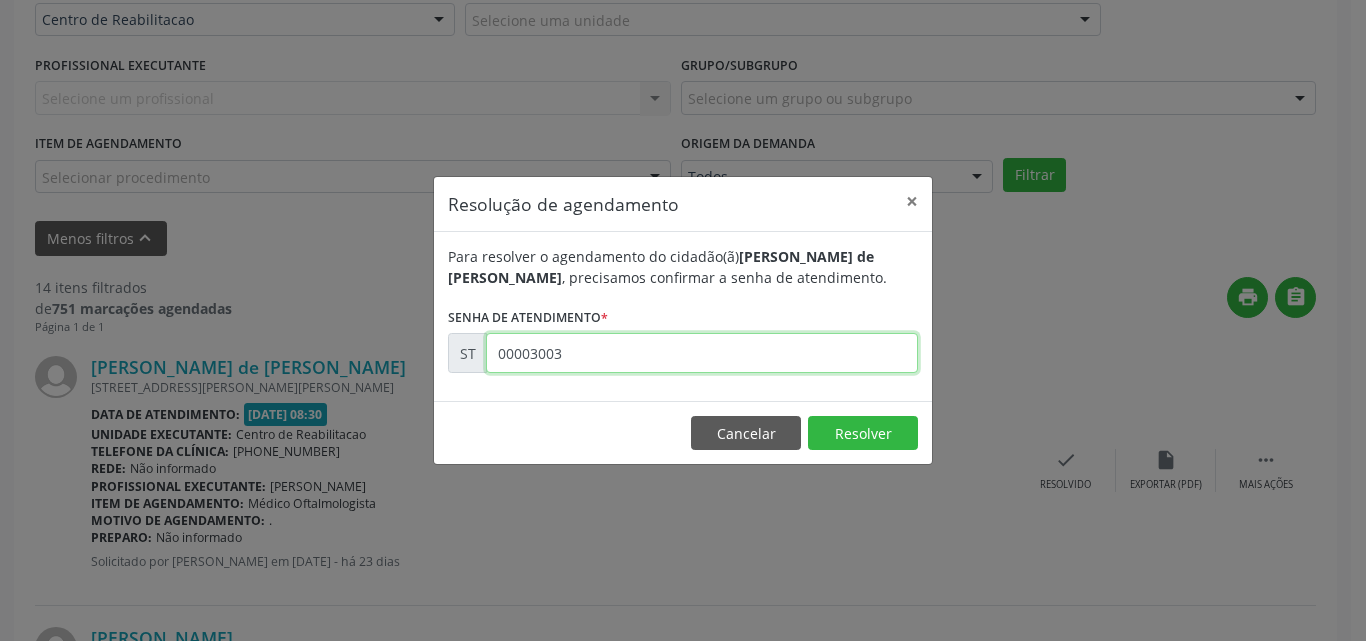 click on "00003003" at bounding box center (702, 353) 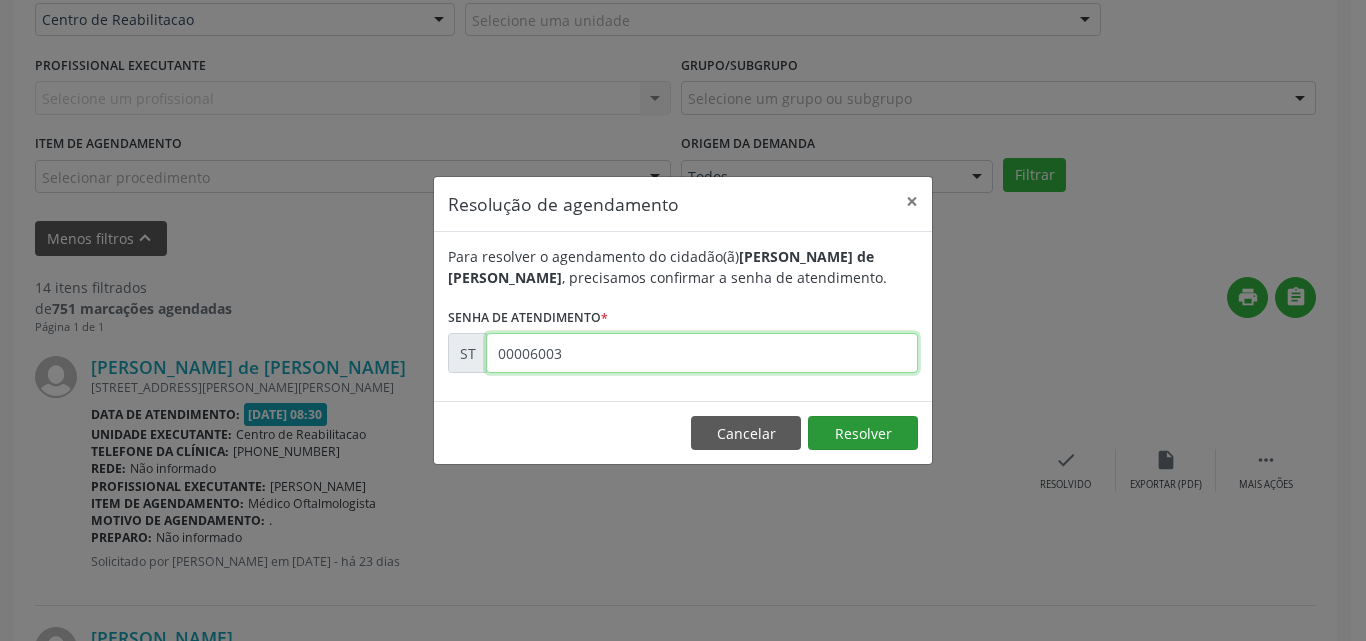 type on "00006003" 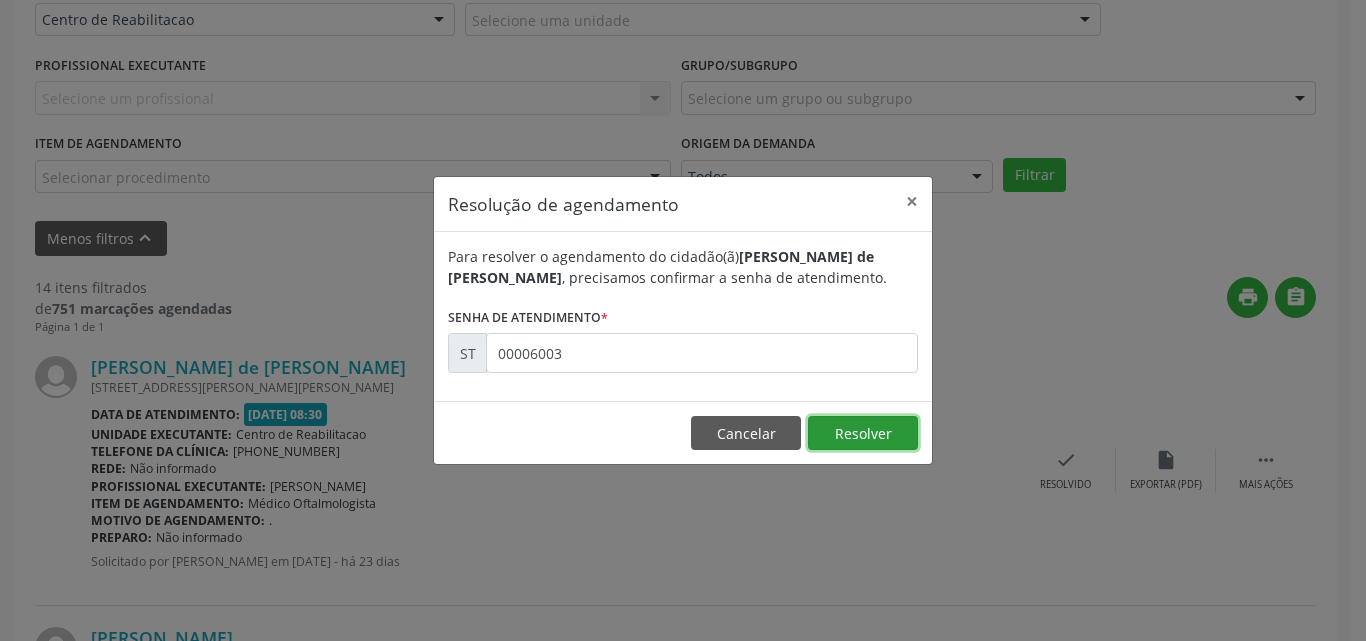 click on "Resolver" at bounding box center [863, 433] 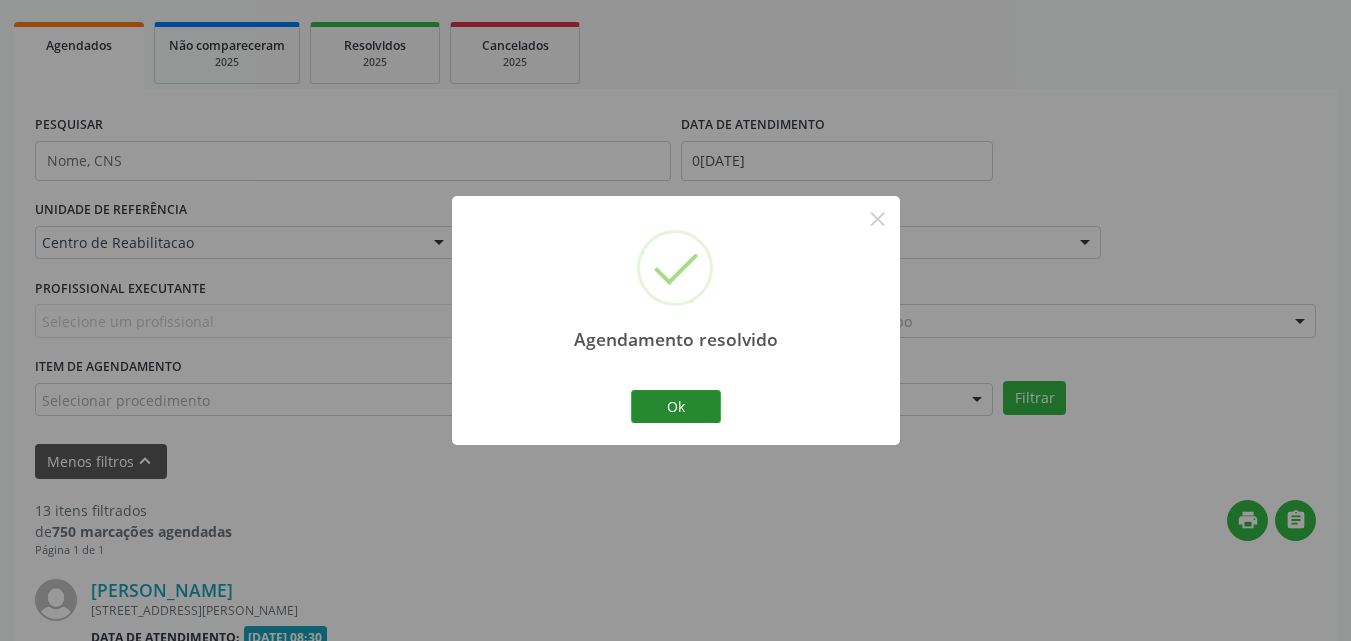 scroll, scrollTop: 500, scrollLeft: 0, axis: vertical 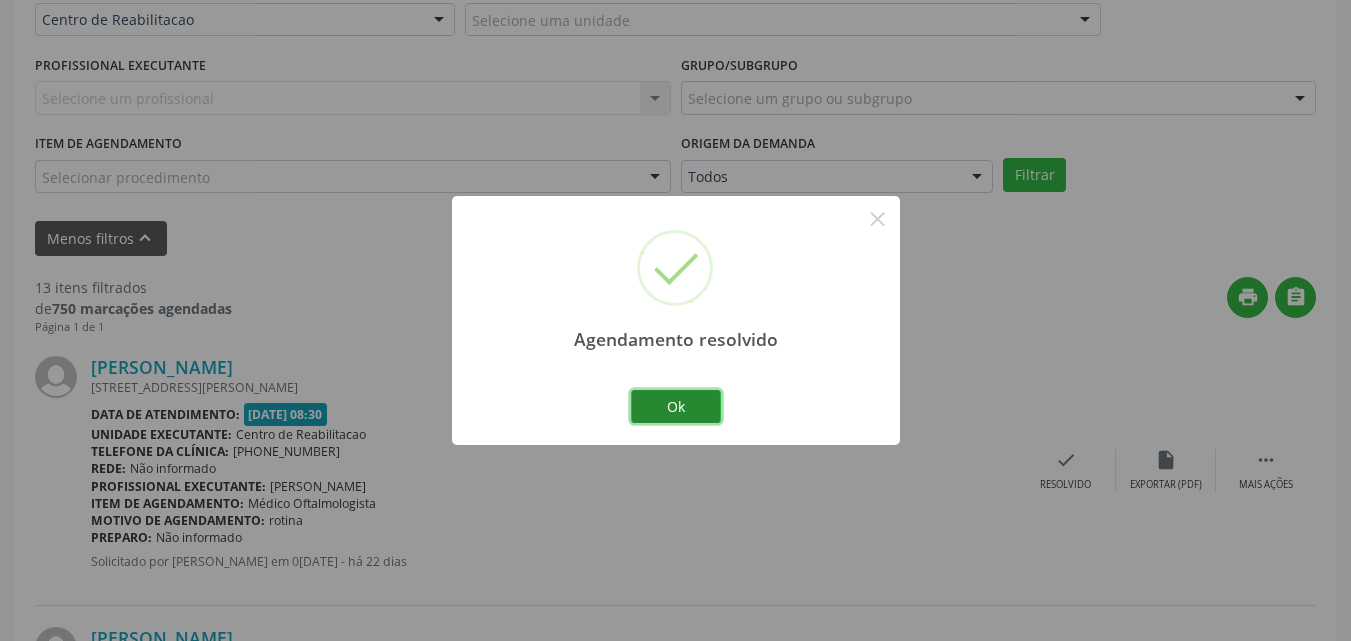 click on "Ok" at bounding box center (676, 407) 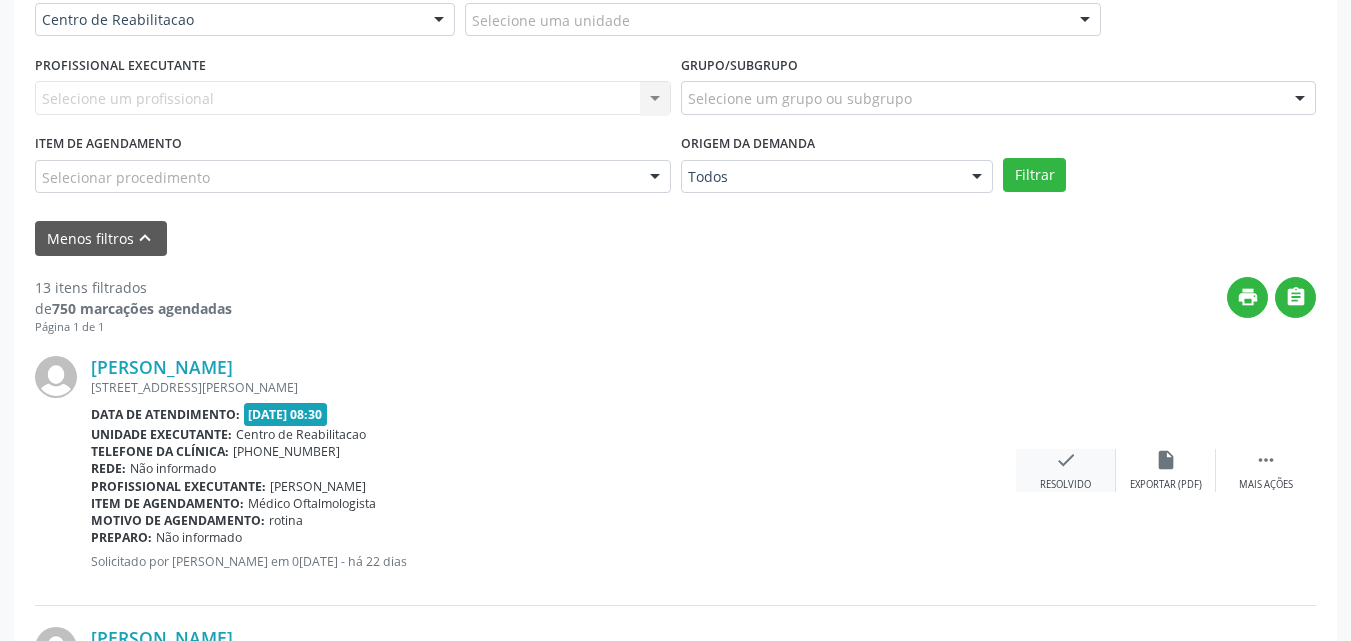 click on "check" at bounding box center (1066, 460) 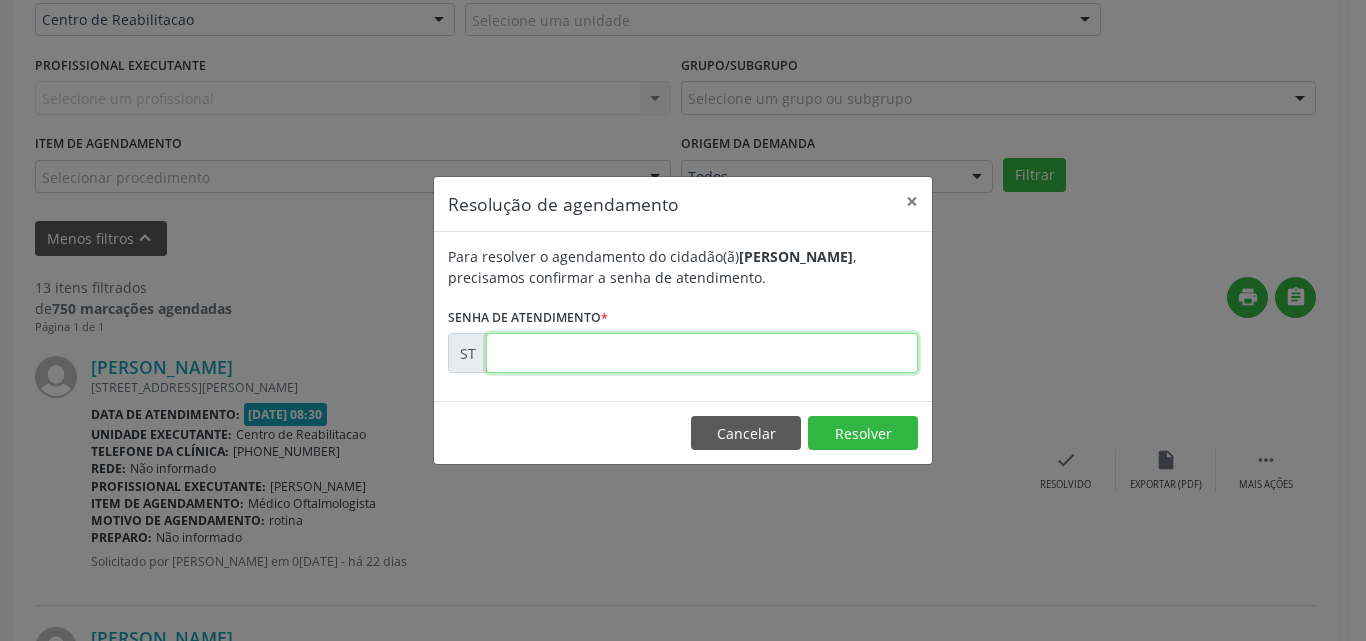 click at bounding box center (702, 353) 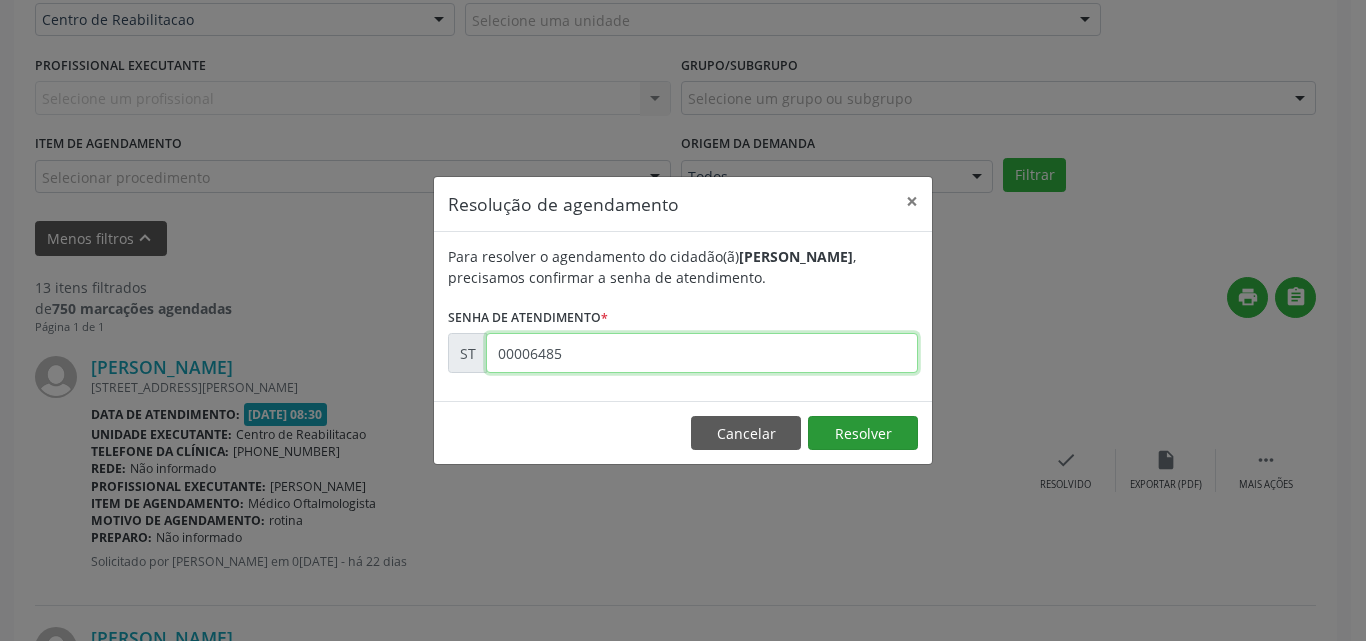 type on "00006485" 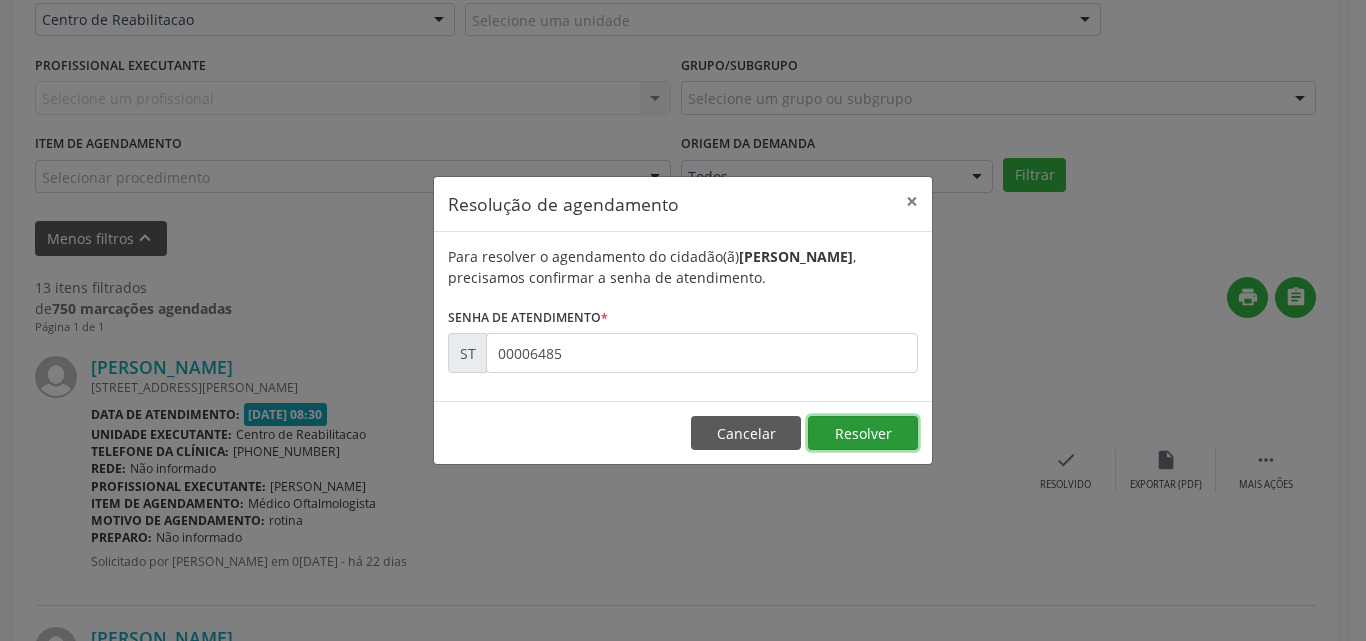 click on "Resolver" at bounding box center (863, 433) 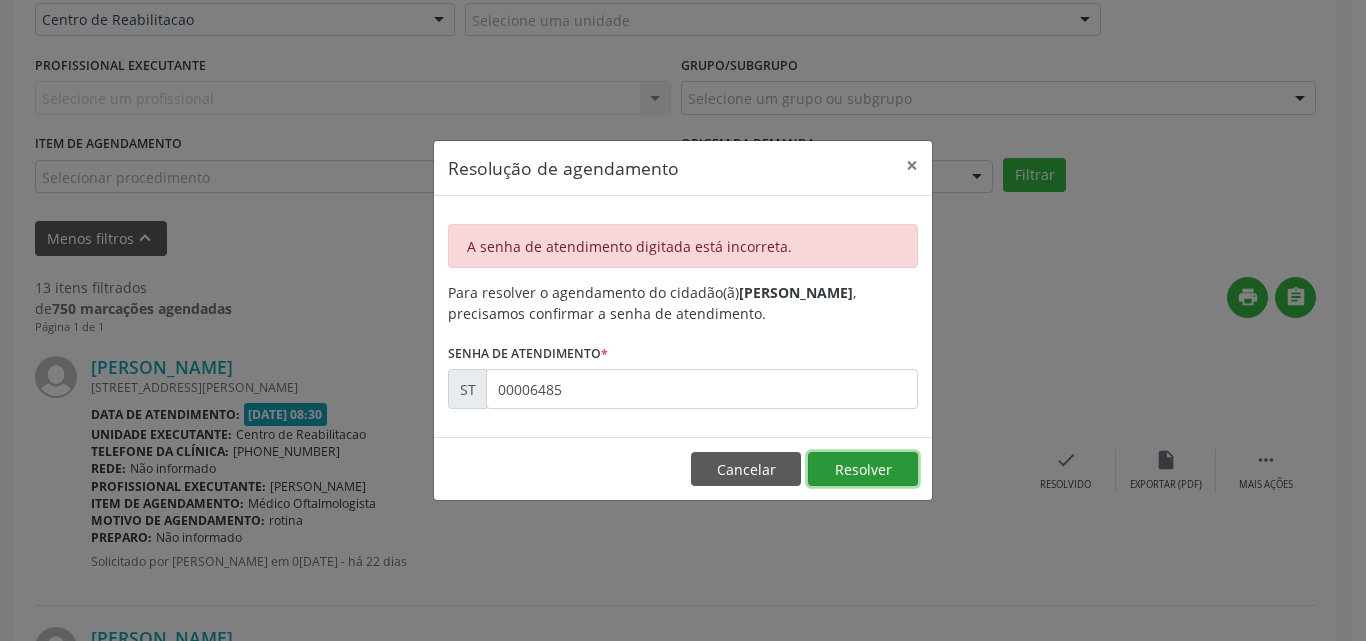 click on "Resolver" at bounding box center (863, 469) 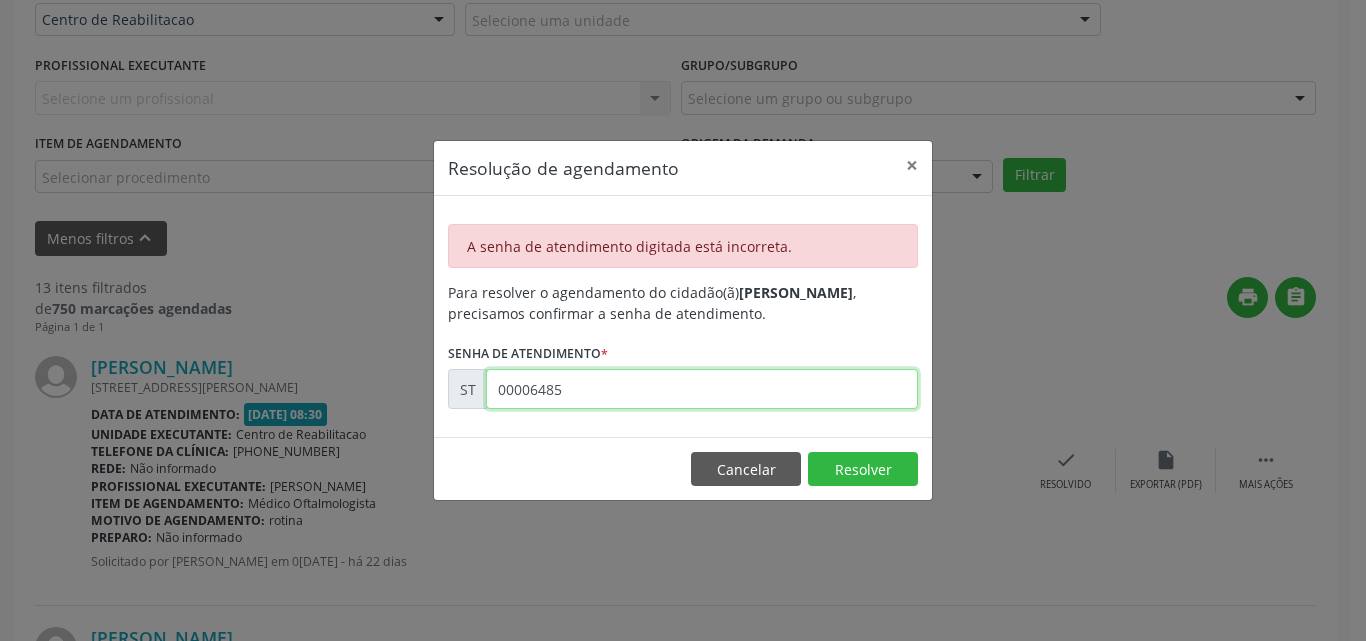 click on "00006485" at bounding box center (702, 389) 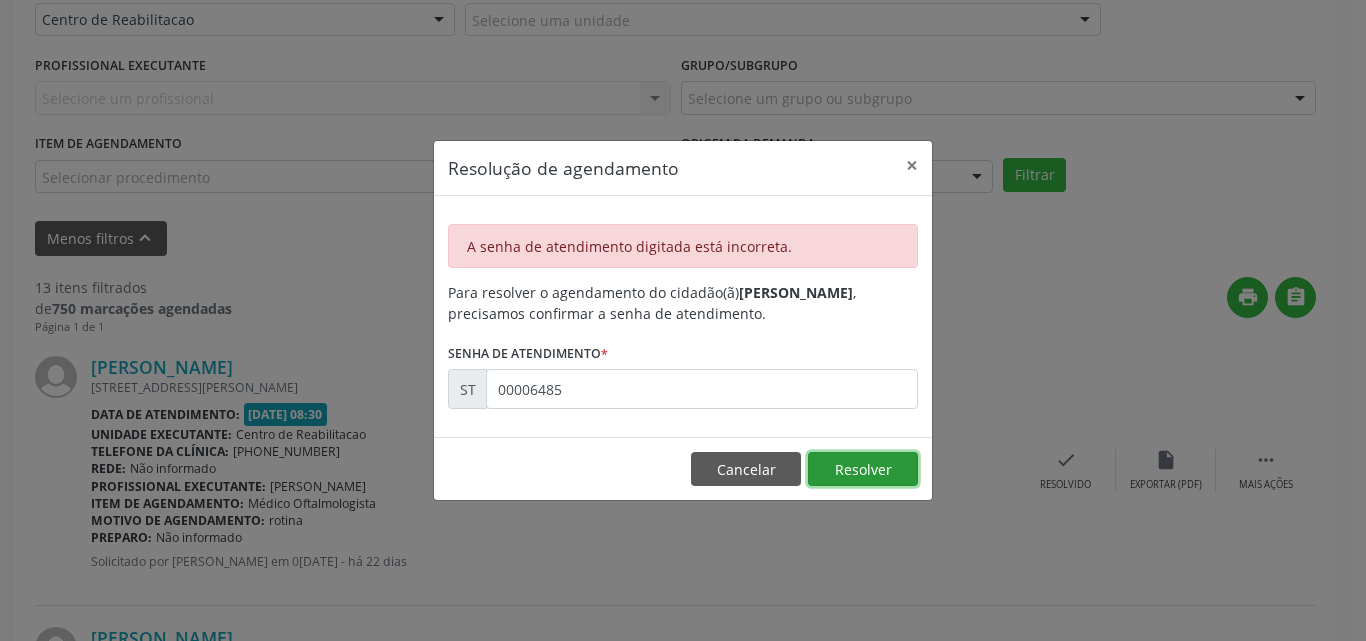 click on "Resolver" at bounding box center [863, 469] 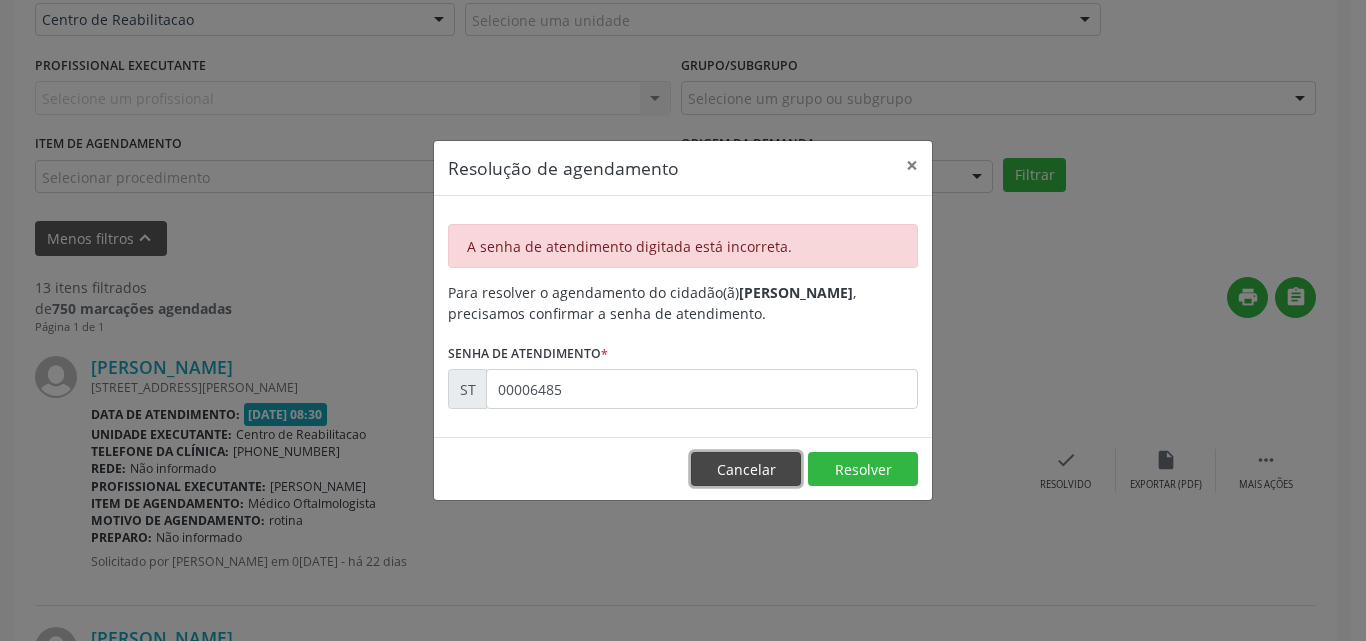 click on "Cancelar" at bounding box center [746, 469] 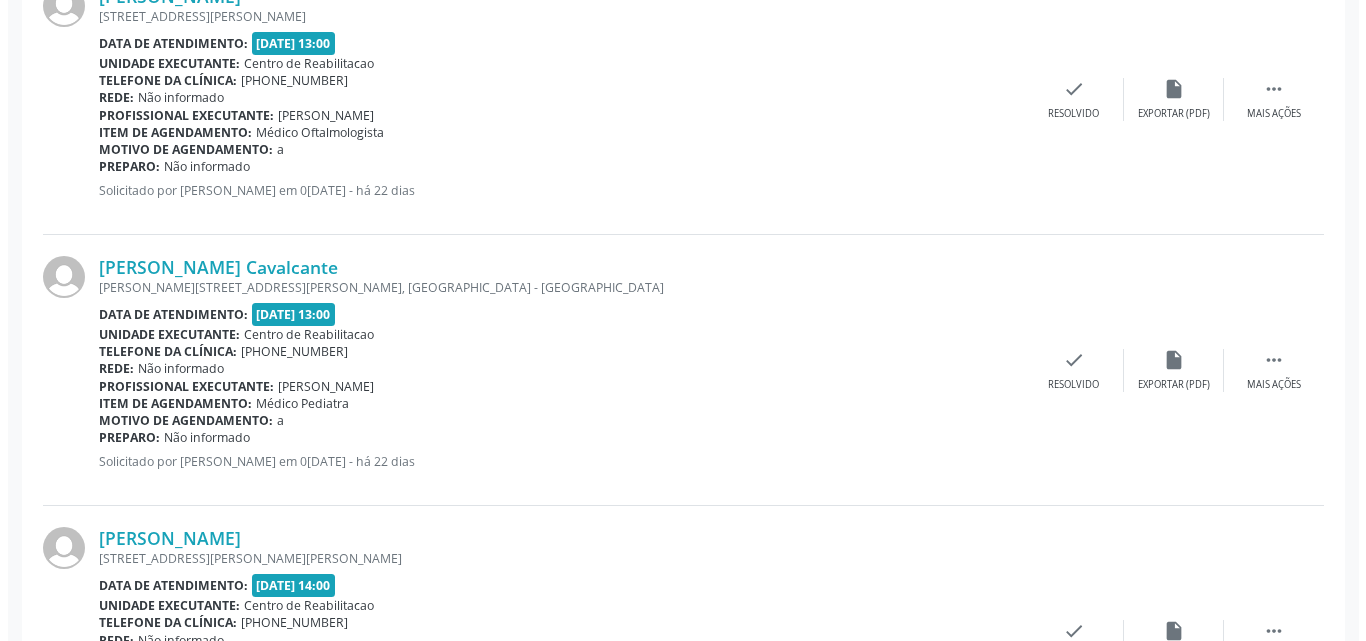 scroll, scrollTop: 3753, scrollLeft: 0, axis: vertical 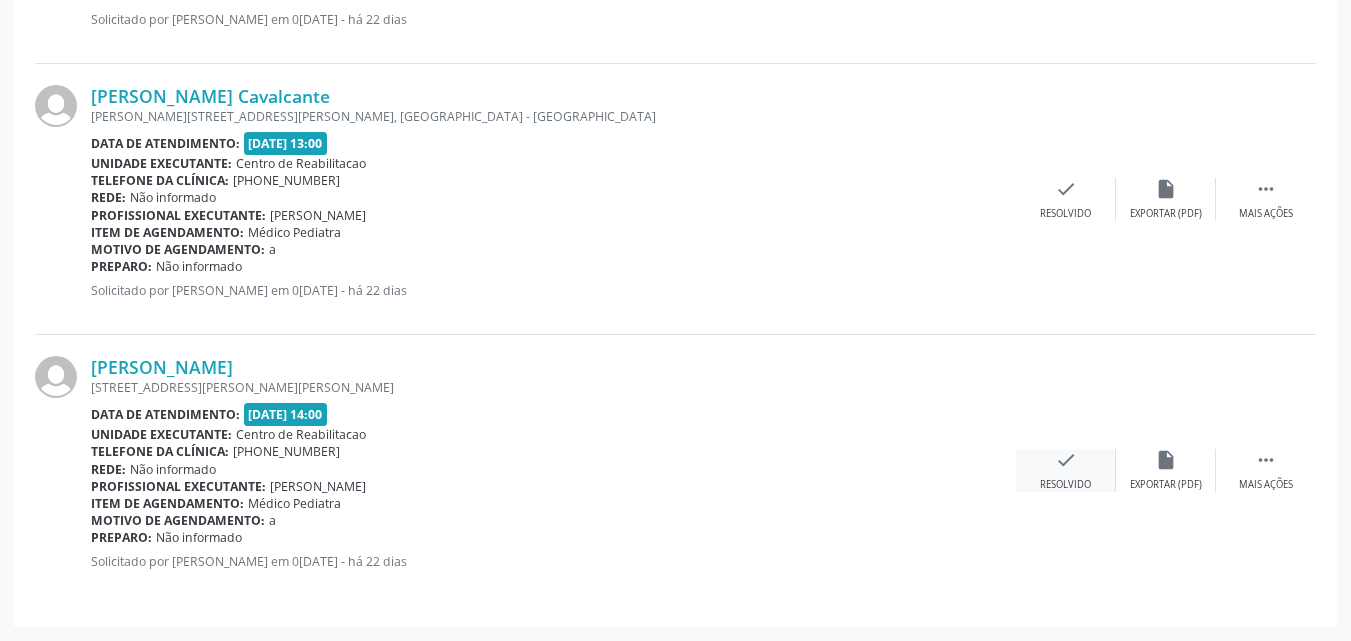 click on "check" at bounding box center (1066, 460) 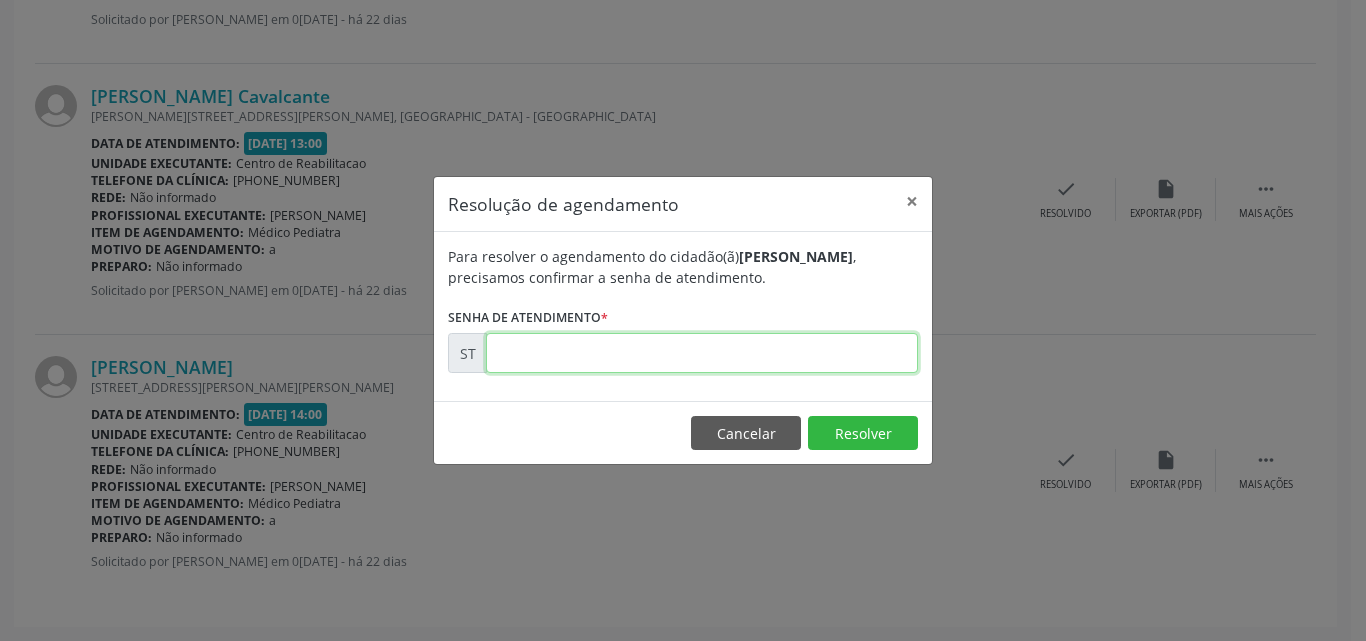 click at bounding box center [702, 353] 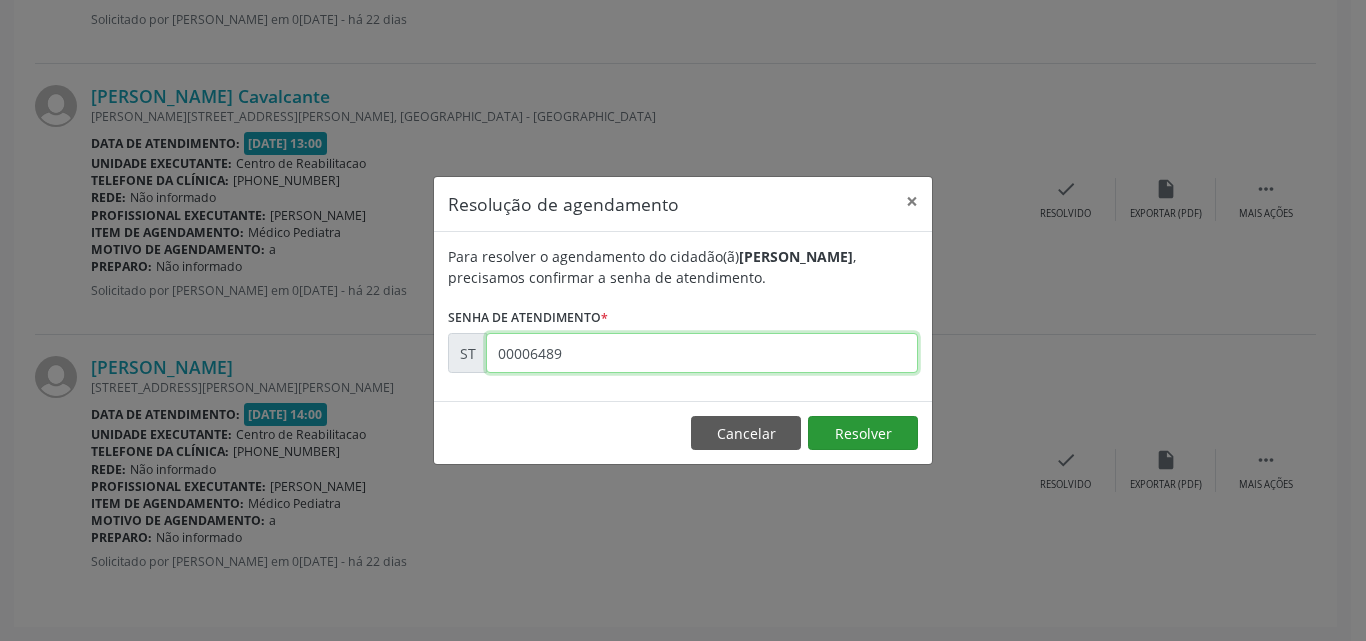 type on "00006489" 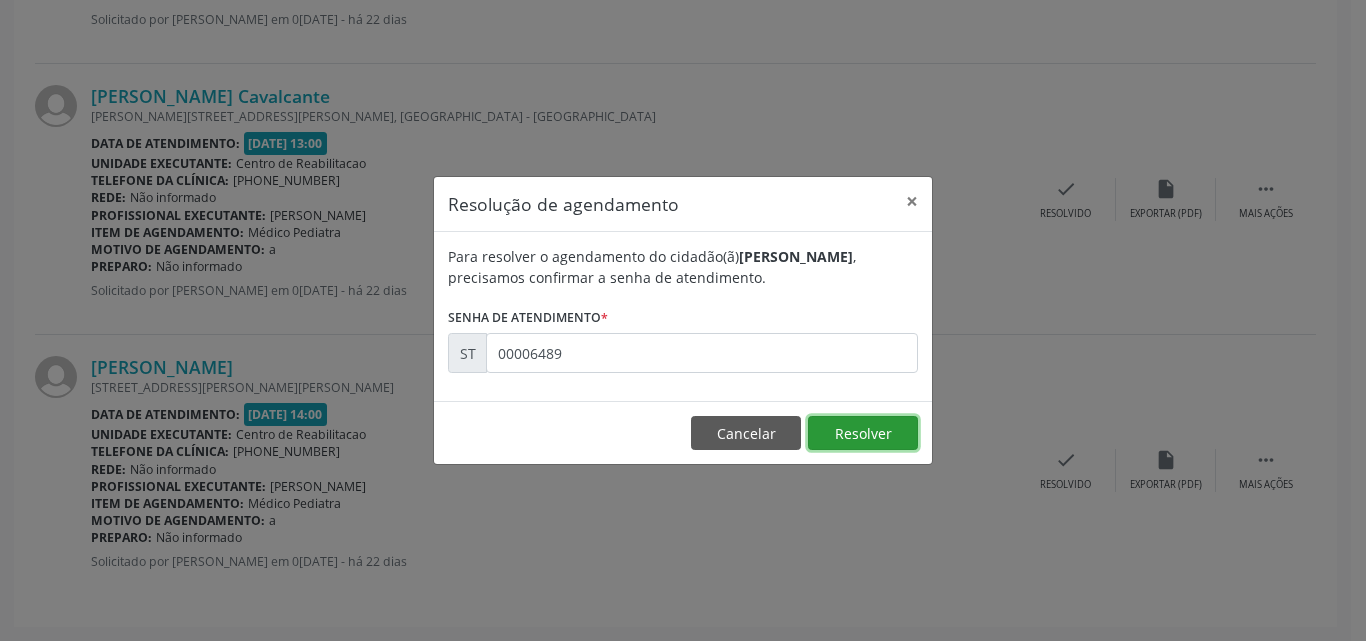 click on "Resolver" at bounding box center (863, 433) 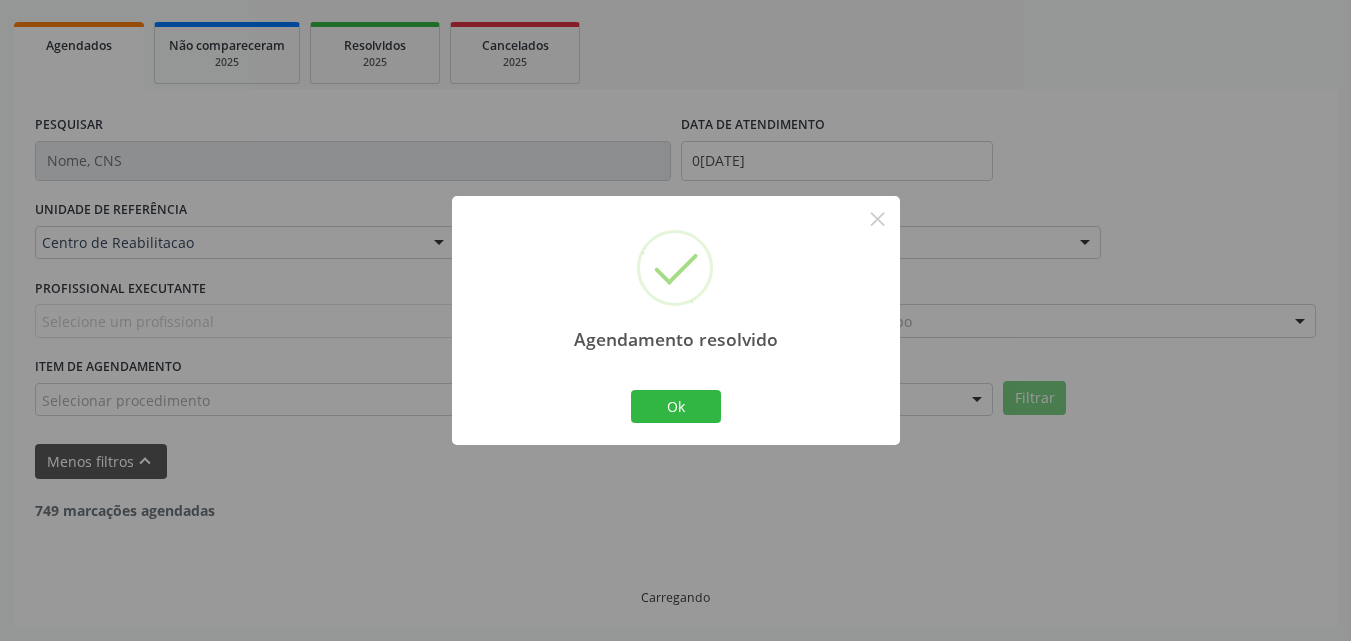 scroll, scrollTop: 3481, scrollLeft: 0, axis: vertical 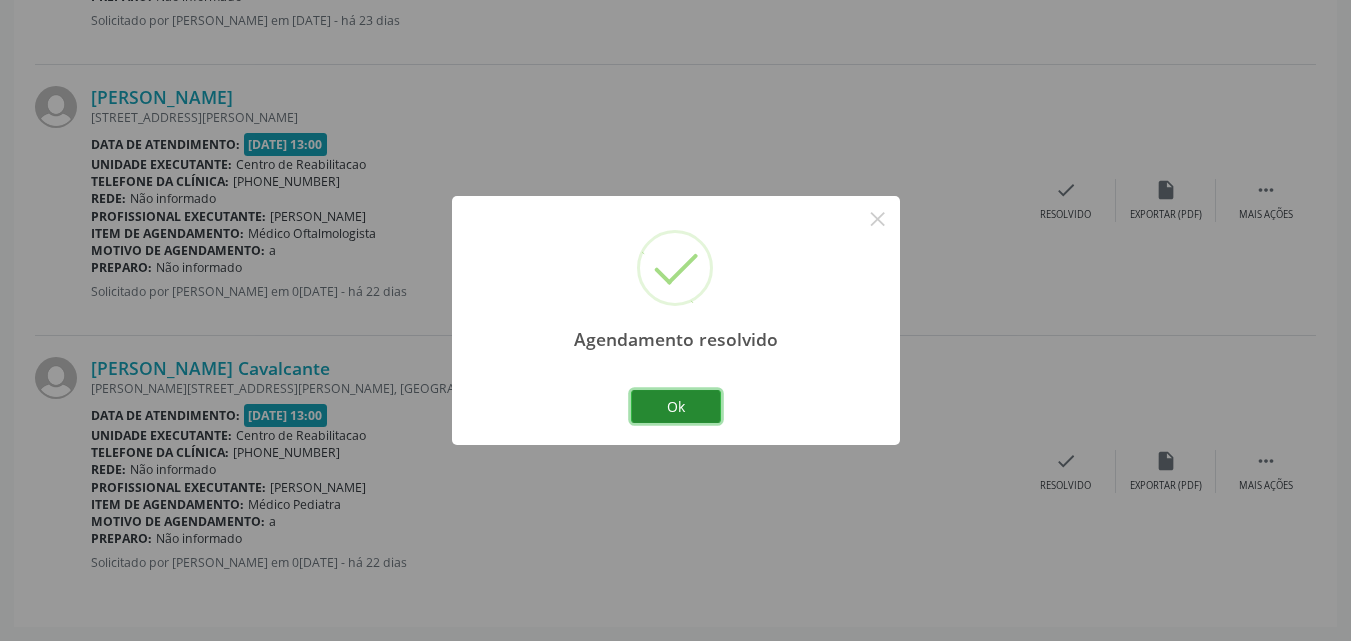click on "Ok" at bounding box center [676, 407] 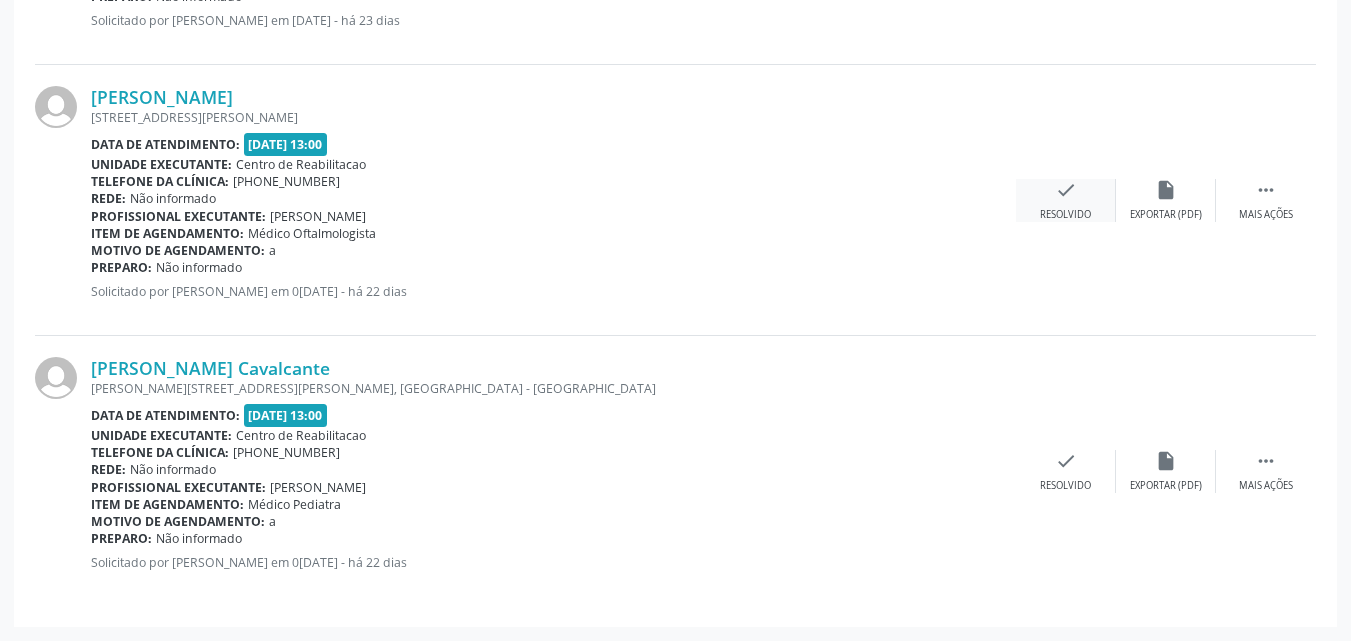 click on "check" at bounding box center (1066, 190) 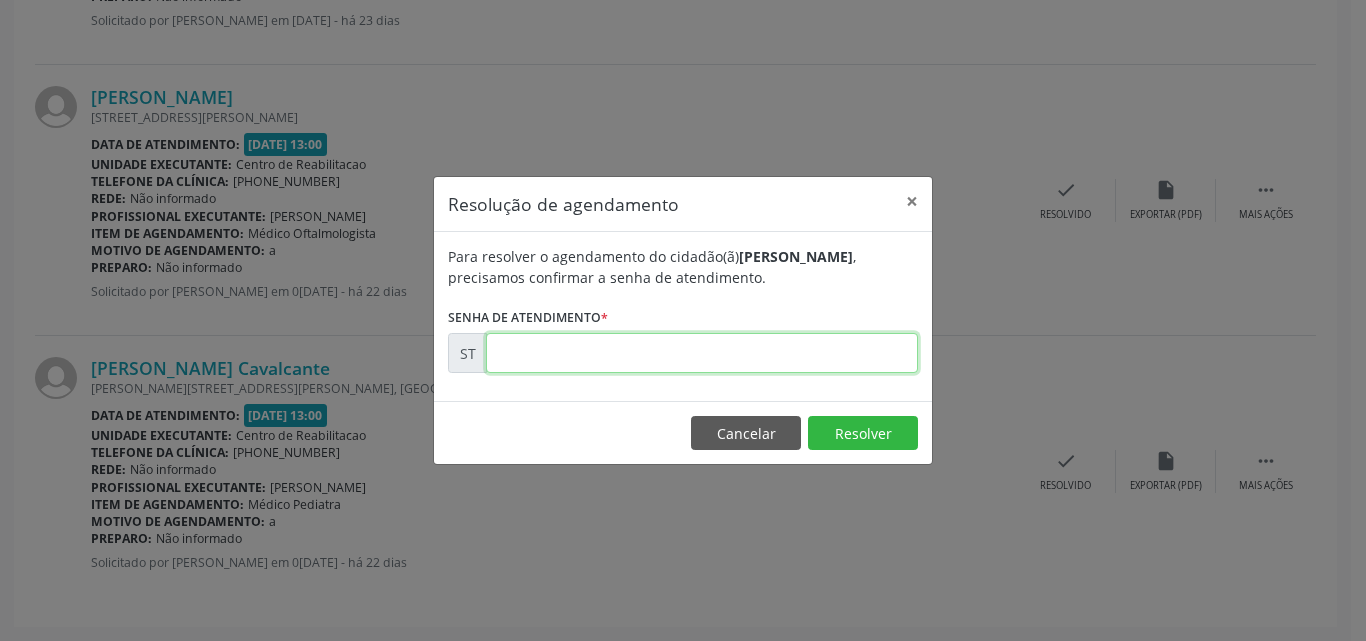 click at bounding box center (702, 353) 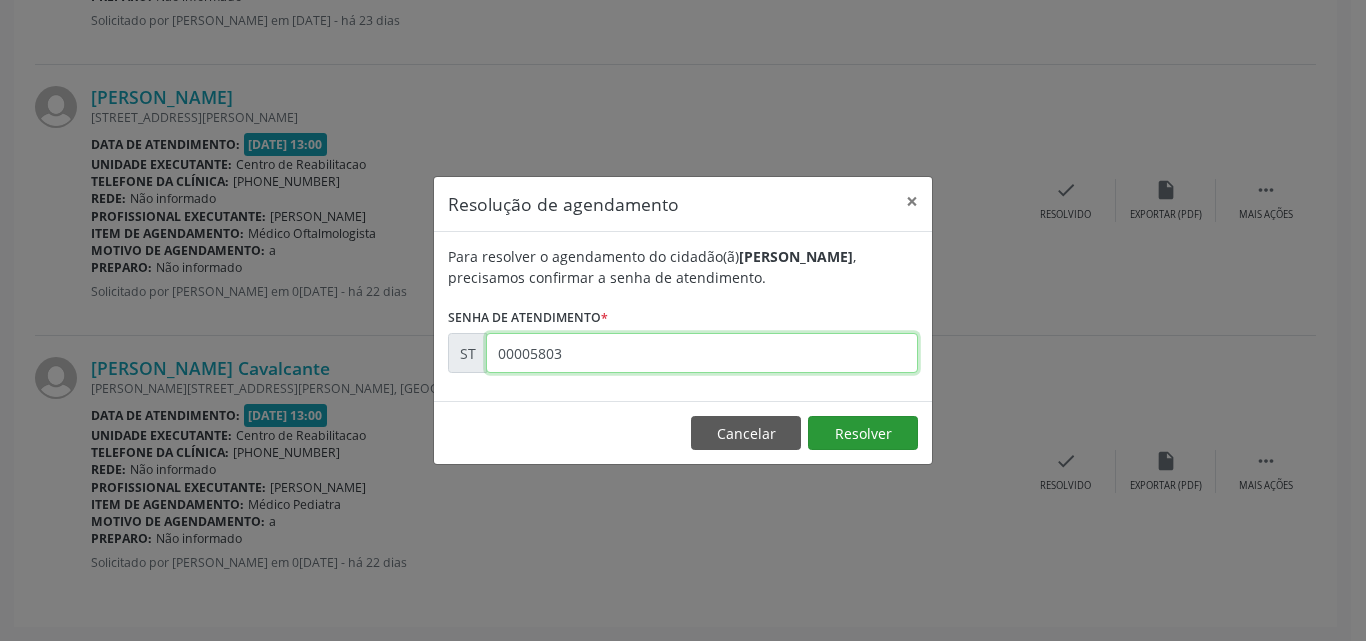 type on "00005803" 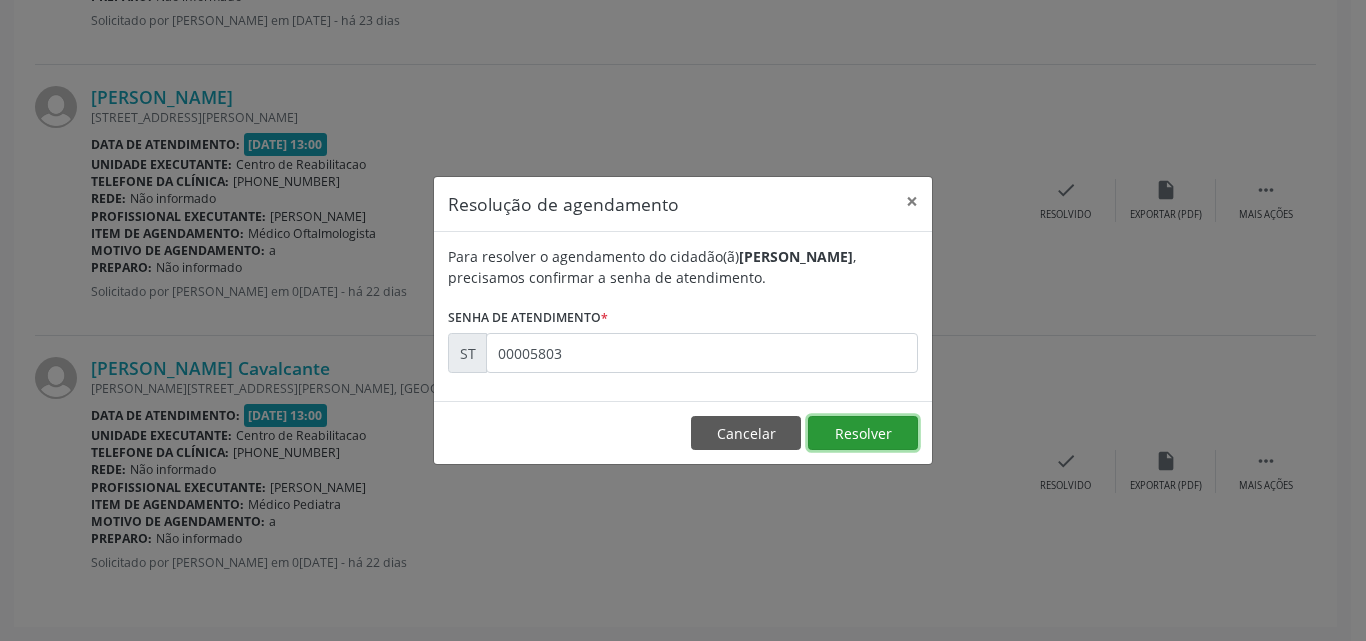 click on "Resolver" at bounding box center (863, 433) 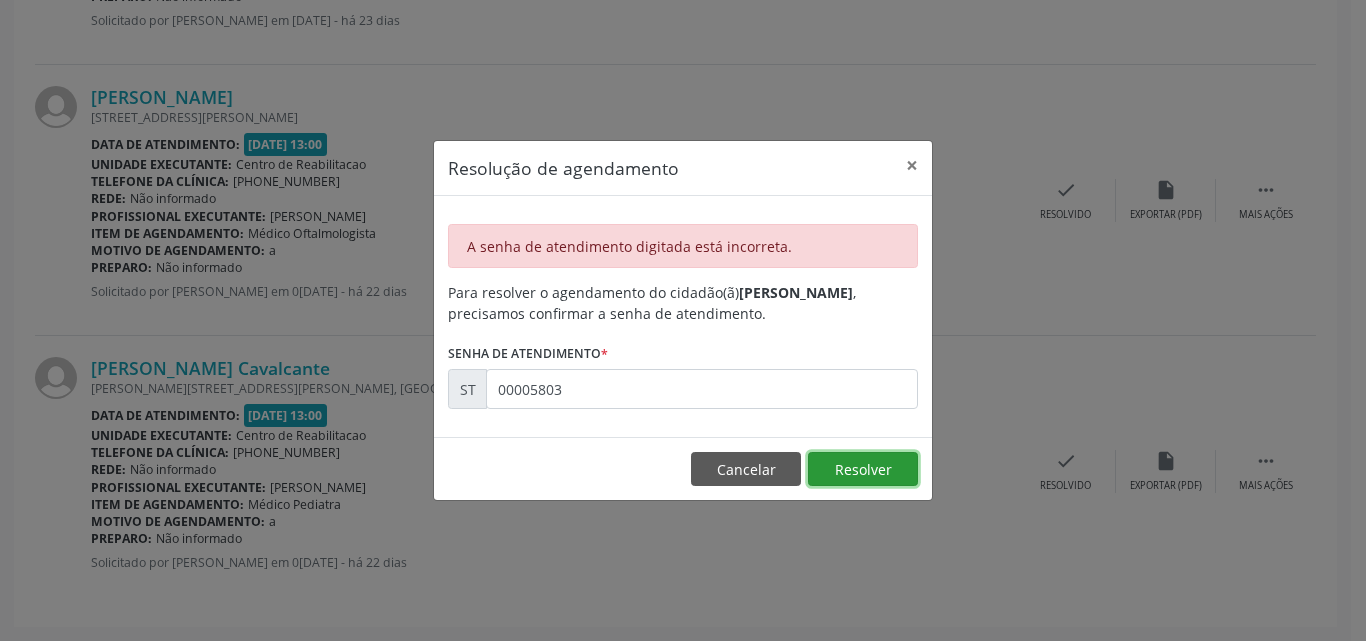 click on "Resolver" at bounding box center [863, 469] 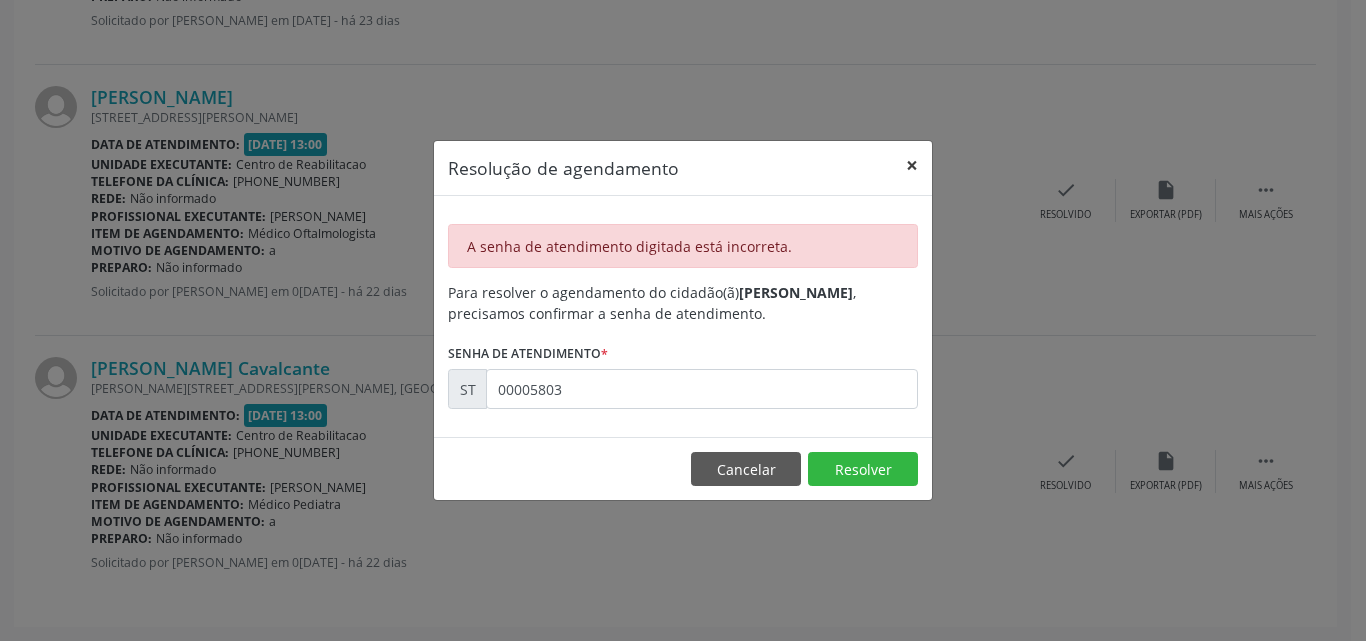 click on "×" at bounding box center [912, 165] 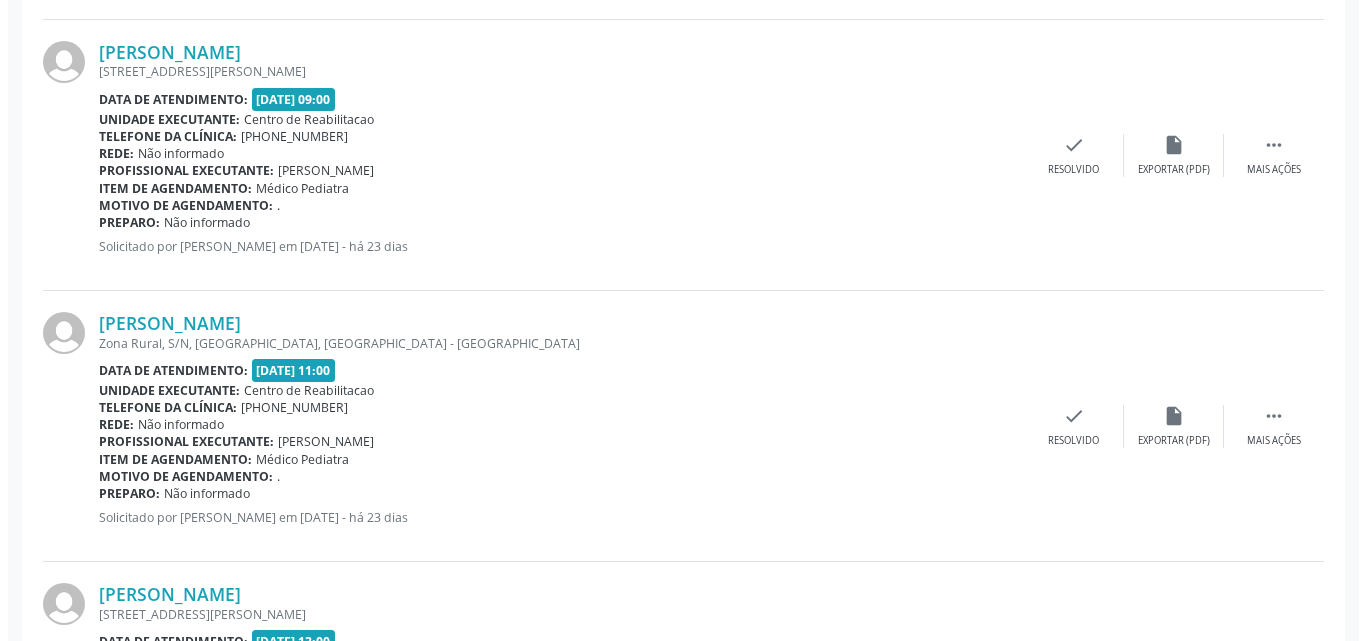 scroll, scrollTop: 2981, scrollLeft: 0, axis: vertical 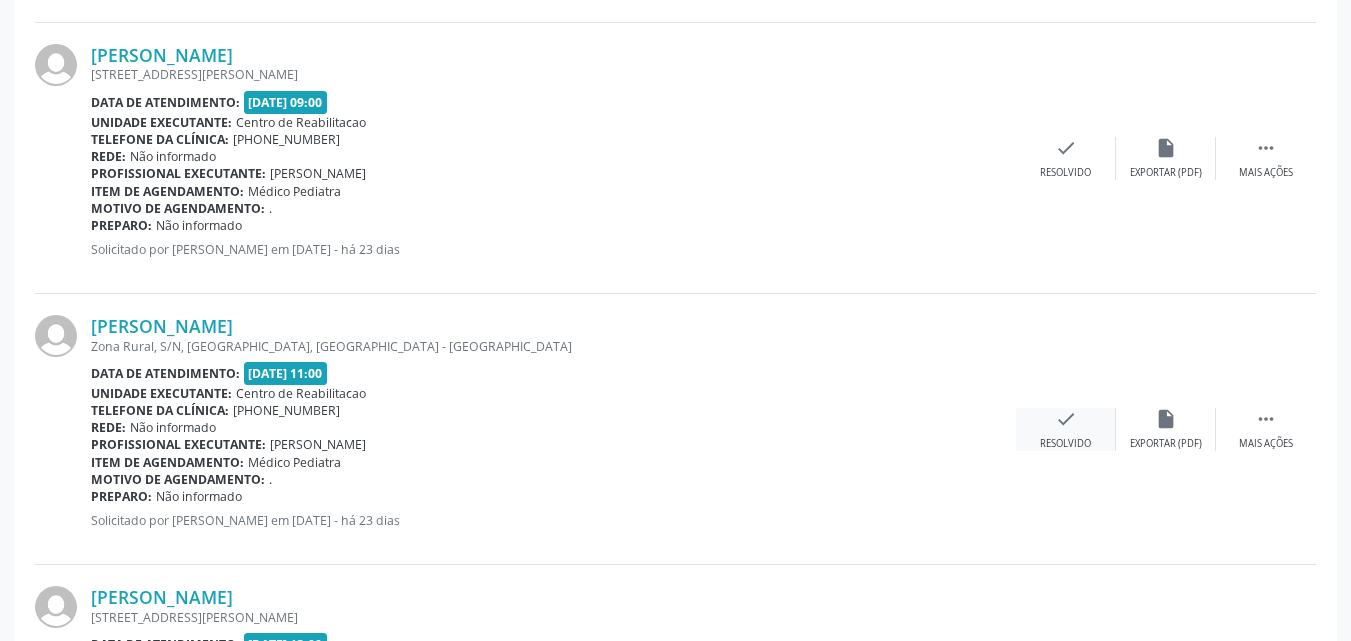 click on "check" at bounding box center [1066, 419] 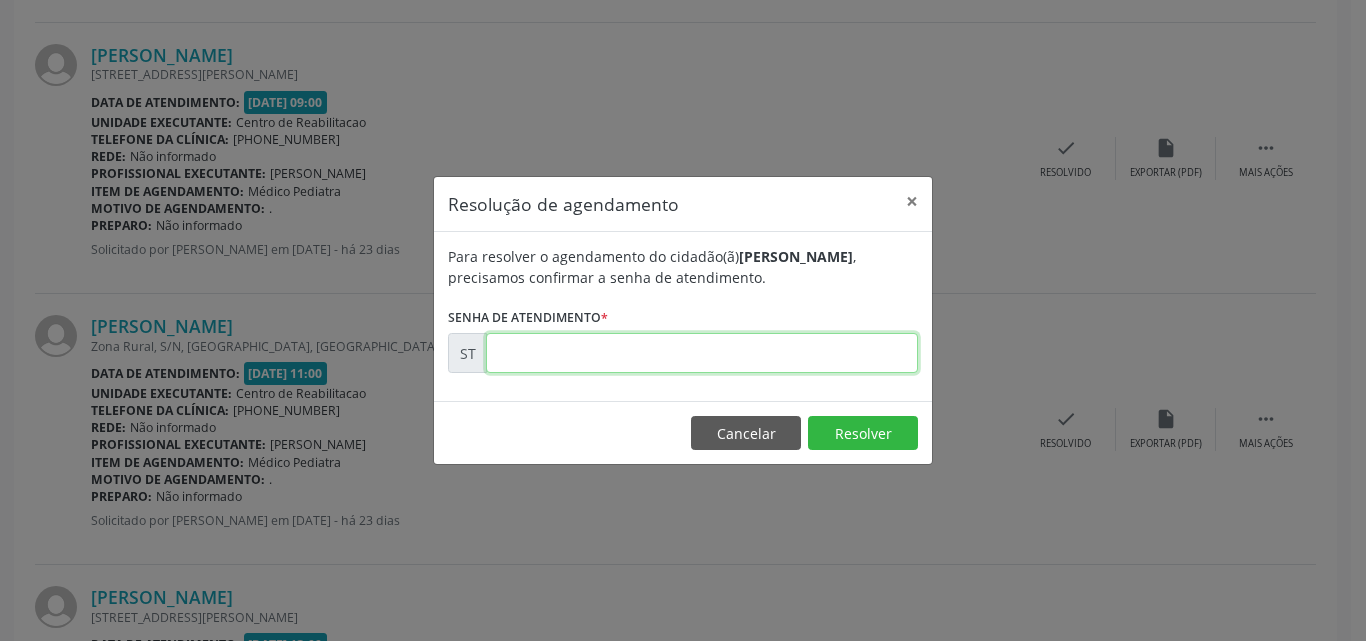 click at bounding box center [702, 353] 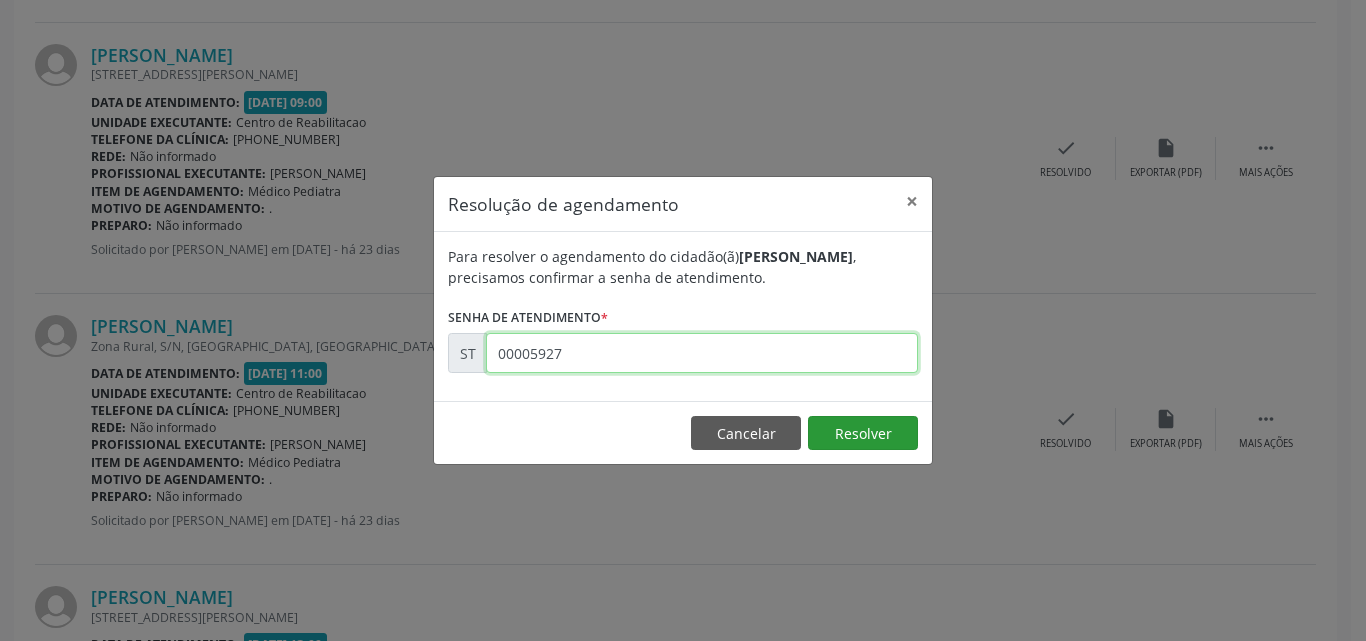 type on "00005927" 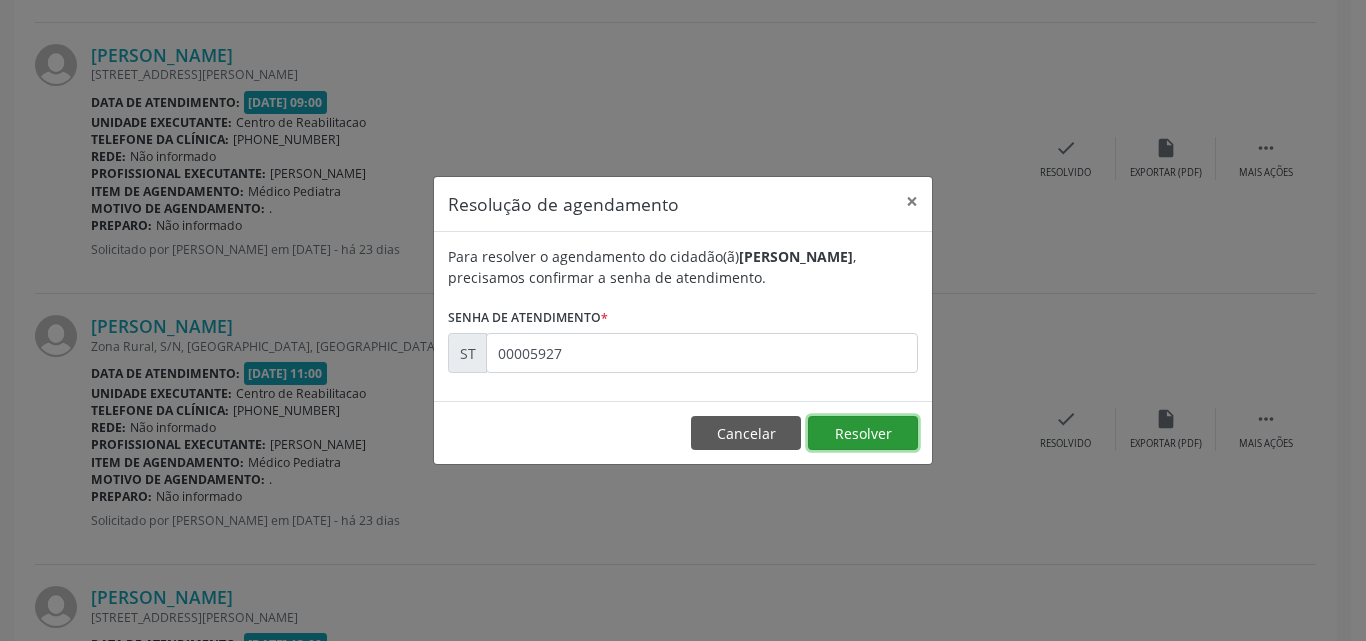 click on "Resolver" at bounding box center (863, 433) 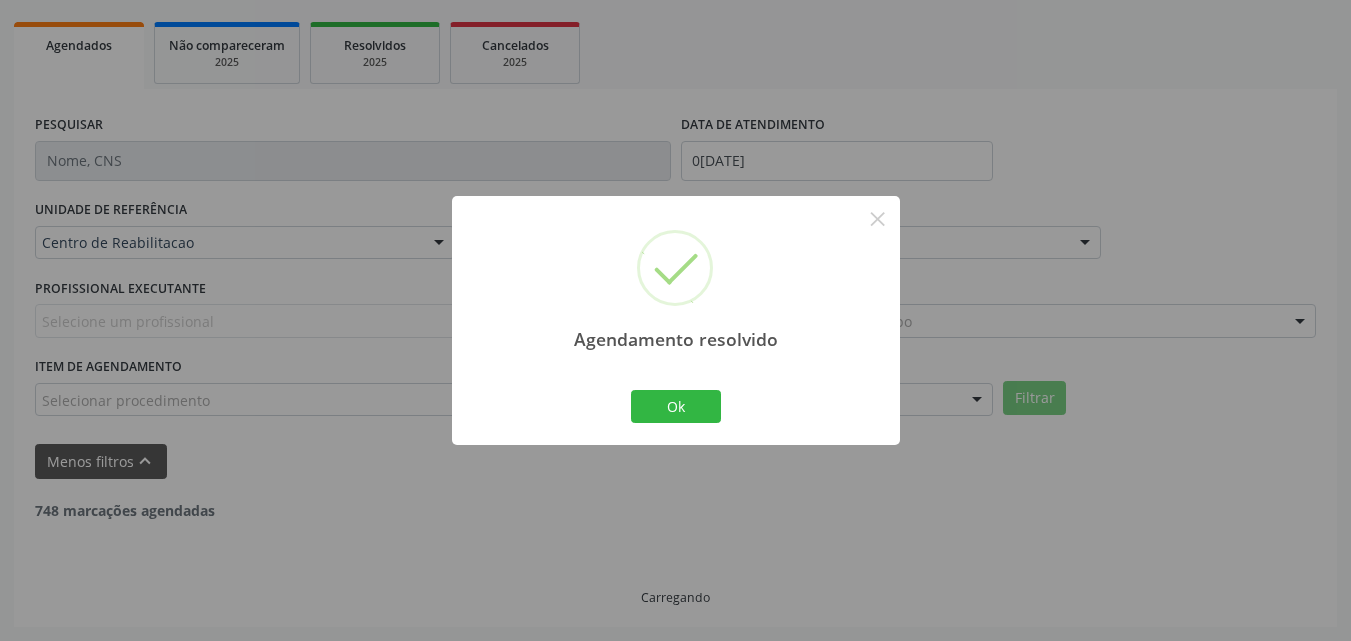 scroll, scrollTop: 2981, scrollLeft: 0, axis: vertical 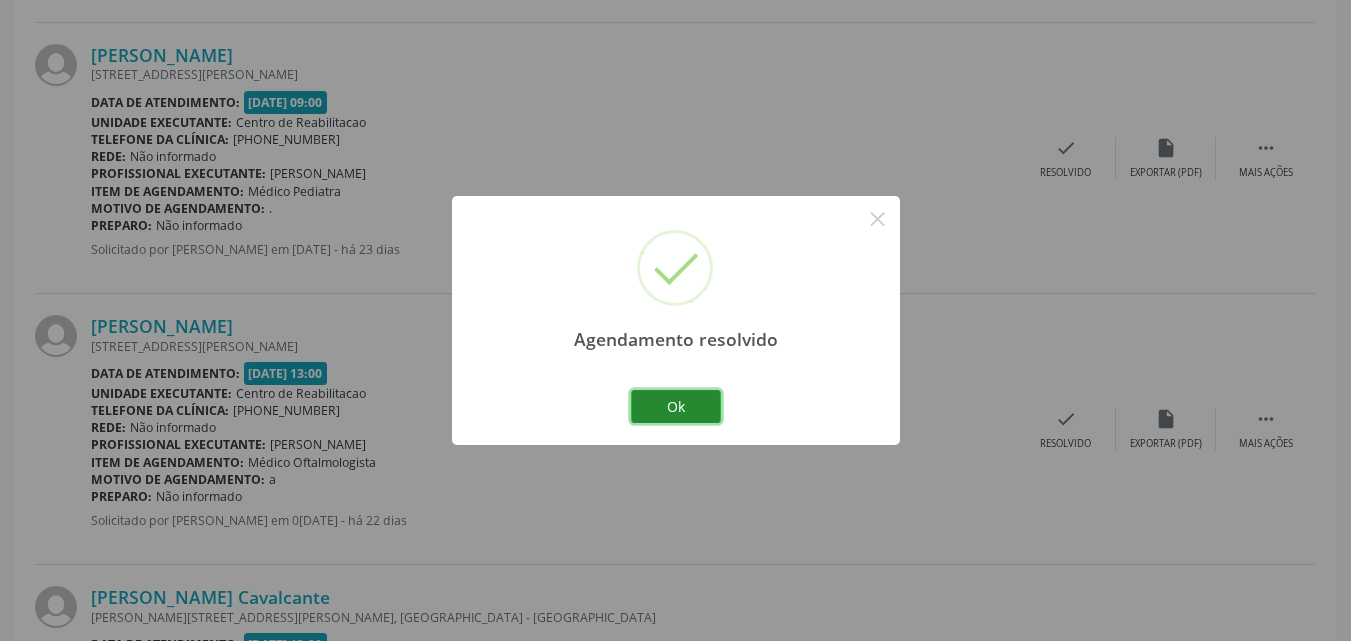 click on "Ok" at bounding box center (676, 407) 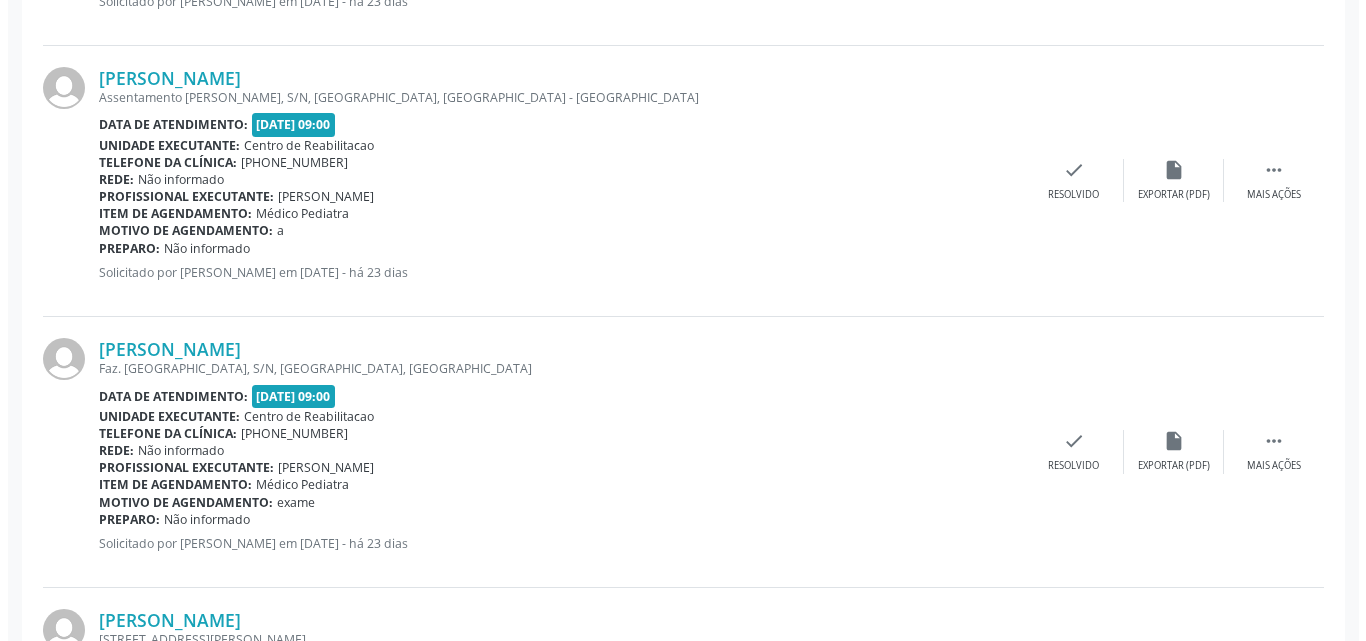 scroll, scrollTop: 2381, scrollLeft: 0, axis: vertical 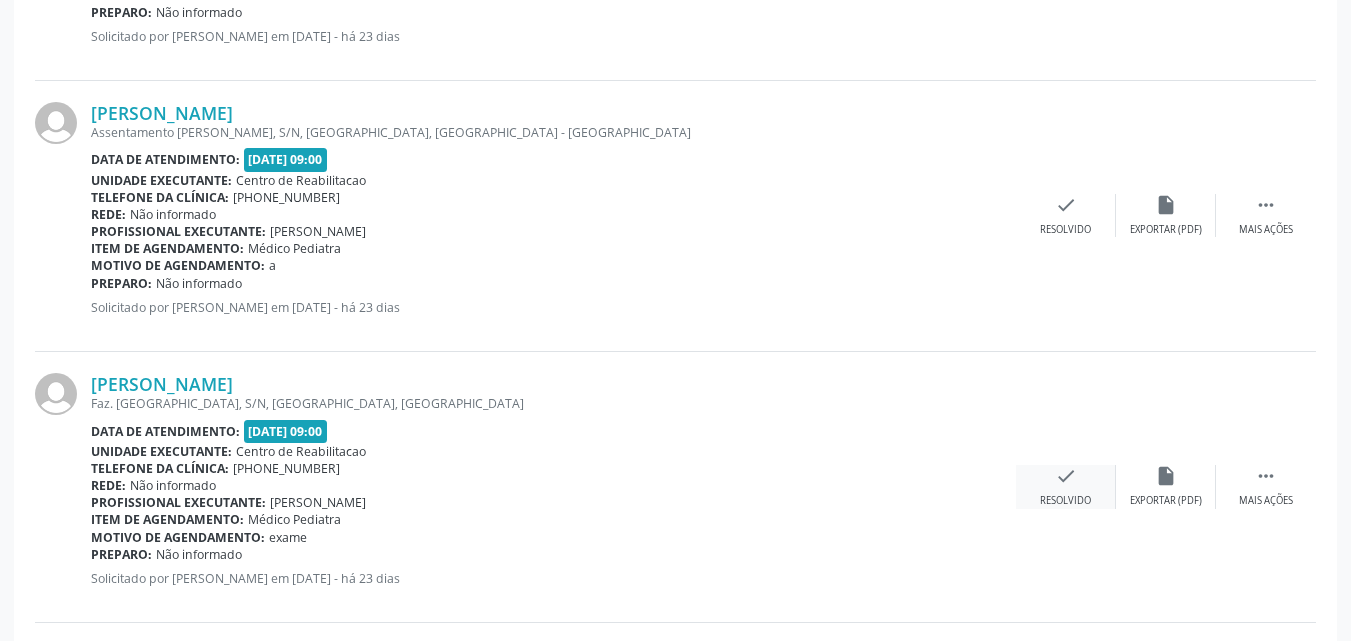 click on "check" at bounding box center (1066, 476) 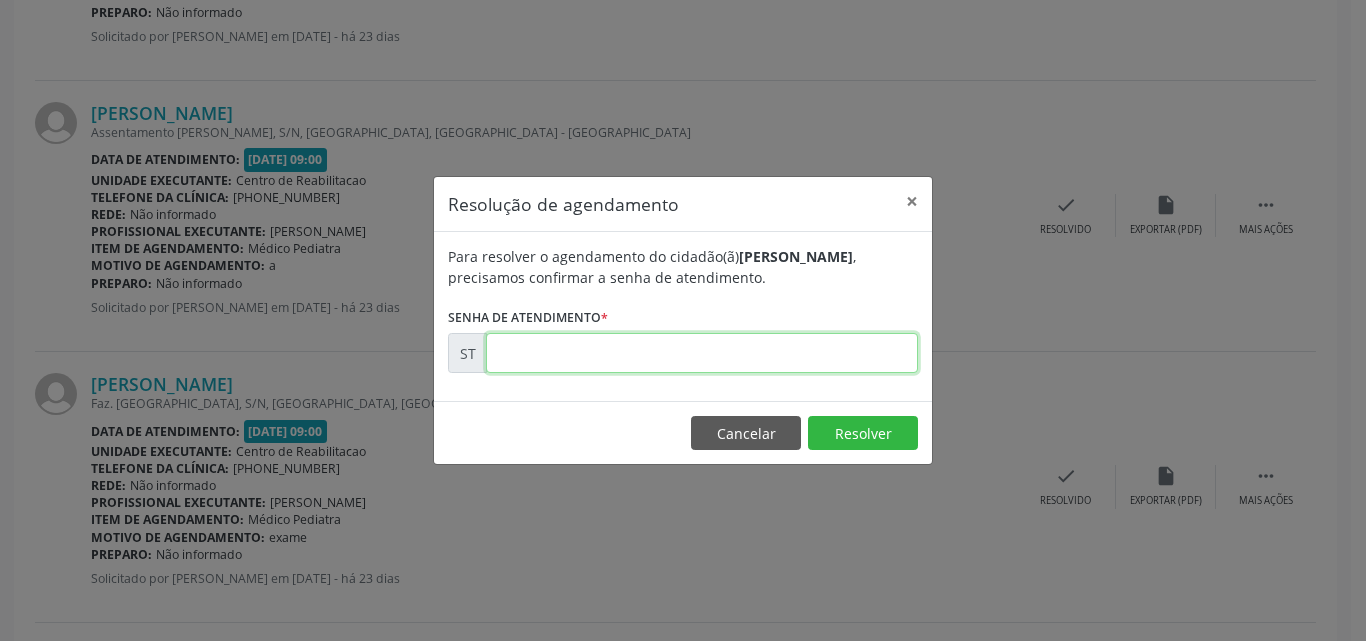 click at bounding box center (702, 353) 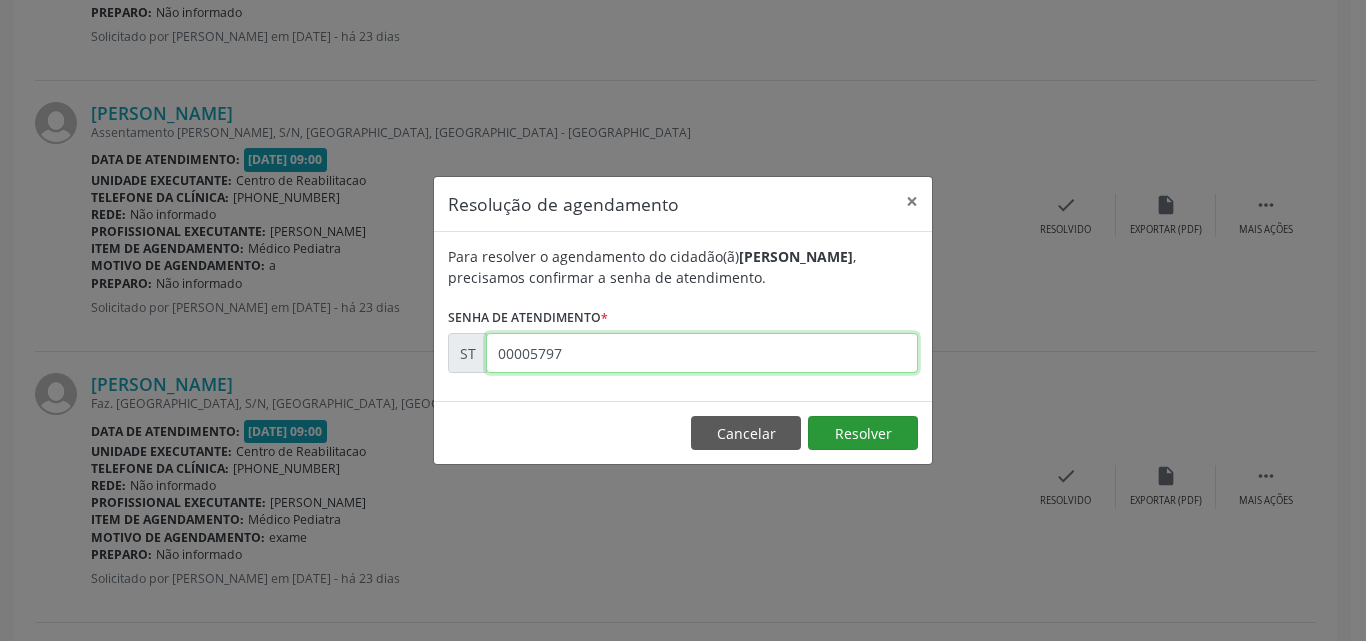 type on "00005797" 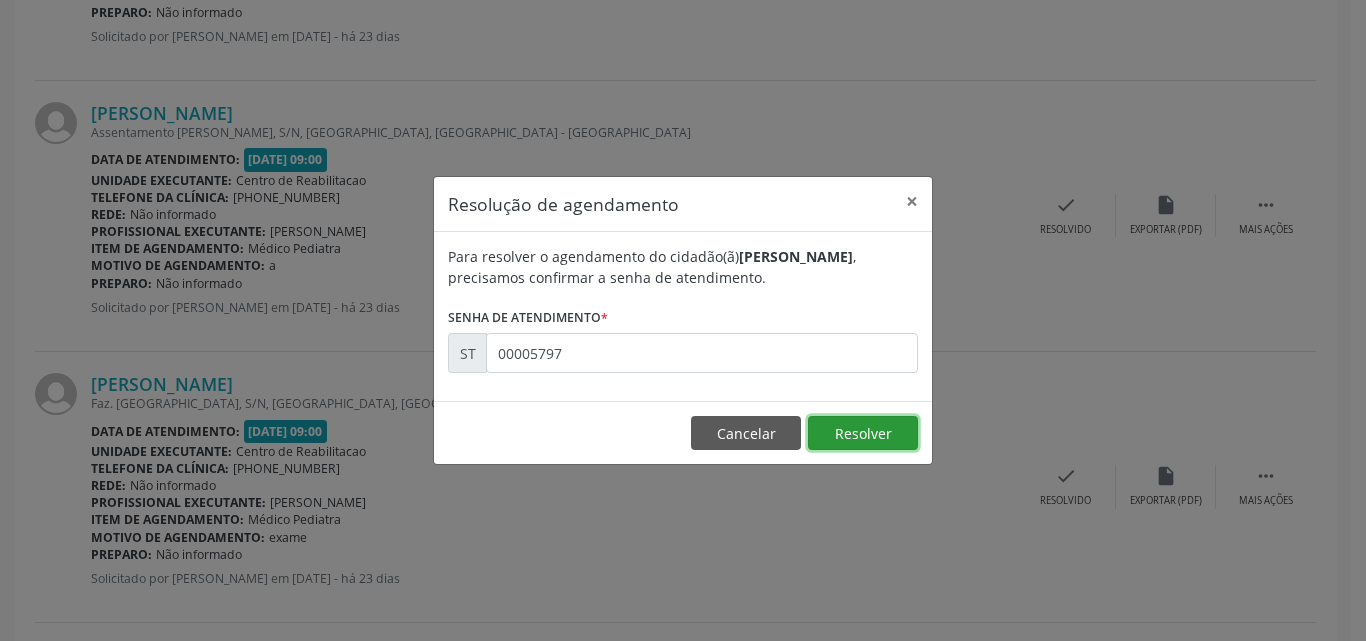 click on "Resolver" at bounding box center (863, 433) 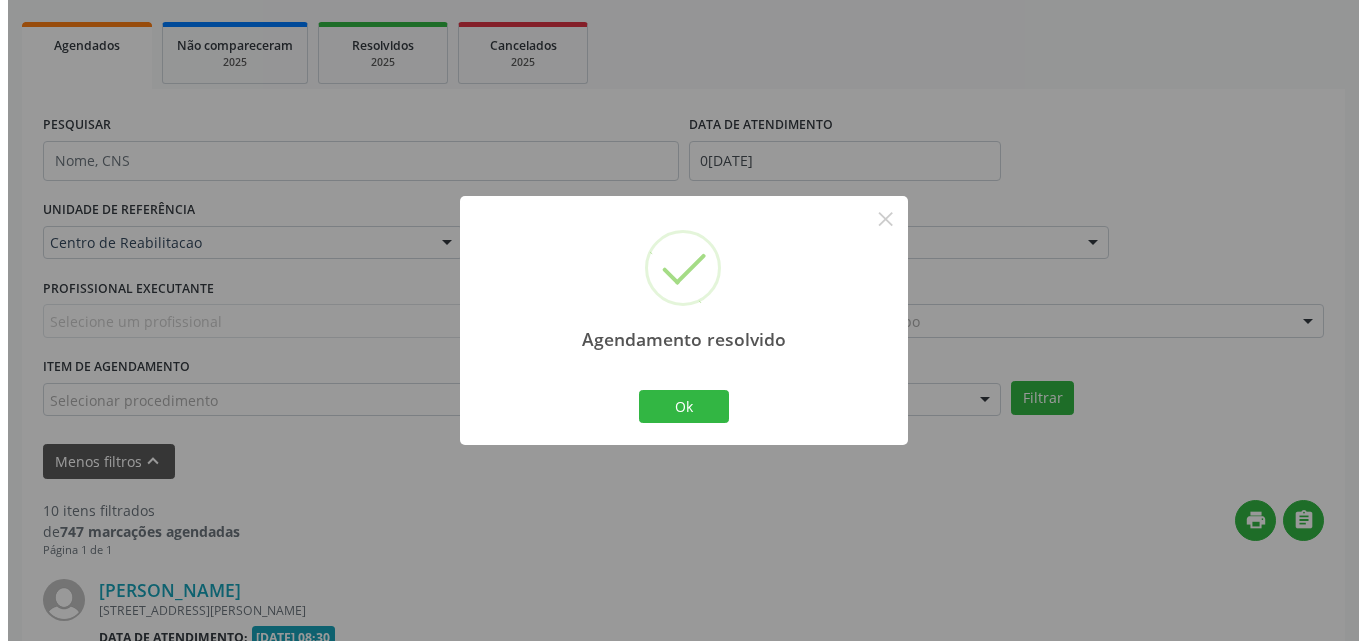 scroll, scrollTop: 2381, scrollLeft: 0, axis: vertical 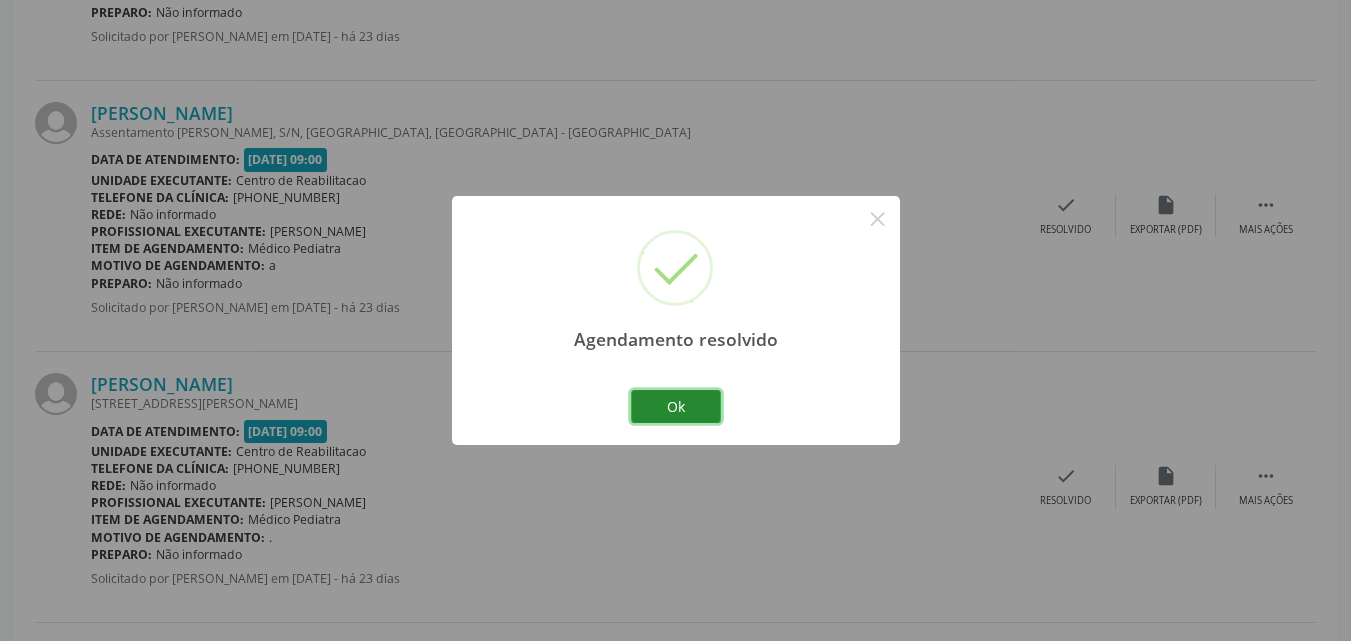 click on "Ok" at bounding box center (676, 407) 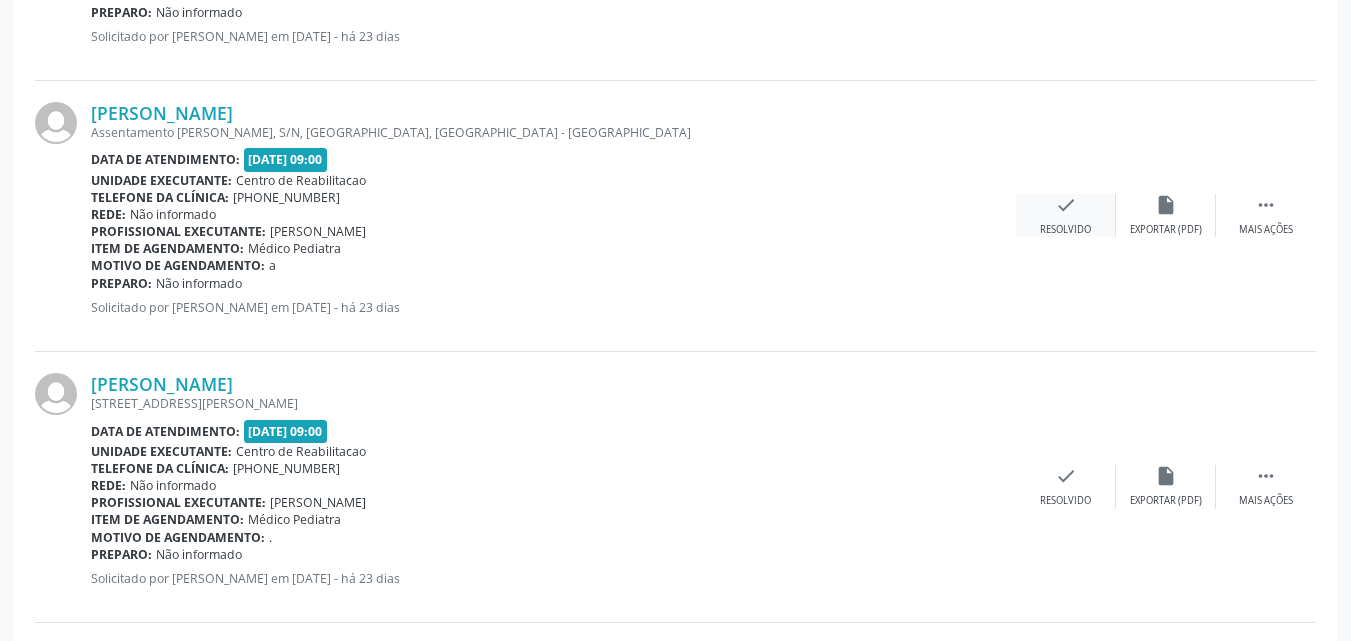 click on "check" at bounding box center [1066, 205] 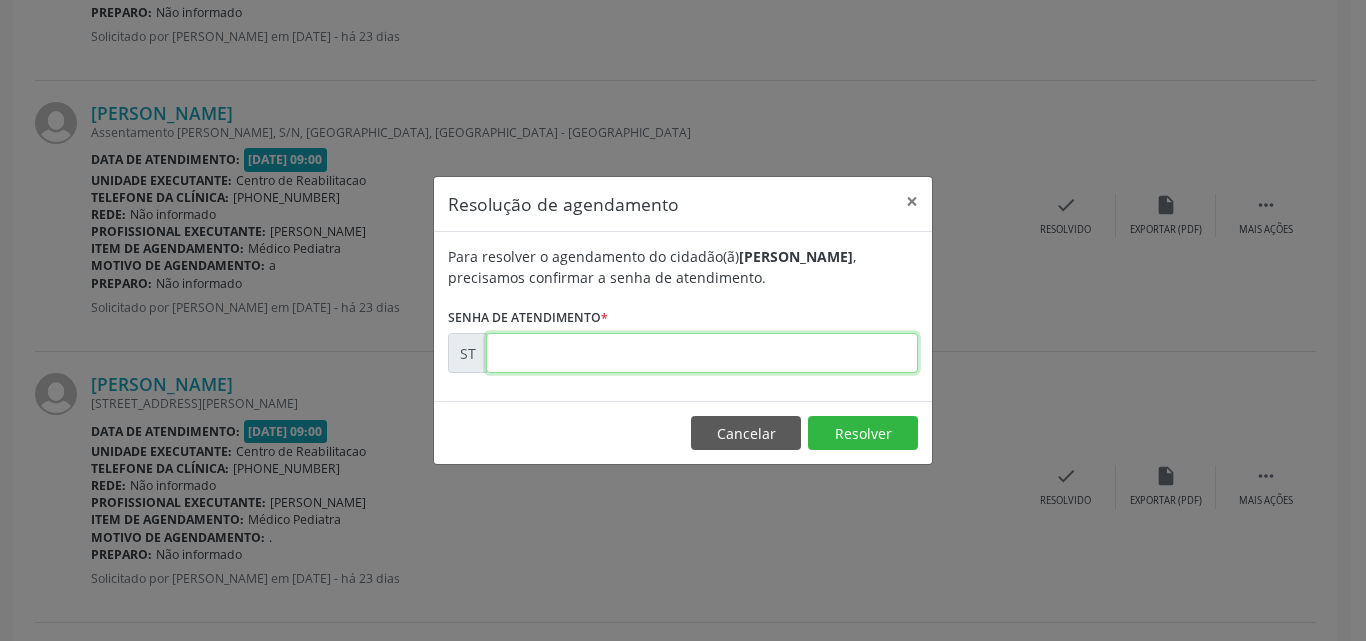 click at bounding box center (702, 353) 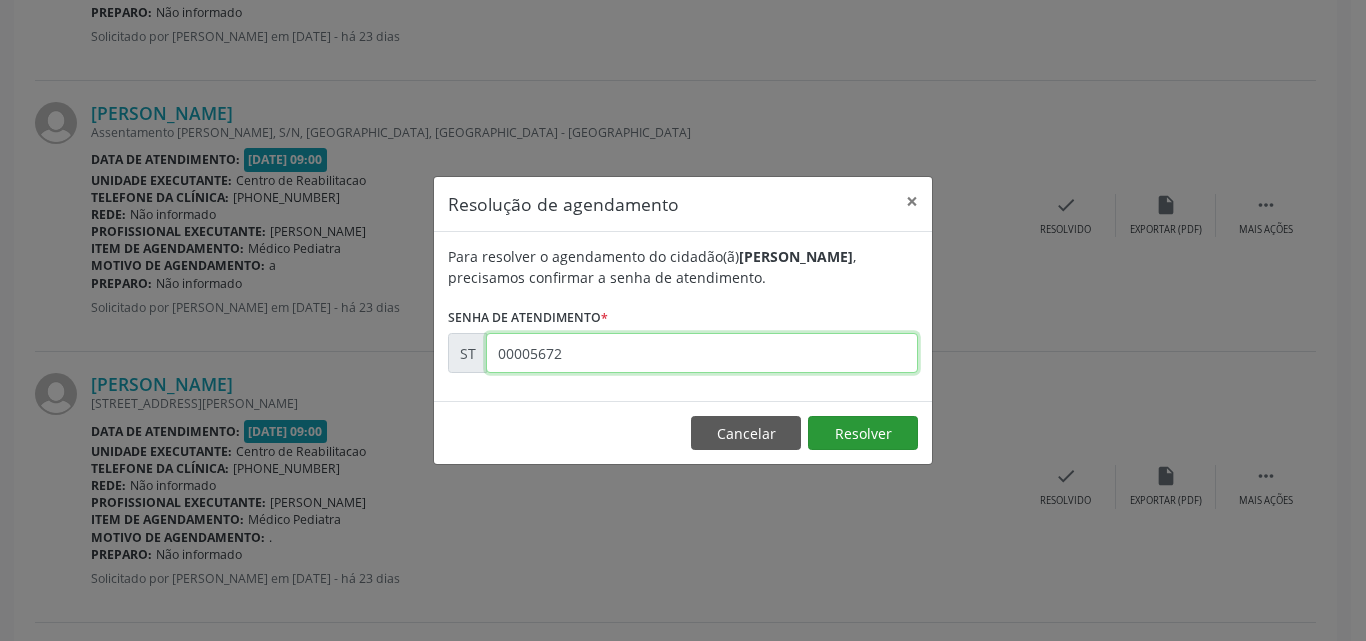 type on "00005672" 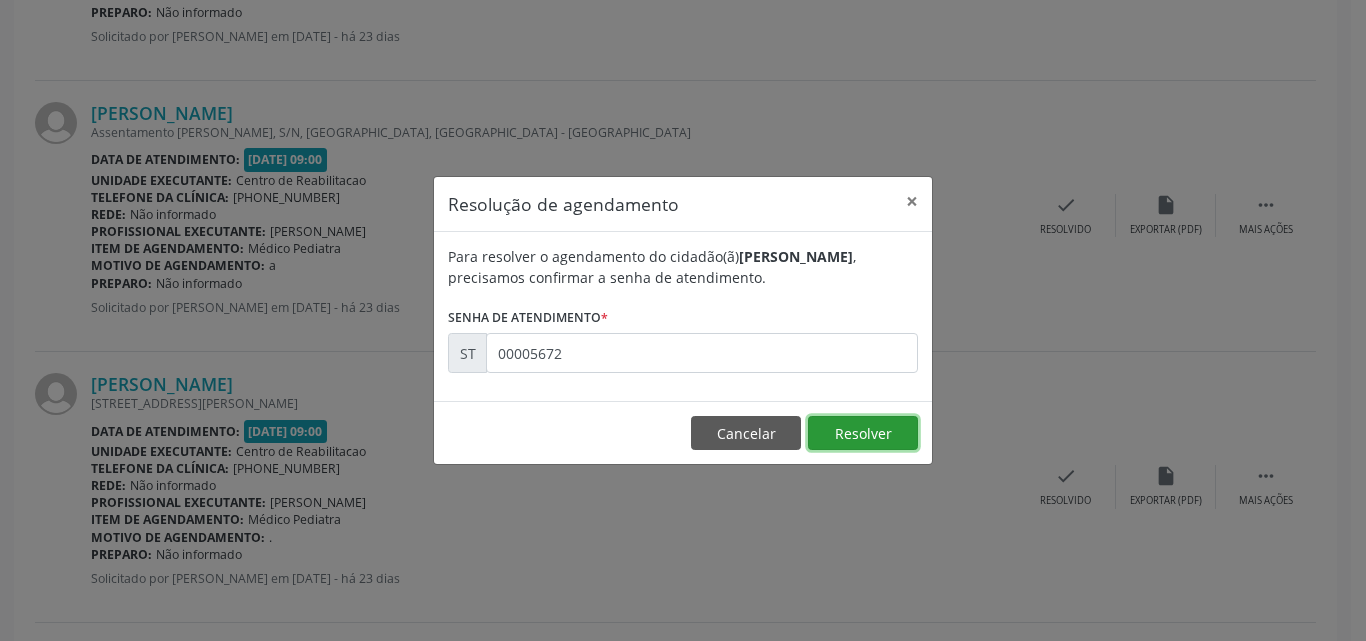 click on "Resolver" at bounding box center [863, 433] 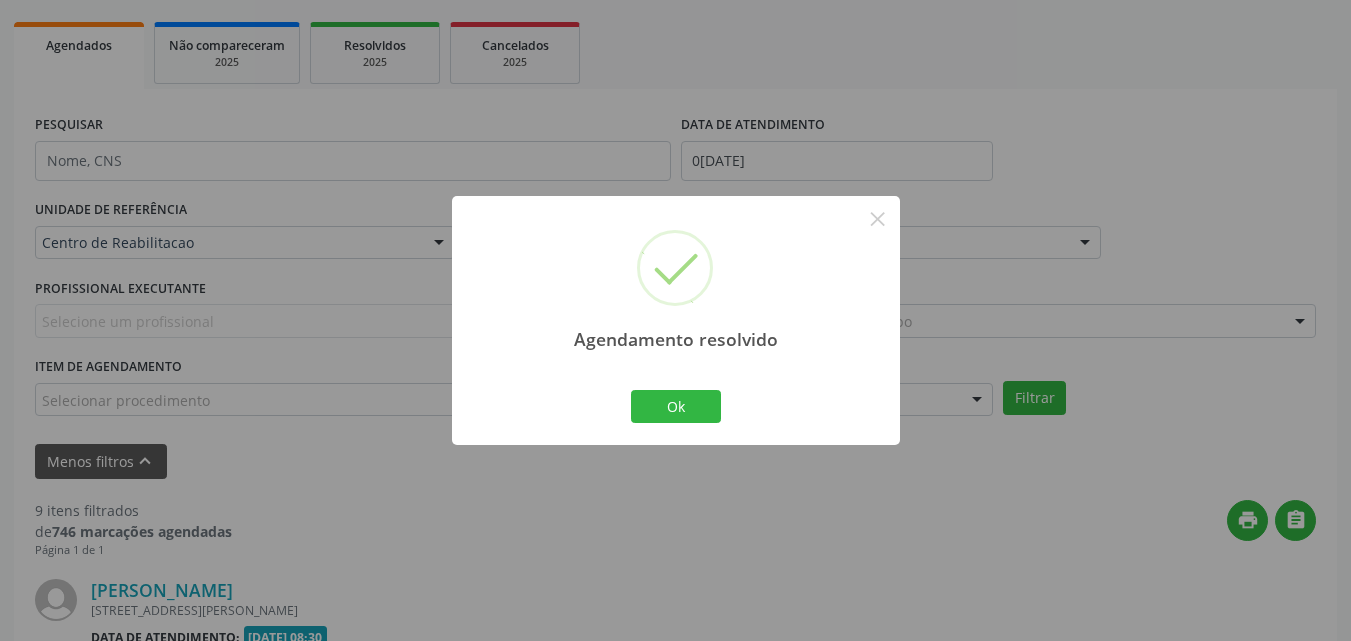 scroll, scrollTop: 2381, scrollLeft: 0, axis: vertical 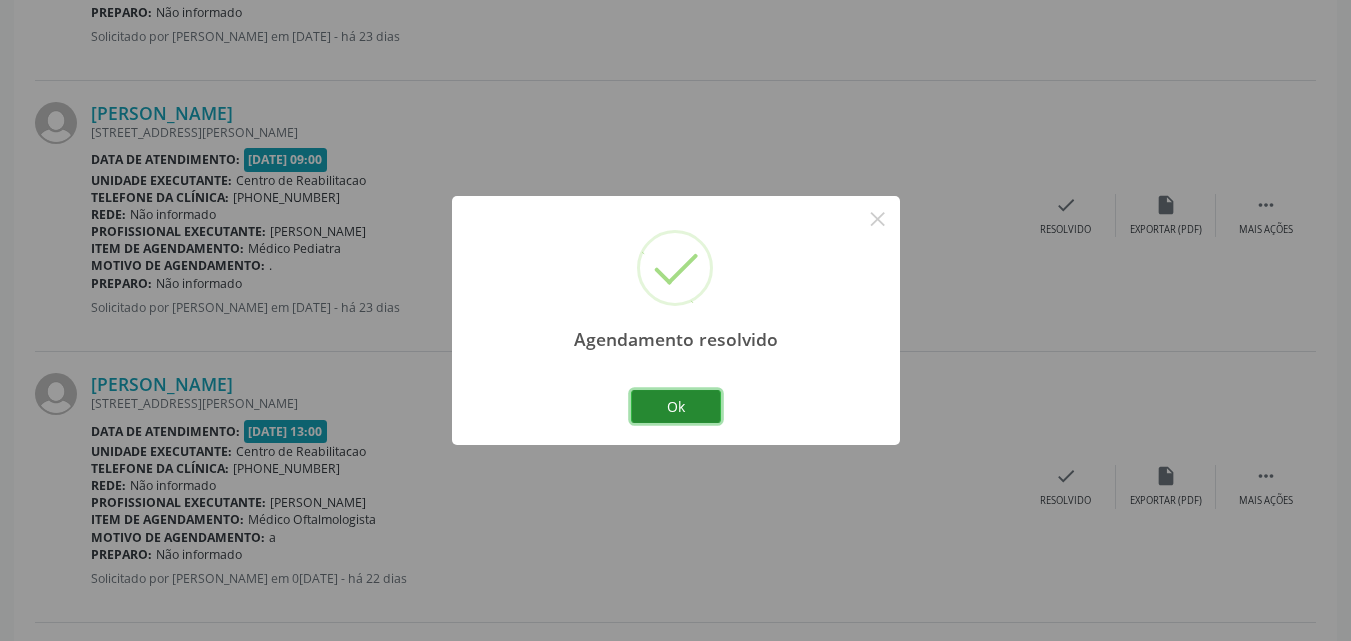 click on "Ok" at bounding box center (676, 407) 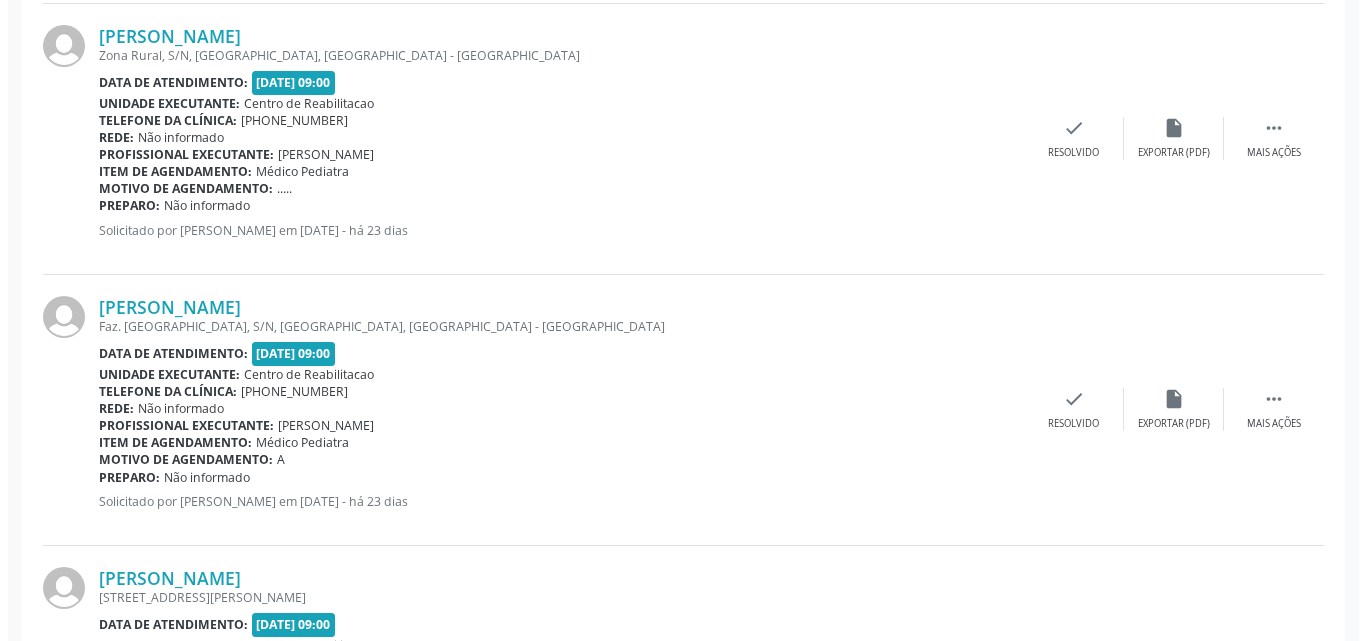scroll, scrollTop: 1868, scrollLeft: 0, axis: vertical 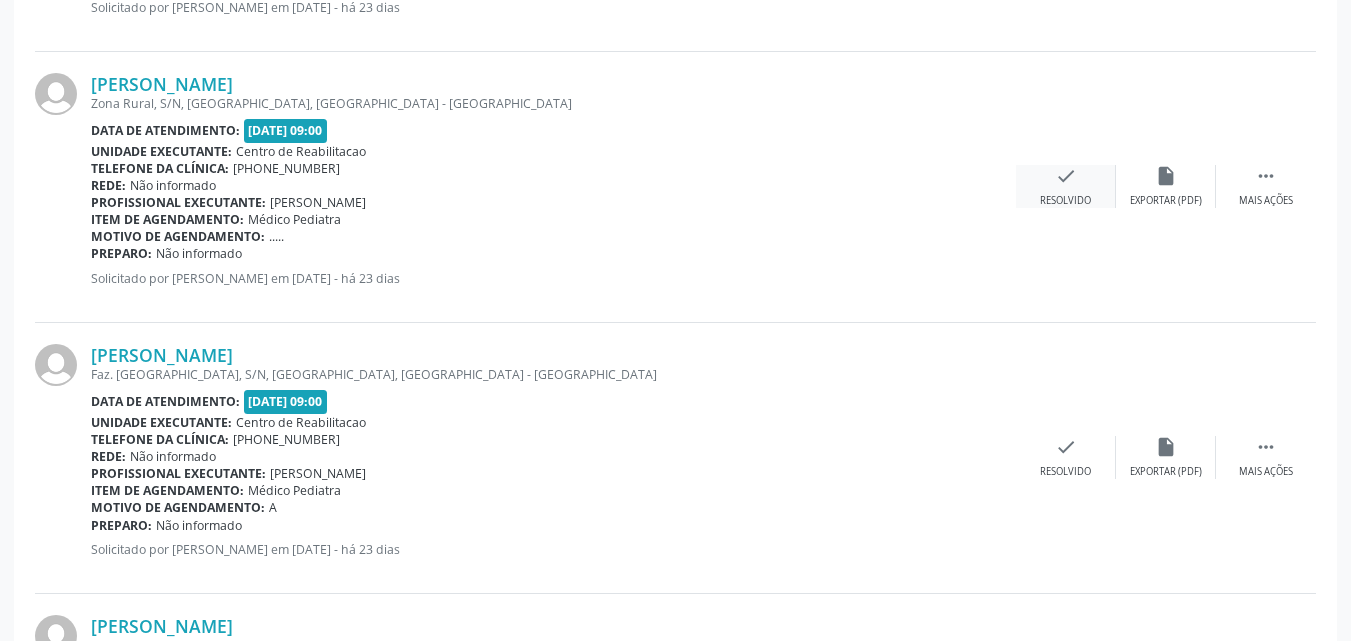 click on "check" at bounding box center (1066, 176) 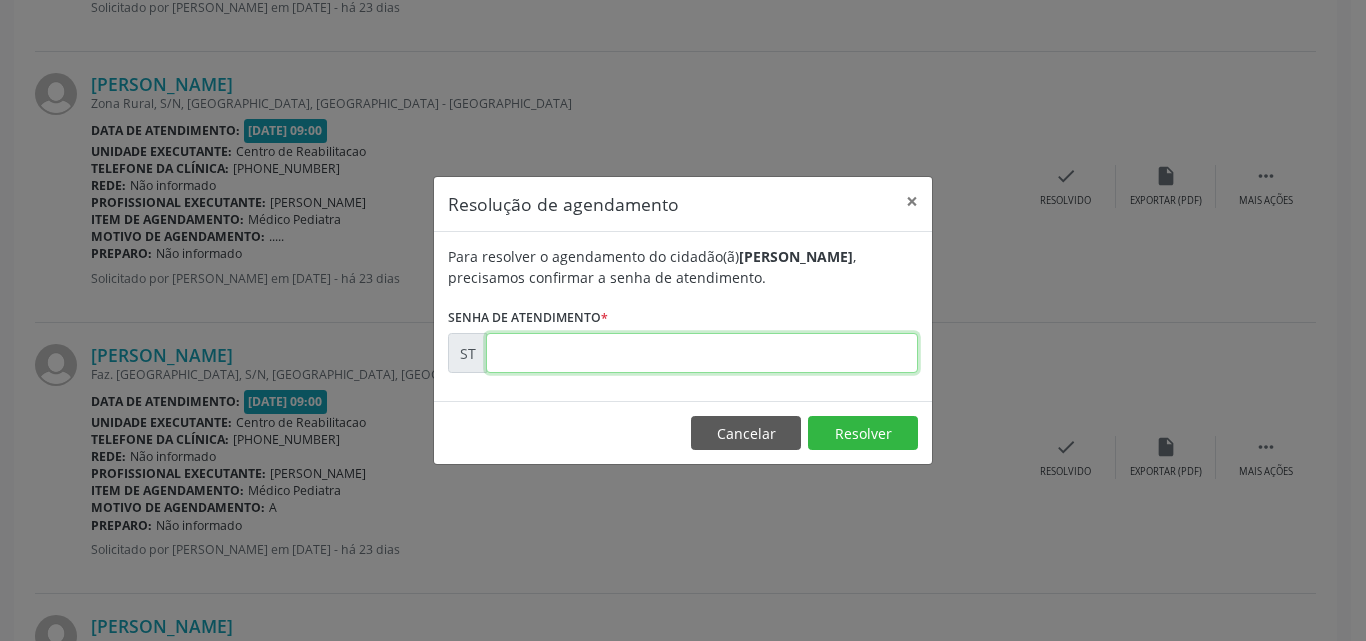 click at bounding box center [702, 353] 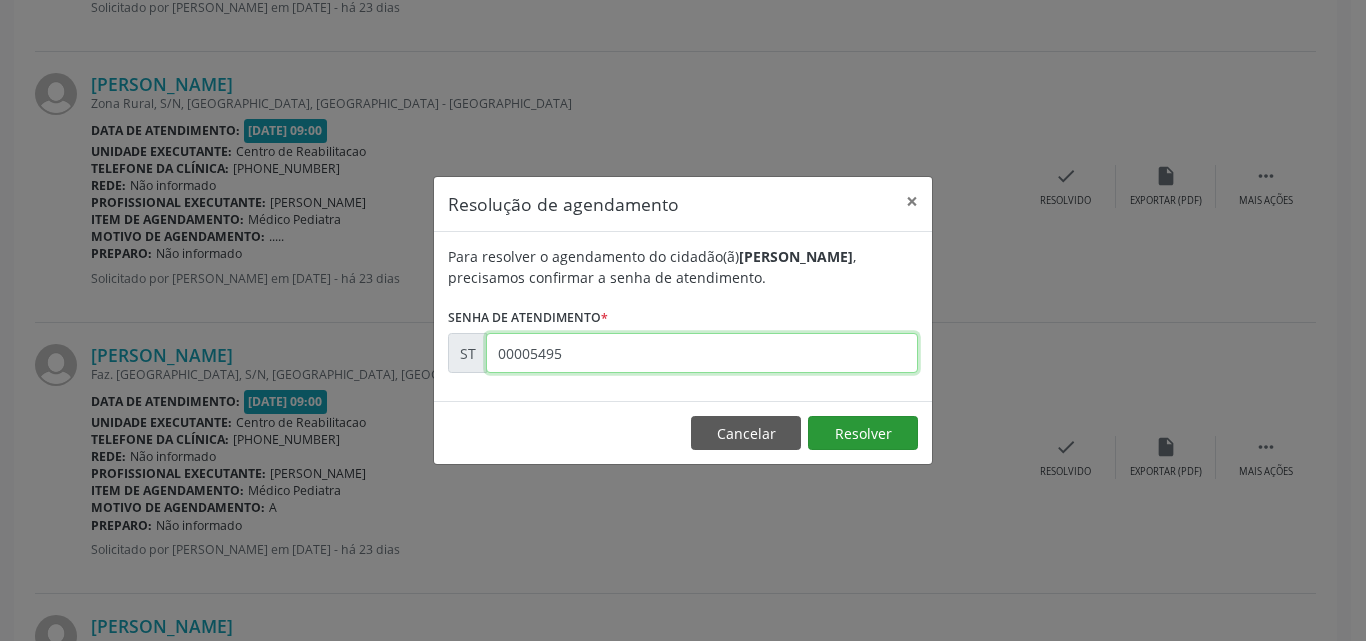 type on "00005495" 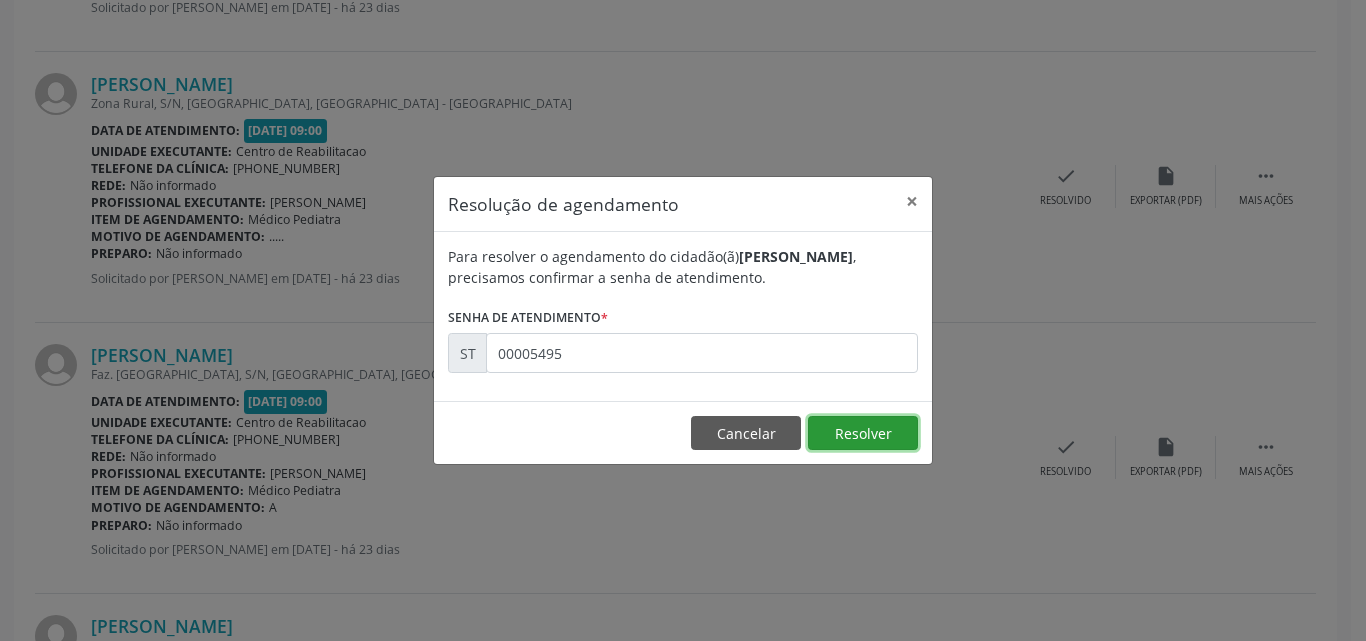 click on "Resolver" at bounding box center [863, 433] 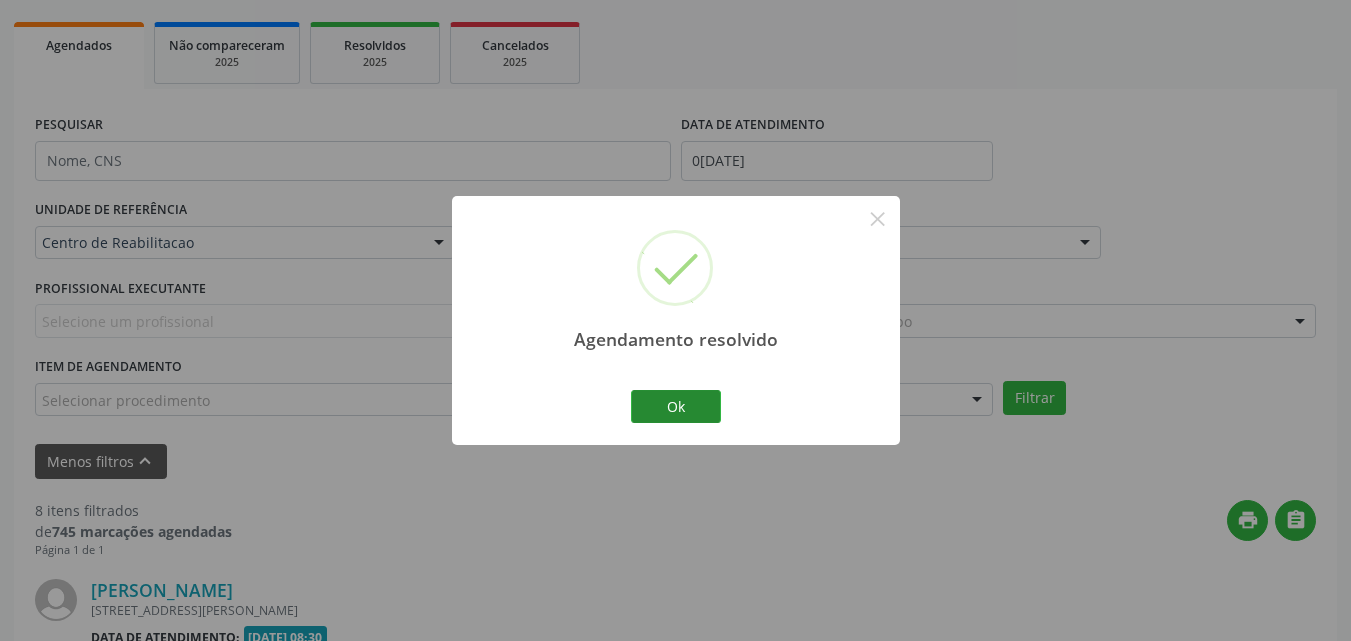 scroll, scrollTop: 1868, scrollLeft: 0, axis: vertical 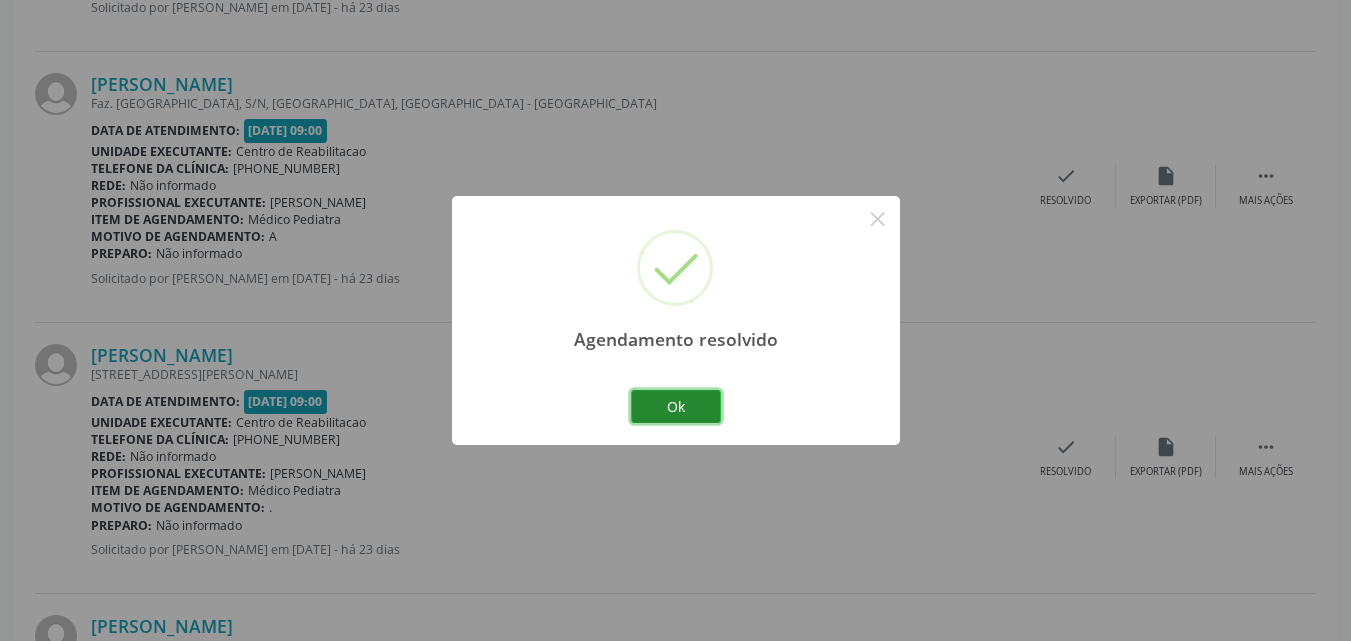 click on "Ok" at bounding box center [676, 407] 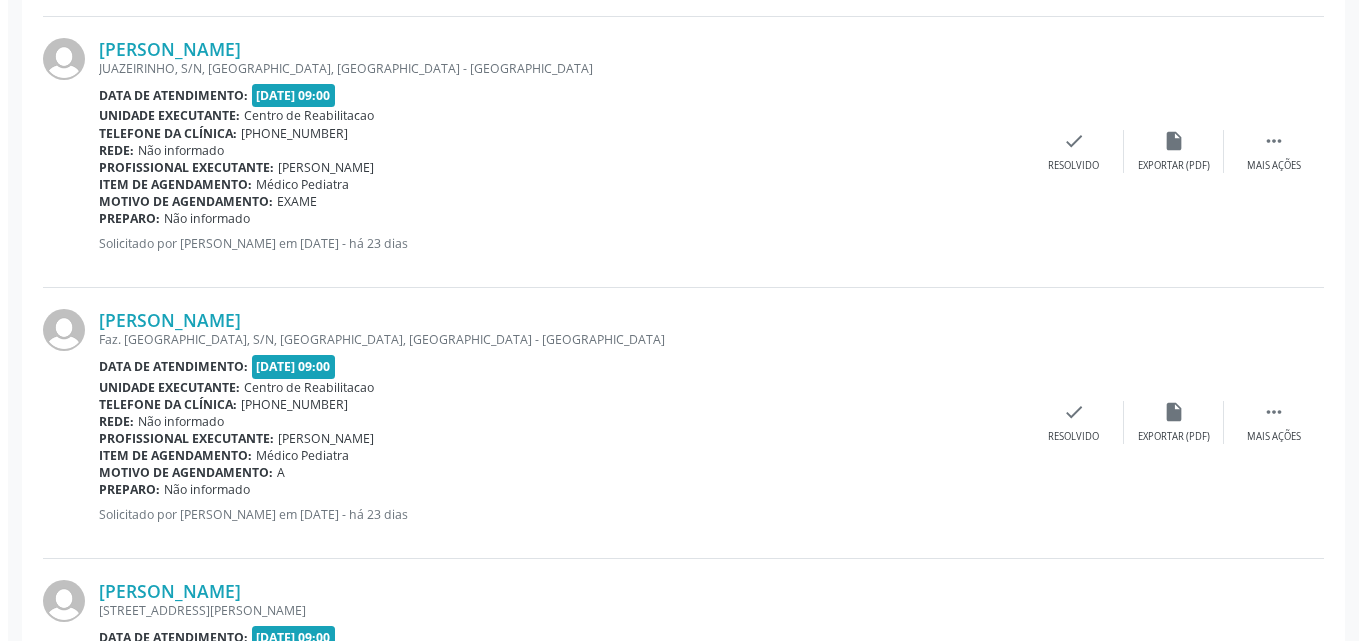 scroll, scrollTop: 1597, scrollLeft: 0, axis: vertical 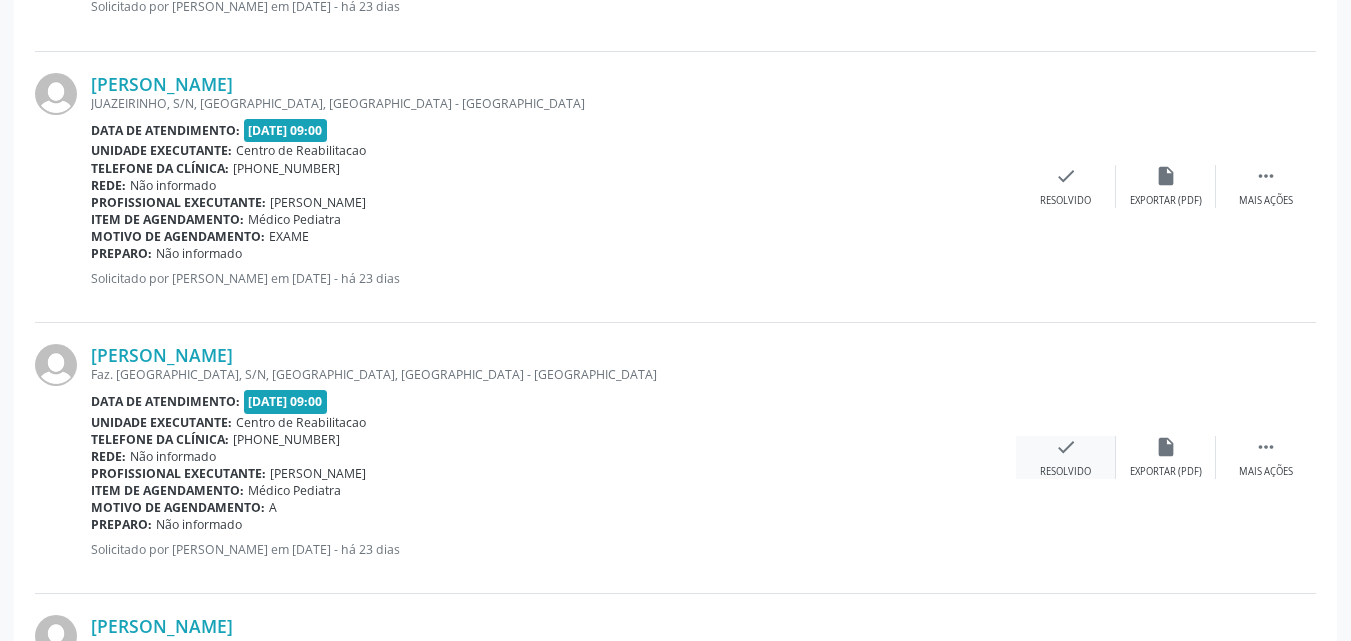 click on "check" at bounding box center [1066, 447] 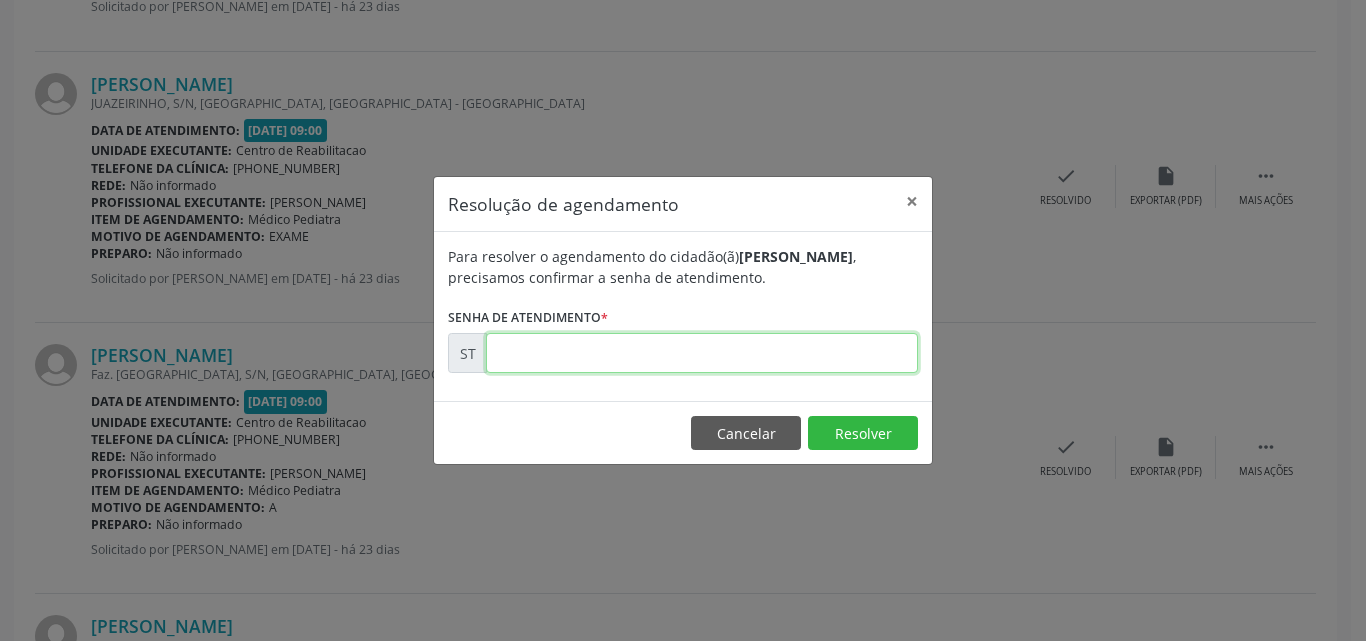 click at bounding box center (702, 353) 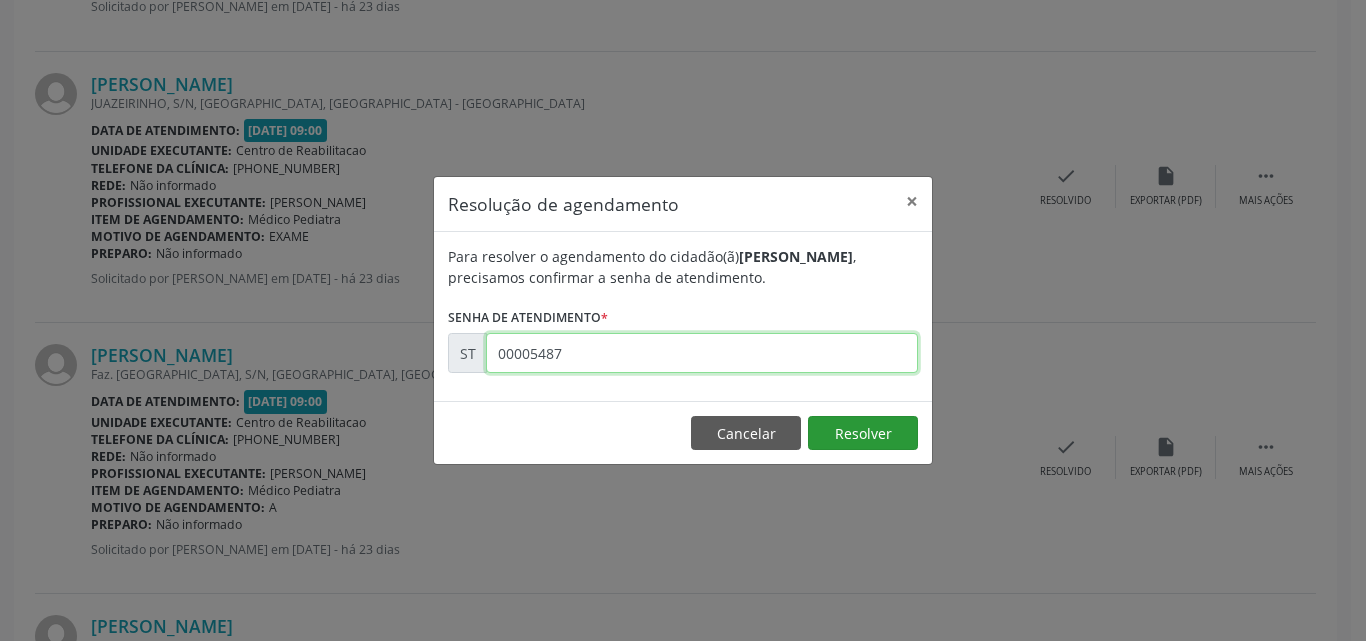 type on "00005487" 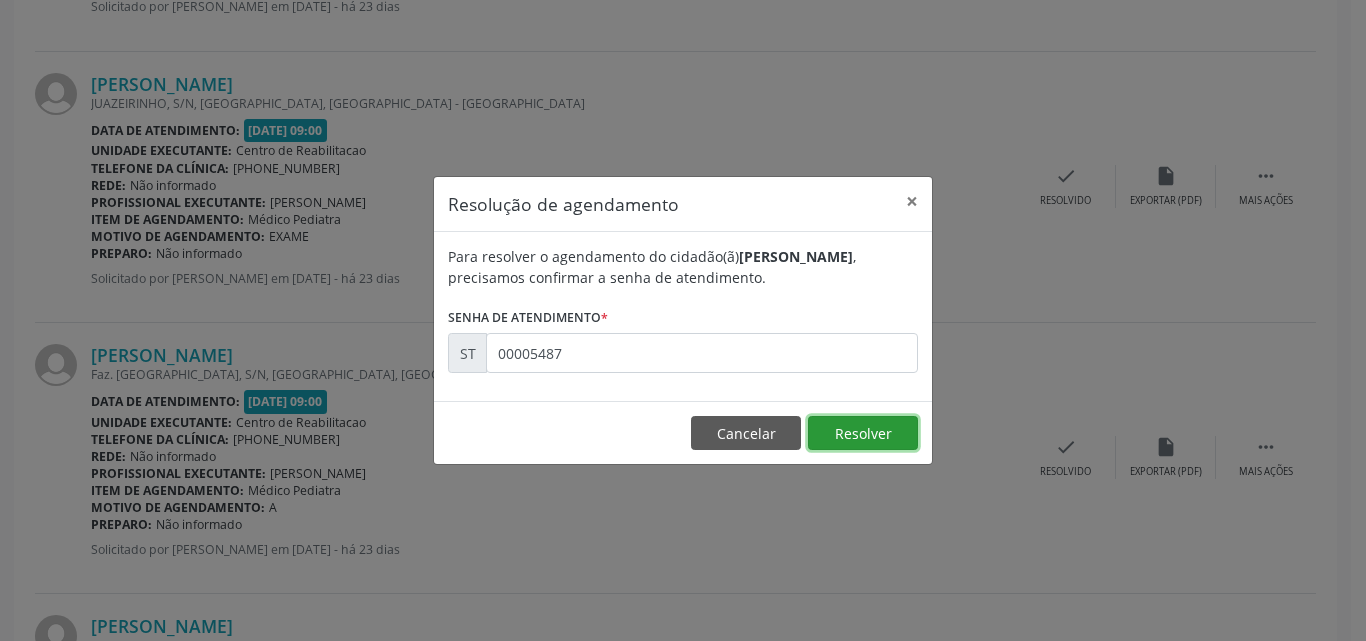 click on "Resolver" at bounding box center [863, 433] 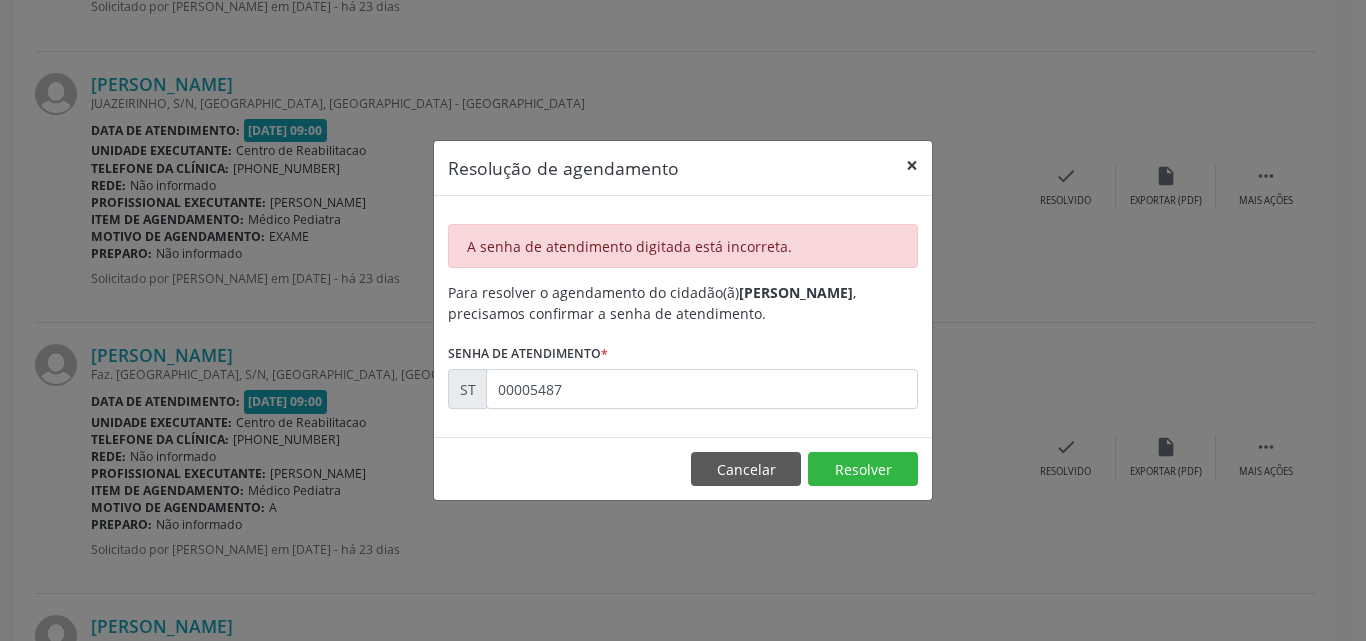 click on "×" at bounding box center (912, 165) 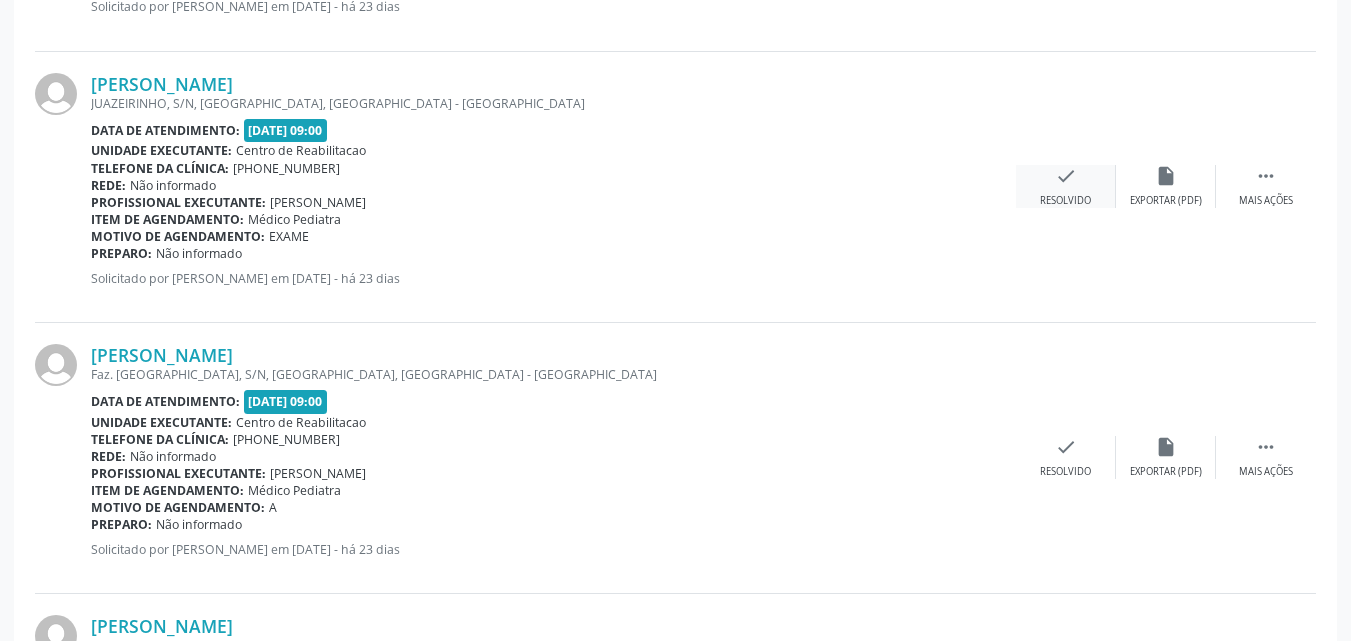 click on "check" at bounding box center [1066, 176] 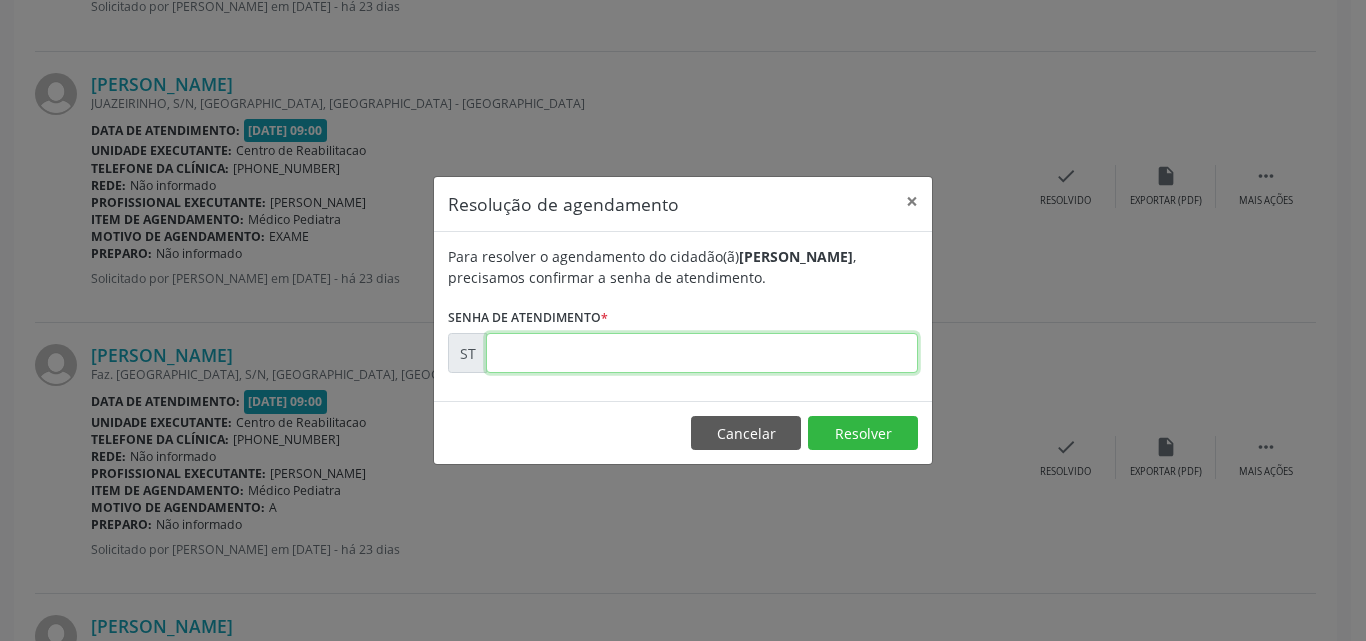click at bounding box center (702, 353) 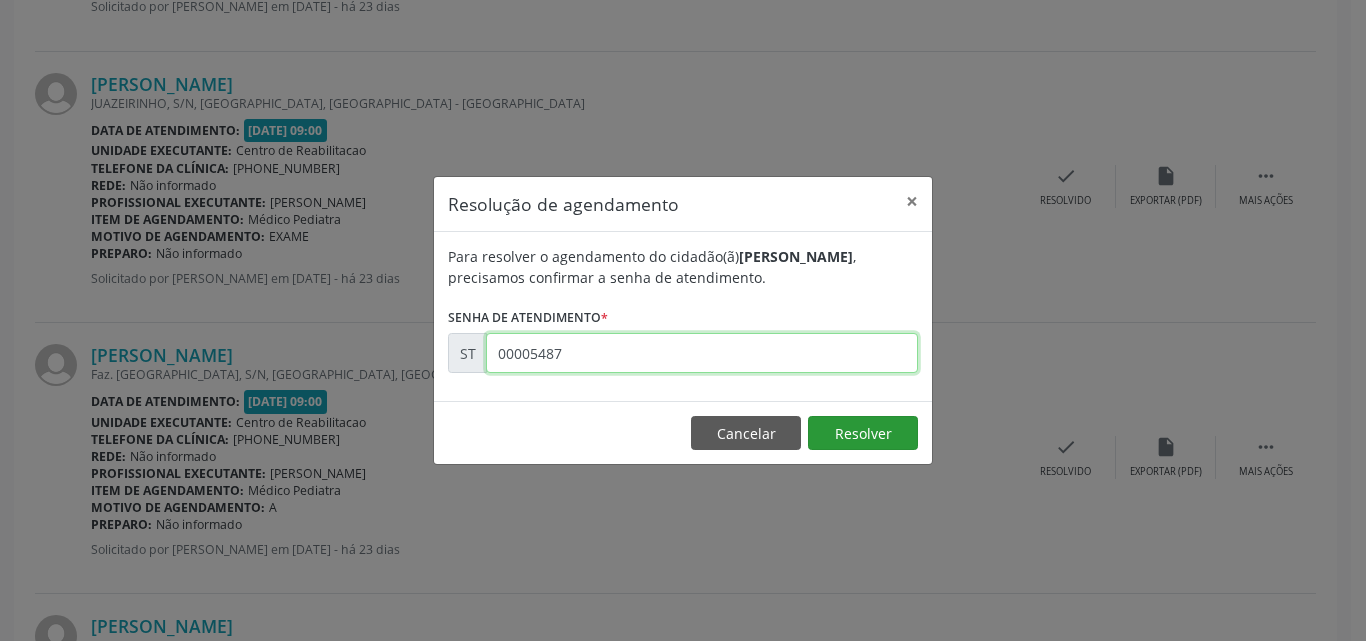 type on "00005487" 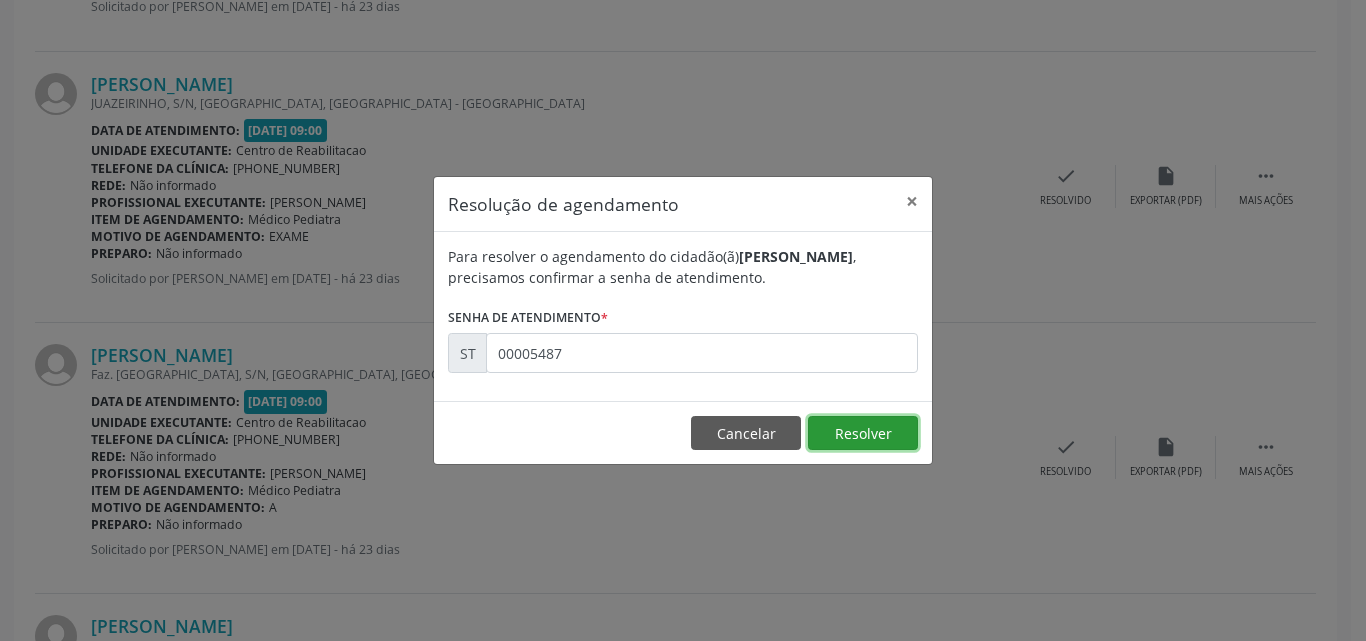 click on "Resolver" at bounding box center [863, 433] 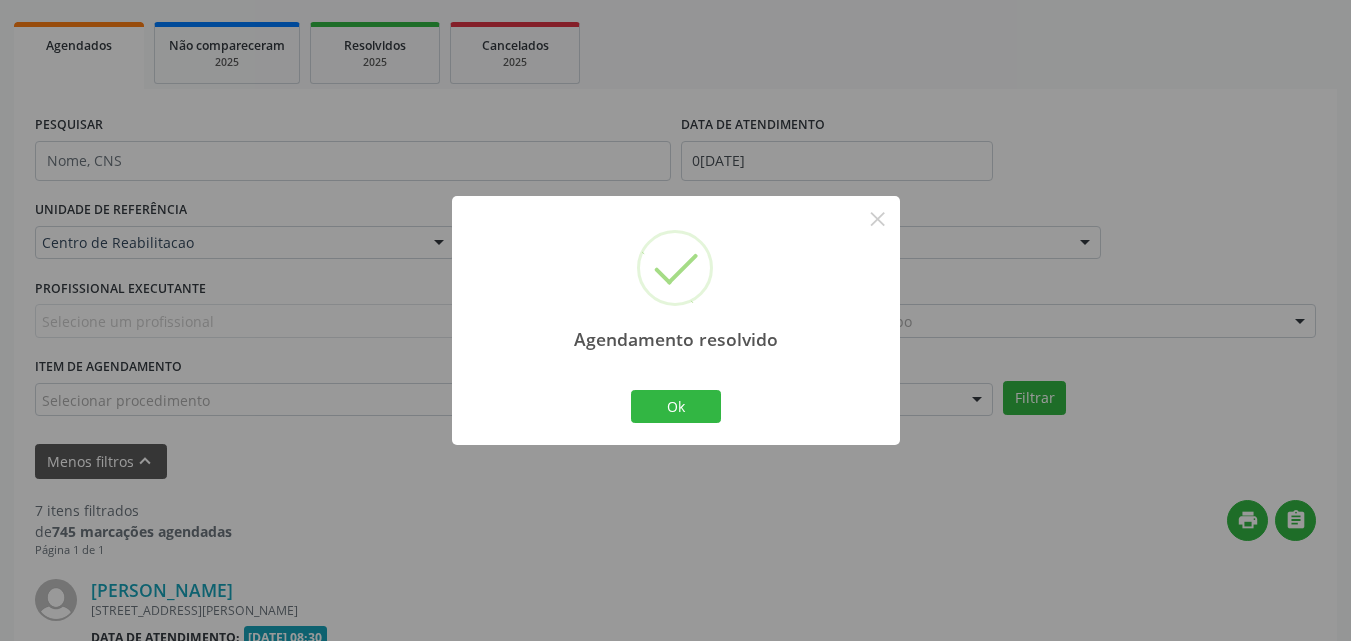 scroll, scrollTop: 1597, scrollLeft: 0, axis: vertical 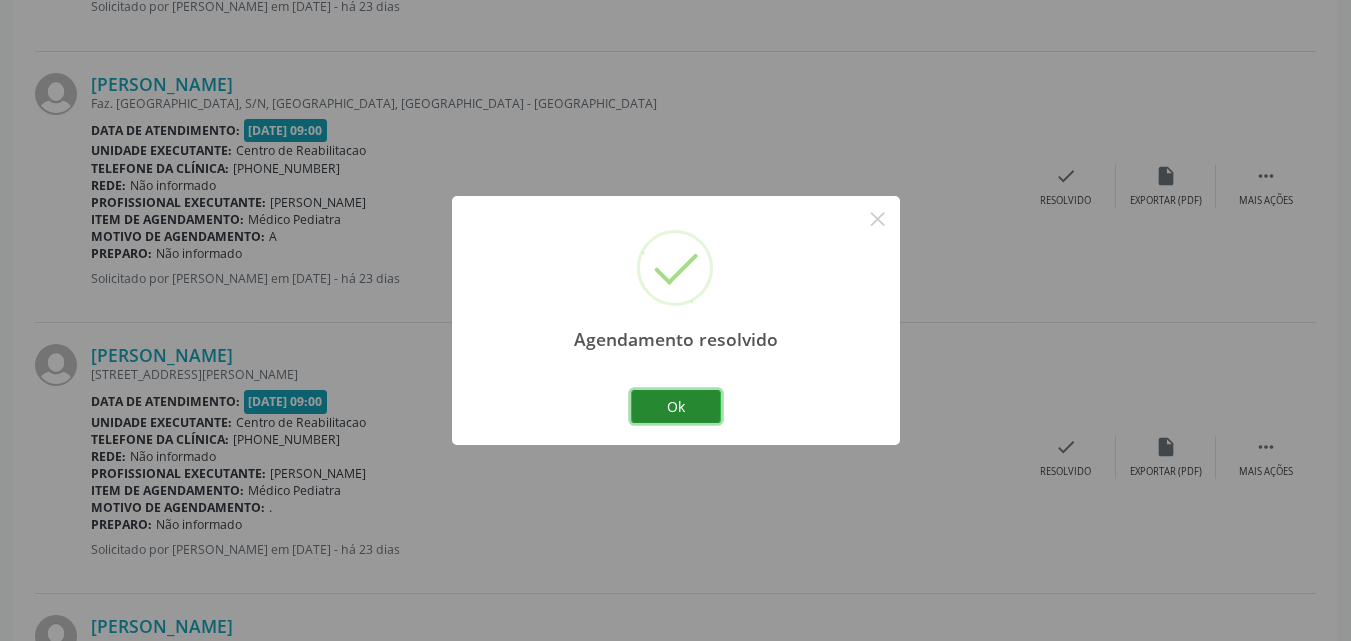 click on "Ok" at bounding box center [676, 407] 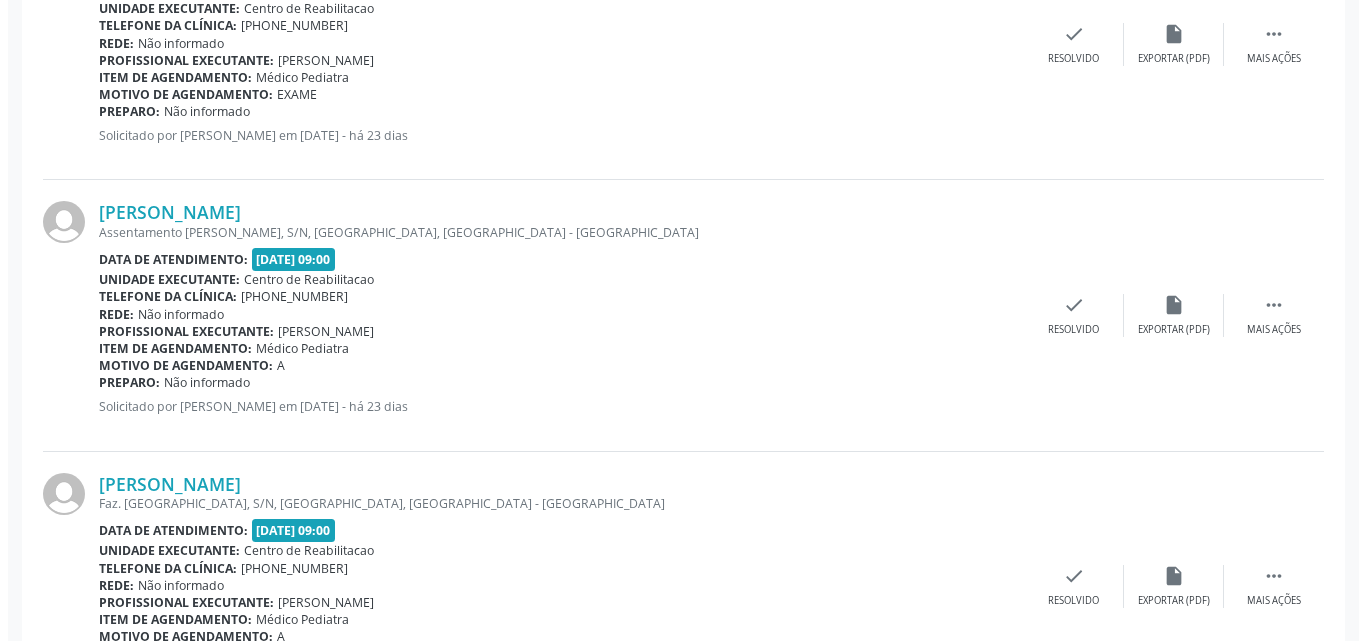 scroll, scrollTop: 1097, scrollLeft: 0, axis: vertical 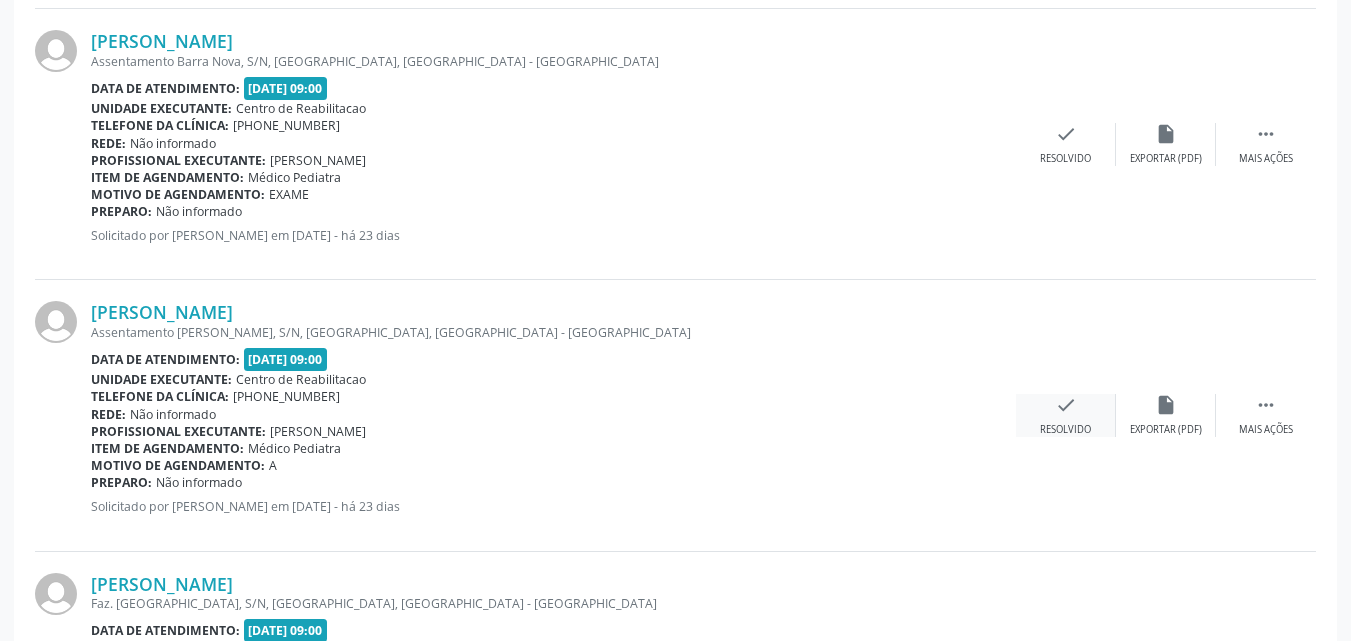 click on "check" at bounding box center (1066, 405) 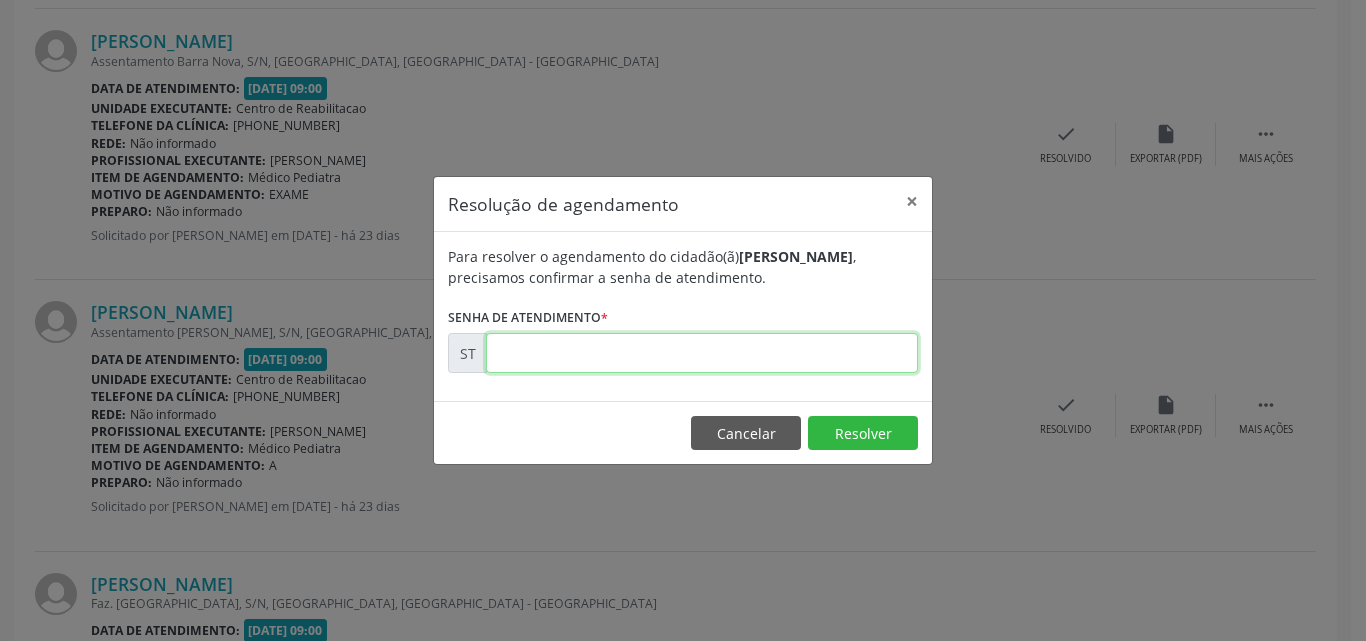 click at bounding box center (702, 353) 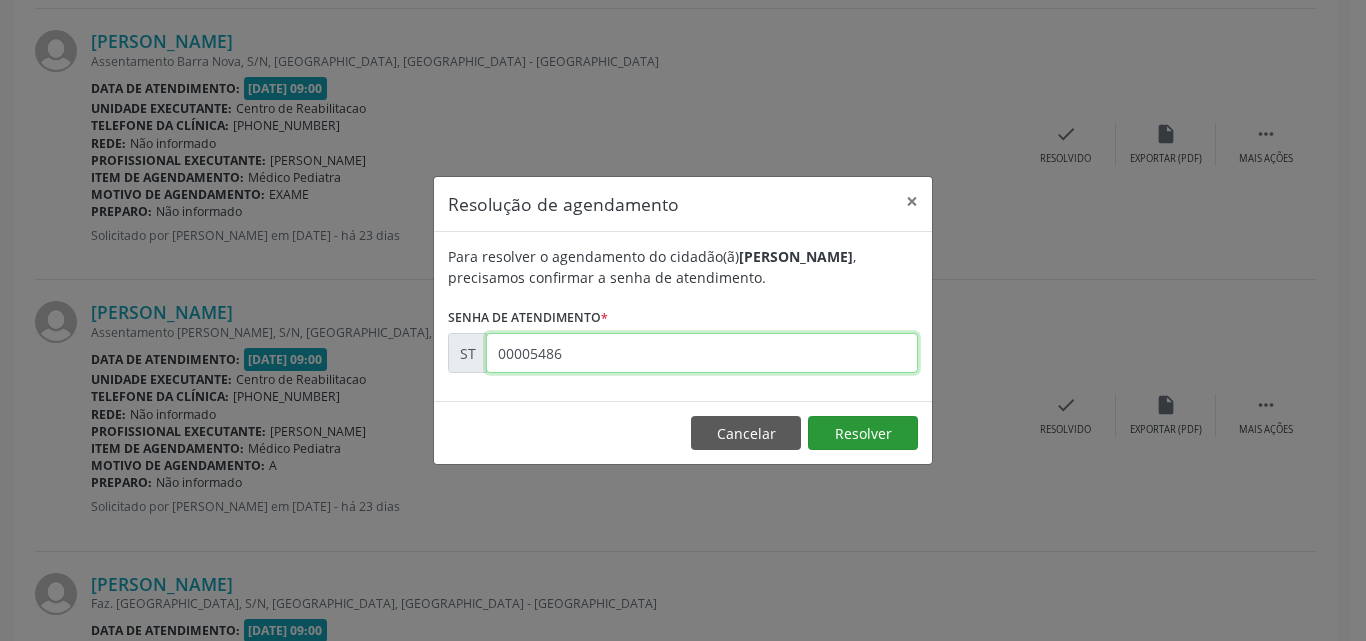 type on "00005486" 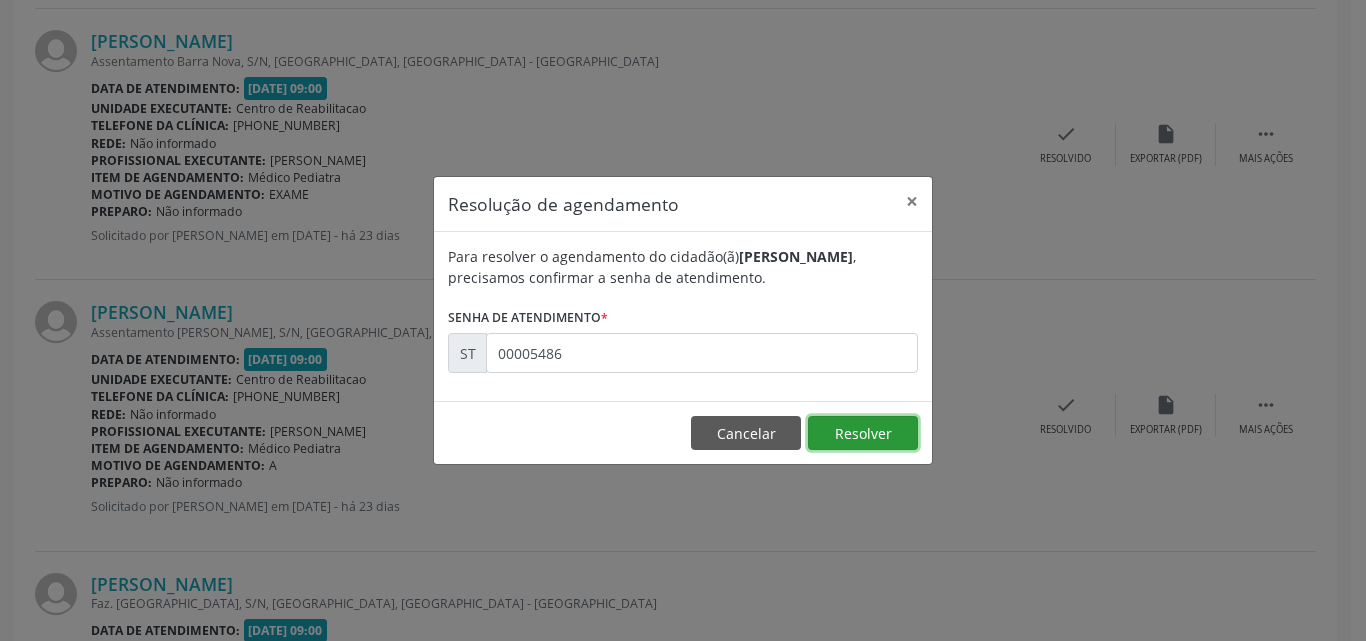 click on "Resolver" at bounding box center [863, 433] 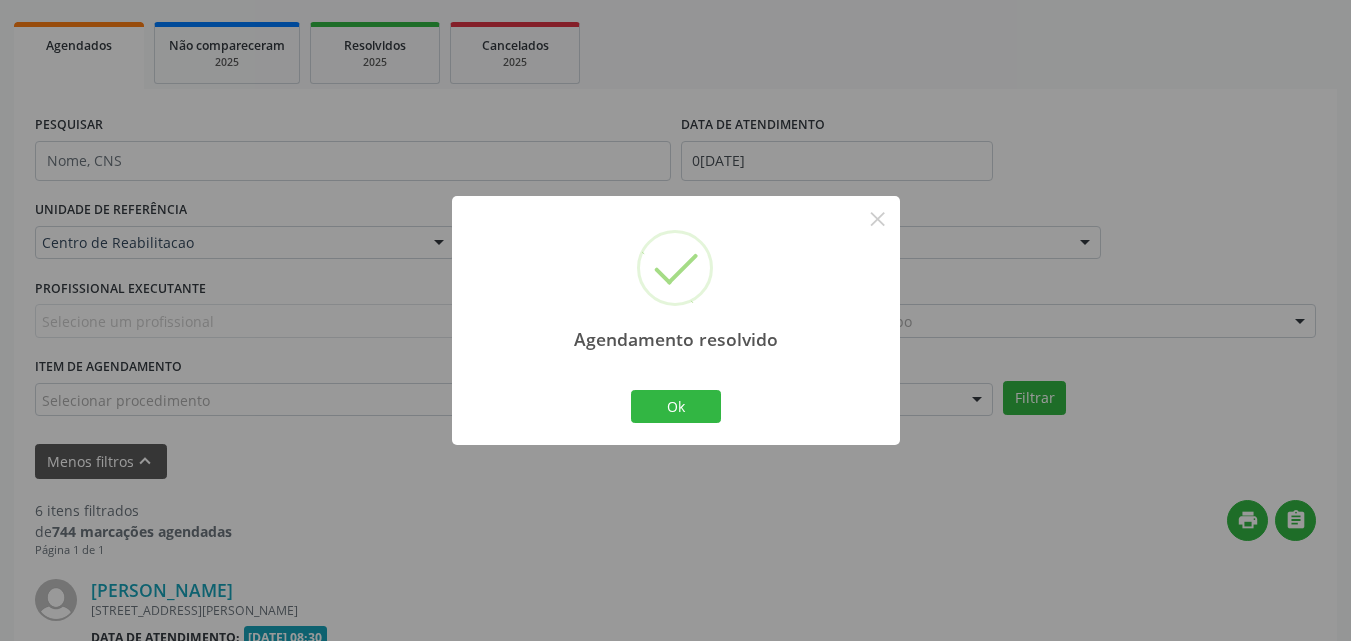 scroll, scrollTop: 1097, scrollLeft: 0, axis: vertical 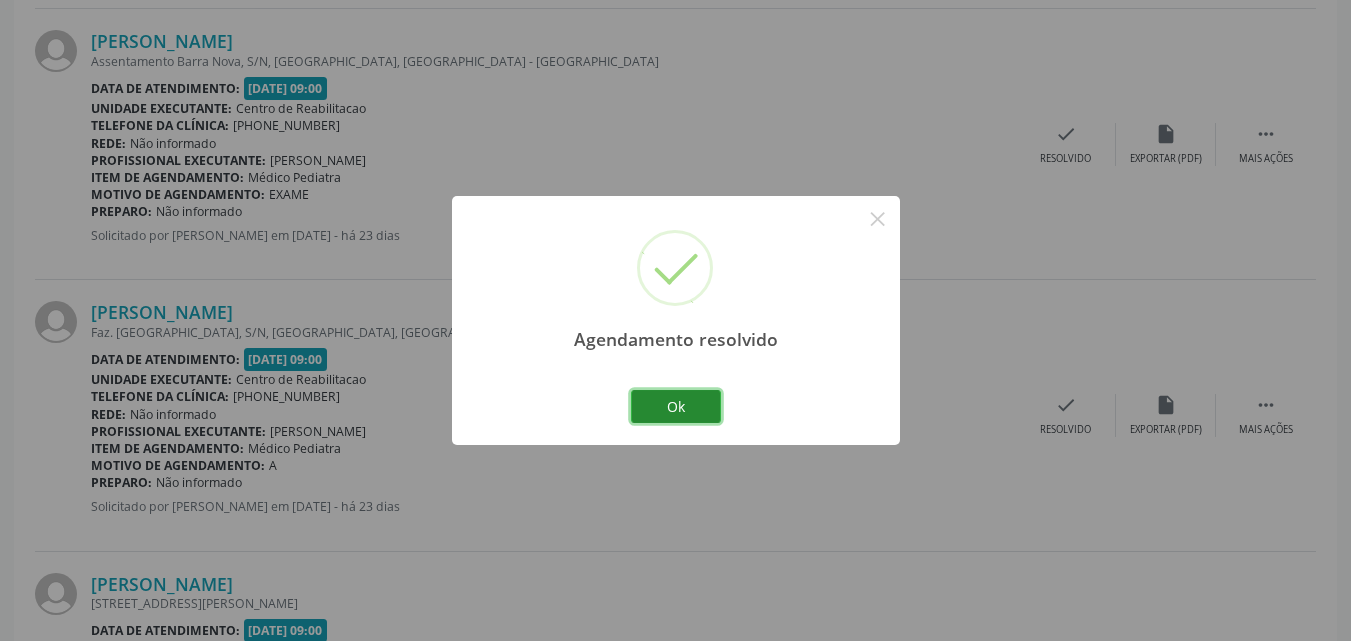 click on "Ok" at bounding box center (676, 407) 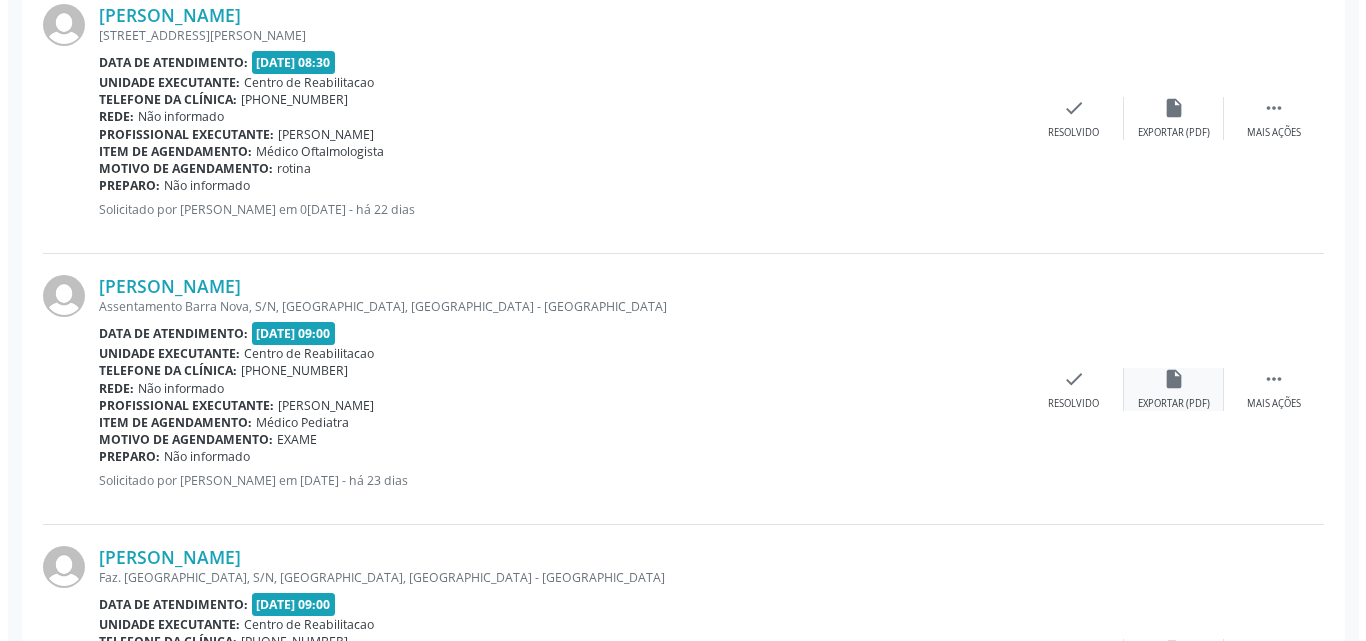 scroll, scrollTop: 897, scrollLeft: 0, axis: vertical 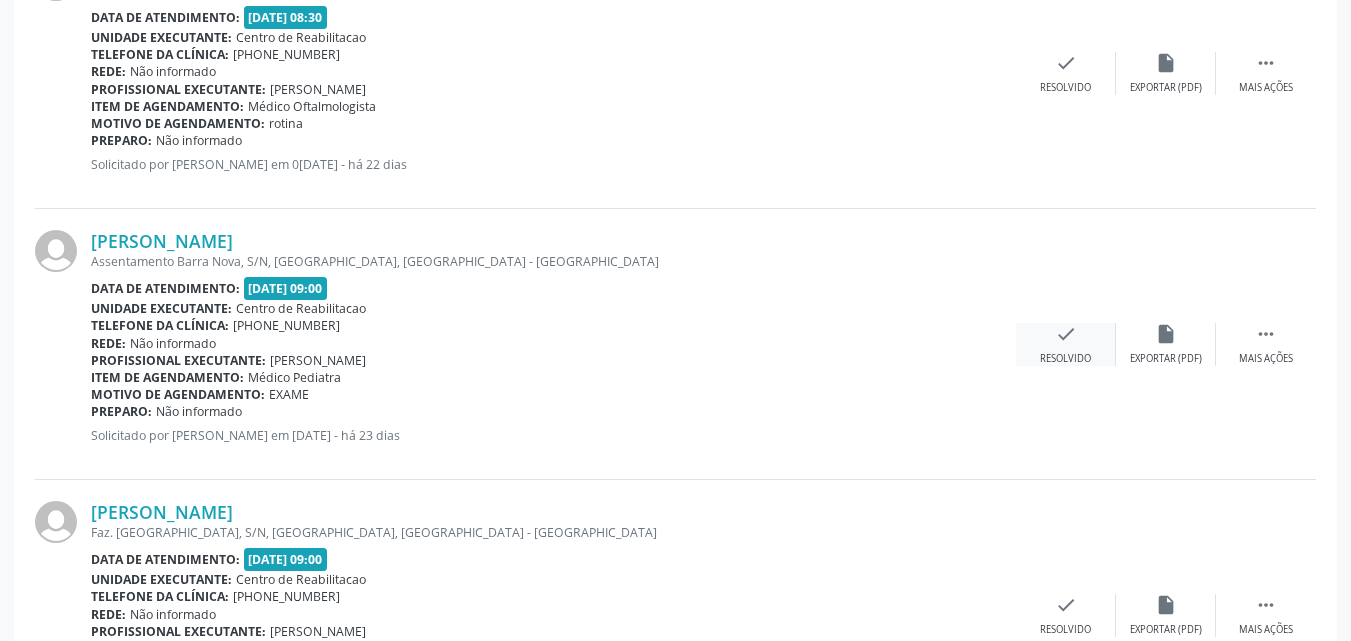 click on "check" at bounding box center [1066, 334] 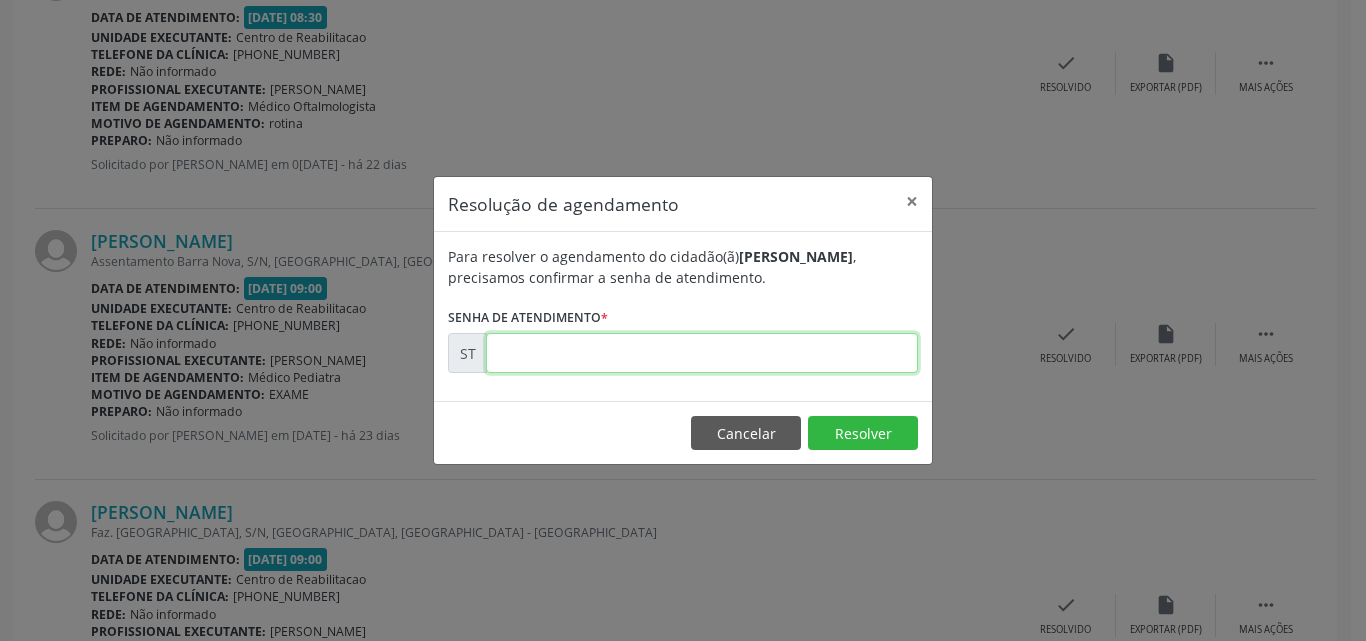 click at bounding box center [702, 353] 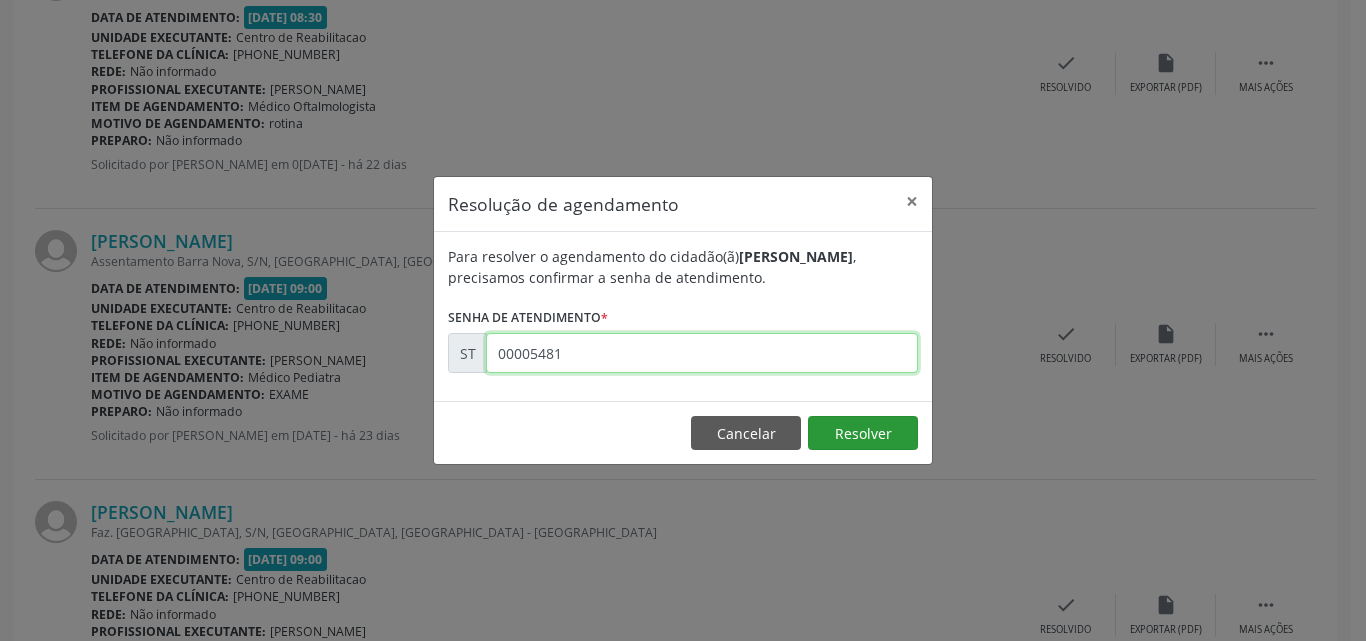type on "00005481" 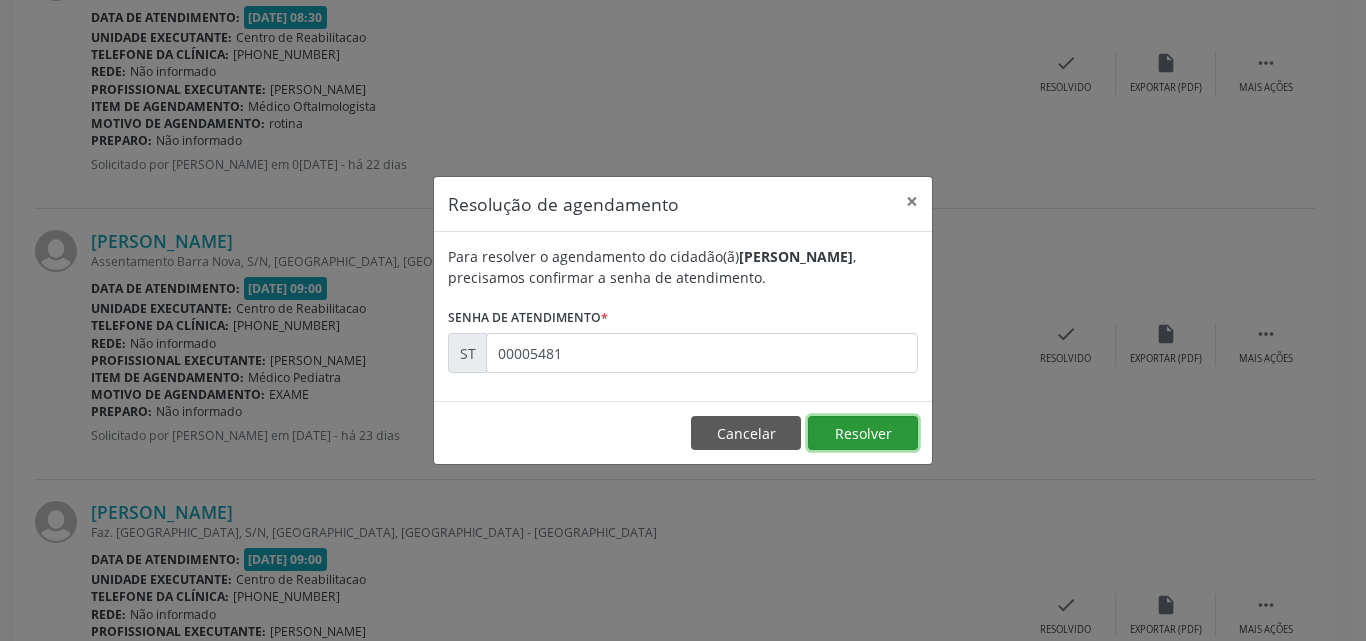 click on "Resolver" at bounding box center (863, 433) 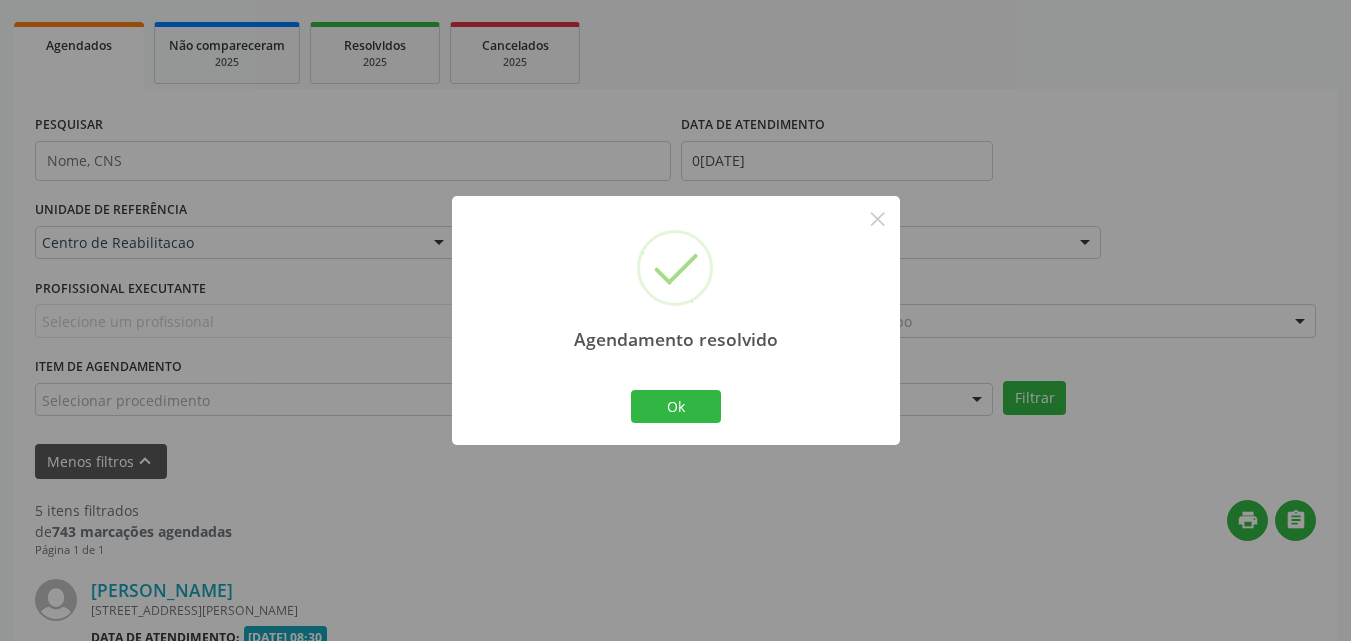 scroll, scrollTop: 897, scrollLeft: 0, axis: vertical 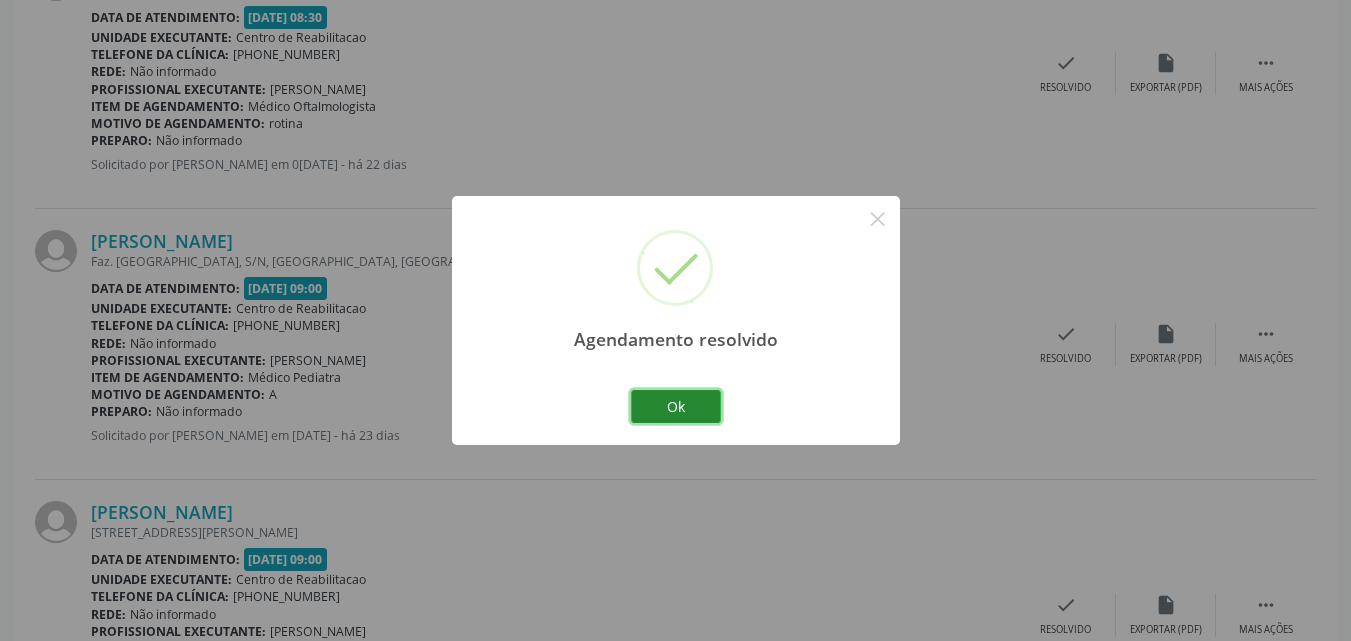 click on "Ok" at bounding box center [676, 407] 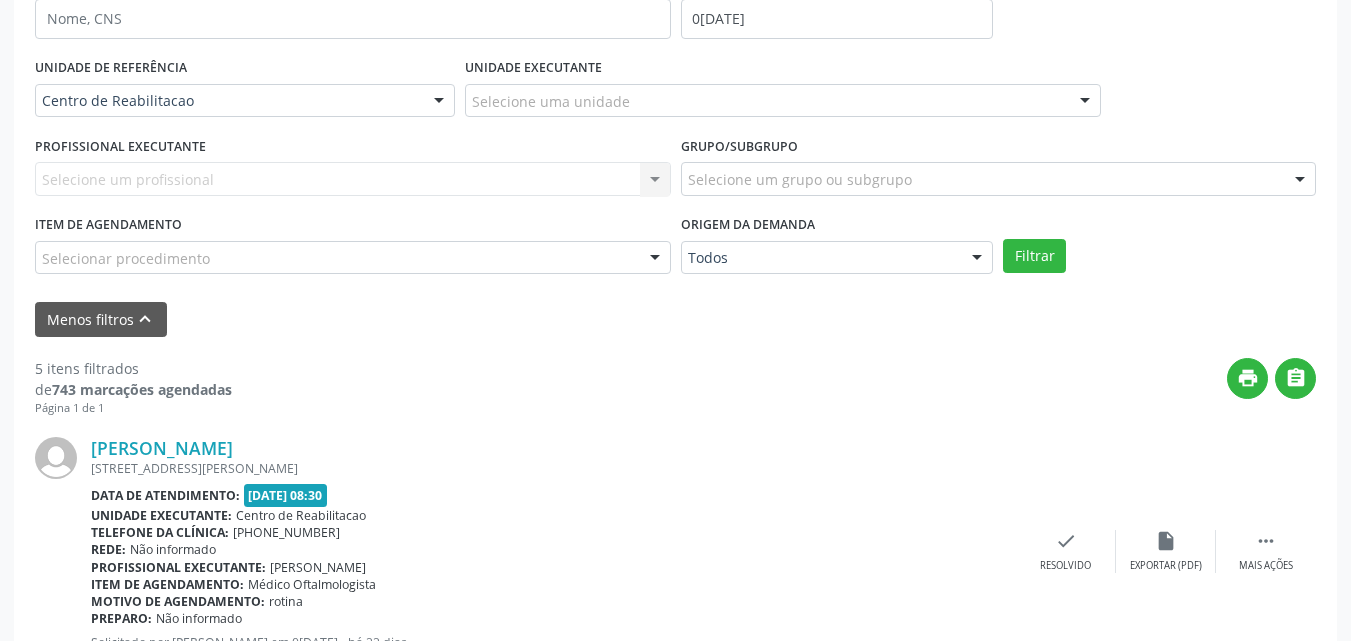 scroll, scrollTop: 384, scrollLeft: 0, axis: vertical 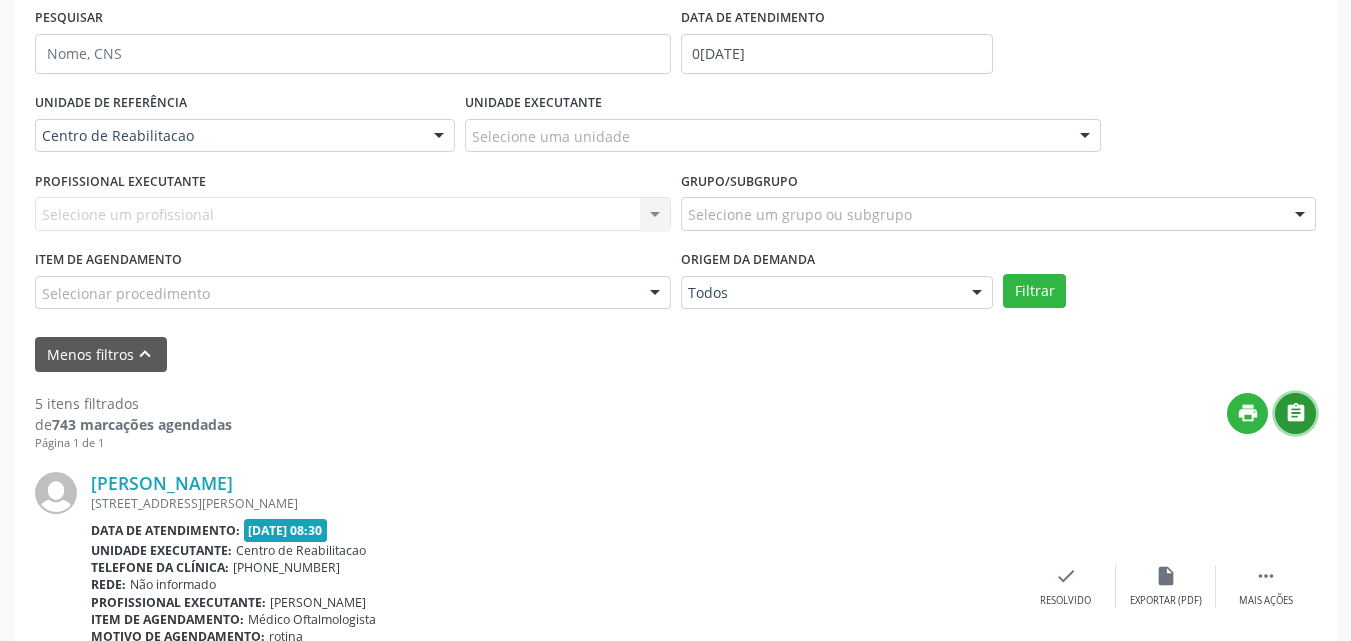 click on "" at bounding box center [1296, 413] 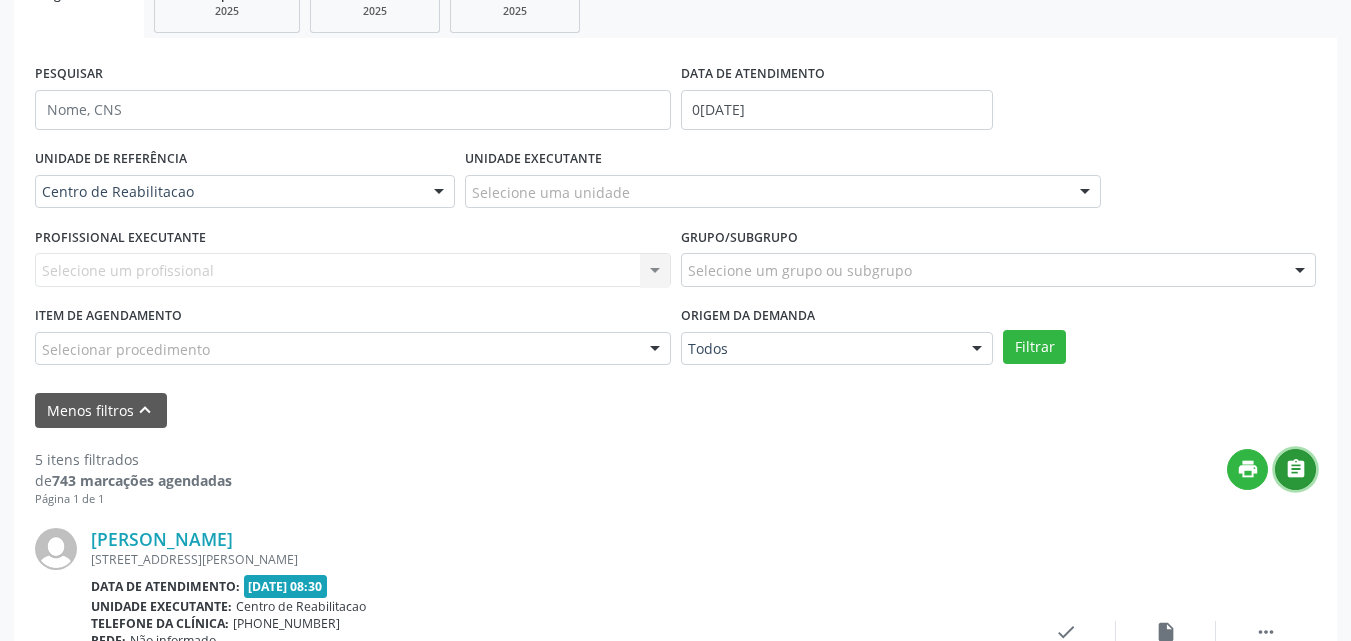 scroll, scrollTop: 284, scrollLeft: 0, axis: vertical 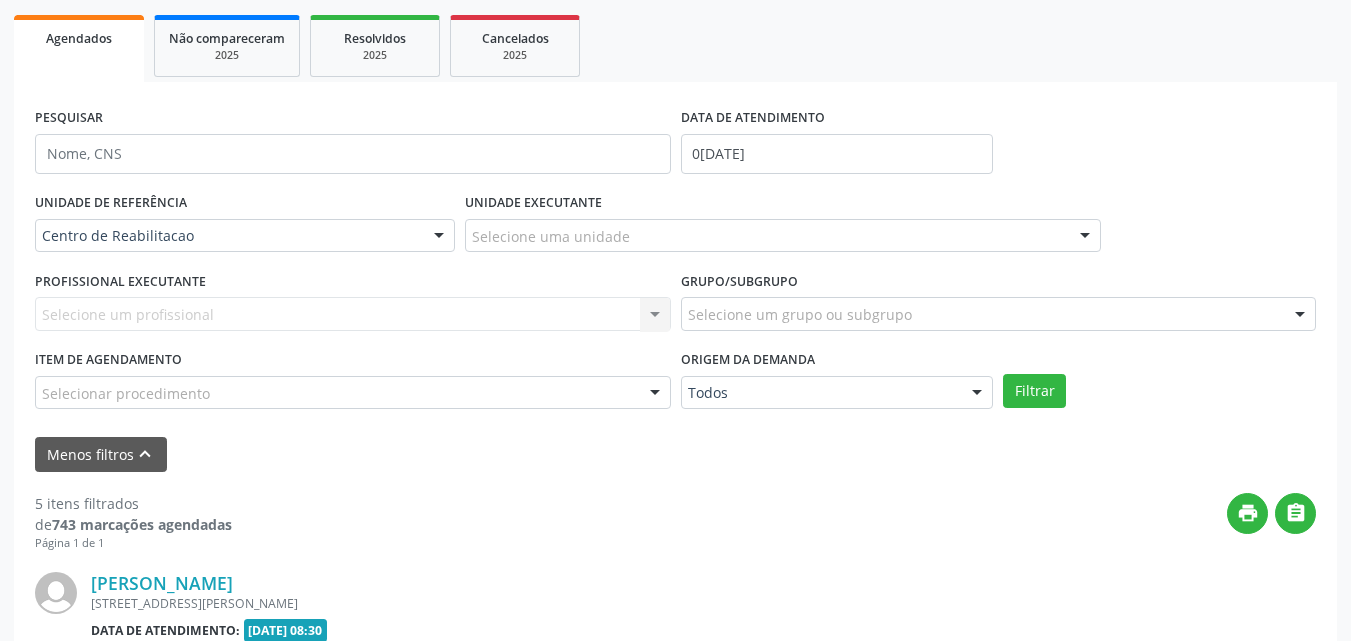 click on "Selecione um profissional
Nenhum resultado encontrado para: "   "
Não há nenhuma opção para ser exibida." at bounding box center [353, 314] 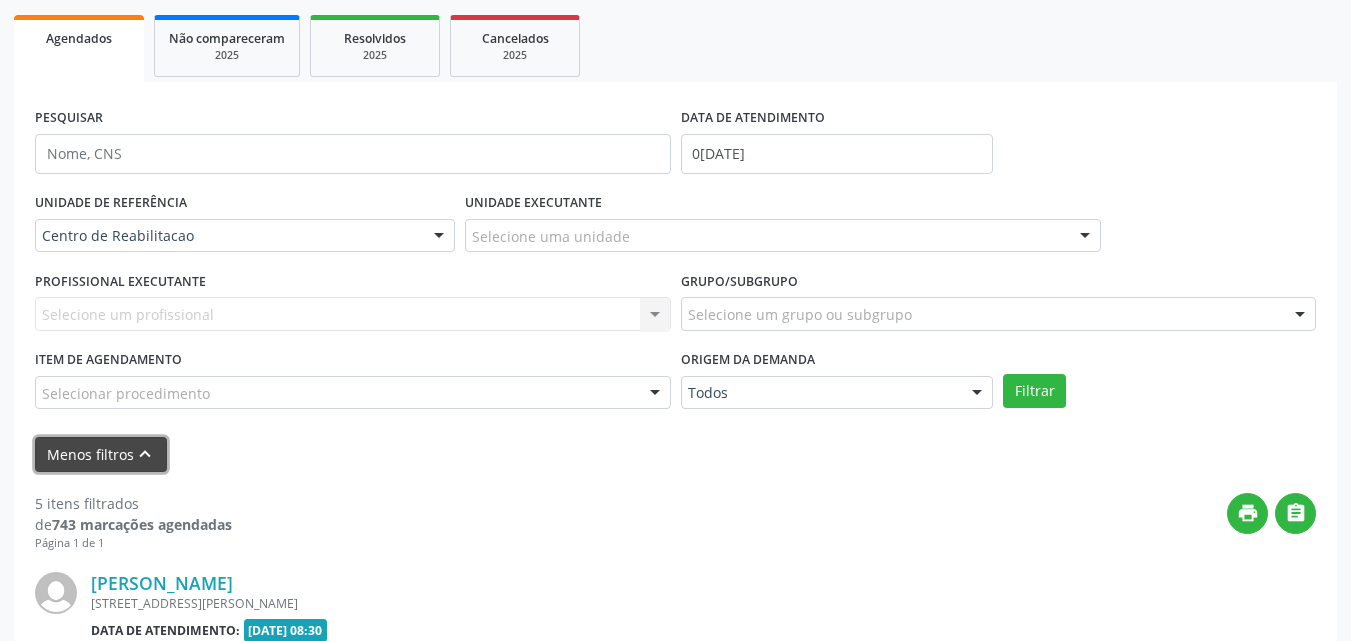click on "Menos filtros
keyboard_arrow_up" at bounding box center [101, 454] 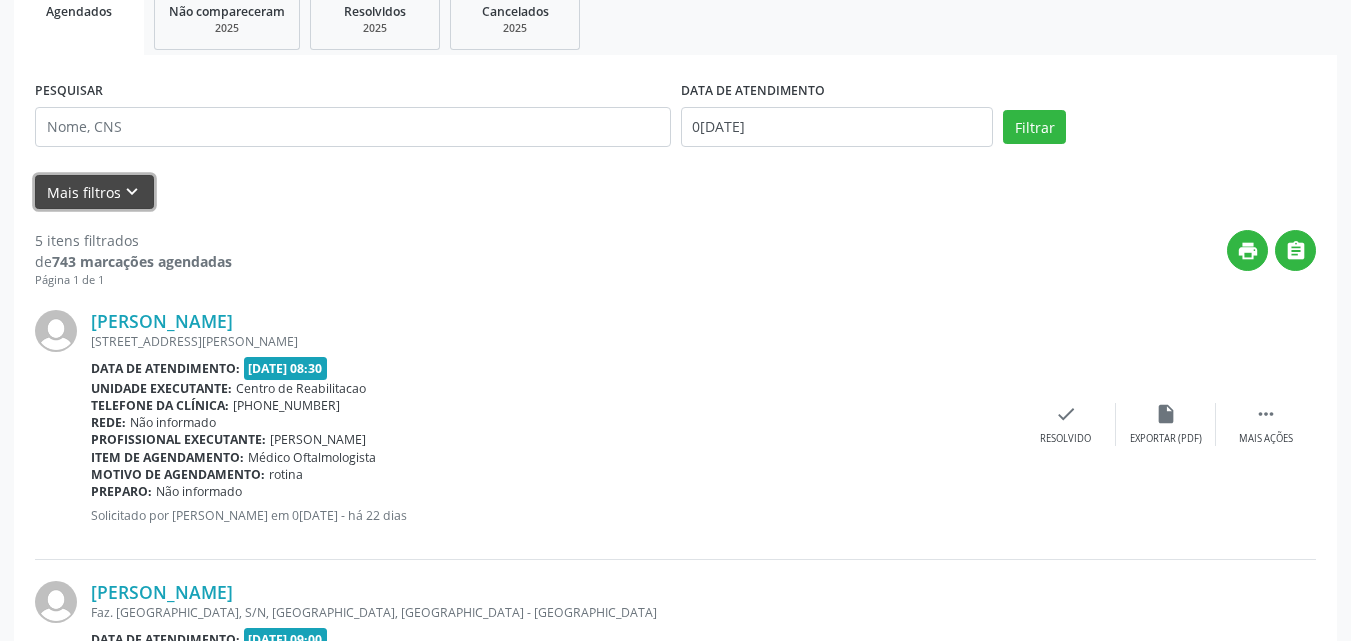 scroll, scrollTop: 49, scrollLeft: 0, axis: vertical 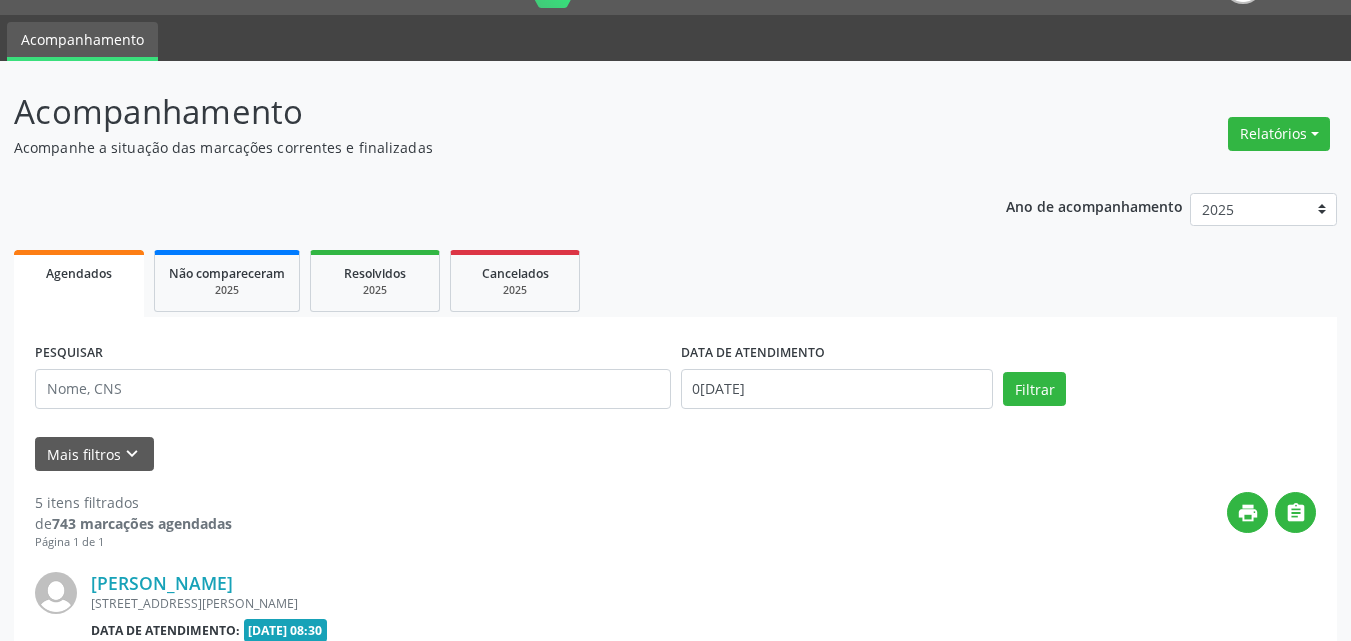 click on "Agendados" at bounding box center (79, 273) 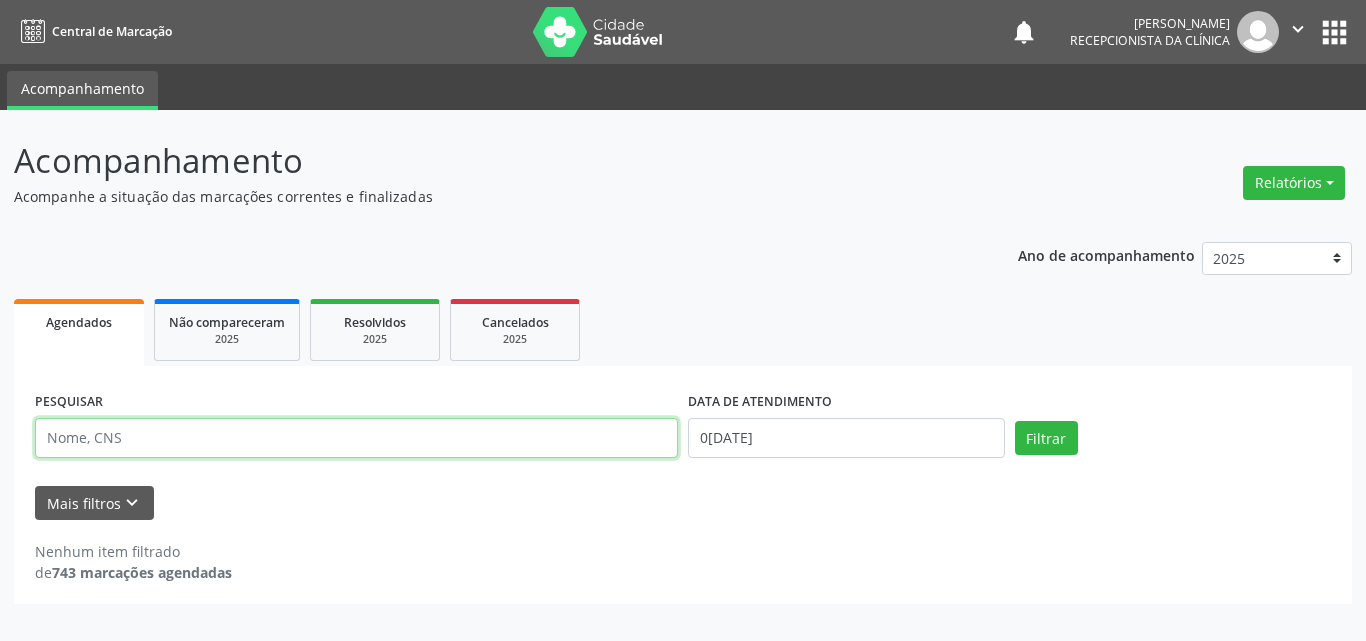 click at bounding box center (356, 438) 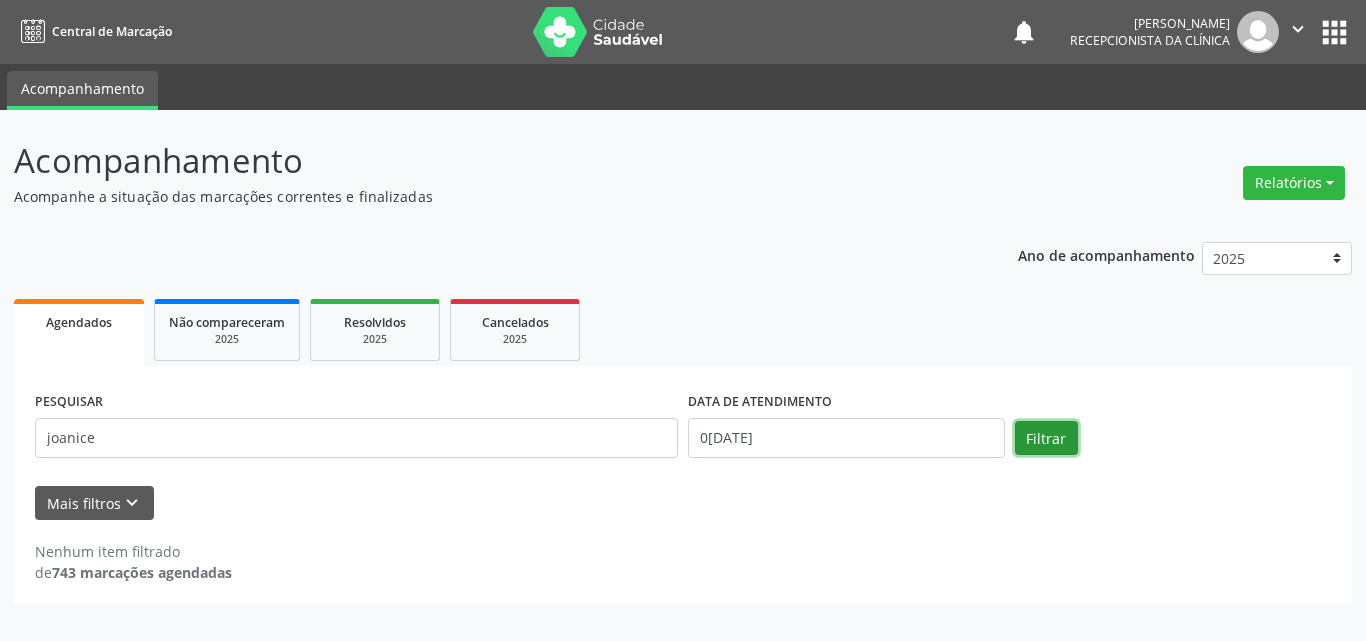 click on "Filtrar" at bounding box center [1046, 438] 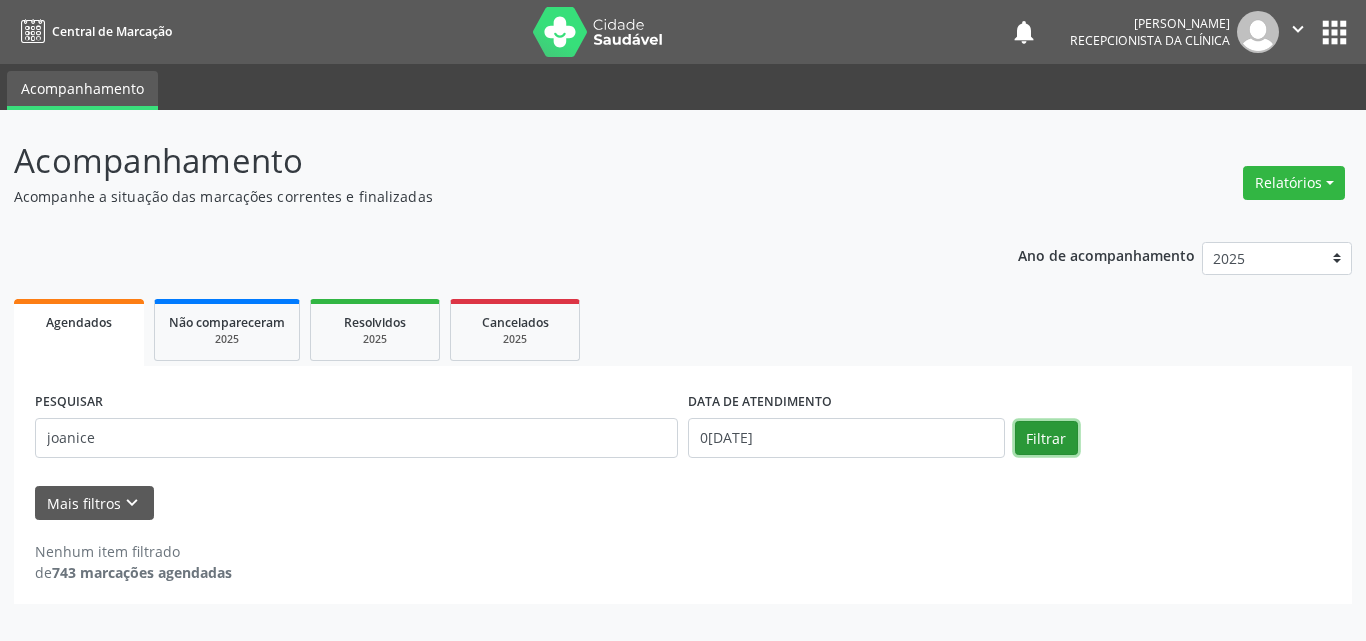 click on "Filtrar" at bounding box center [1046, 438] 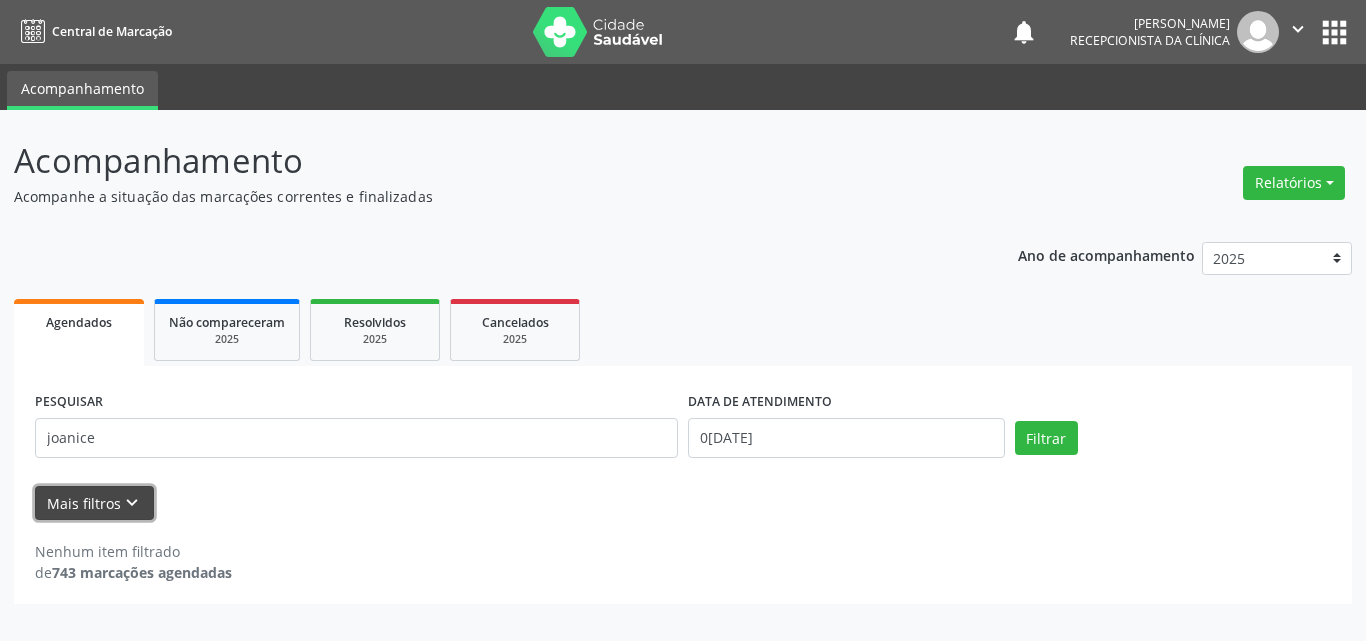 click on "Mais filtros
keyboard_arrow_down" at bounding box center (94, 503) 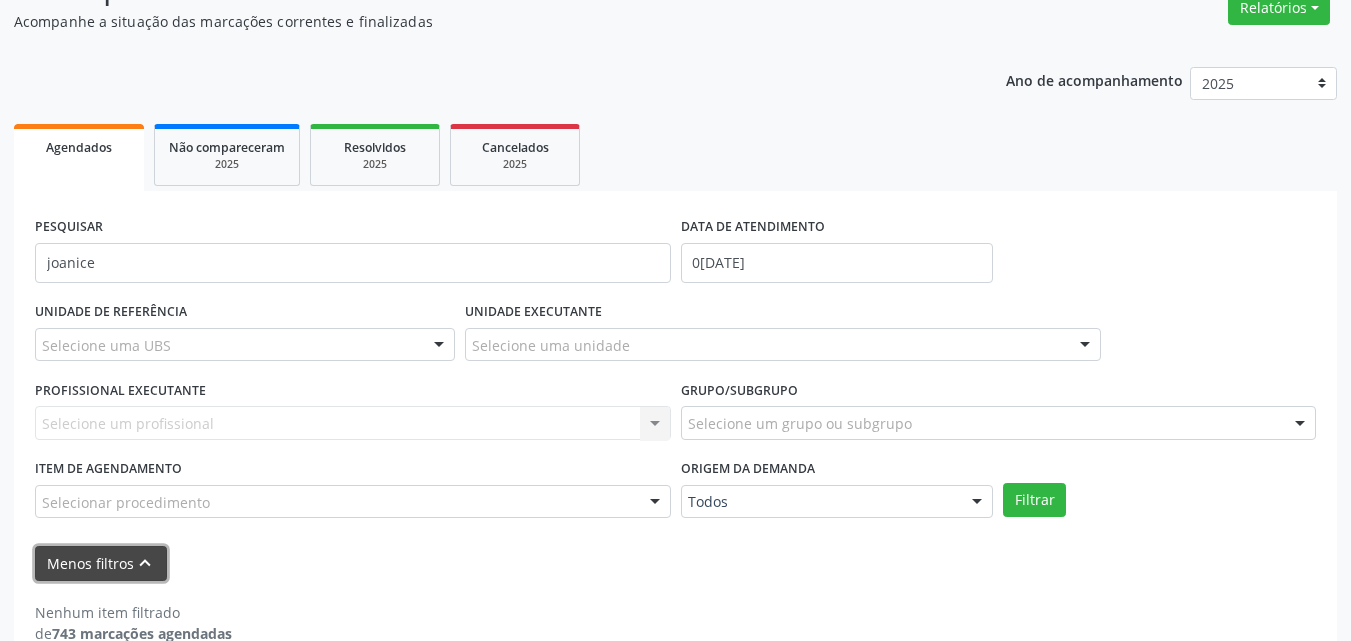 scroll, scrollTop: 200, scrollLeft: 0, axis: vertical 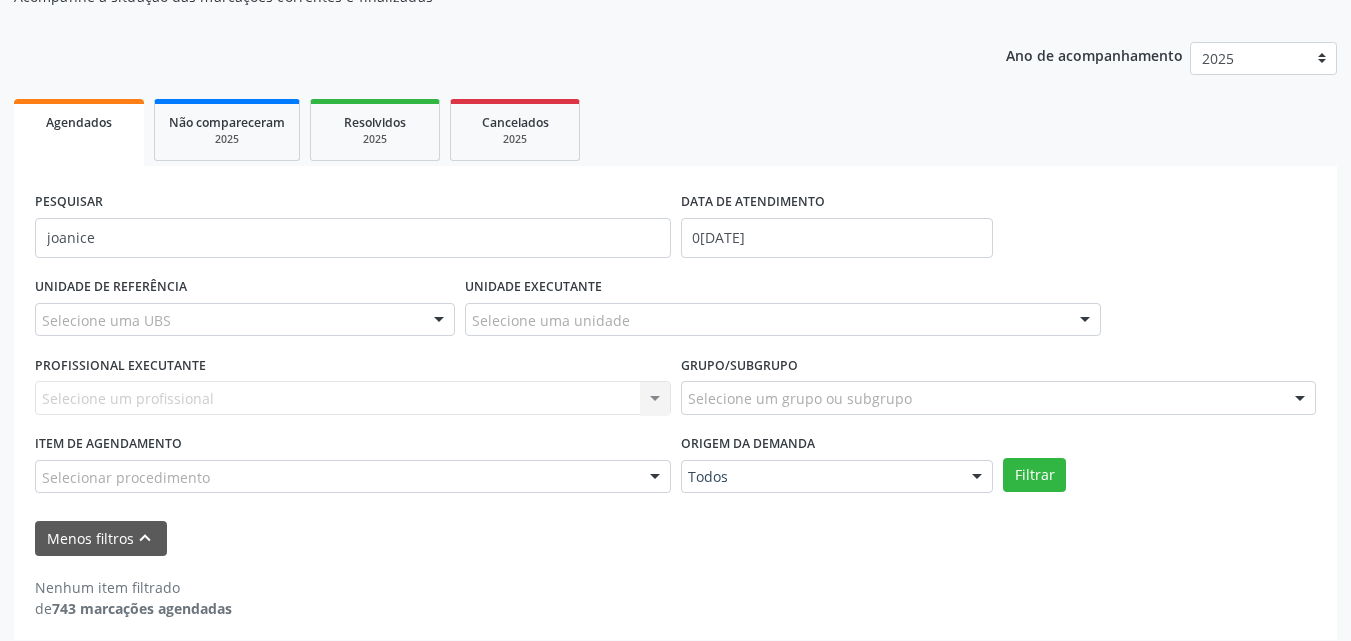 click on "Selecione um profissional
Nenhum resultado encontrado para: "   "
Não há nenhuma opção para ser exibida." at bounding box center [353, 398] 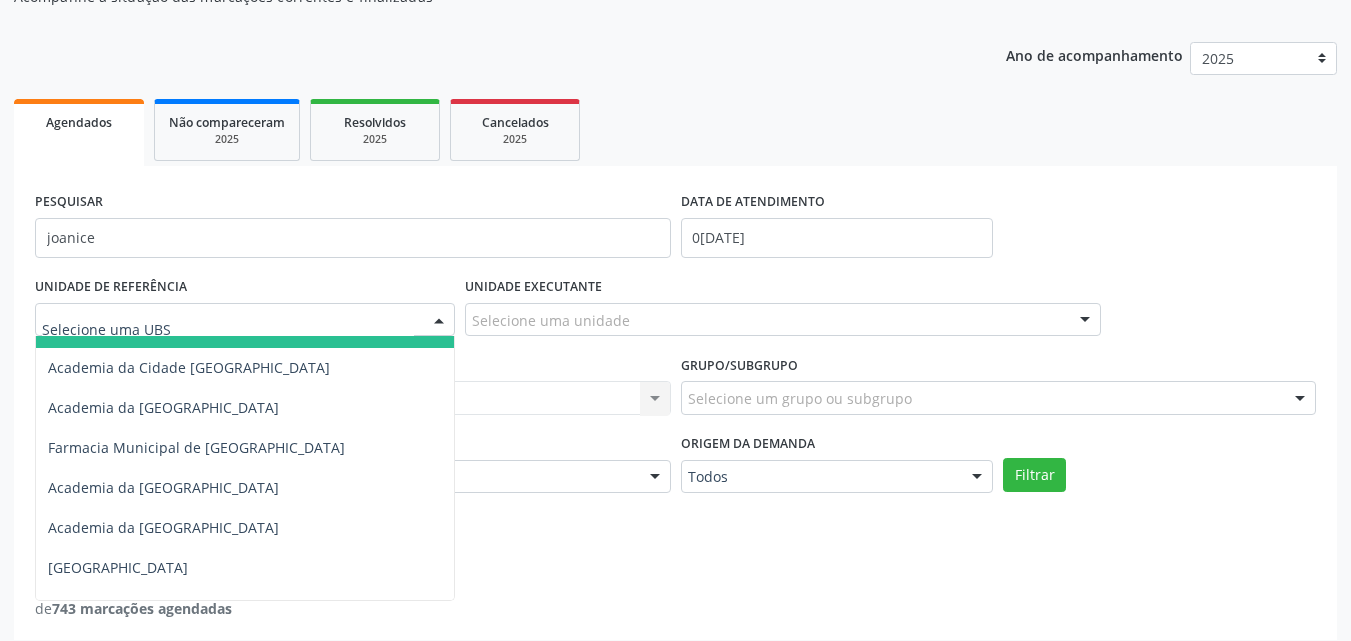 scroll, scrollTop: 2391, scrollLeft: 0, axis: vertical 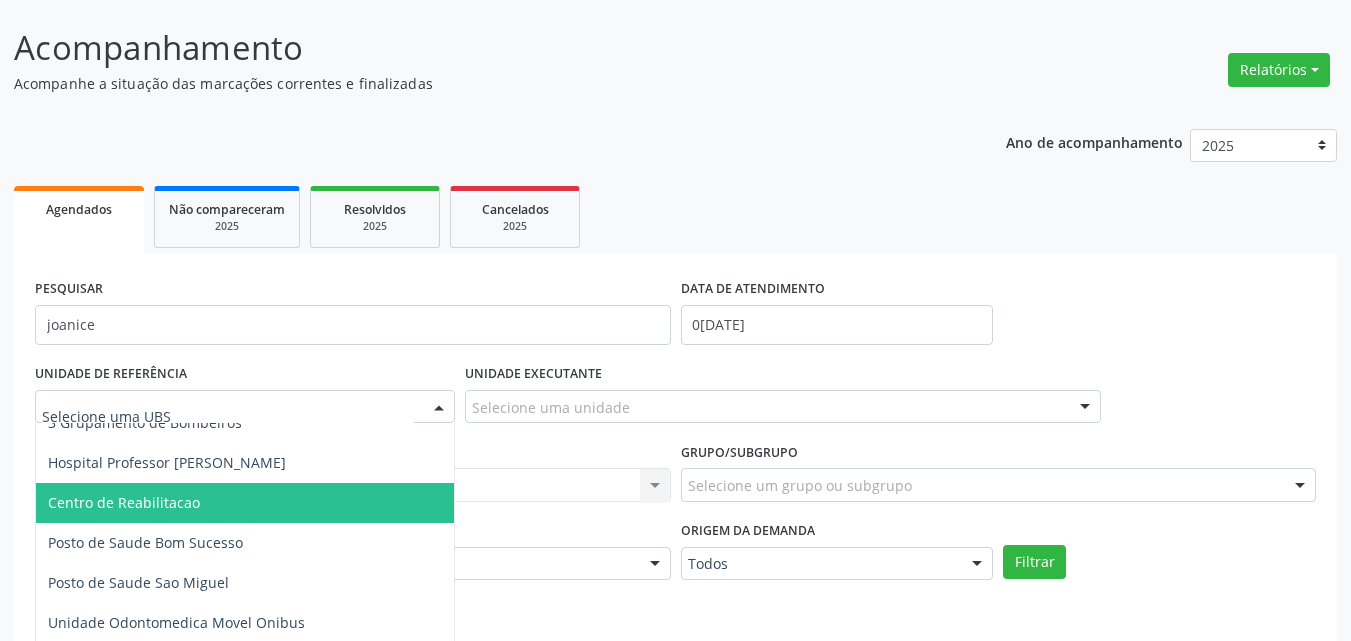 click on "Centro de Reabilitacao" at bounding box center (124, 502) 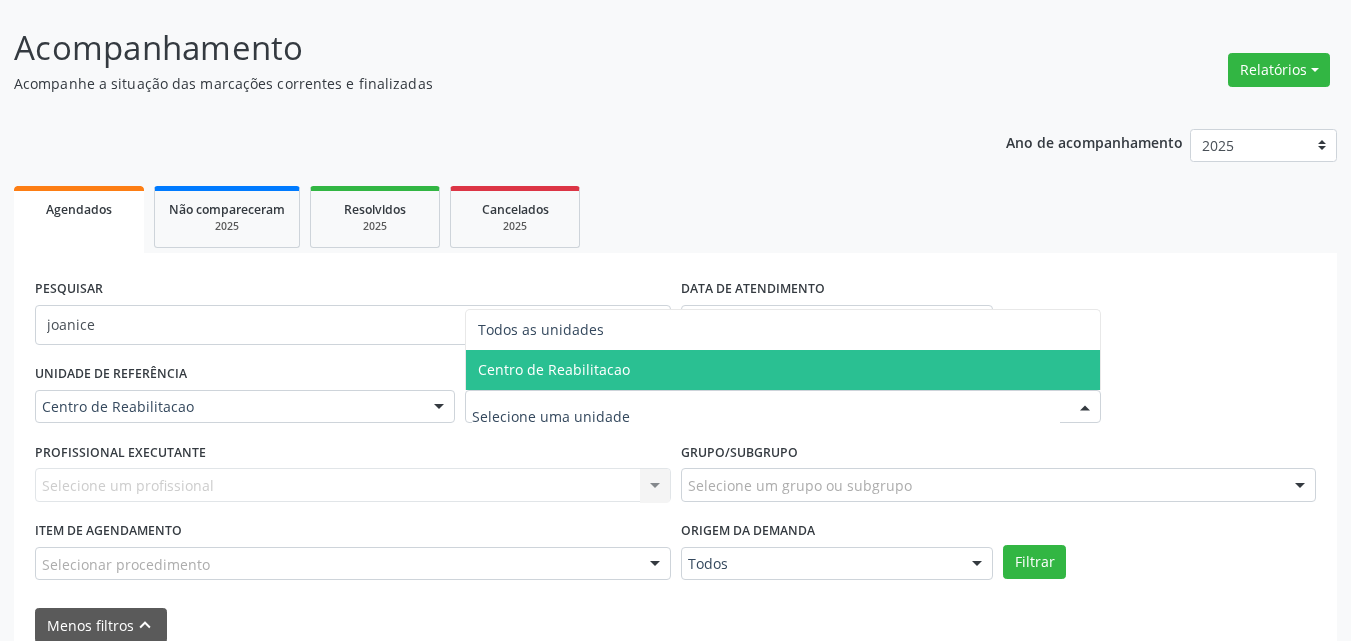click on "Centro de Reabilitacao" at bounding box center [554, 369] 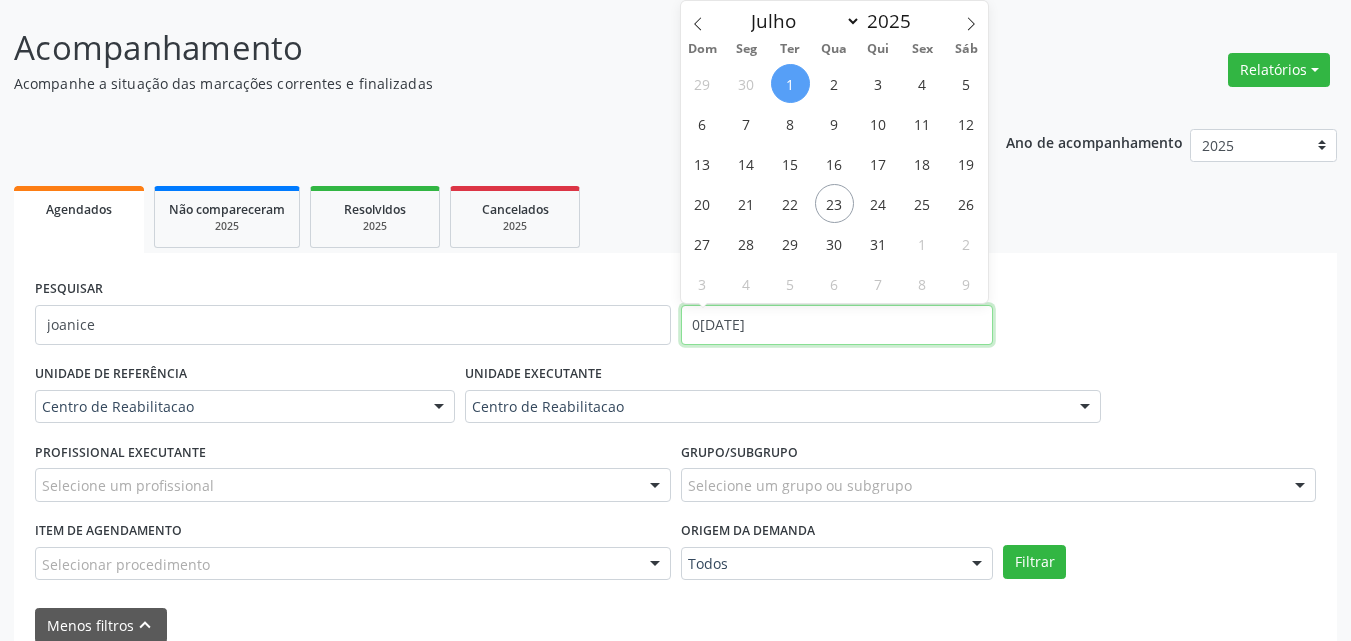 click on "0[DATE]" at bounding box center [837, 325] 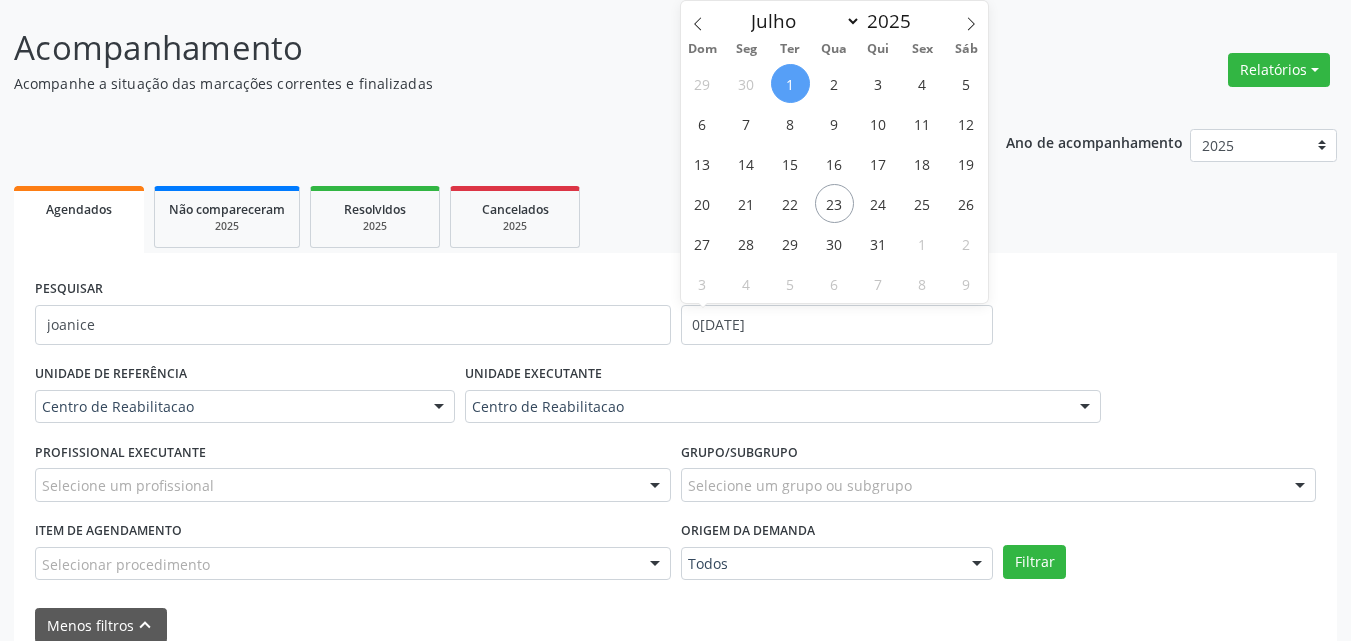 click on "1" at bounding box center [790, 83] 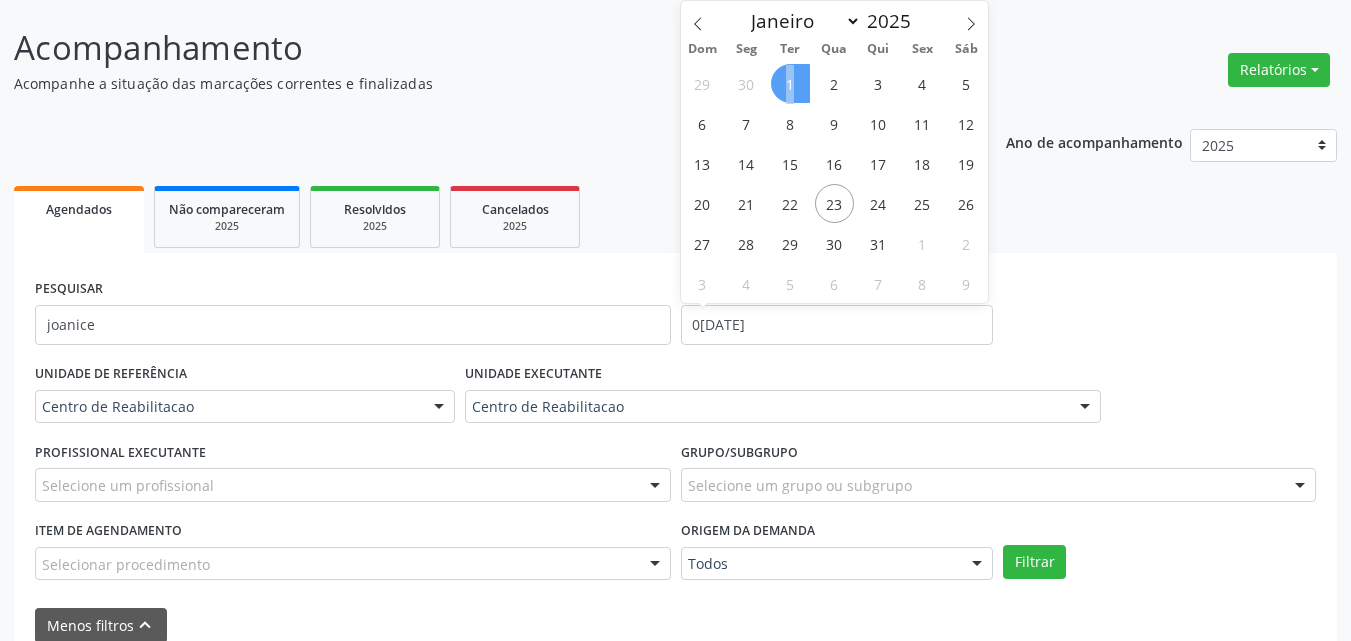 click on "1" at bounding box center (790, 83) 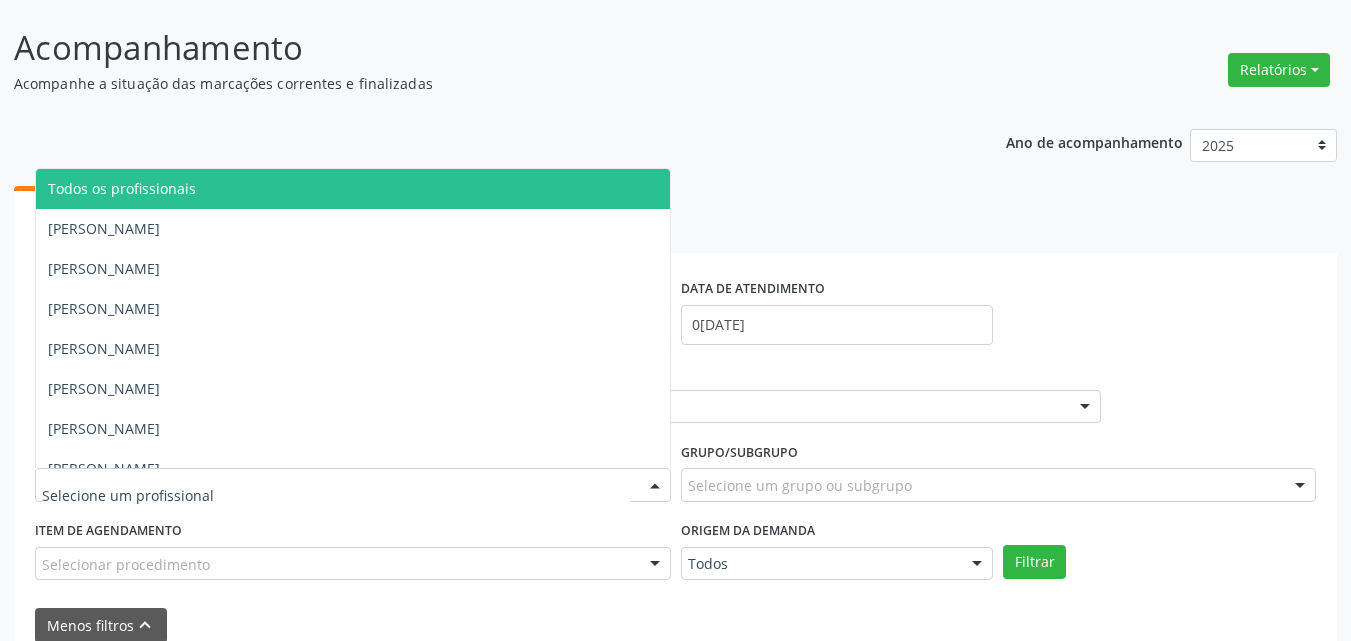 click at bounding box center (655, 486) 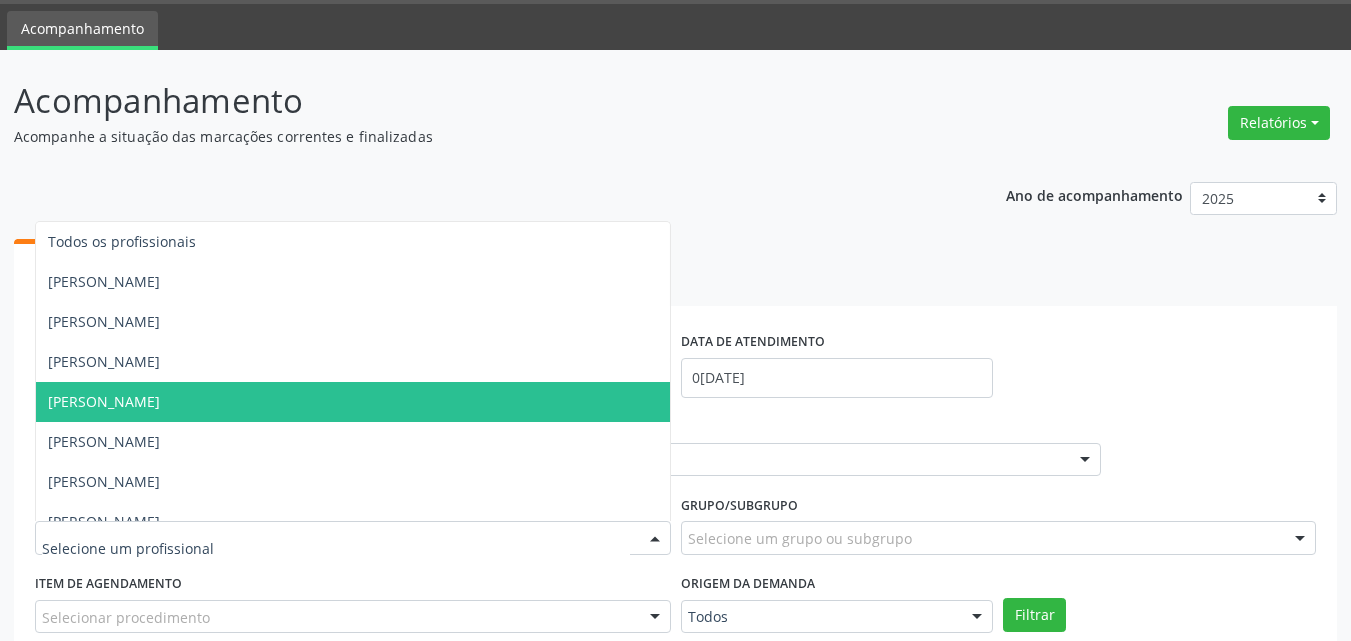scroll, scrollTop: 13, scrollLeft: 0, axis: vertical 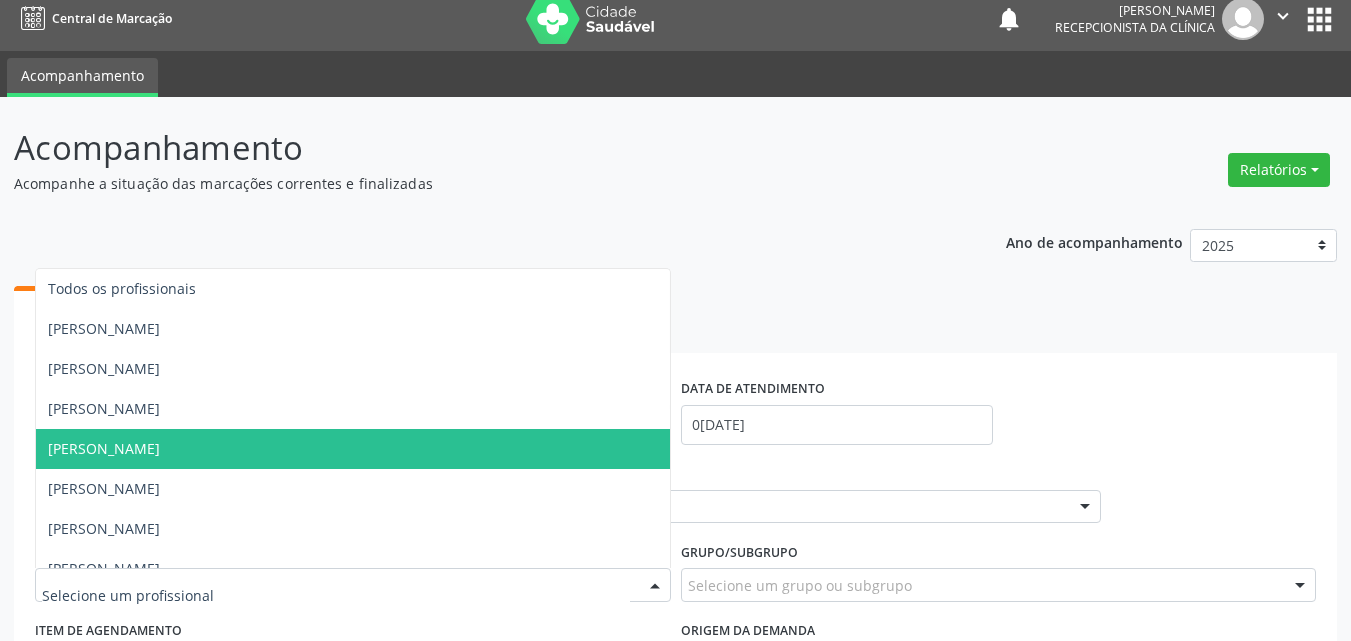 click on "[PERSON_NAME]" at bounding box center [104, 448] 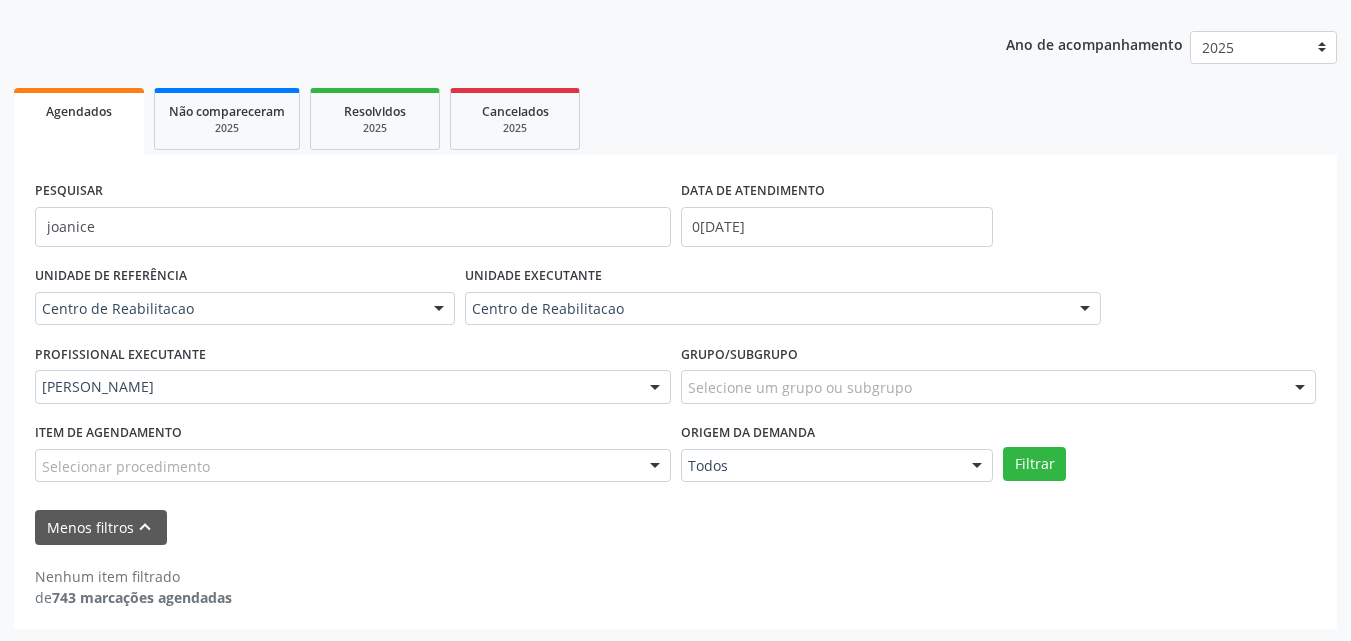 scroll, scrollTop: 213, scrollLeft: 0, axis: vertical 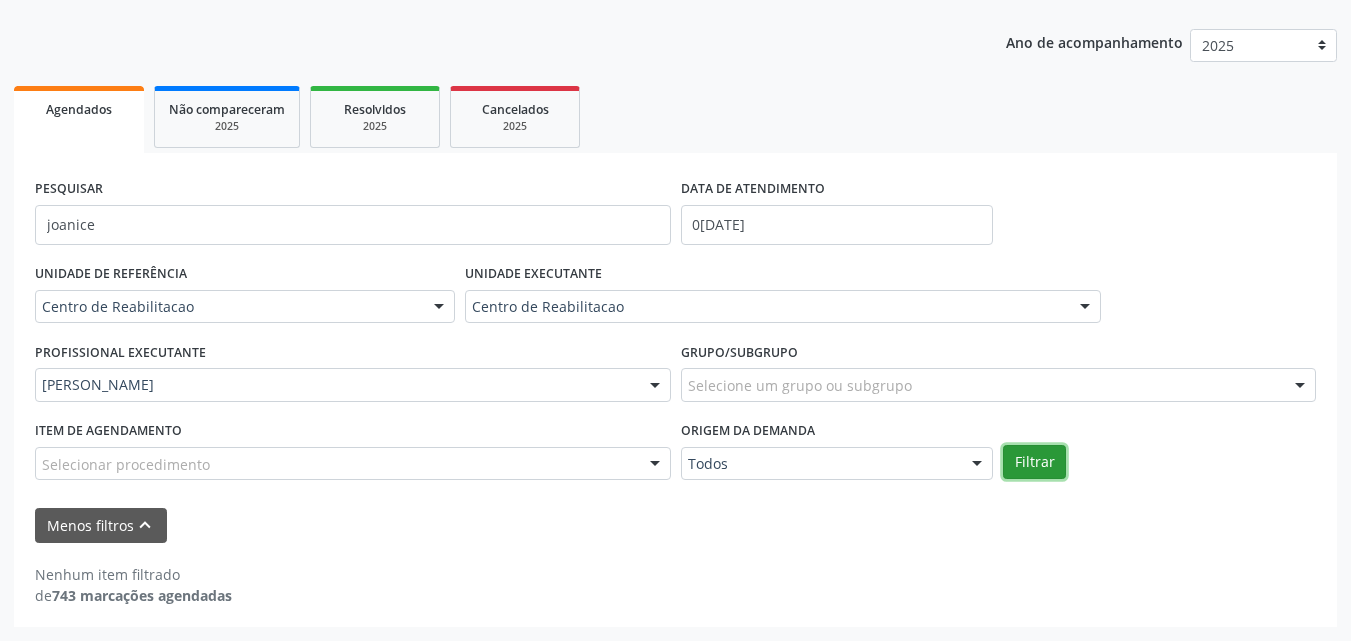 click on "Filtrar" at bounding box center (1034, 462) 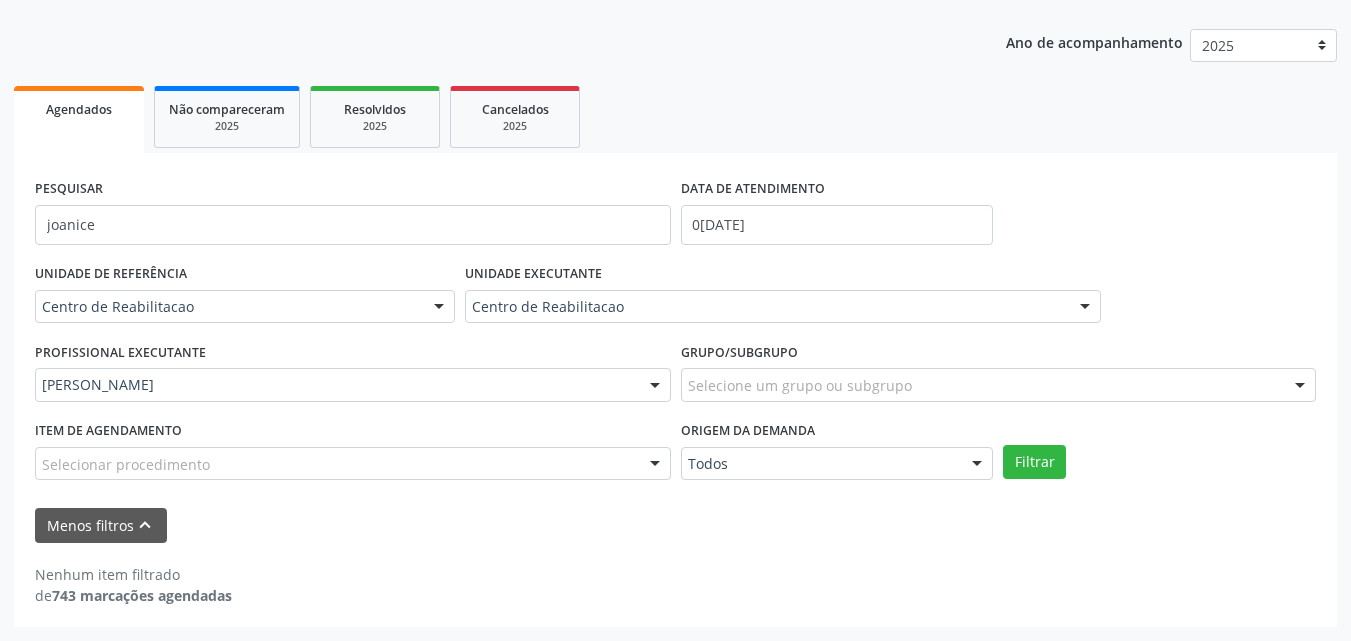 click on "Agendados" at bounding box center (79, 109) 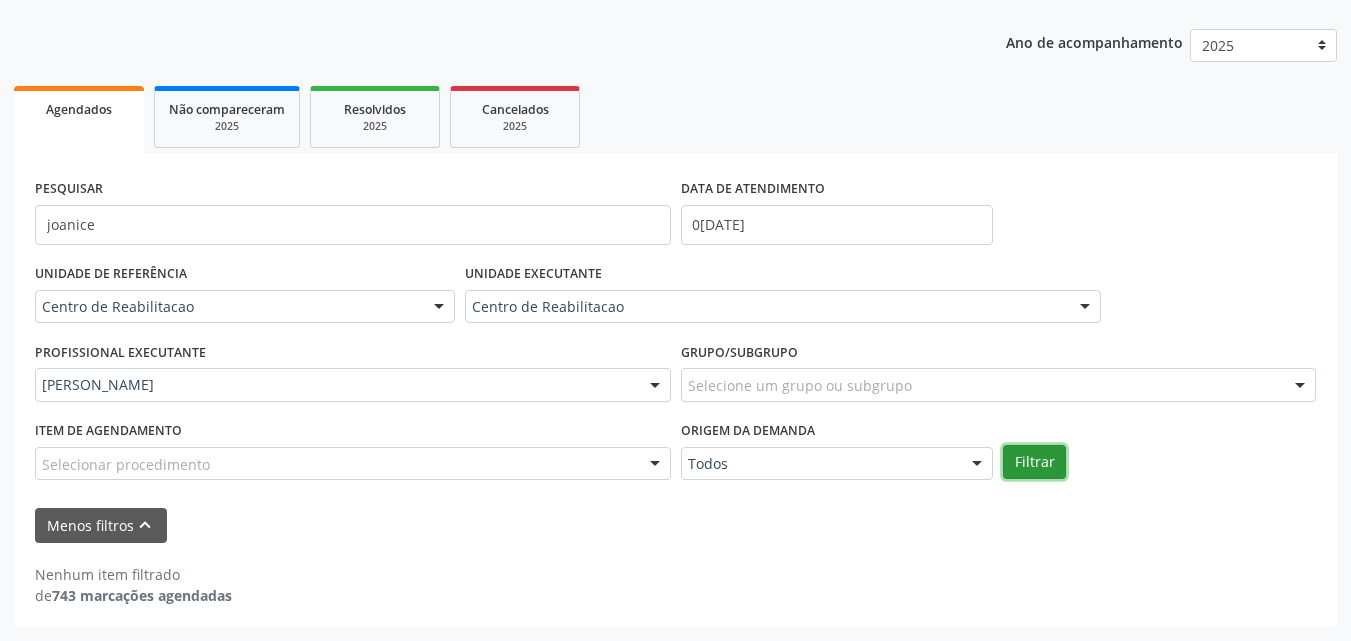 click on "Filtrar" at bounding box center [1034, 462] 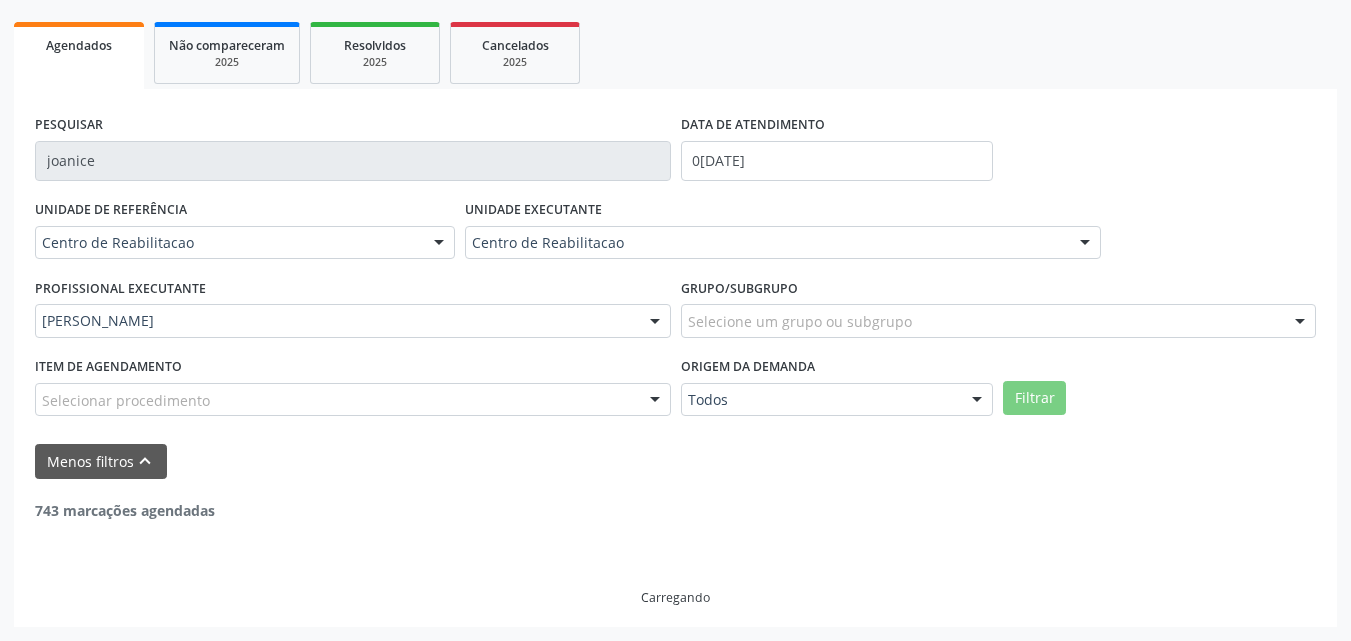 scroll, scrollTop: 213, scrollLeft: 0, axis: vertical 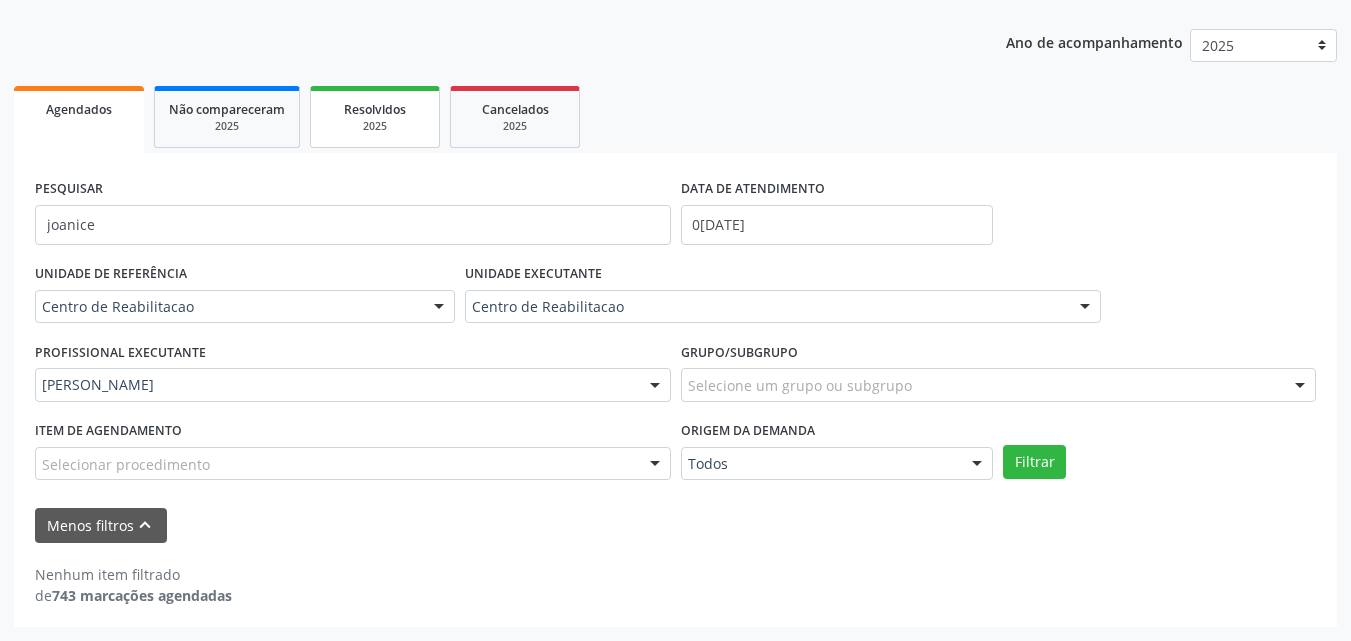 click on "Resolvidos" at bounding box center [375, 109] 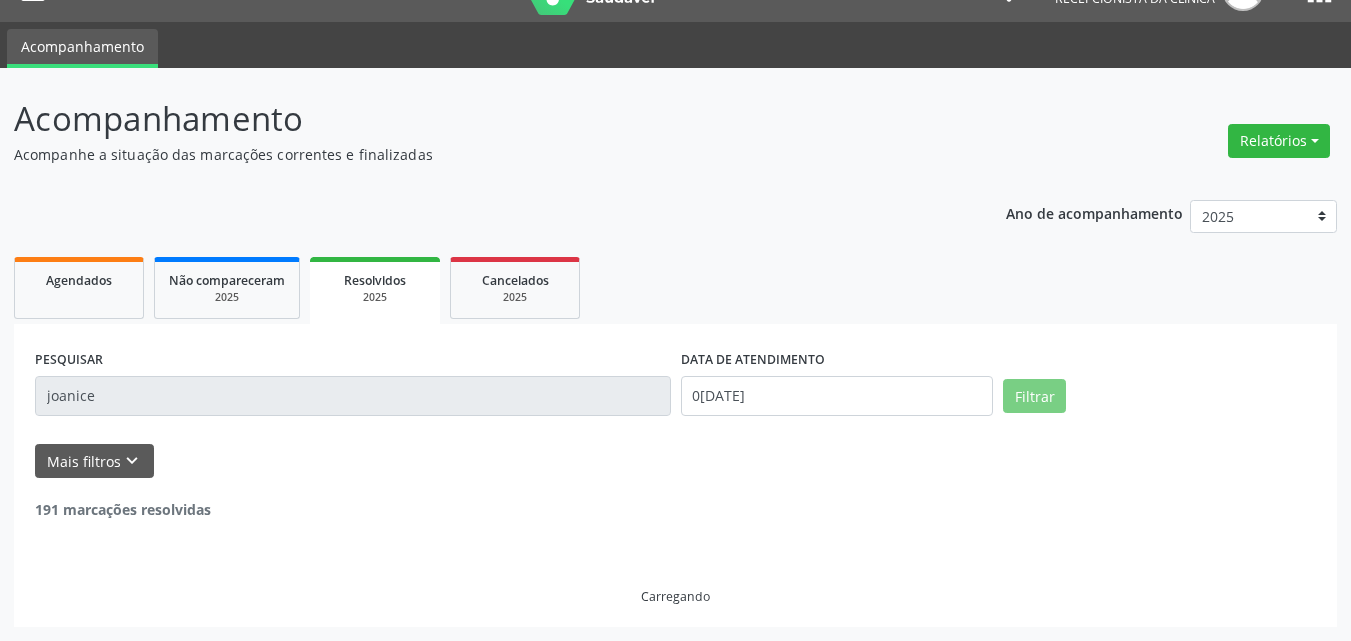scroll, scrollTop: 0, scrollLeft: 0, axis: both 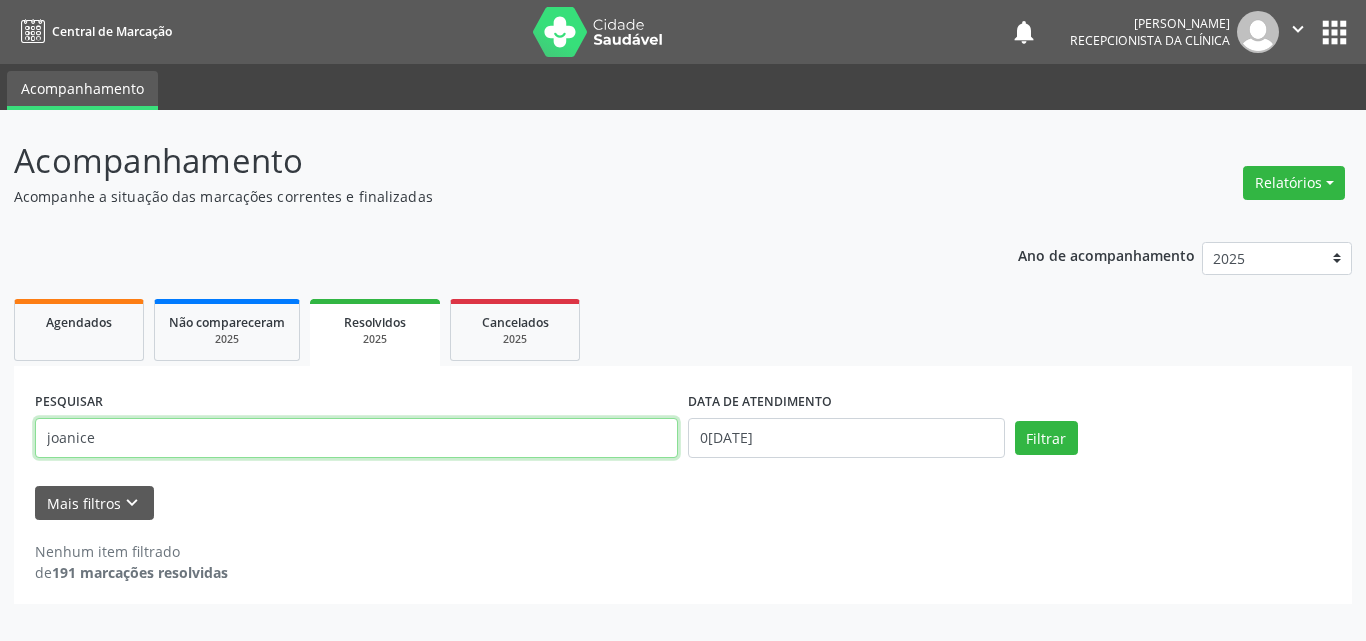 click on "joanice" at bounding box center (356, 438) 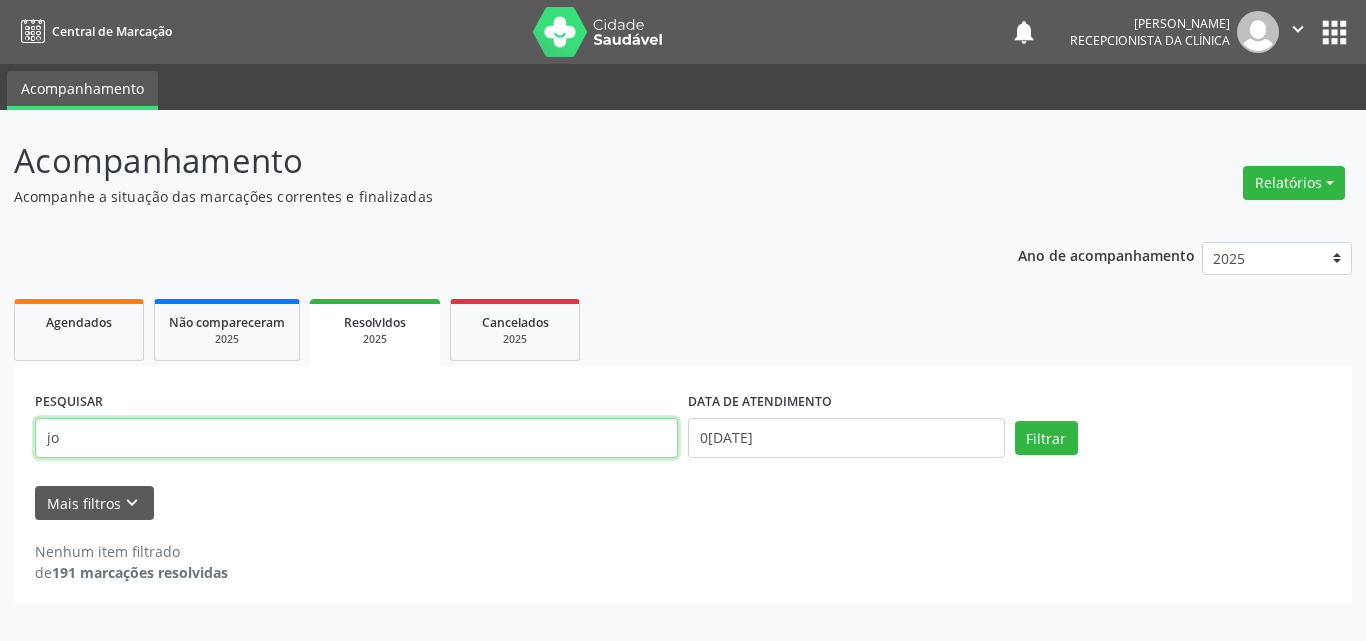 type on "j" 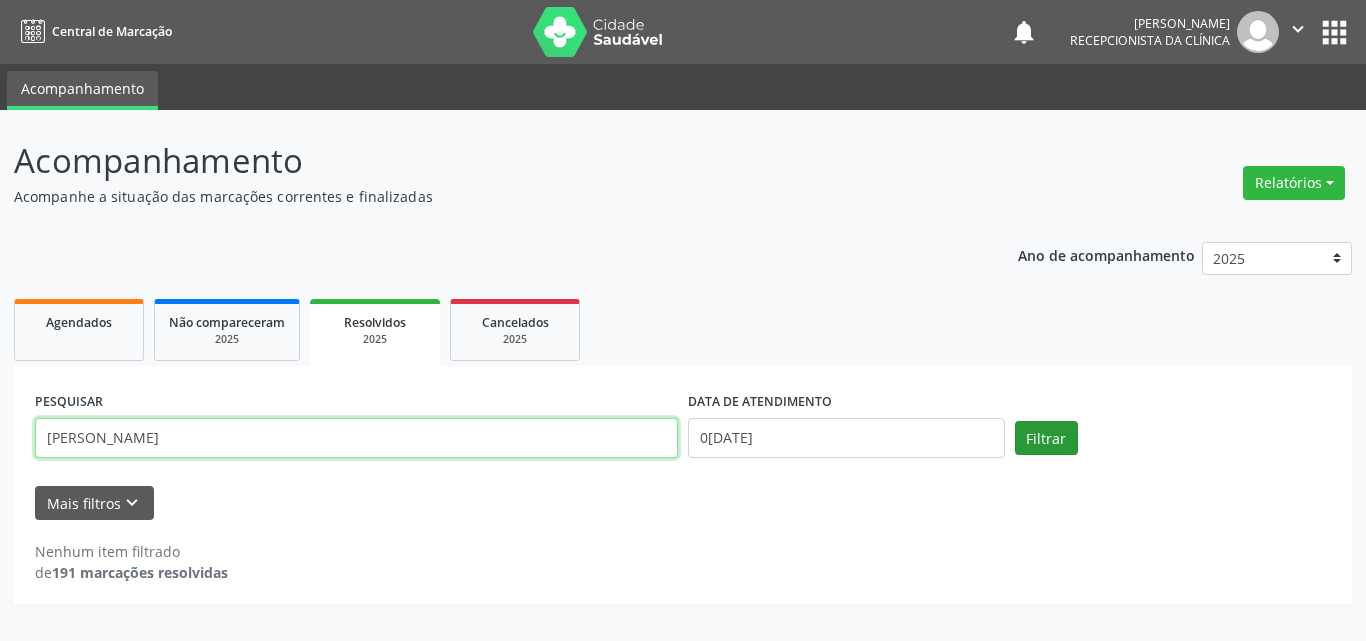 type on "[PERSON_NAME]" 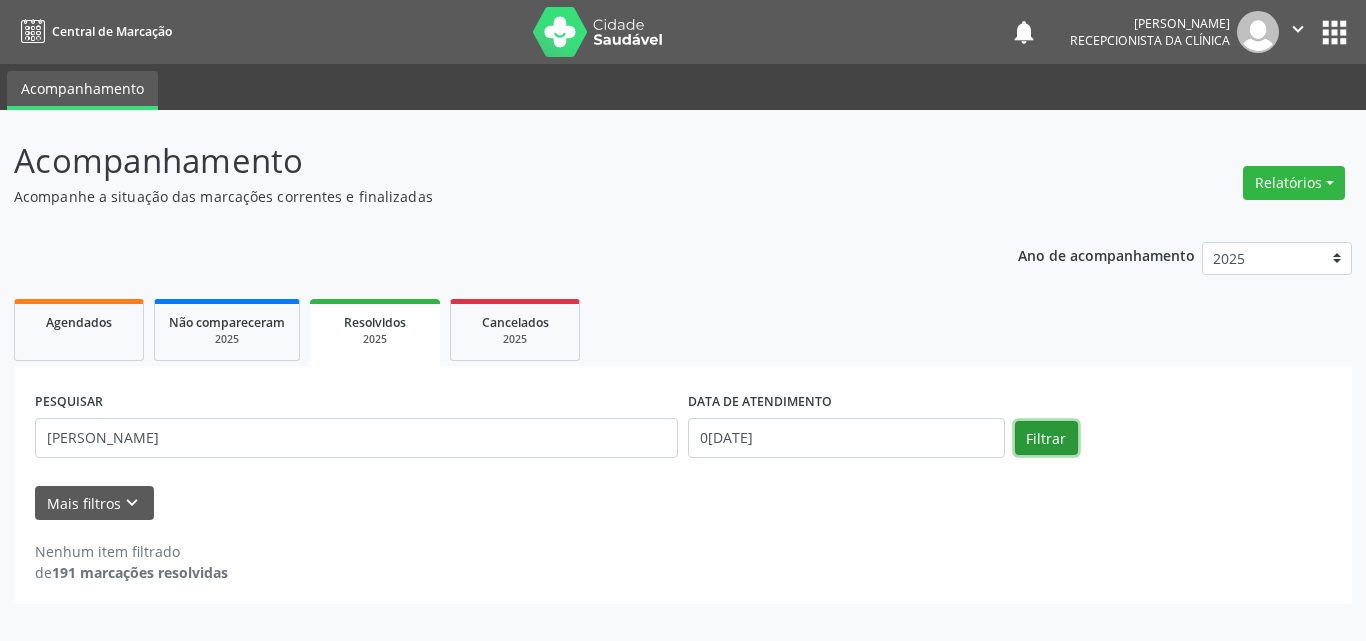 click on "Filtrar" at bounding box center [1046, 438] 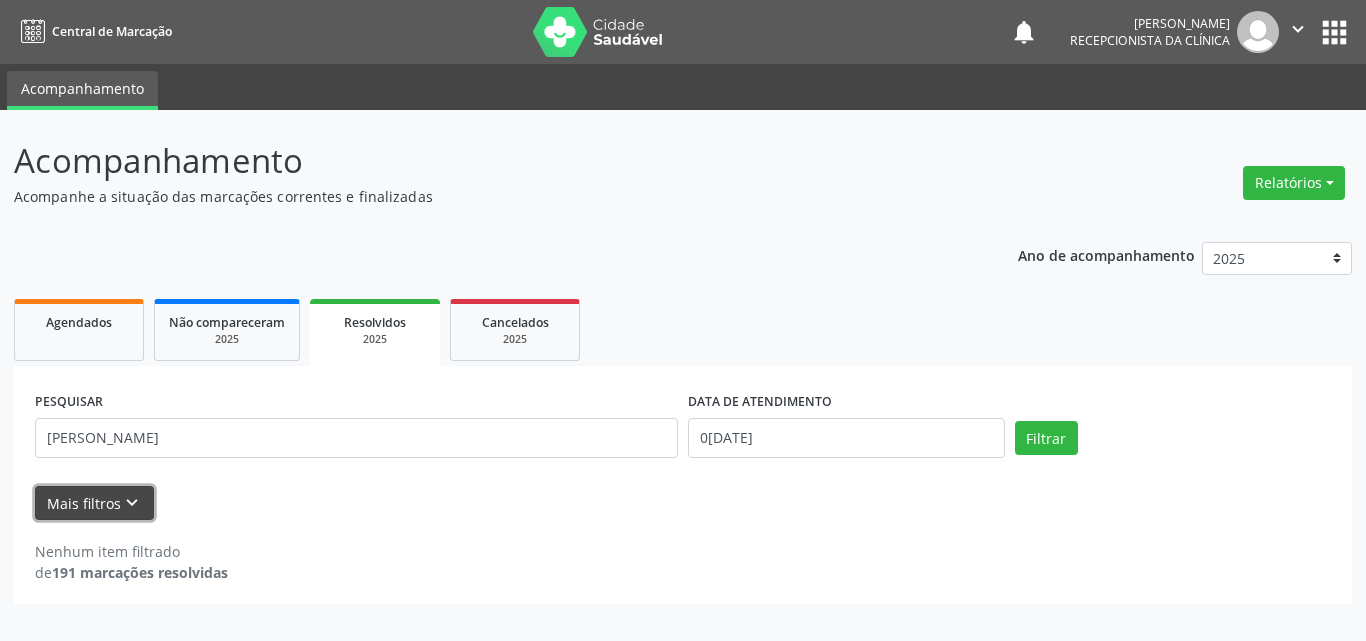 click on "Mais filtros
keyboard_arrow_down" at bounding box center [94, 503] 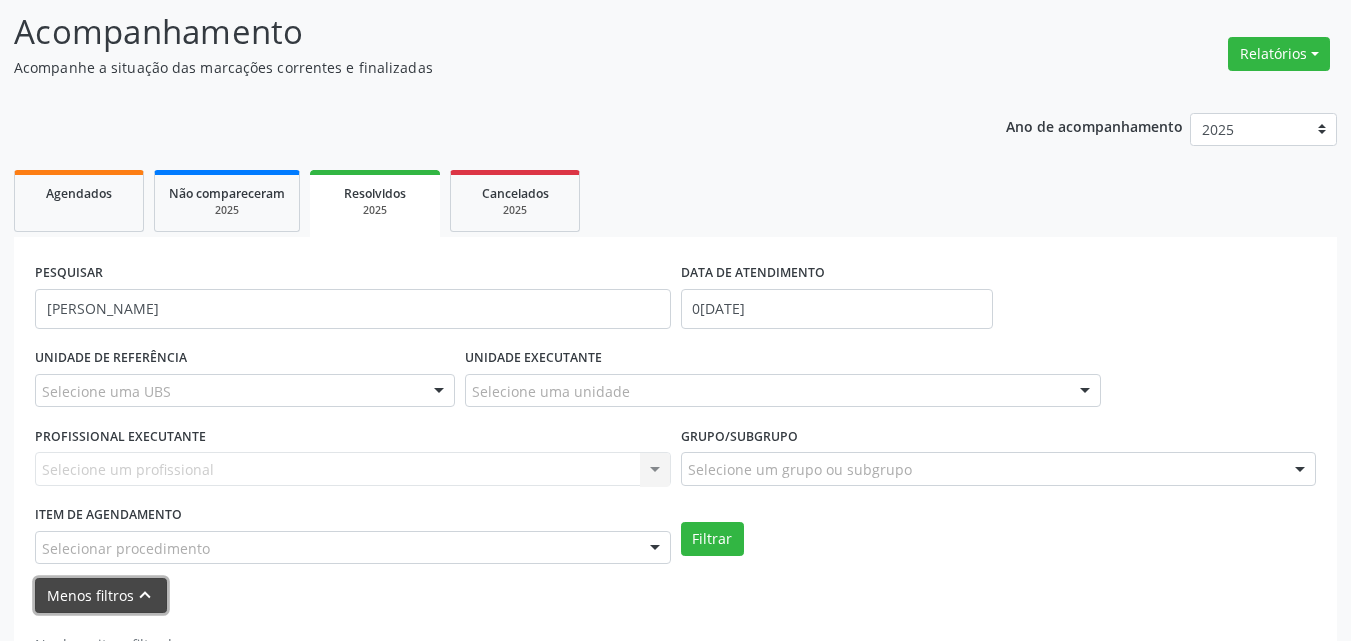 scroll, scrollTop: 199, scrollLeft: 0, axis: vertical 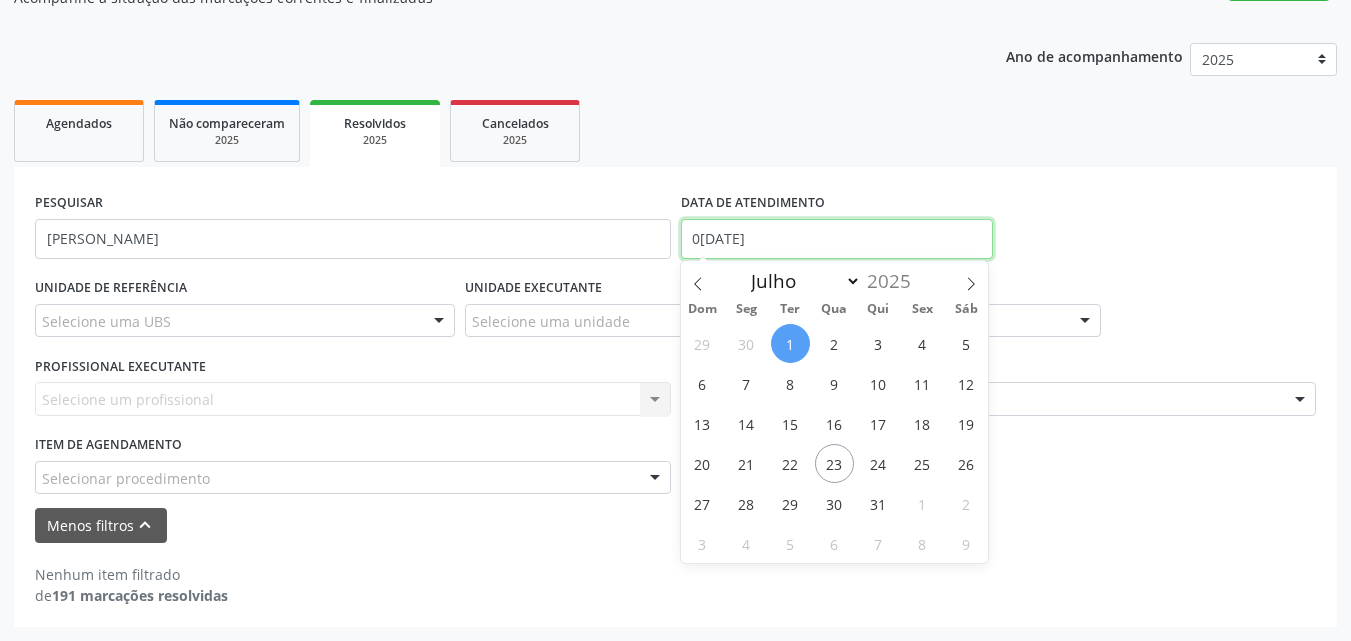 click on "0[DATE]" at bounding box center [837, 239] 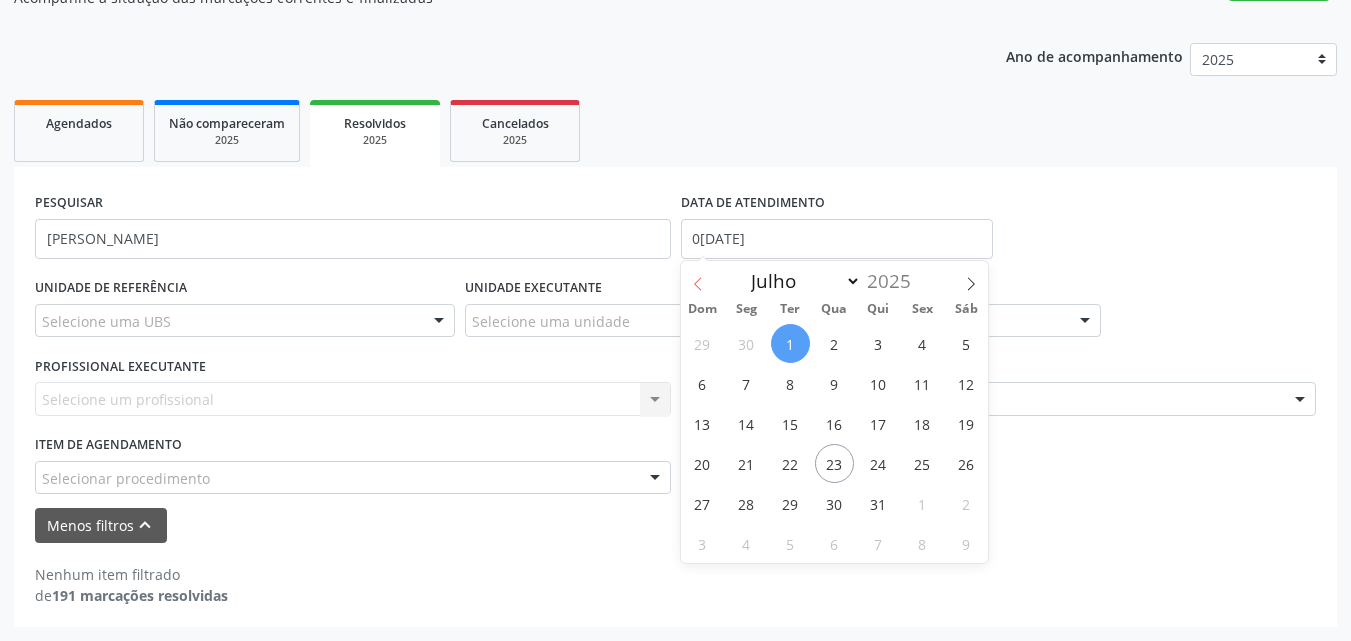 click 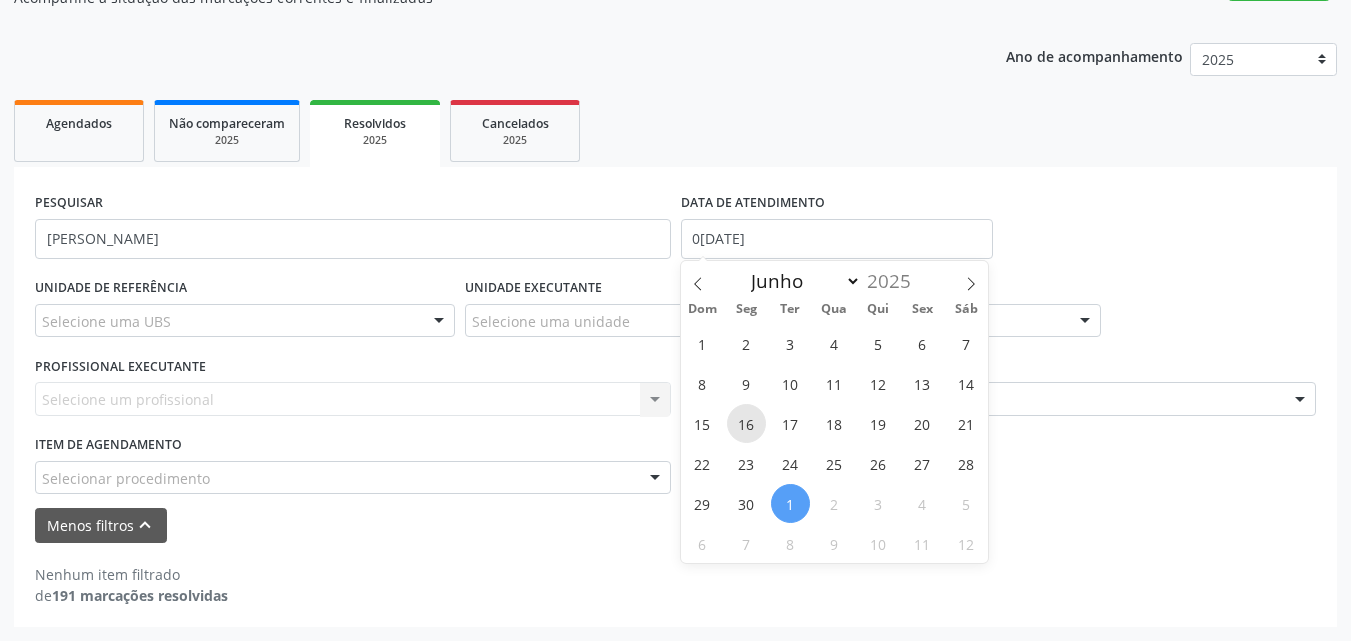 click on "16" at bounding box center [746, 423] 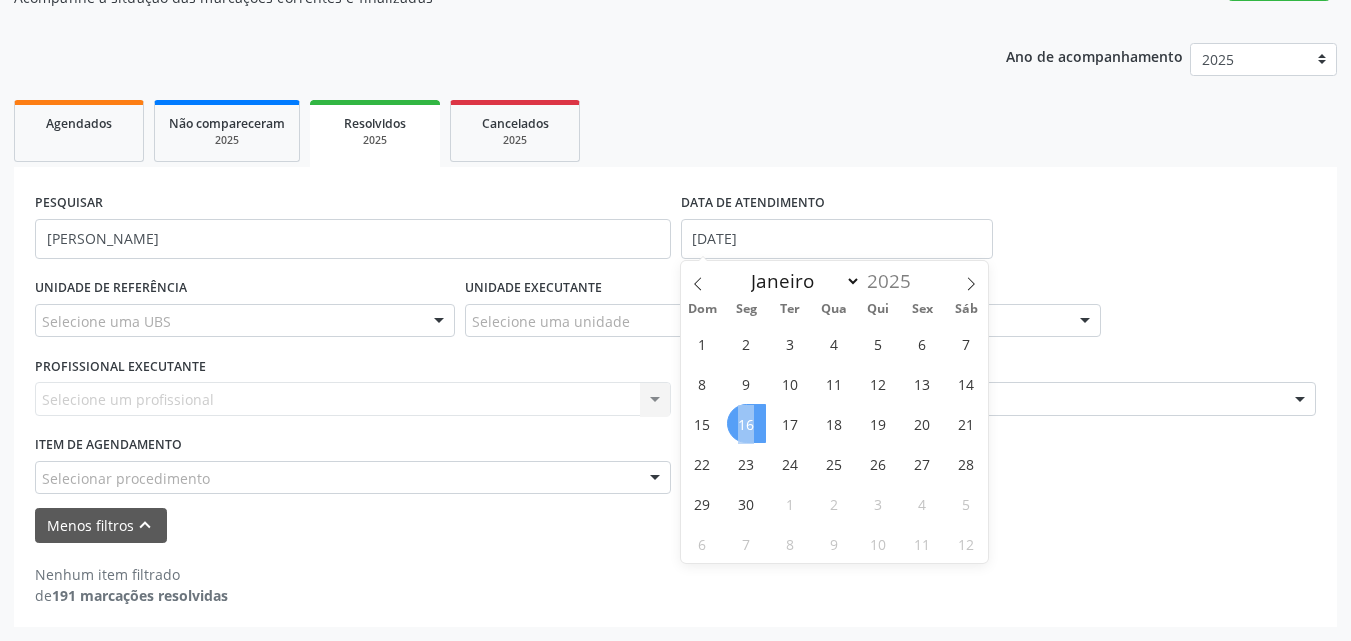 click on "16" at bounding box center (746, 423) 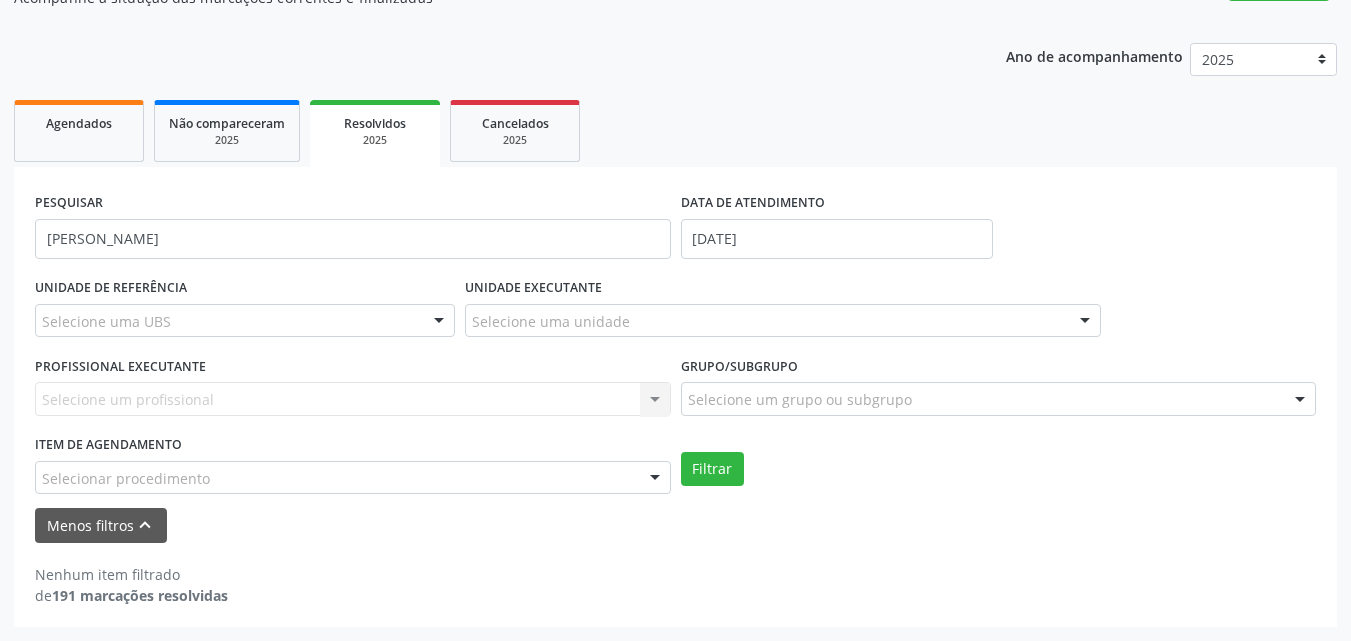 click at bounding box center (439, 322) 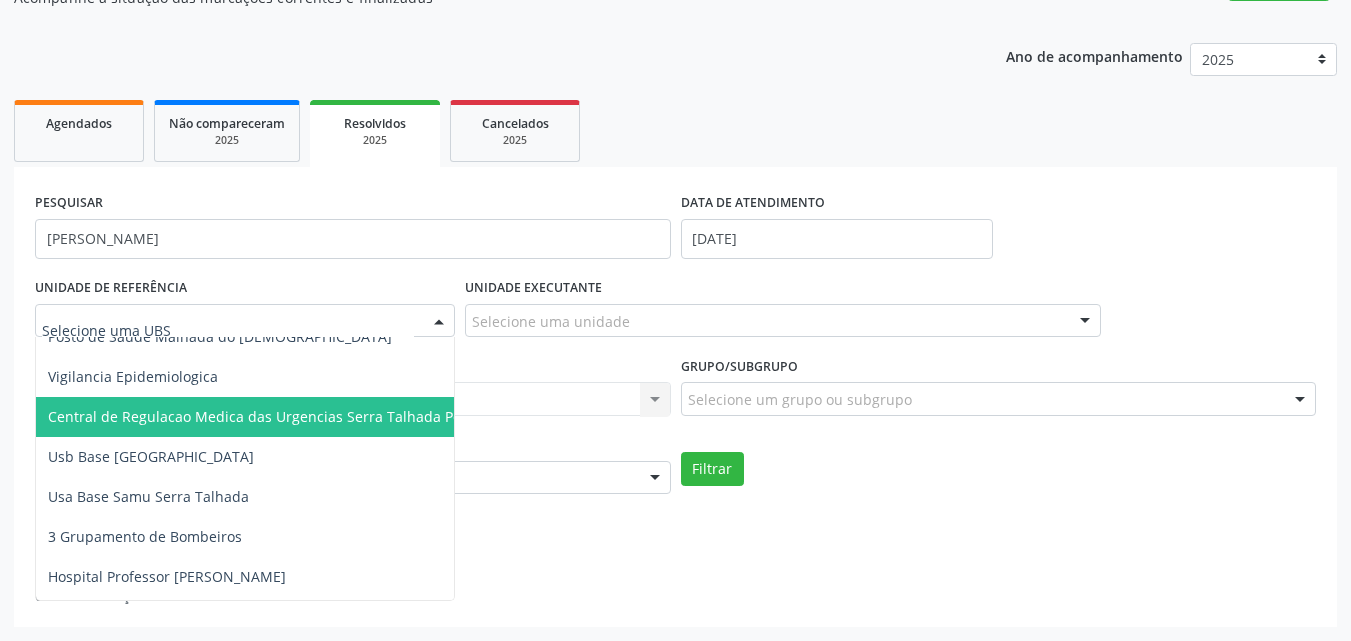scroll, scrollTop: 1400, scrollLeft: 0, axis: vertical 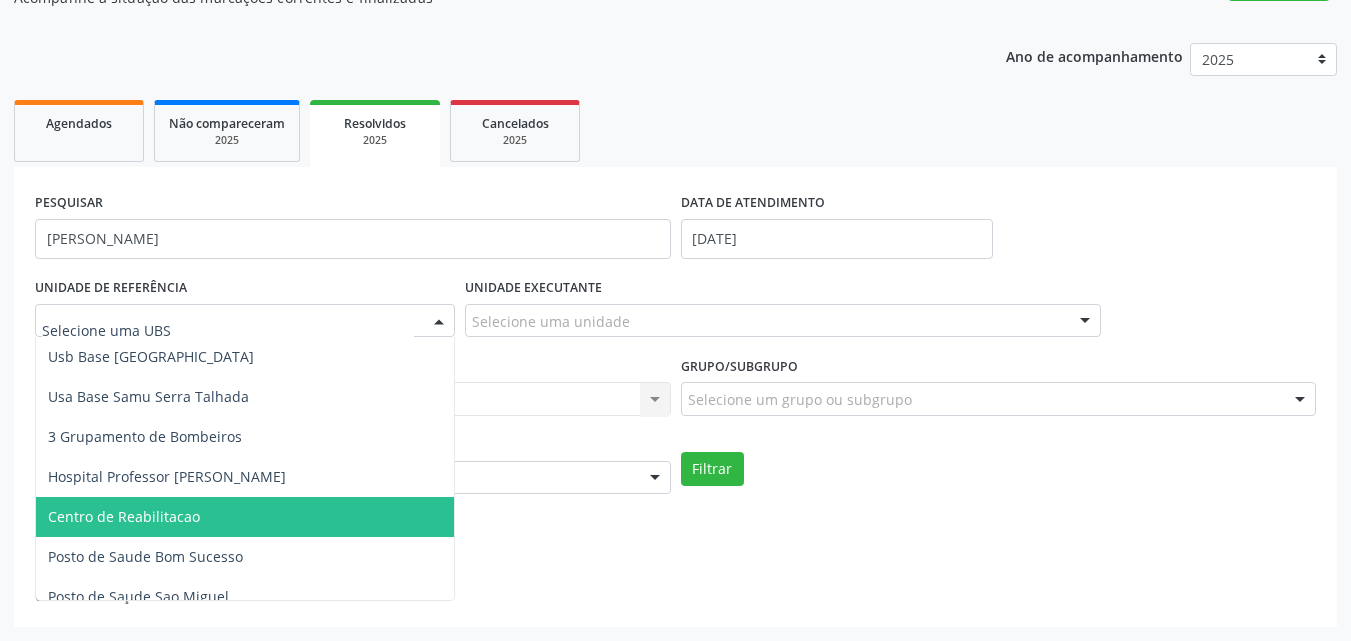 click on "Centro de Reabilitacao" at bounding box center (281, 517) 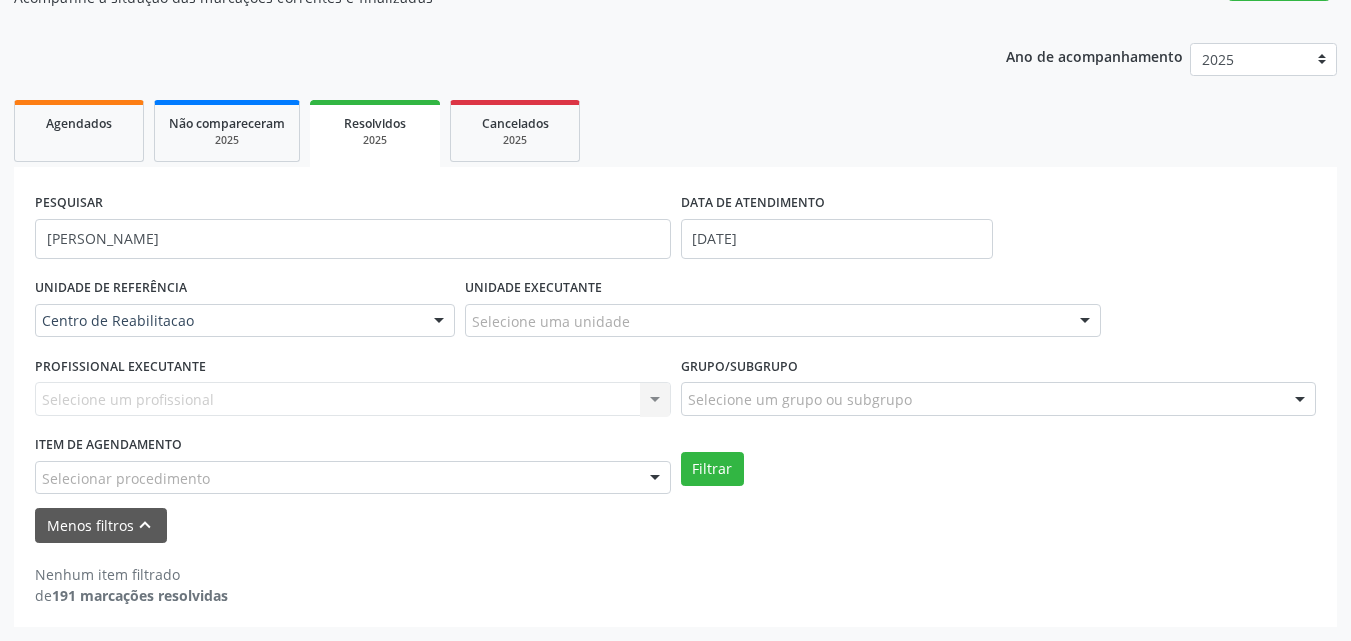 click on "Selecione um profissional
Nenhum resultado encontrado para: "   "
Não há nenhuma opção para ser exibida." at bounding box center (353, 399) 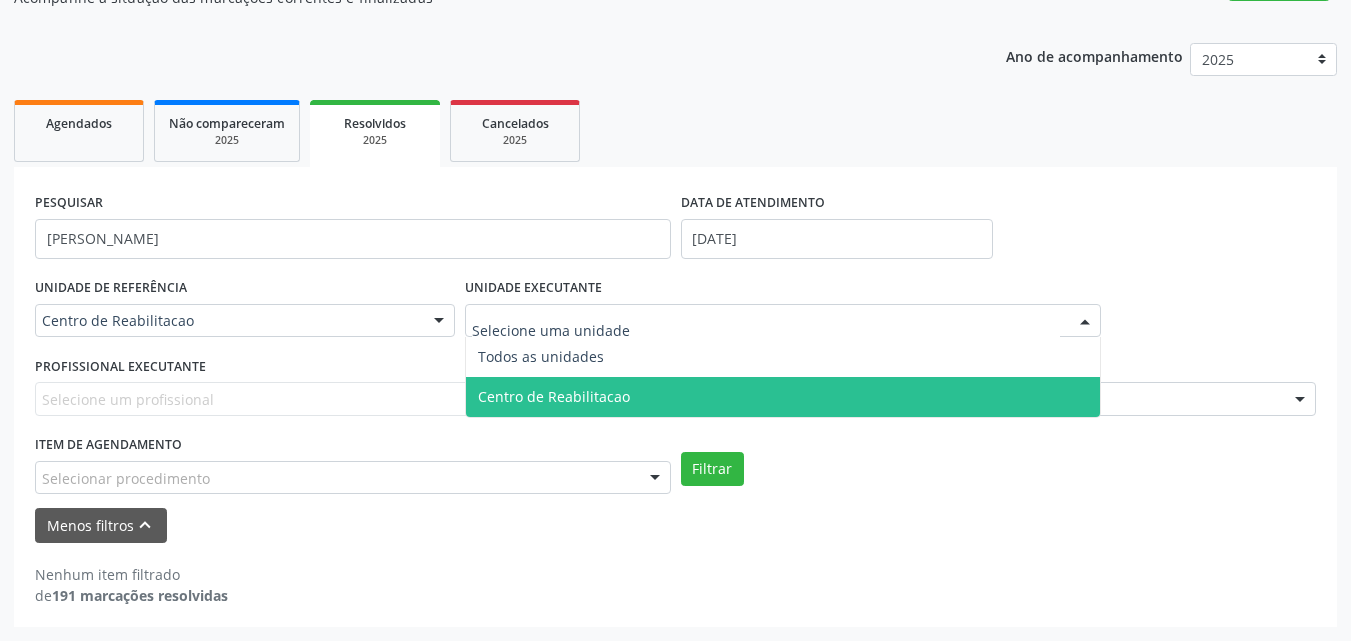 click on "Centro de Reabilitacao" at bounding box center (554, 396) 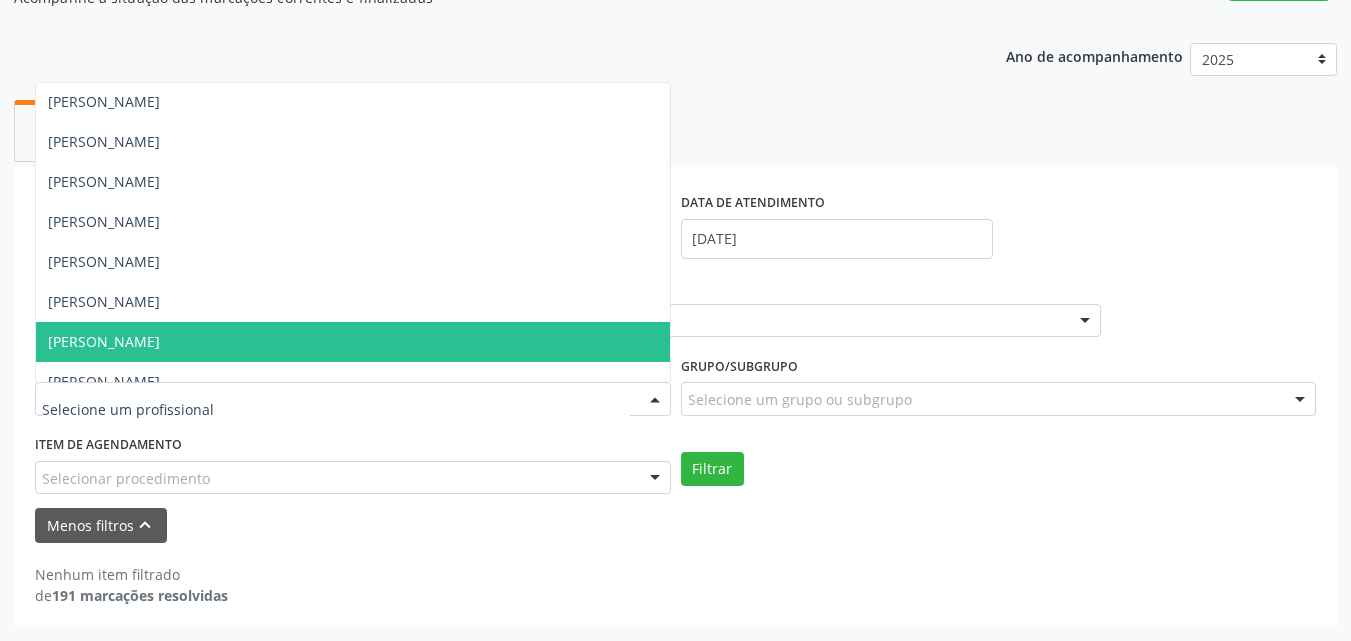 scroll, scrollTop: 0, scrollLeft: 0, axis: both 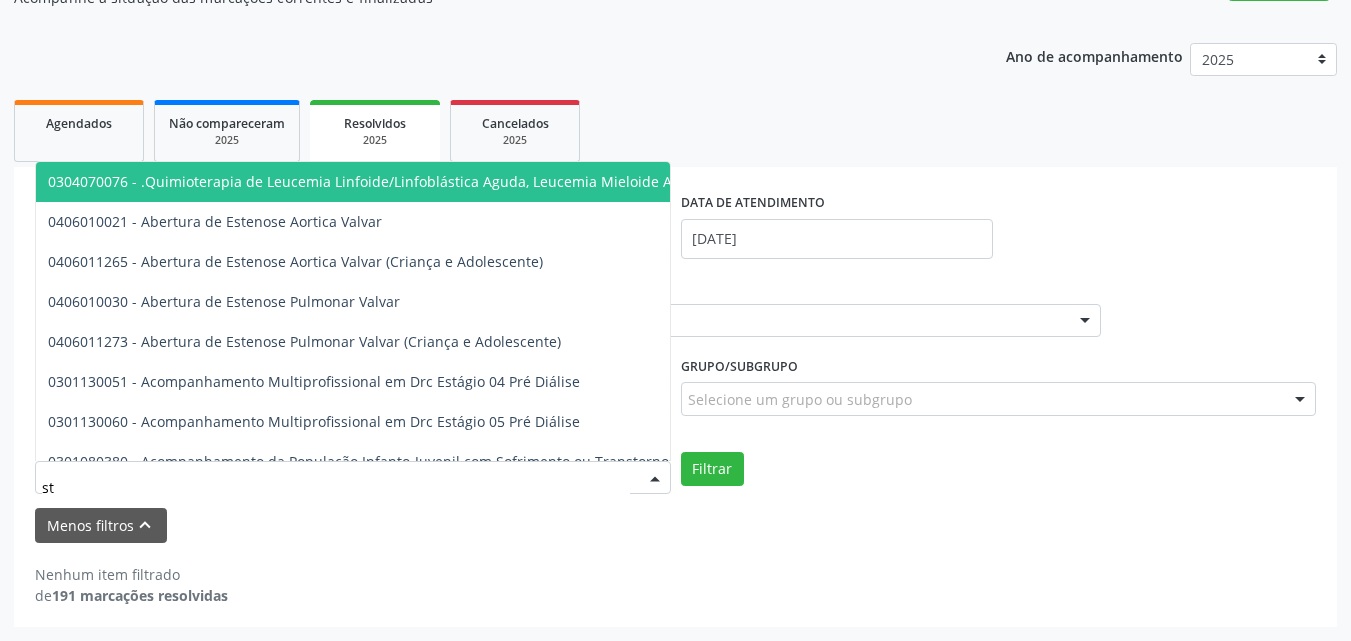 type on "ste" 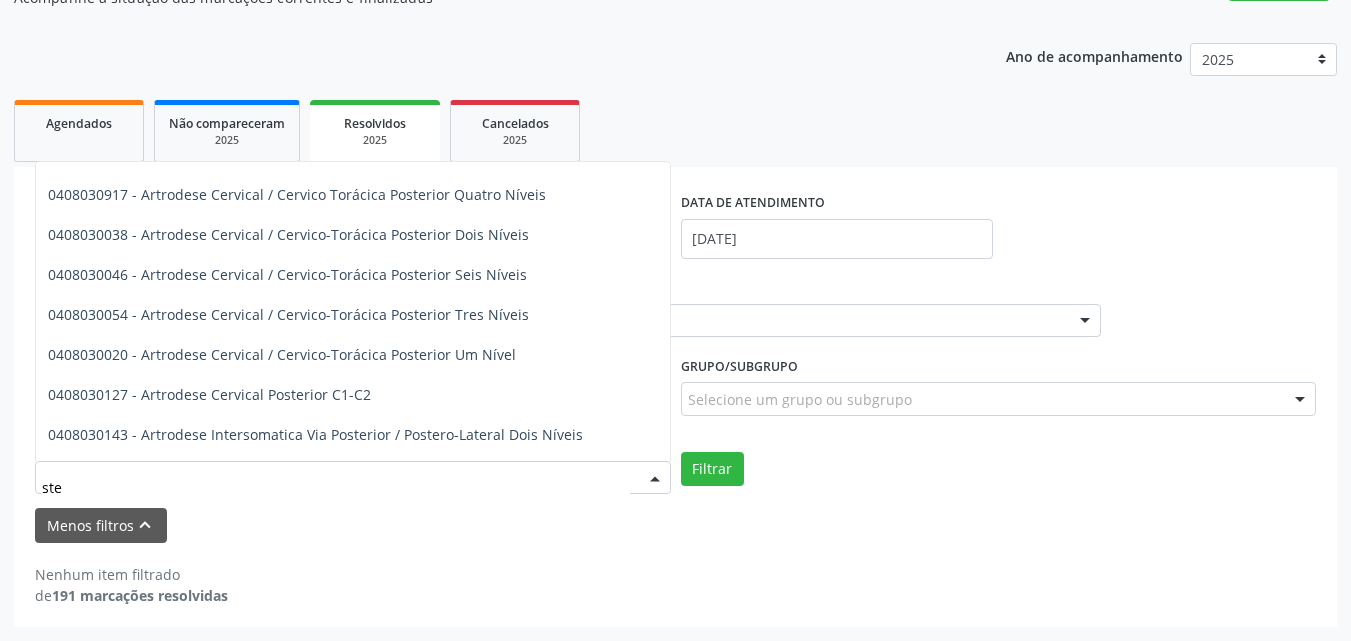 scroll, scrollTop: 1300, scrollLeft: 0, axis: vertical 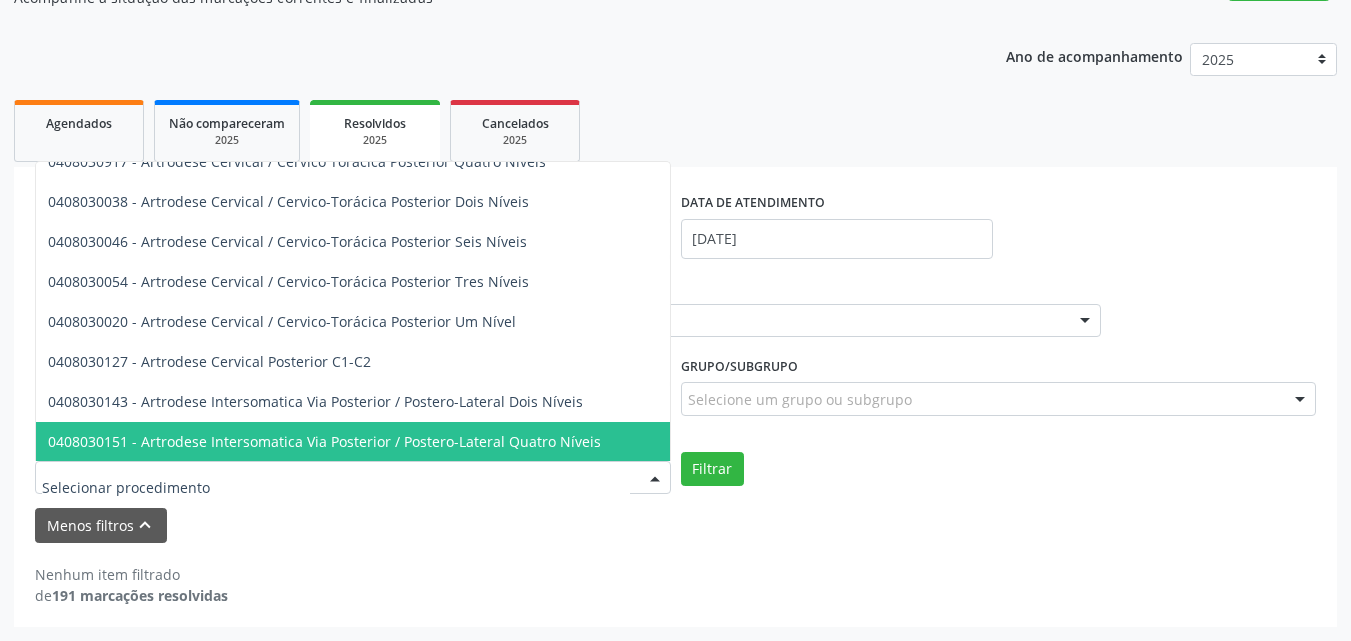 click on "Nenhum item filtrado
de
191 marcações resolvidas" at bounding box center [675, 574] 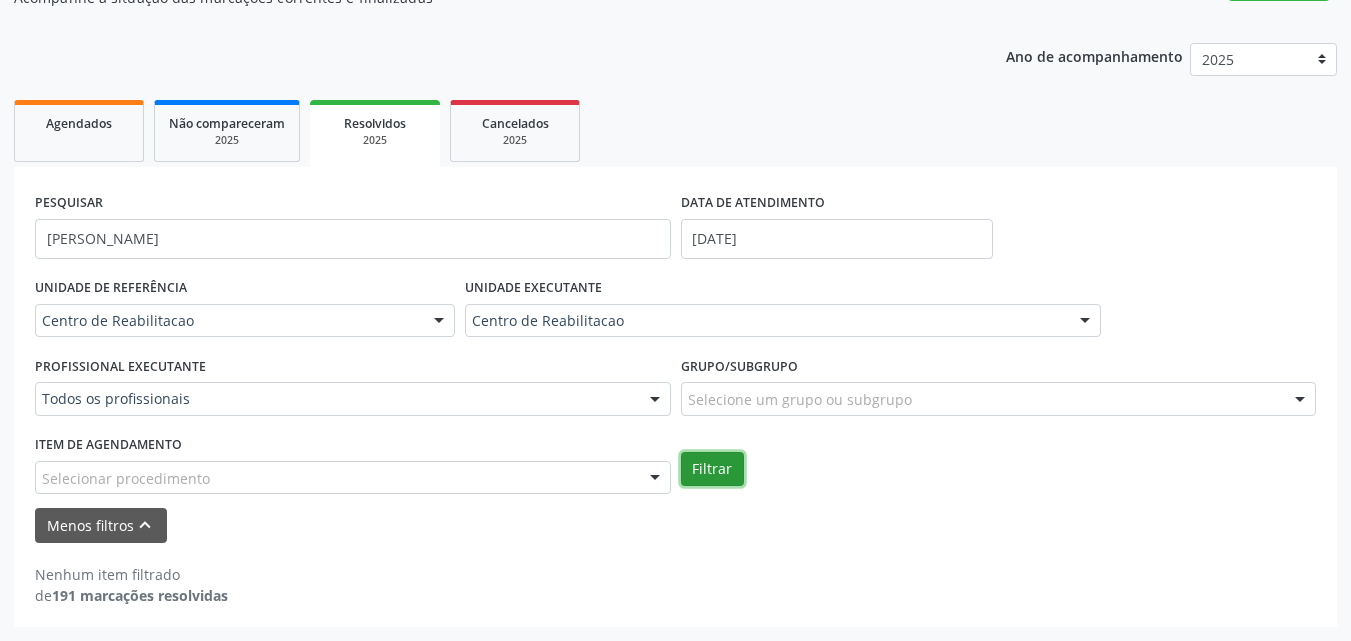 click on "Filtrar" at bounding box center (712, 469) 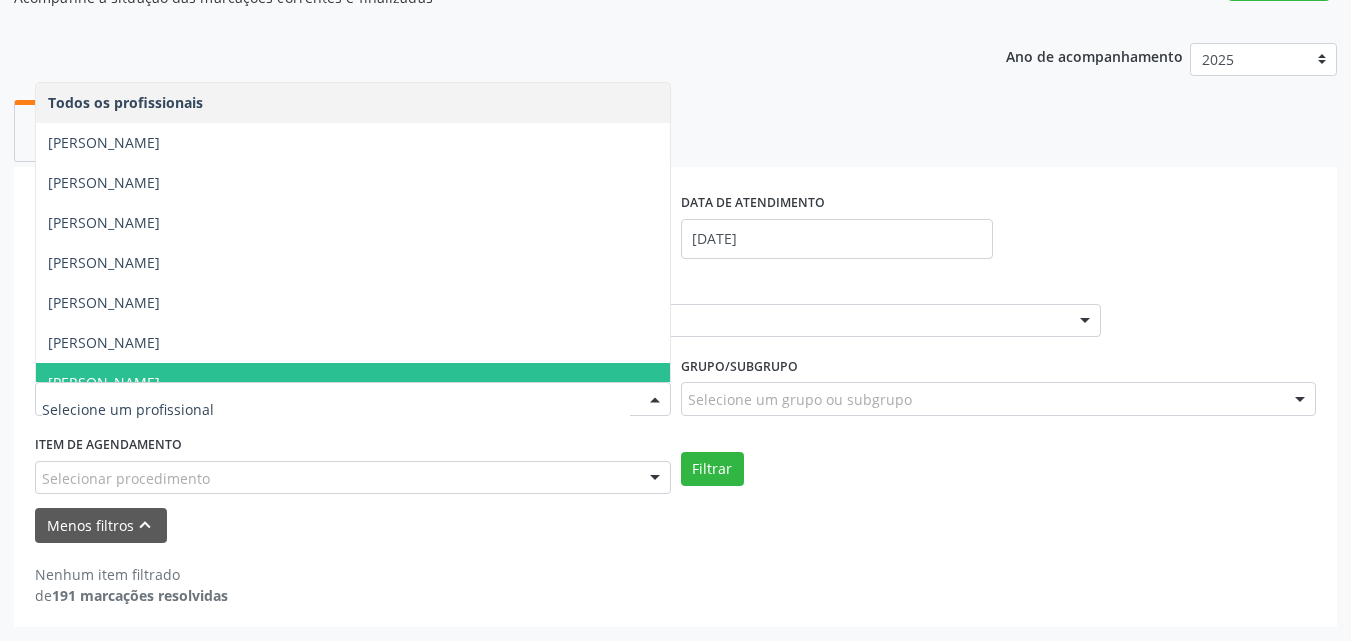 click at bounding box center [655, 400] 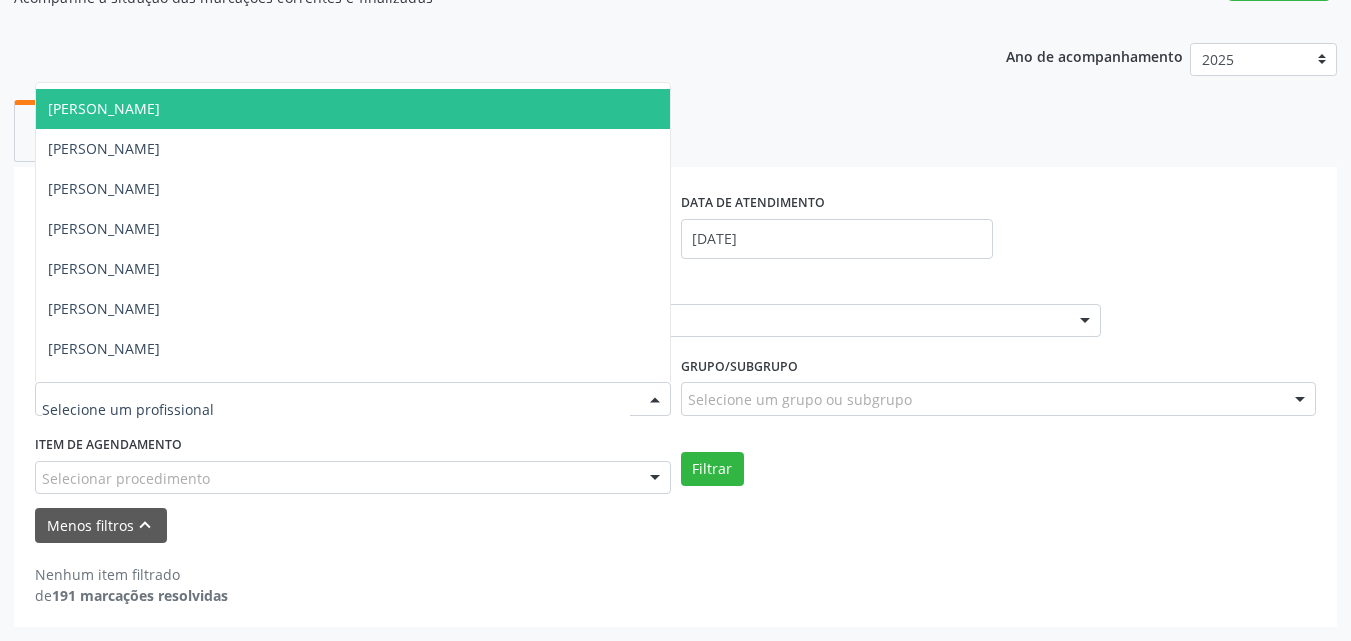 scroll, scrollTop: 541, scrollLeft: 0, axis: vertical 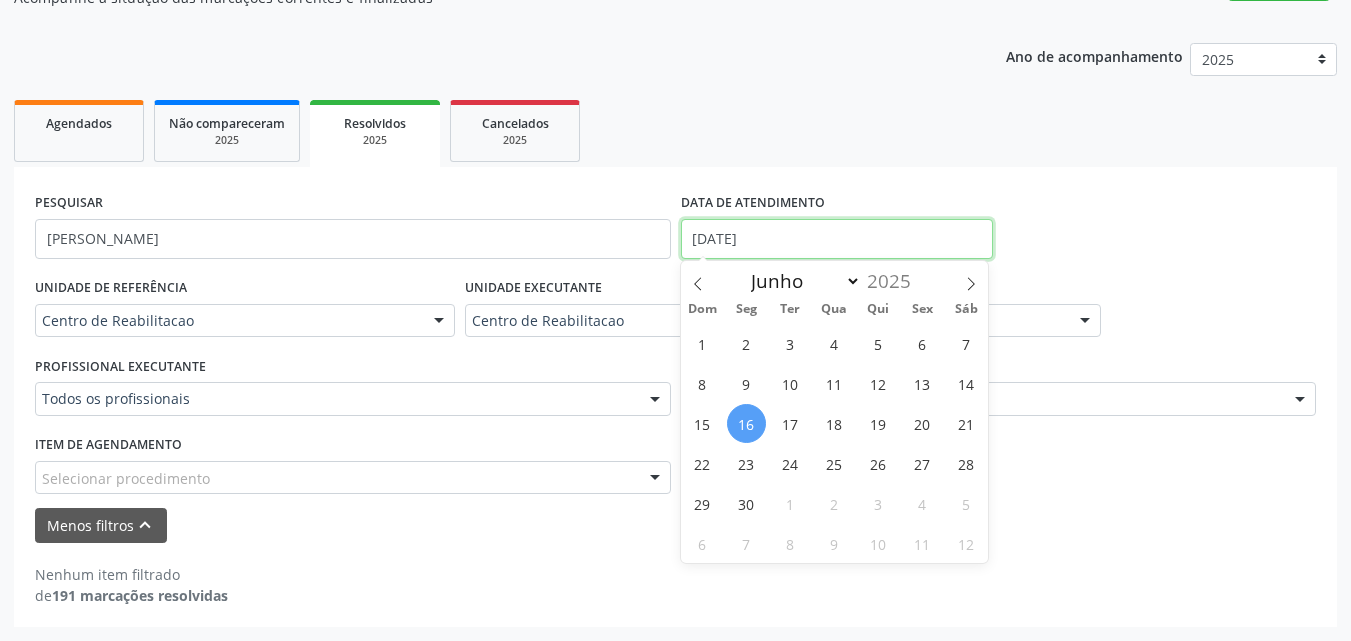 click on "[DATE]" at bounding box center [837, 239] 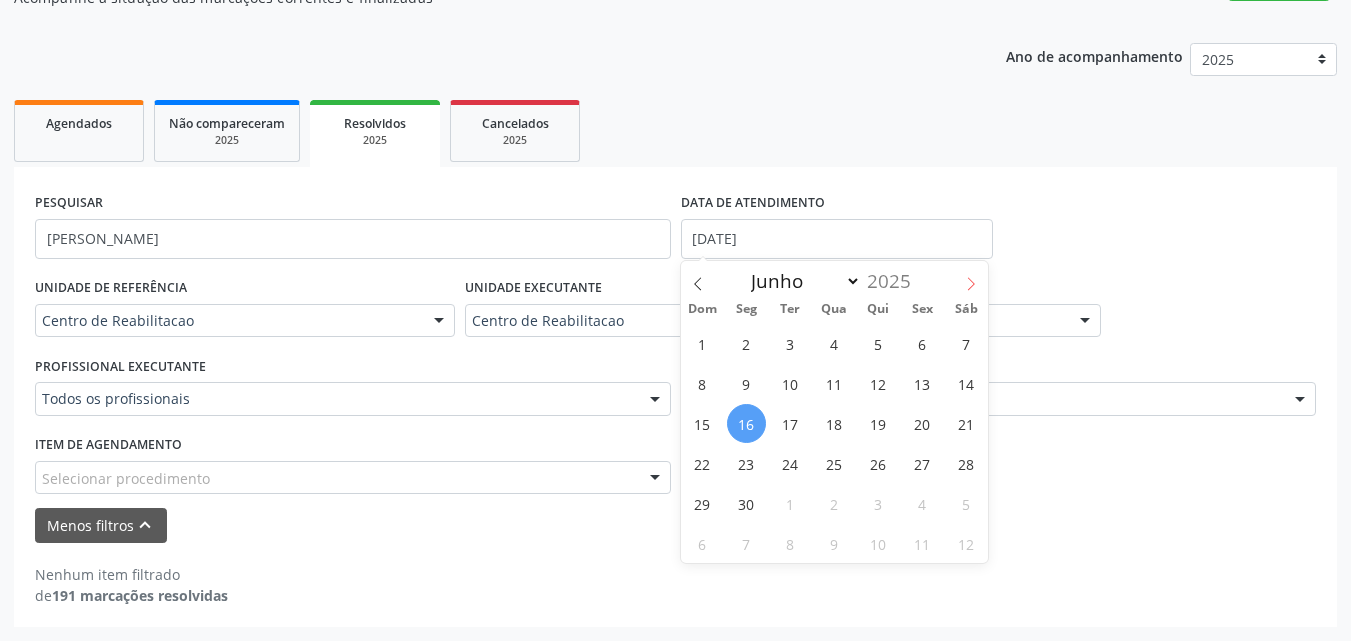click 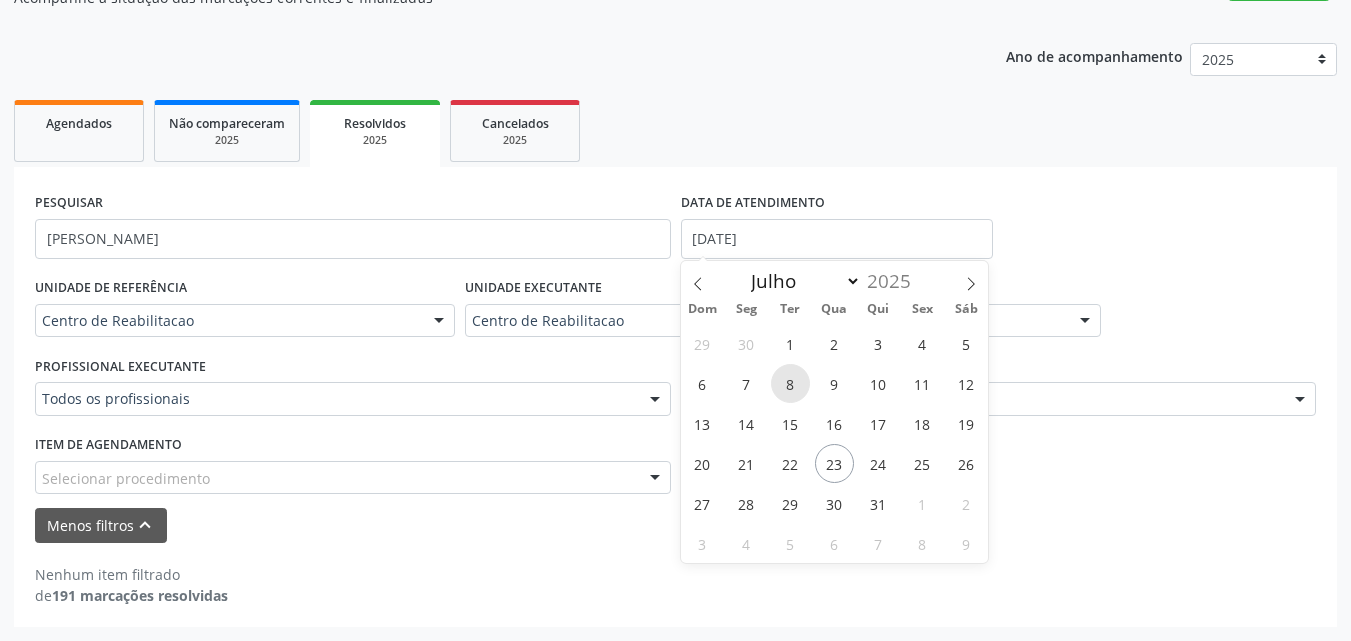 click on "8" at bounding box center (790, 383) 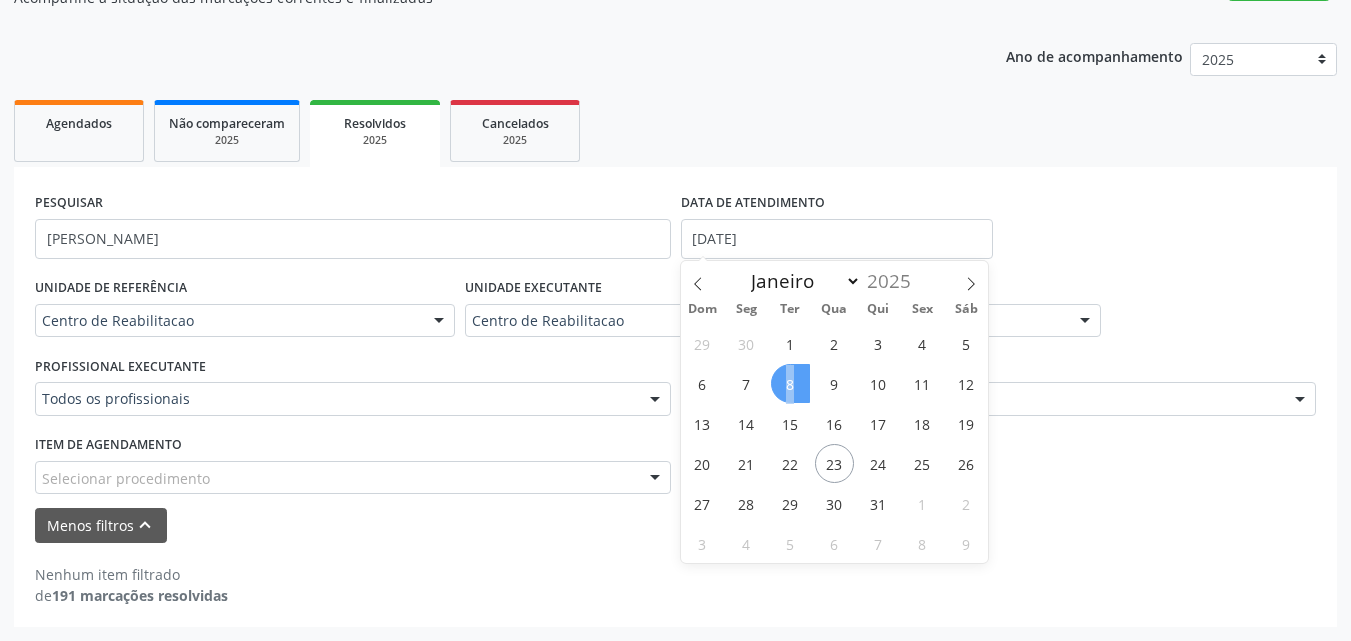 click on "8" at bounding box center (790, 383) 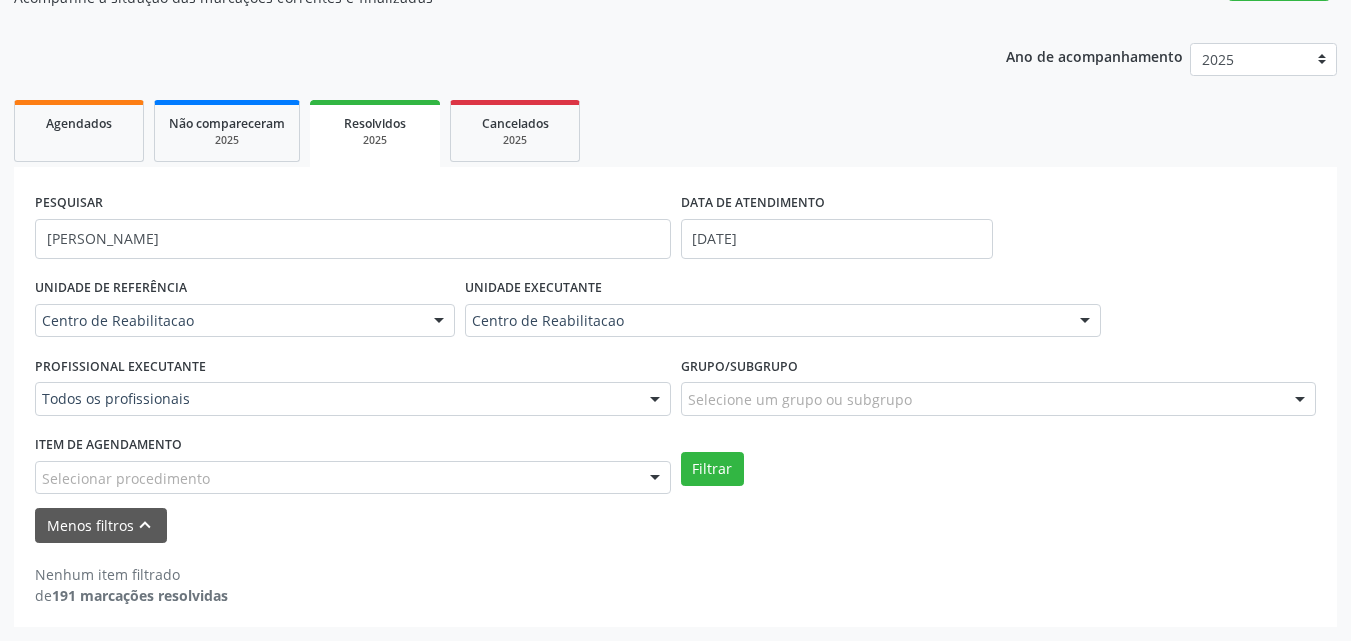 click at bounding box center [655, 400] 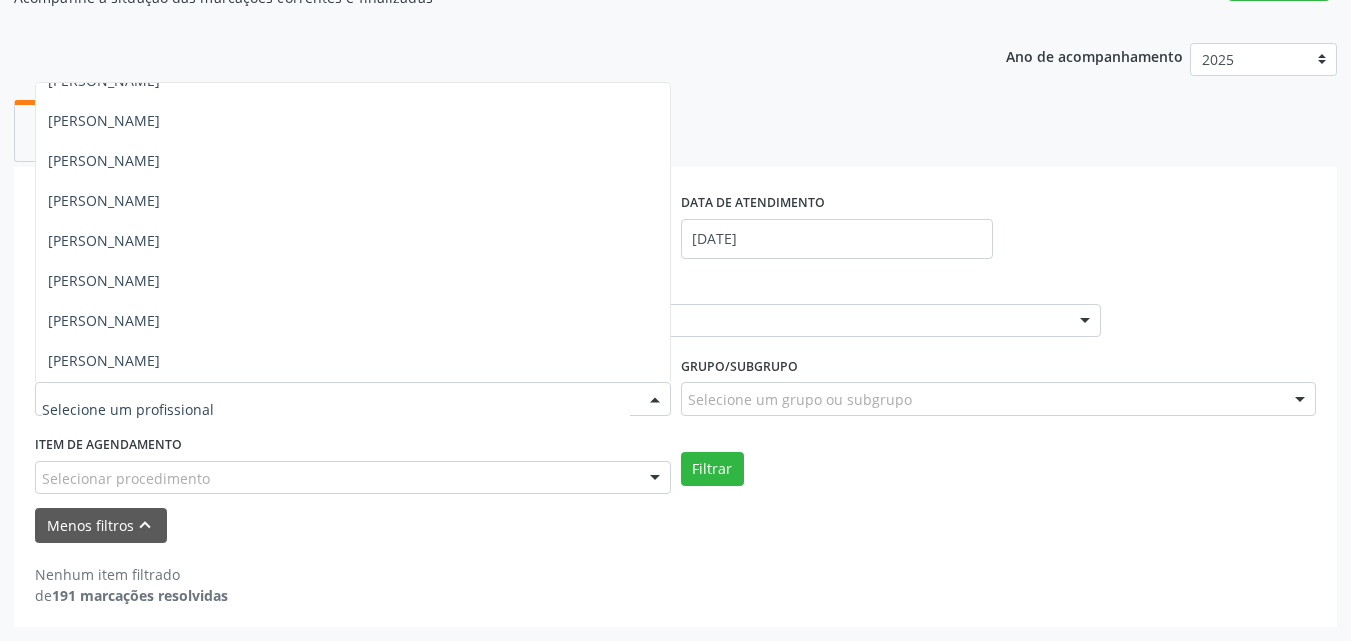 scroll, scrollTop: 341, scrollLeft: 0, axis: vertical 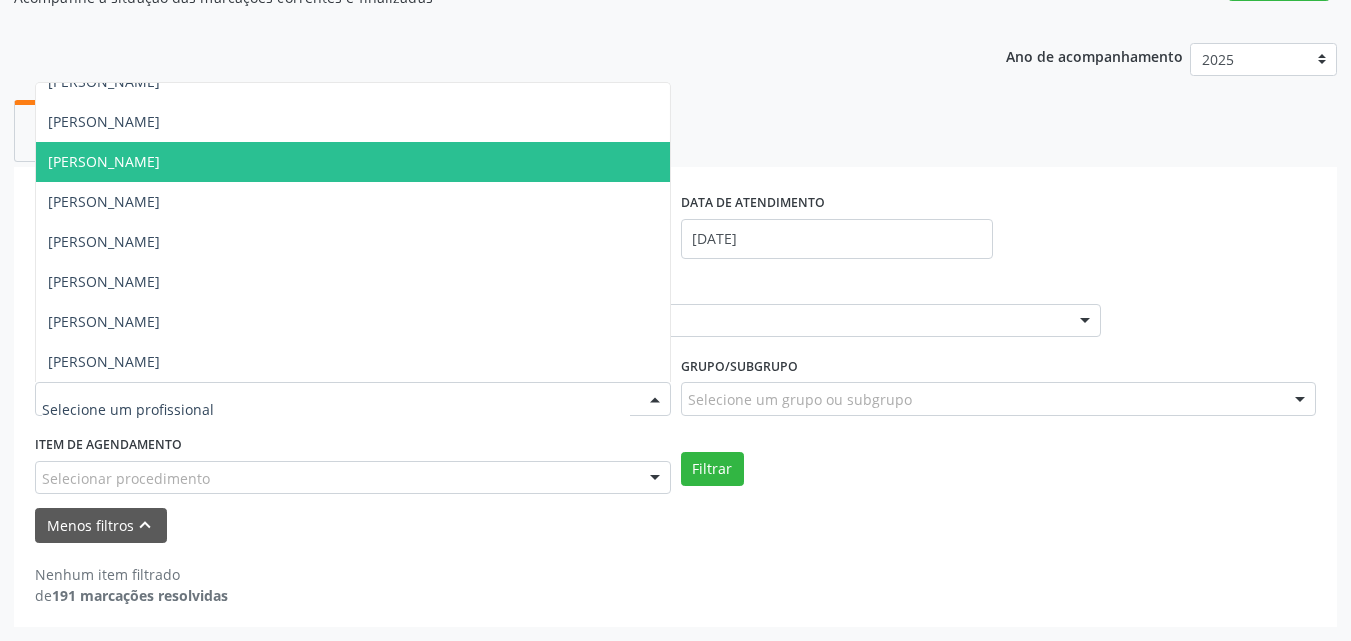 click on "[PERSON_NAME]" at bounding box center [104, 161] 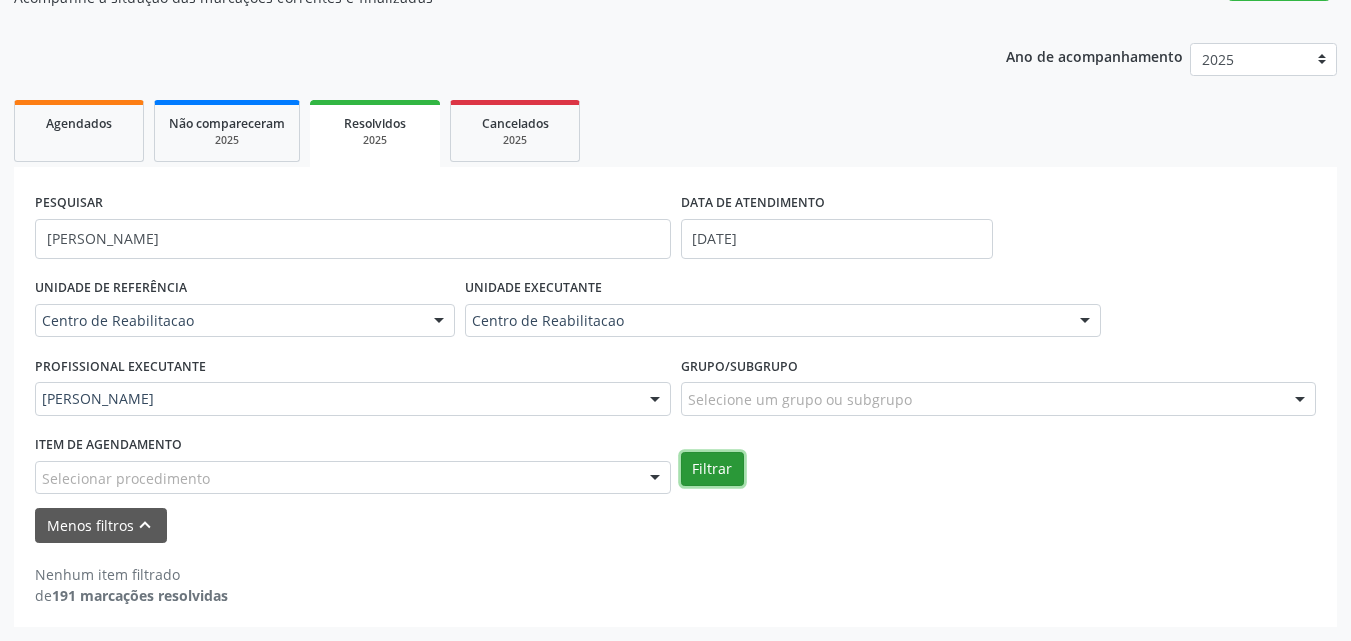 click on "Filtrar" at bounding box center [712, 469] 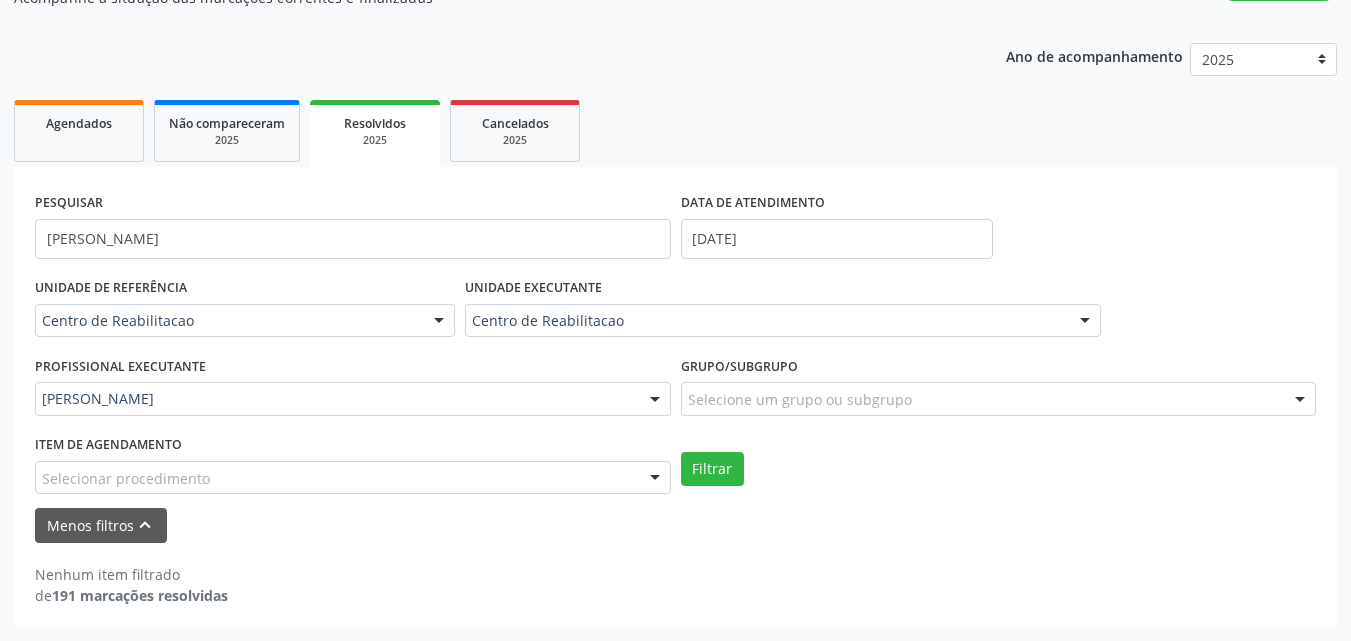 click on "Resolvidos" at bounding box center (375, 123) 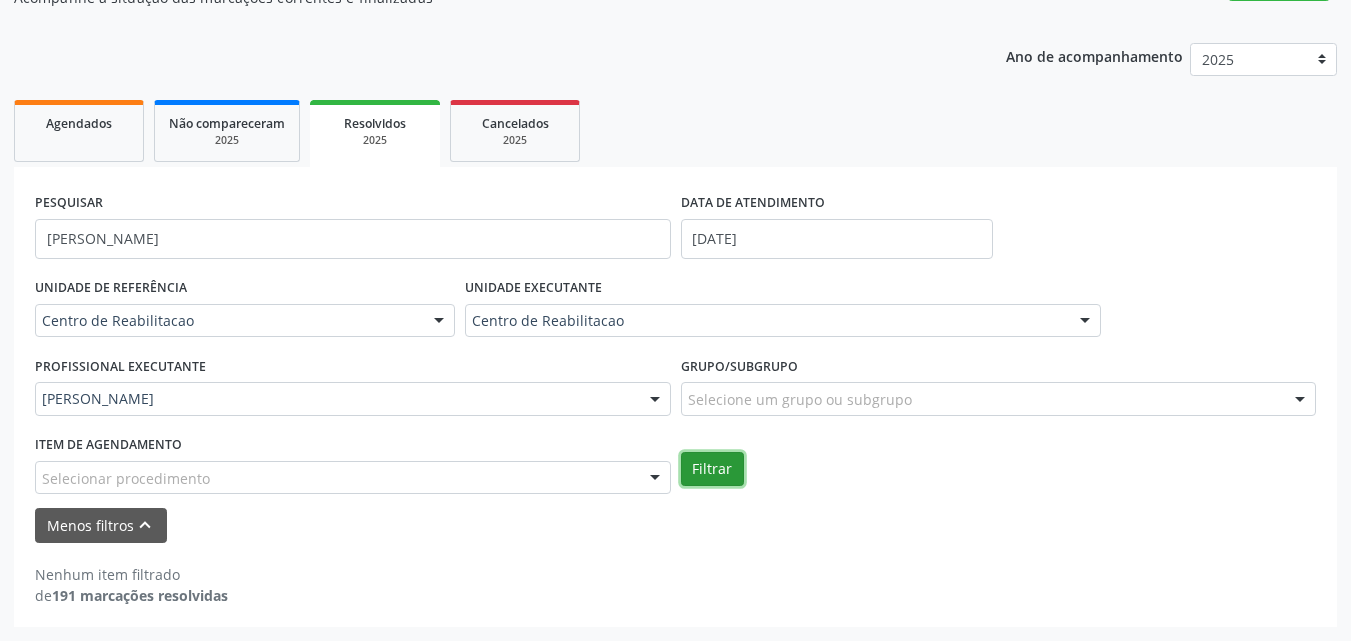 click on "Filtrar" at bounding box center (712, 469) 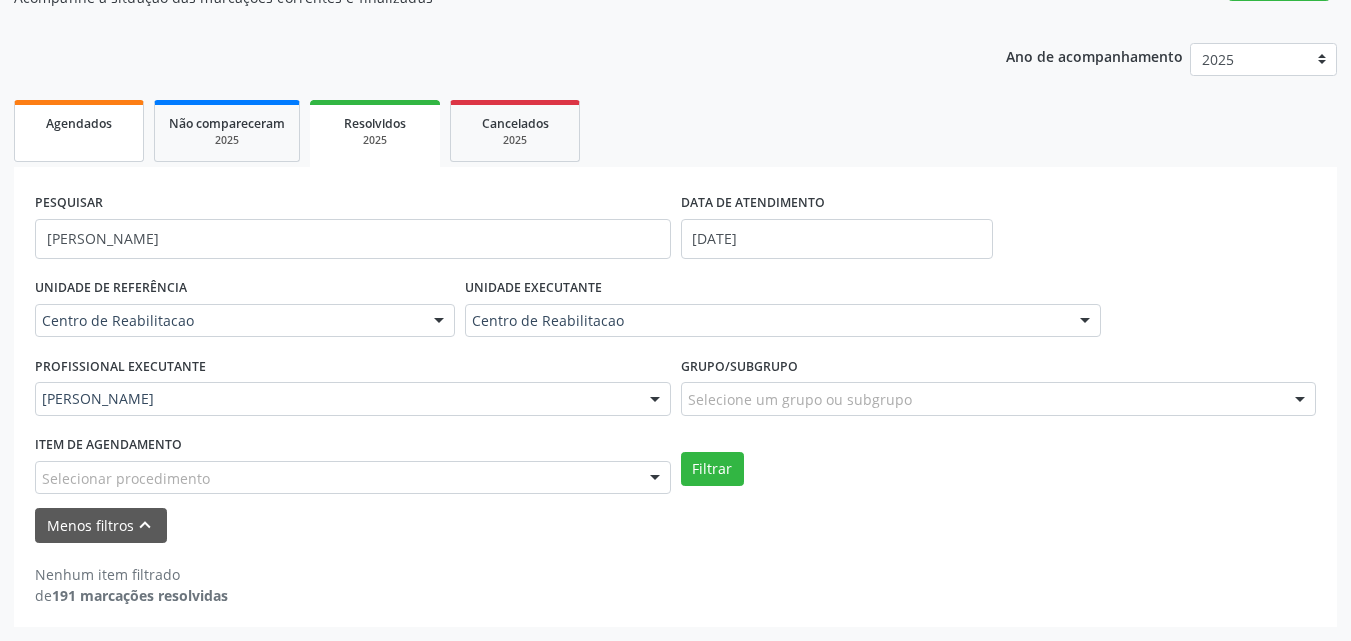 click on "Agendados" at bounding box center (79, 123) 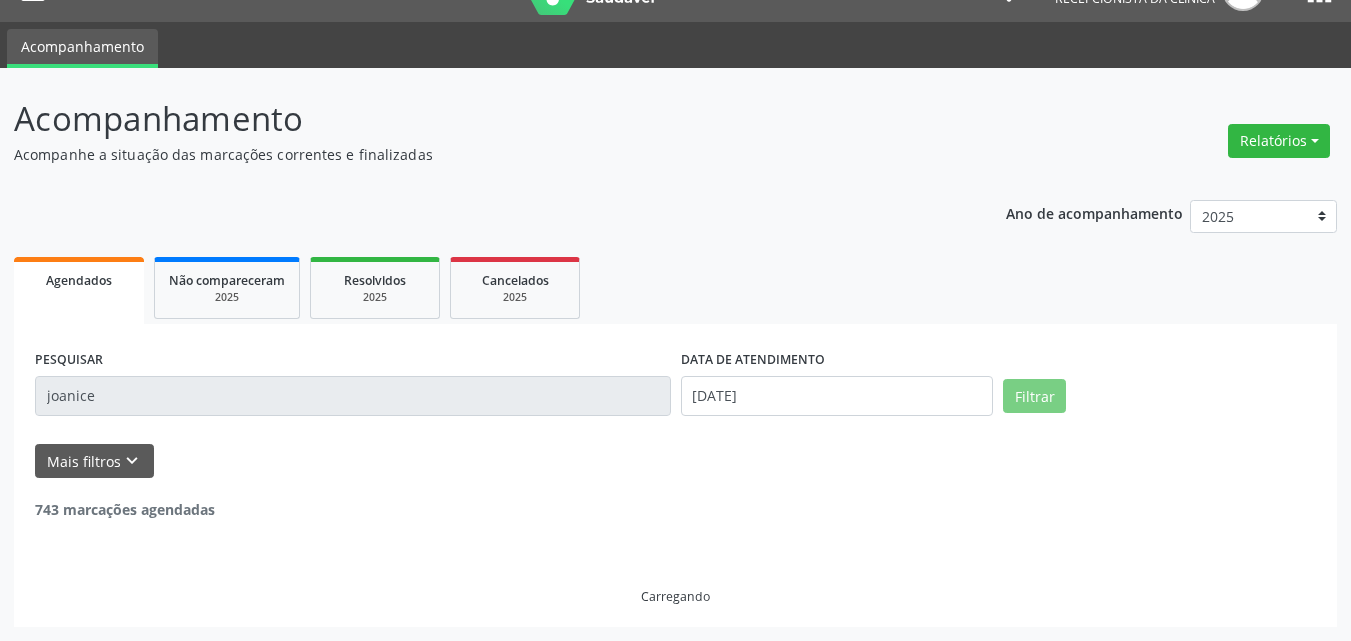scroll, scrollTop: 0, scrollLeft: 0, axis: both 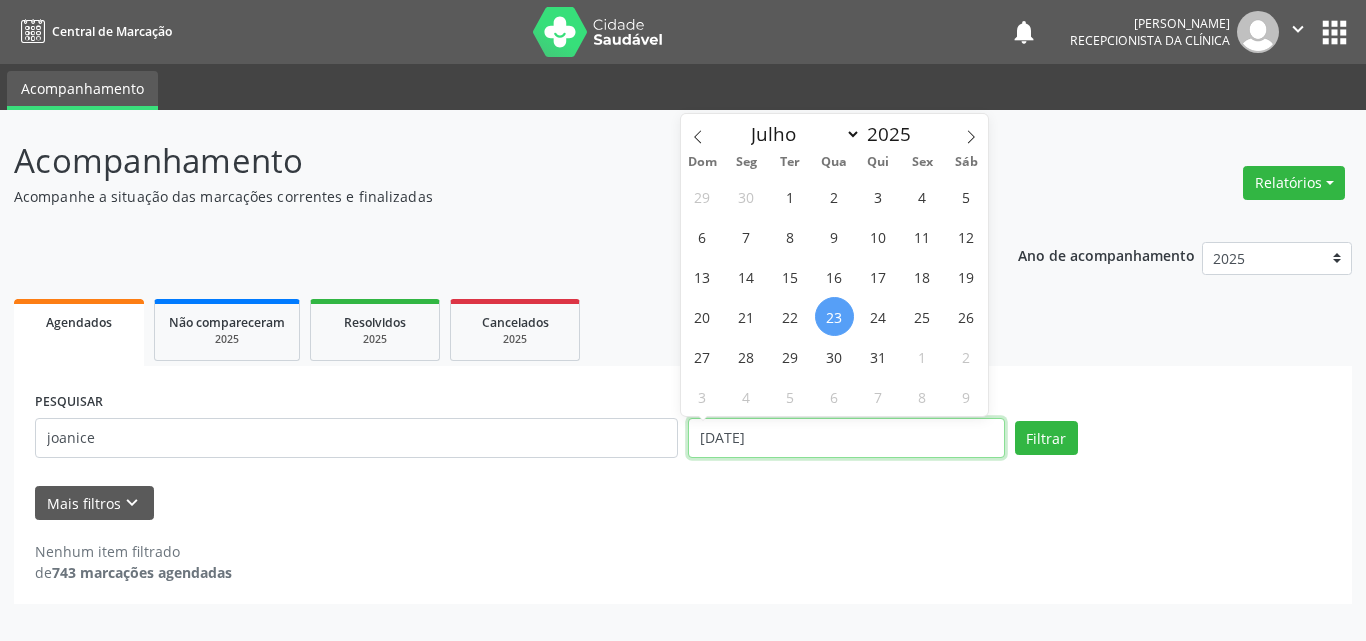 click on "[DATE]" at bounding box center (846, 438) 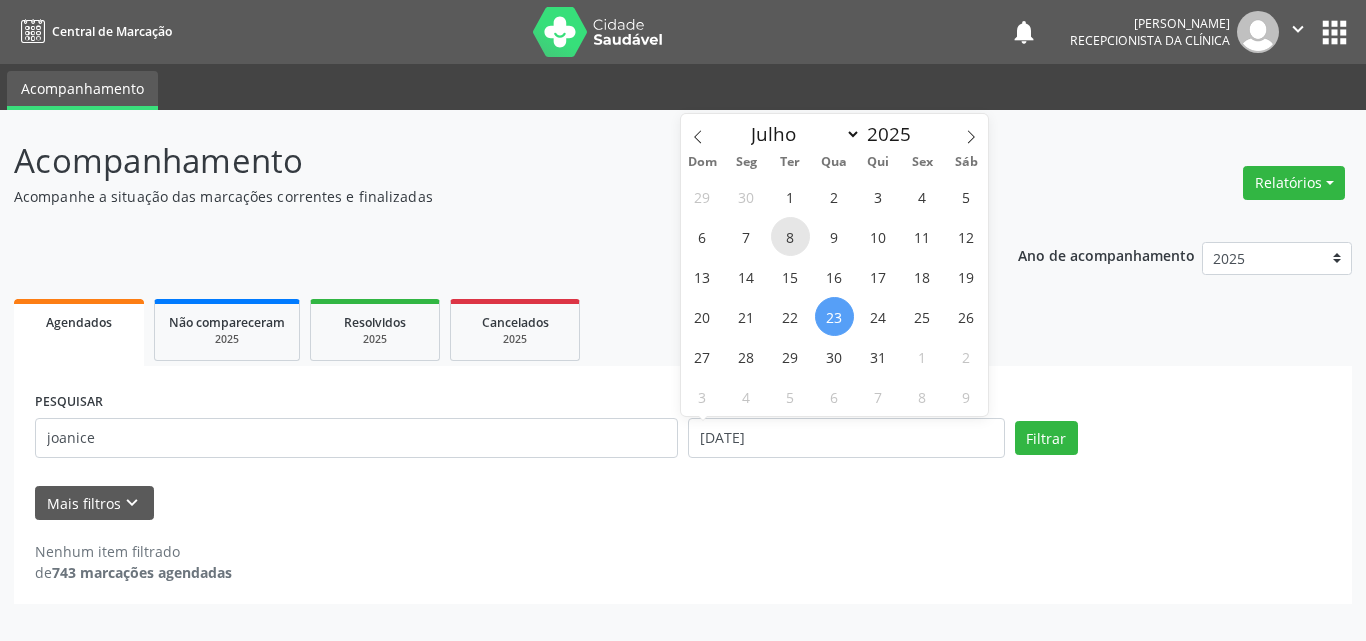 click on "8" at bounding box center (790, 236) 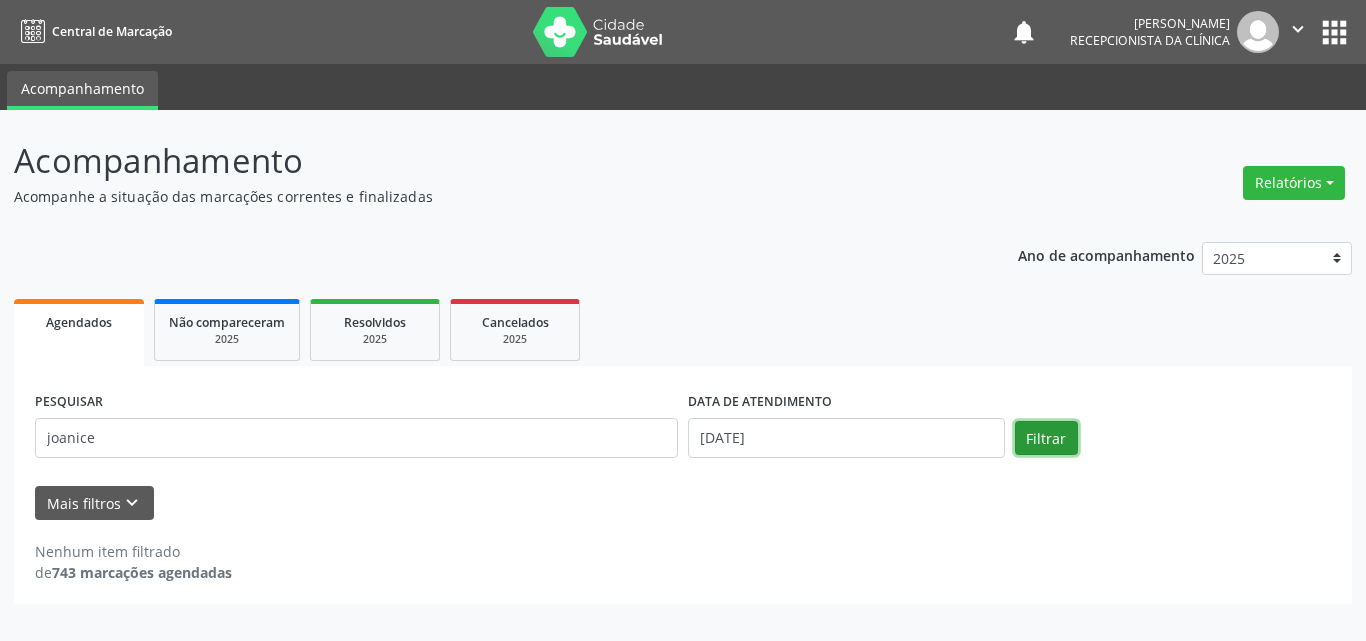 click on "Filtrar" at bounding box center (1046, 438) 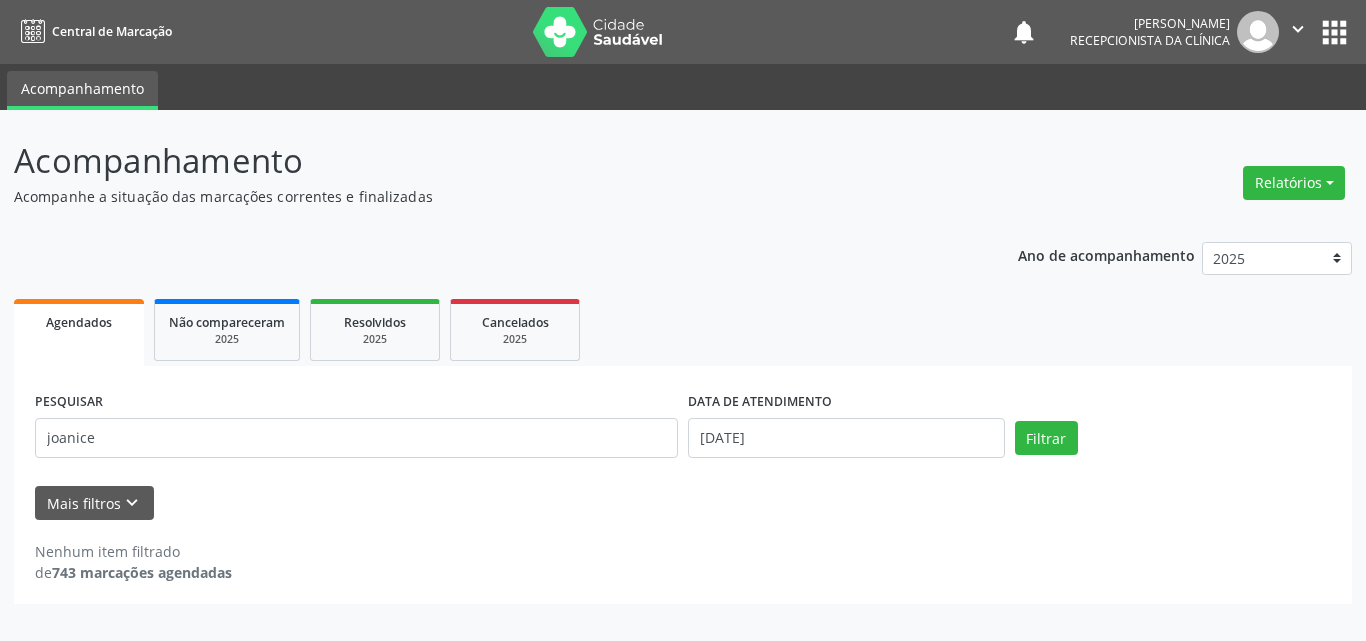 click on "Agendados" at bounding box center [79, 322] 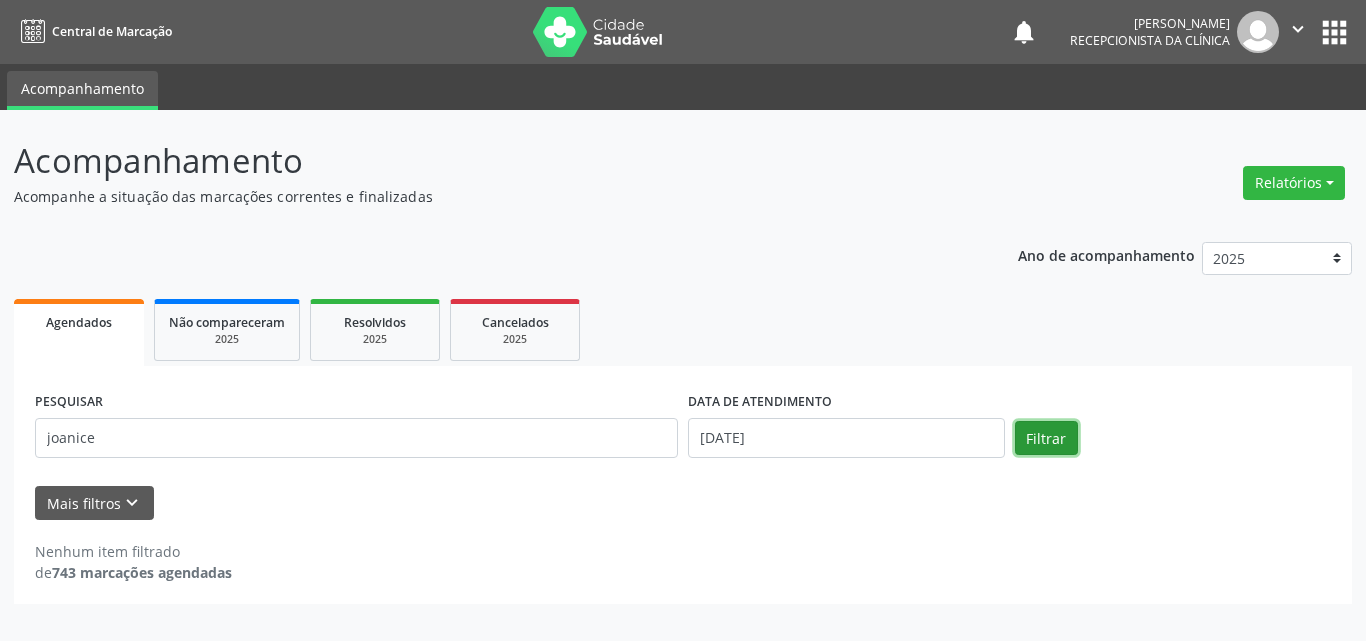 click on "Filtrar" at bounding box center (1046, 438) 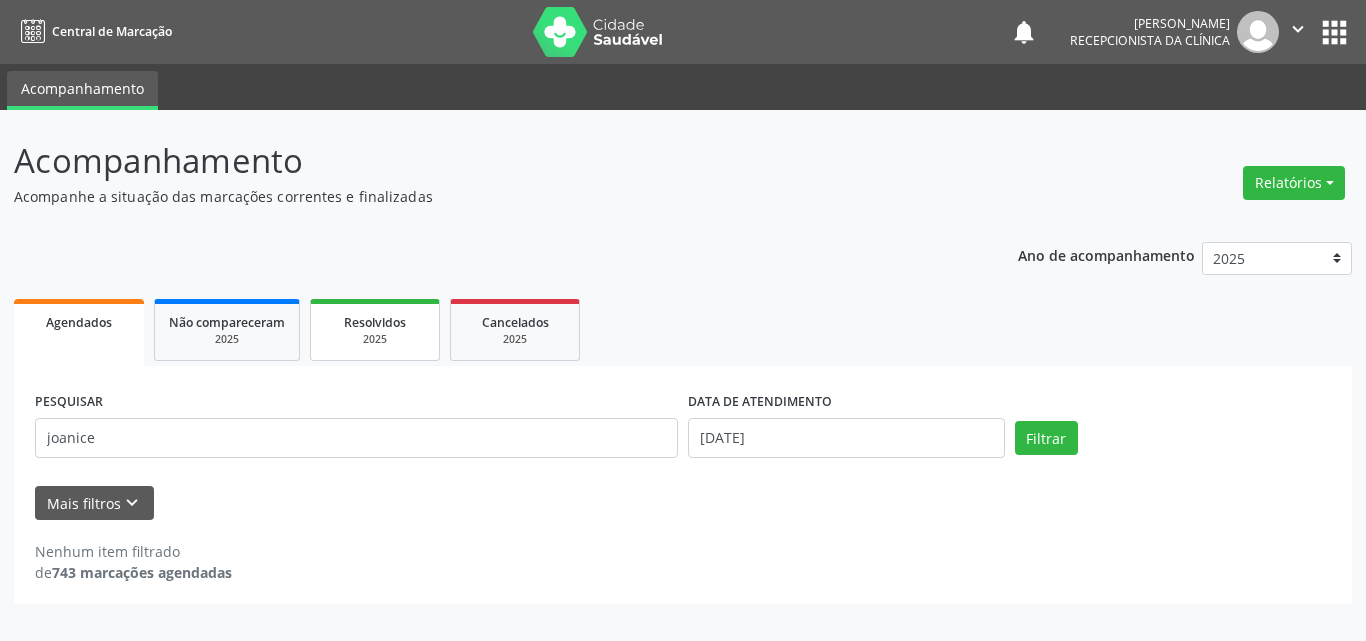 click on "Resolvidos" at bounding box center (375, 322) 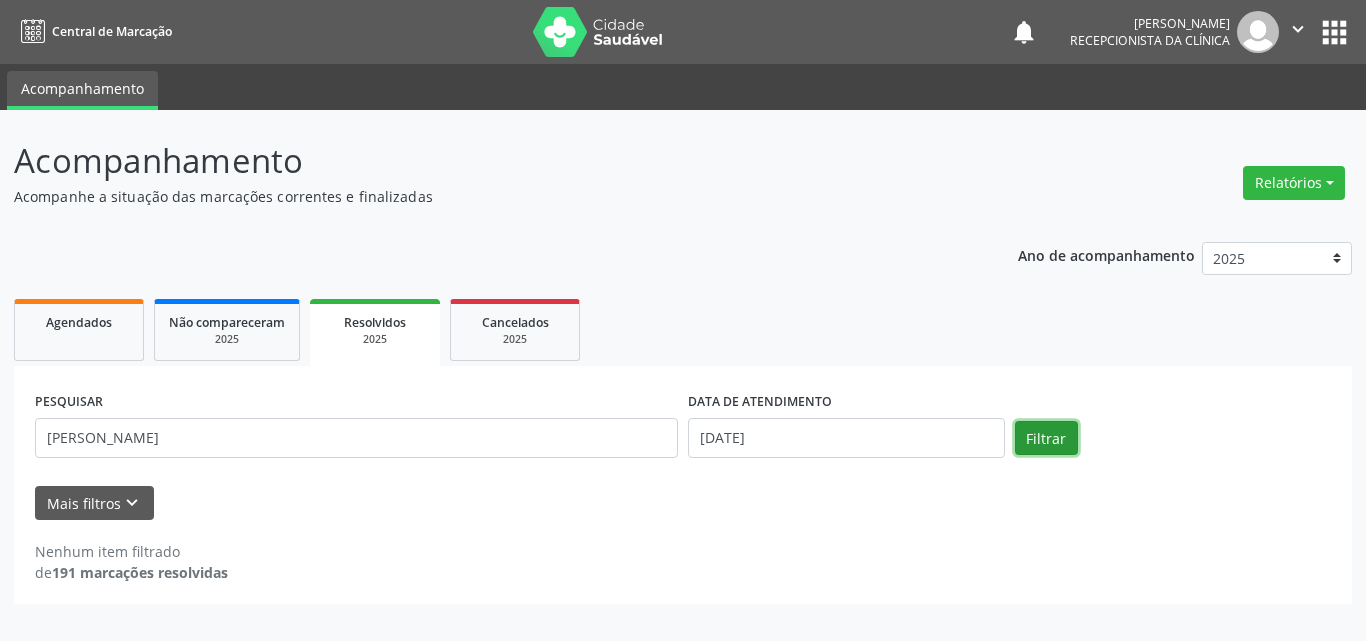 click on "Filtrar" at bounding box center [1046, 438] 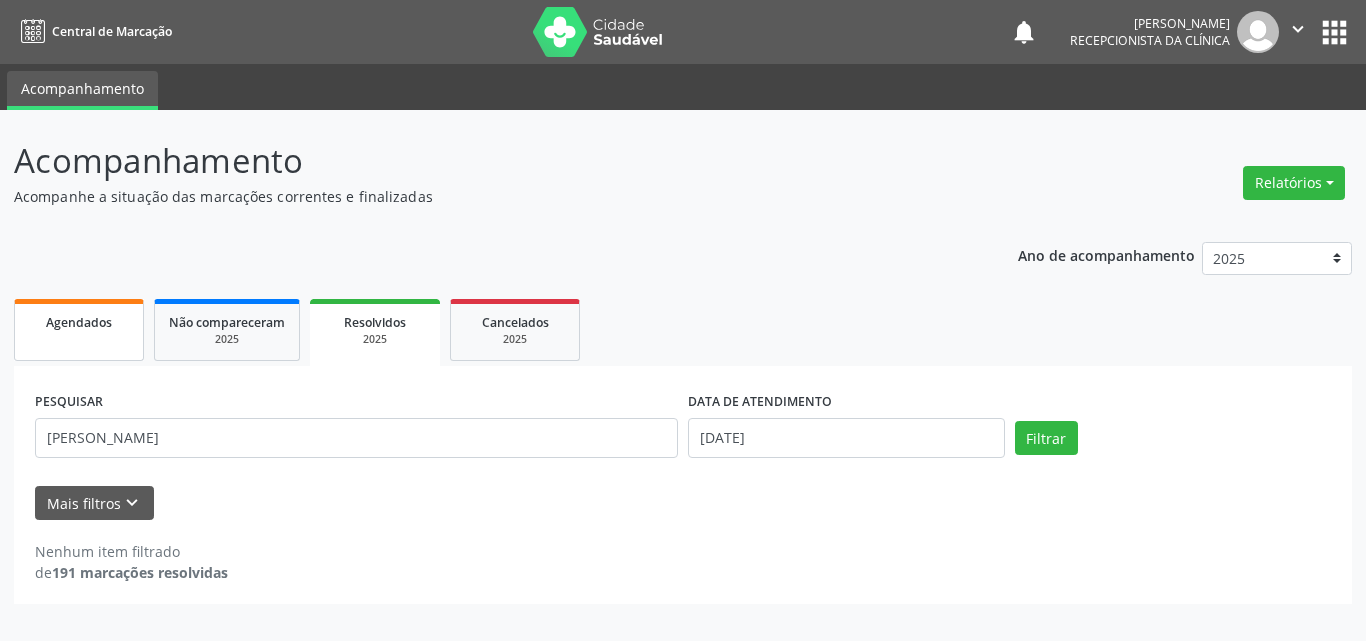 click on "Agendados" at bounding box center (79, 322) 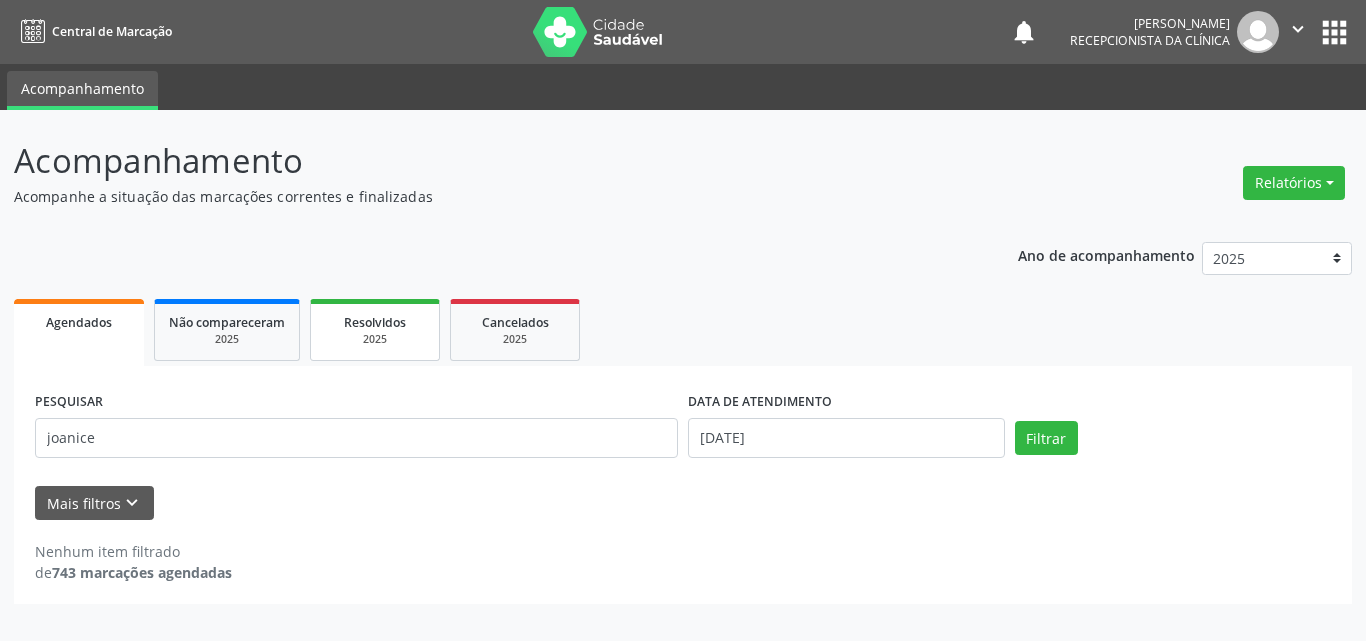 click on "Resolvidos" at bounding box center (375, 322) 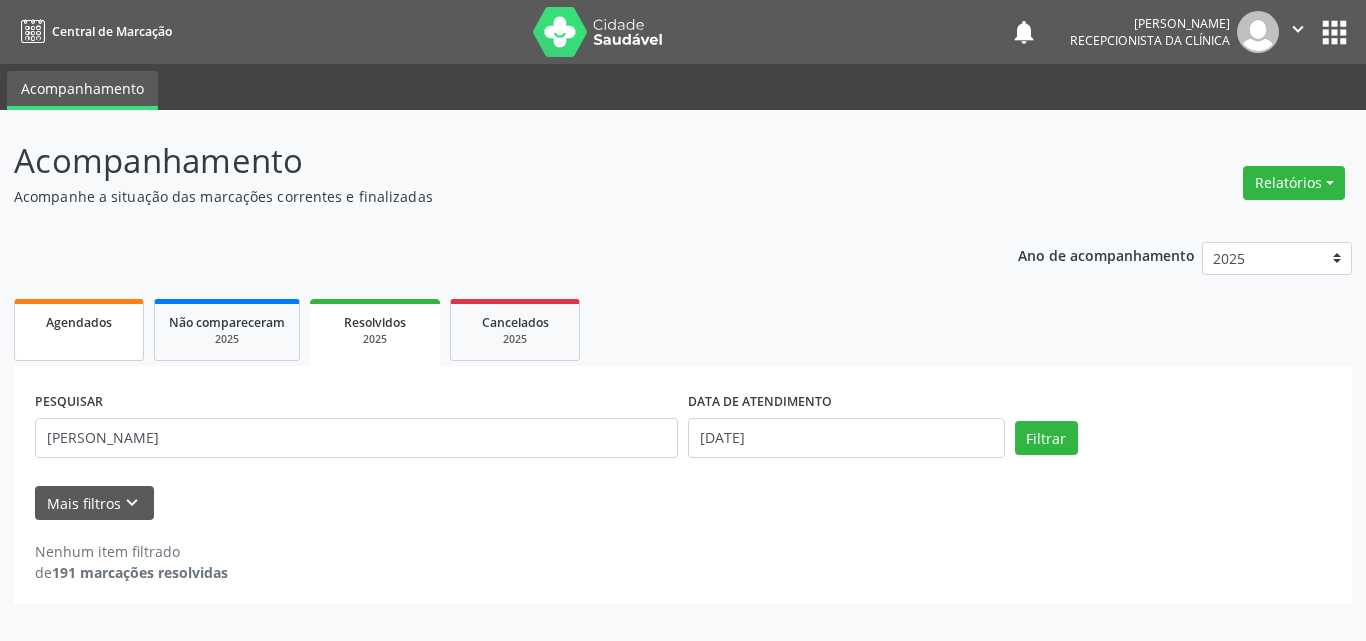 click on "Agendados" at bounding box center [79, 322] 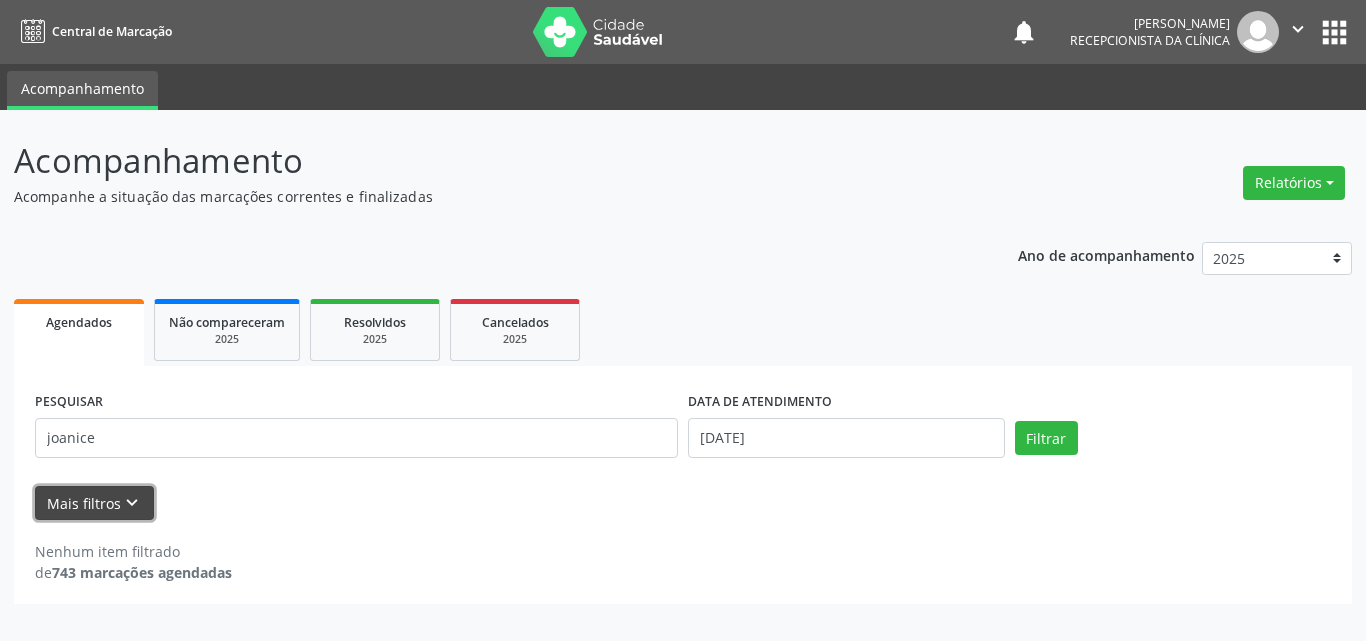 click on "Mais filtros
keyboard_arrow_down" at bounding box center [94, 503] 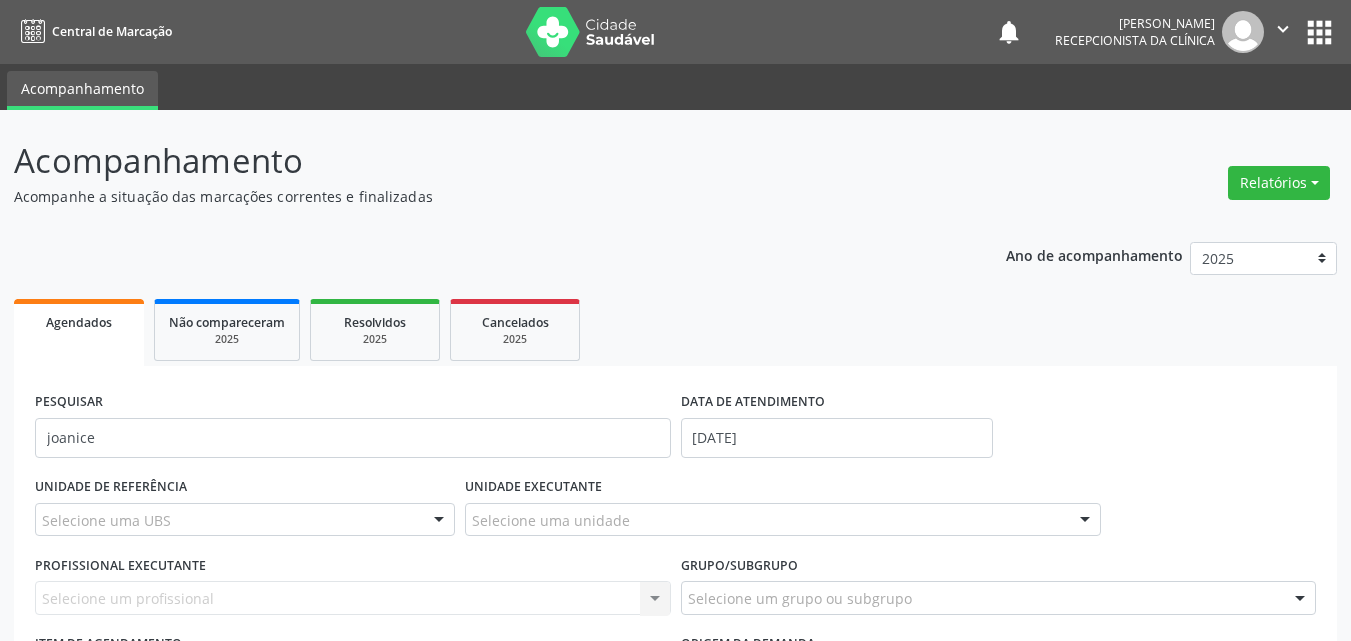 scroll, scrollTop: 100, scrollLeft: 0, axis: vertical 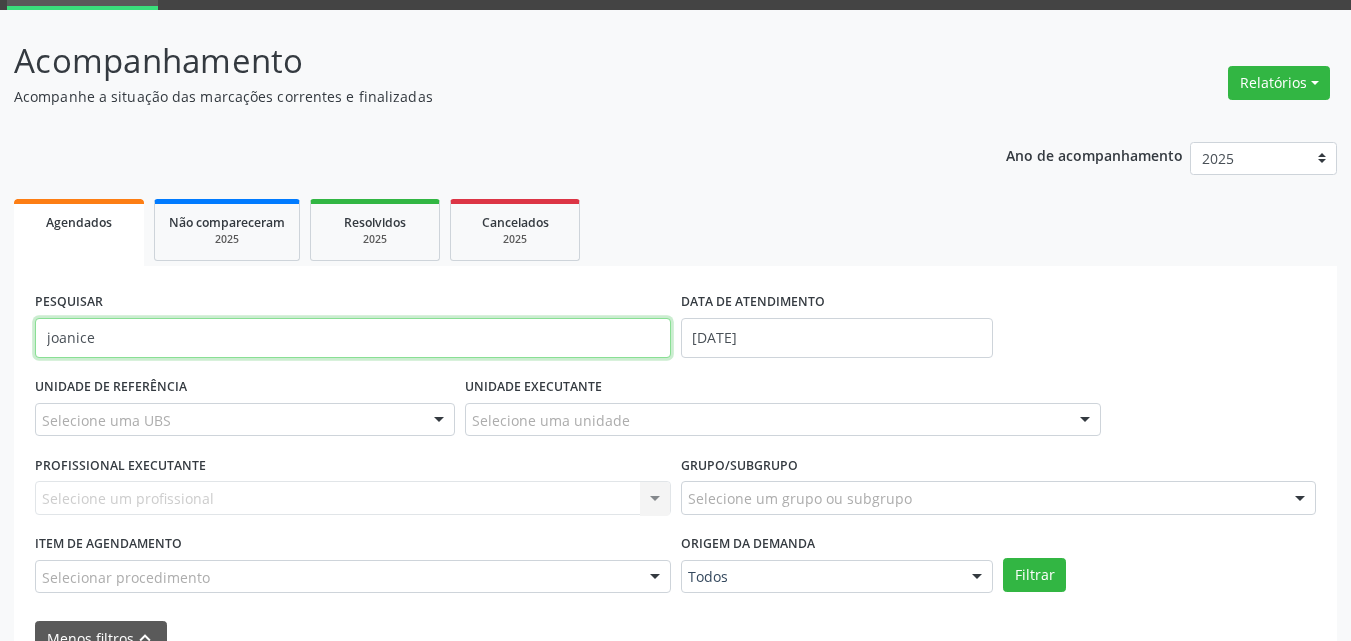 click on "joanice" at bounding box center (353, 338) 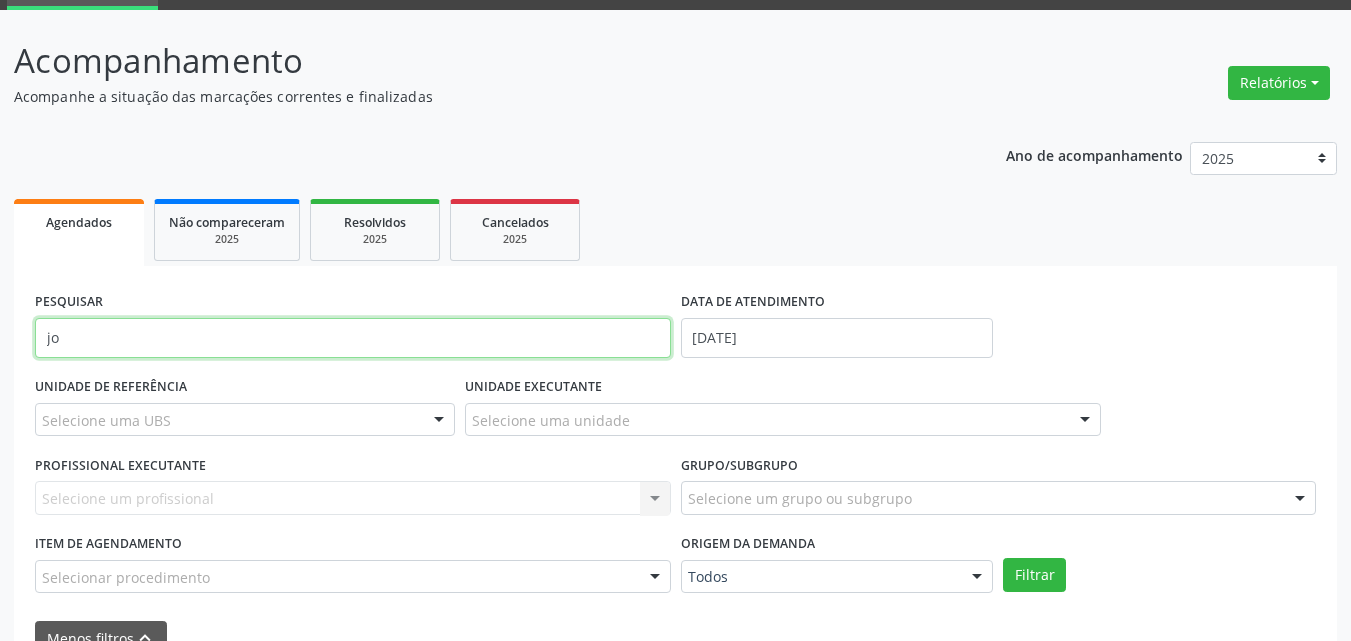 type on "j" 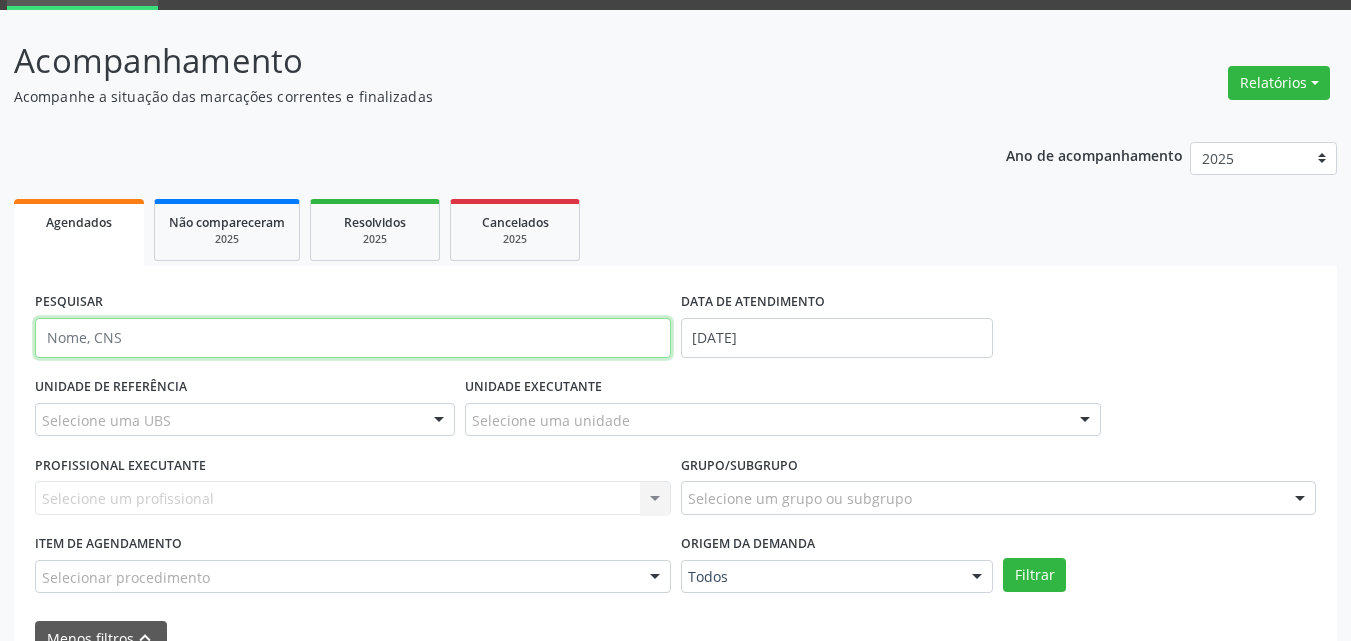click at bounding box center [353, 338] 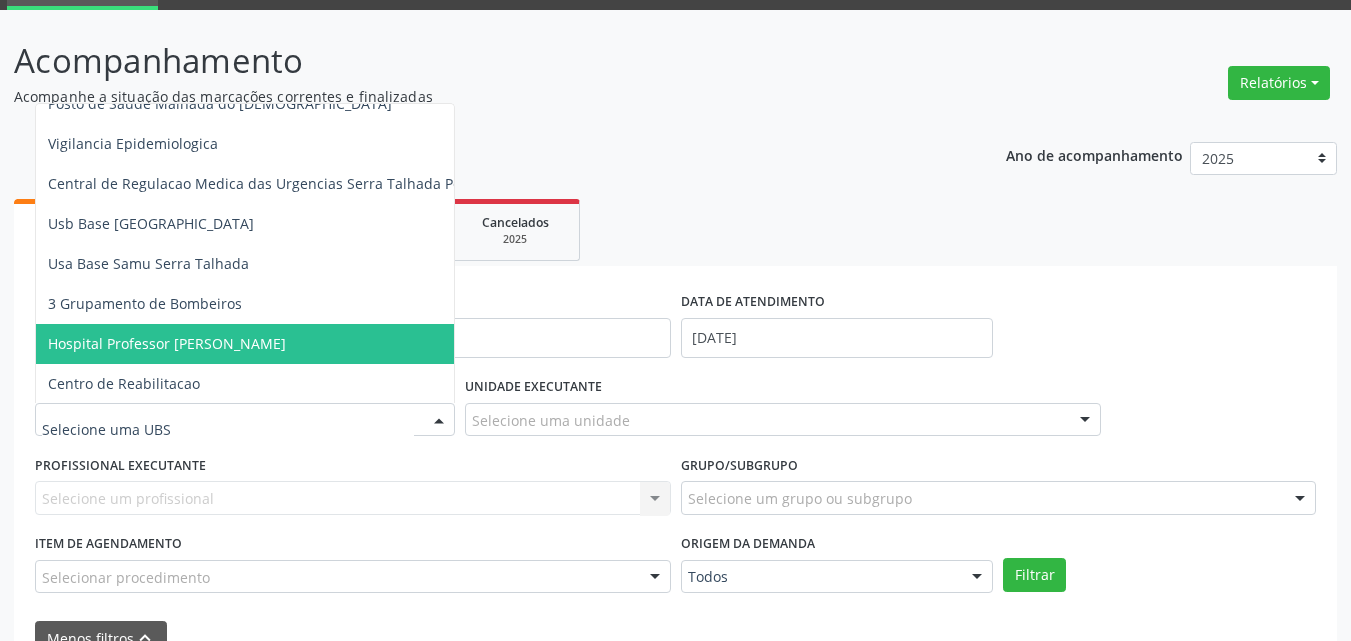 scroll, scrollTop: 1400, scrollLeft: 0, axis: vertical 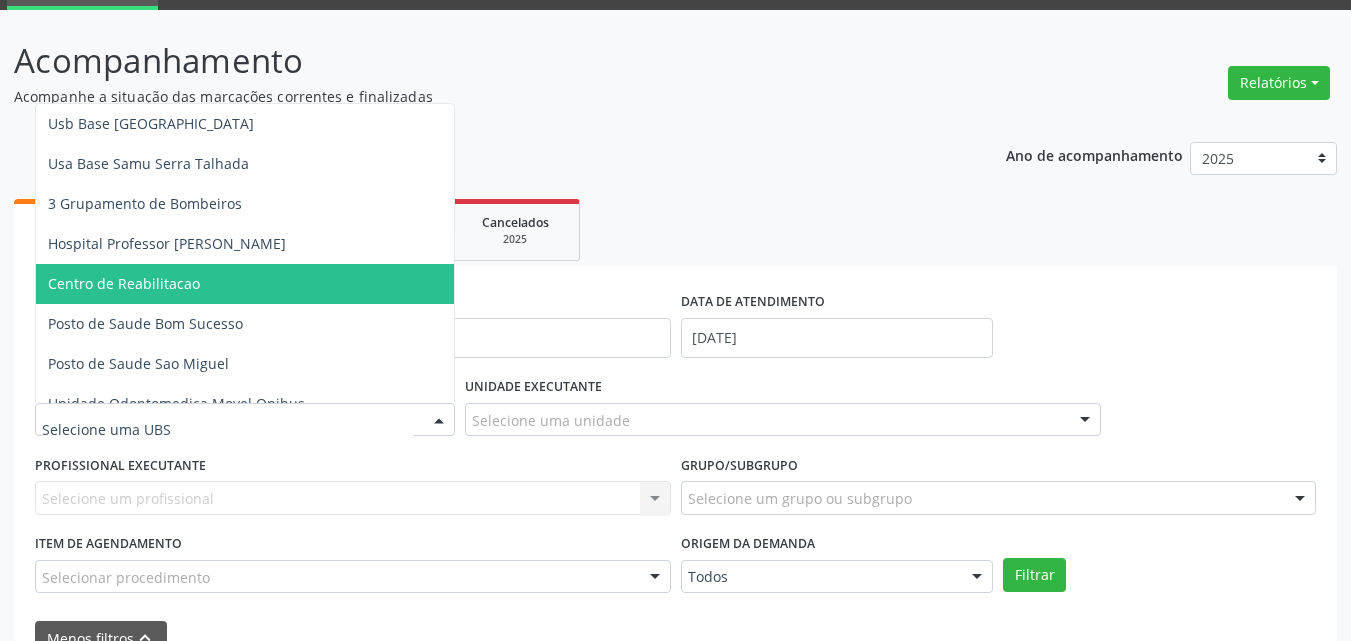 click on "Centro de Reabilitacao" at bounding box center [124, 283] 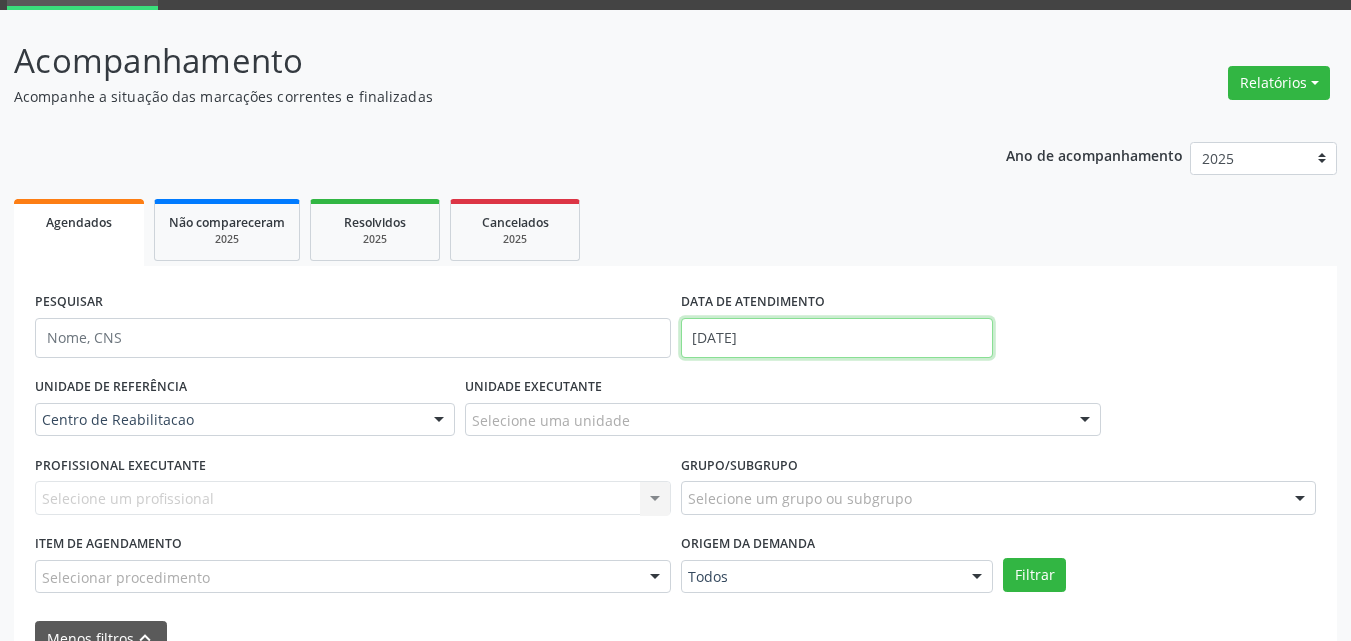 click on "[DATE]" at bounding box center (837, 338) 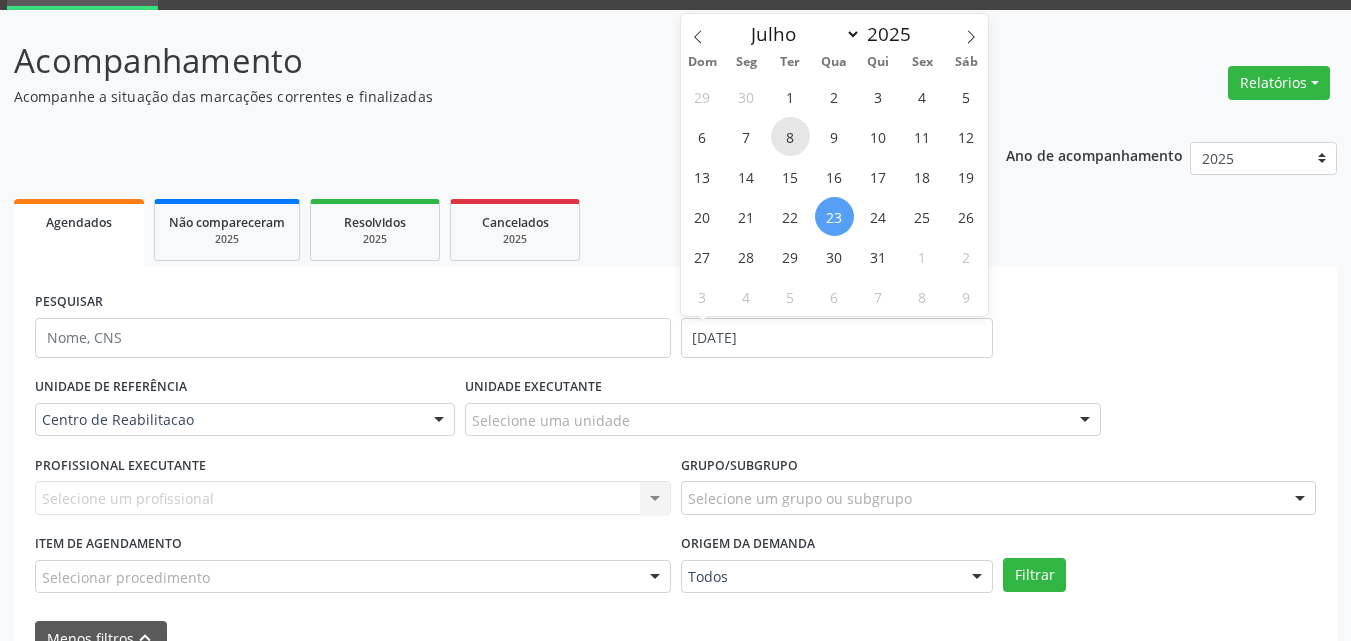 click on "8" at bounding box center [790, 136] 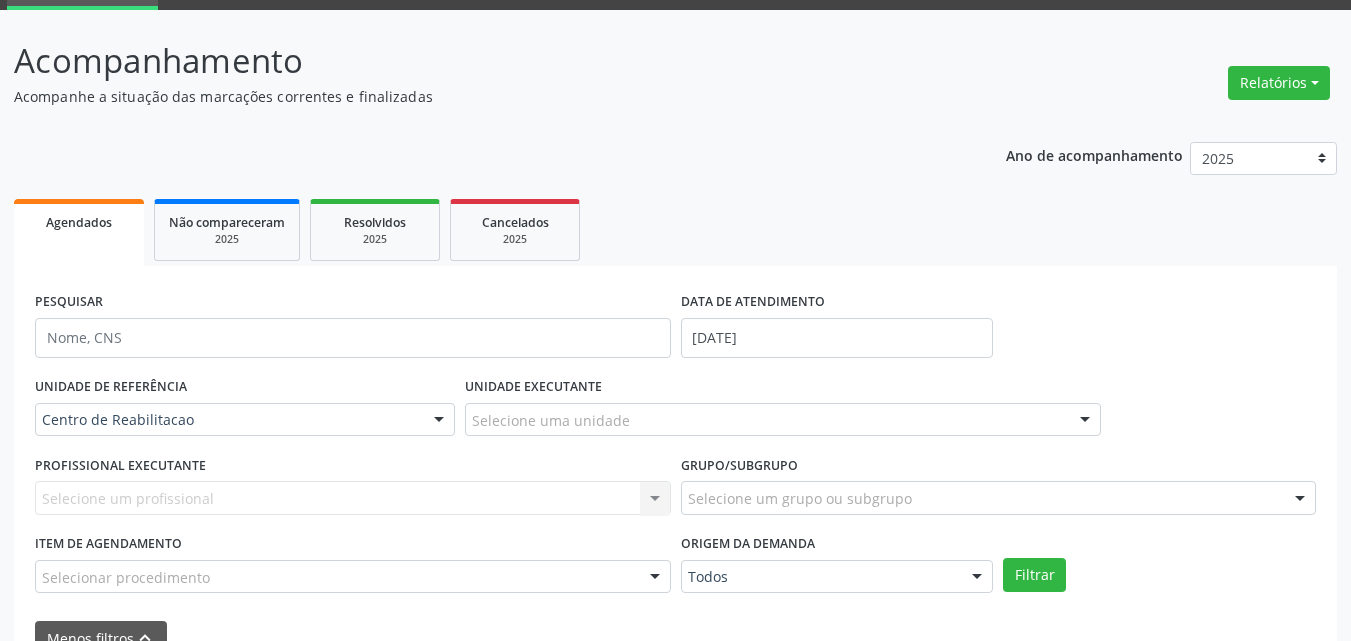 click on "Selecione um profissional
Nenhum resultado encontrado para: "   "
Não há nenhuma opção para ser exibida." at bounding box center [353, 498] 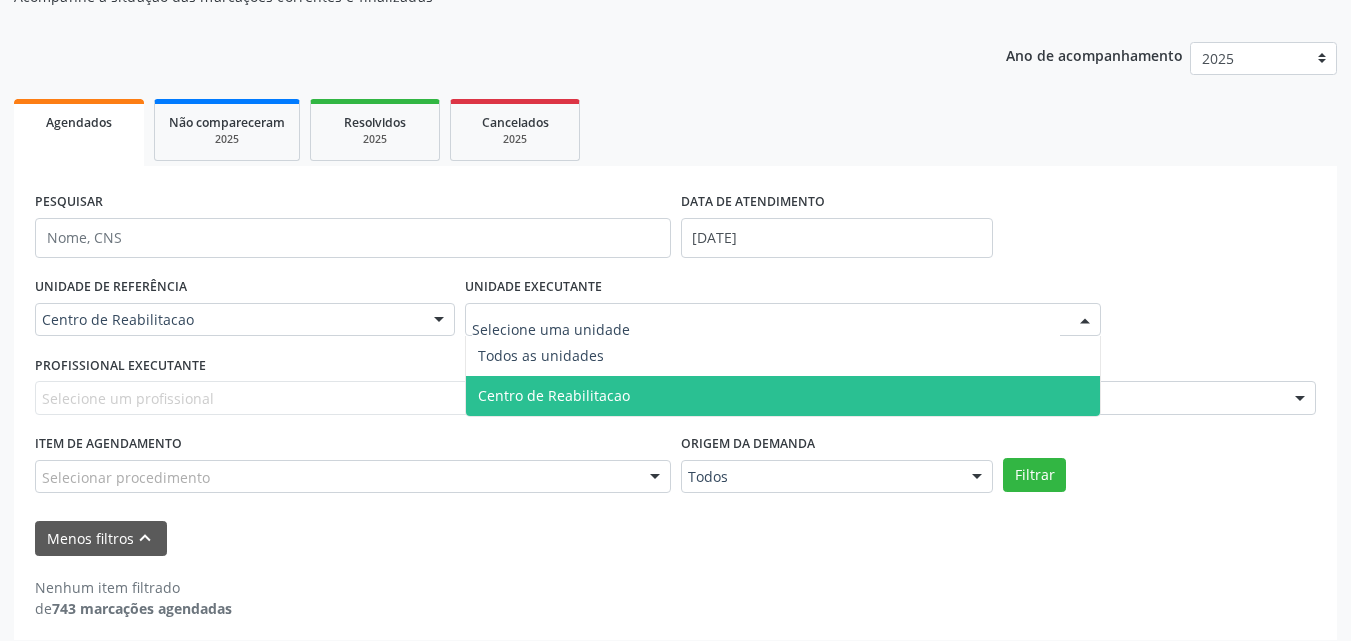 click on "Centro de Reabilitacao" at bounding box center [554, 395] 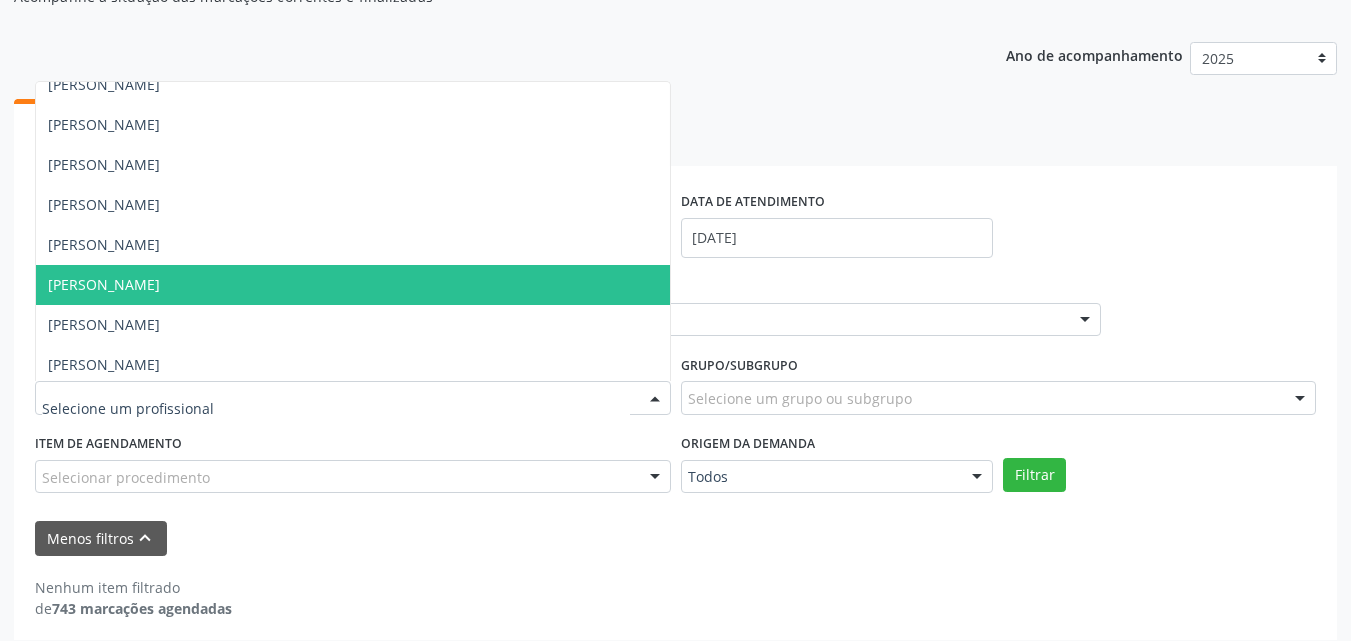 scroll, scrollTop: 200, scrollLeft: 0, axis: vertical 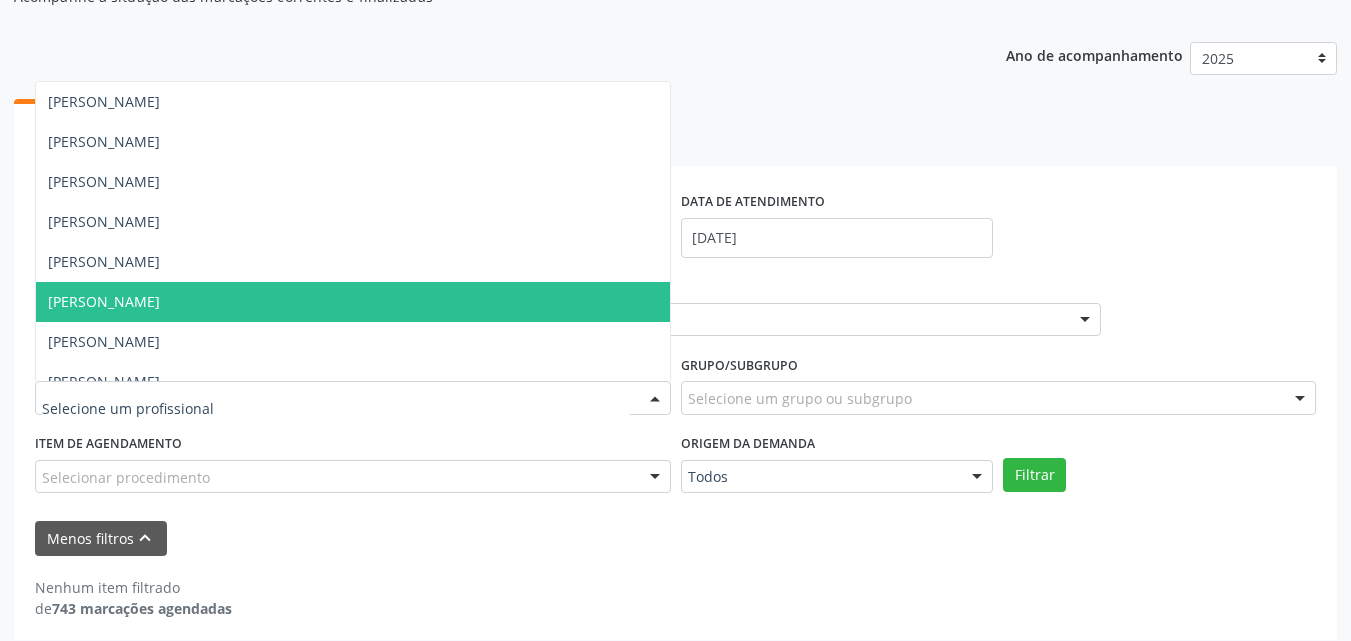 click on "[PERSON_NAME]" at bounding box center (104, 301) 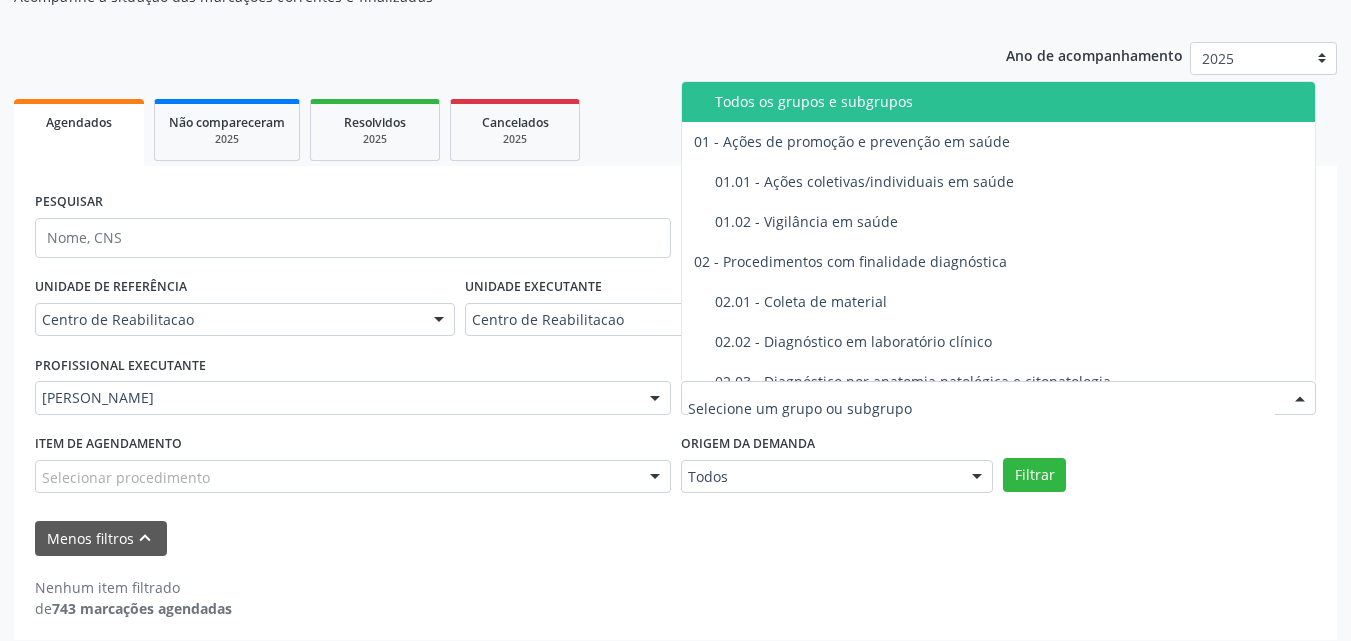 click on "Menos filtros
keyboard_arrow_up" at bounding box center [675, 538] 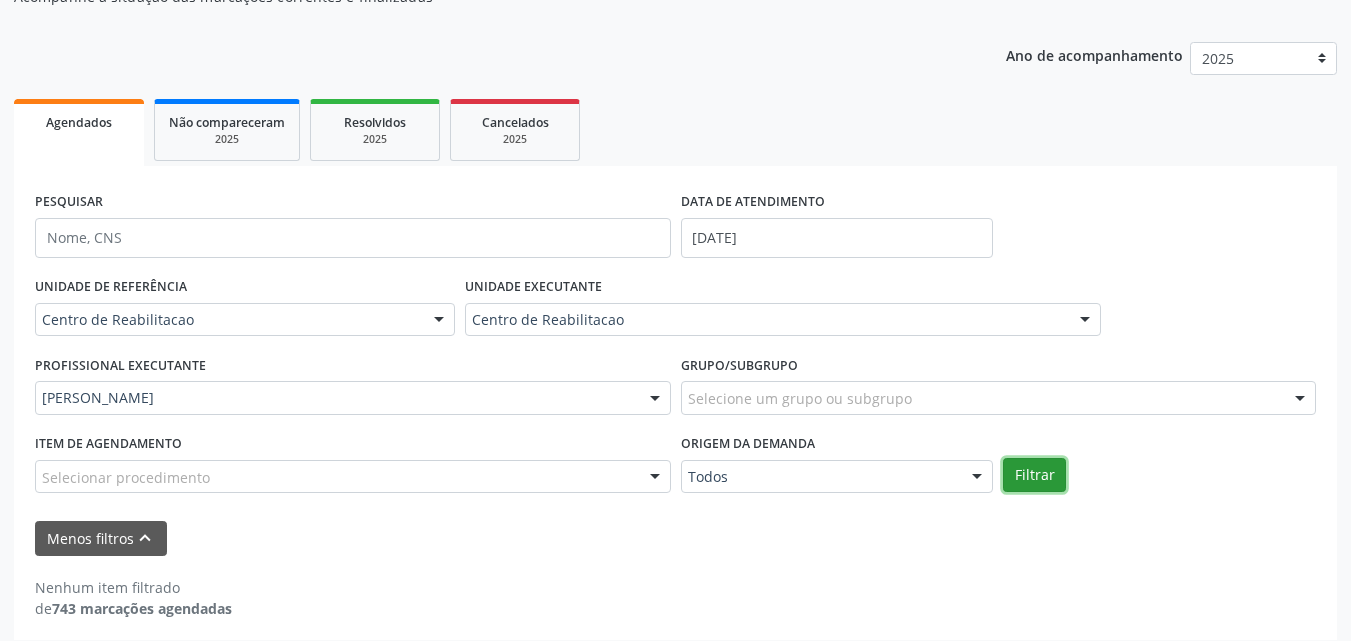 click on "Filtrar" at bounding box center (1034, 475) 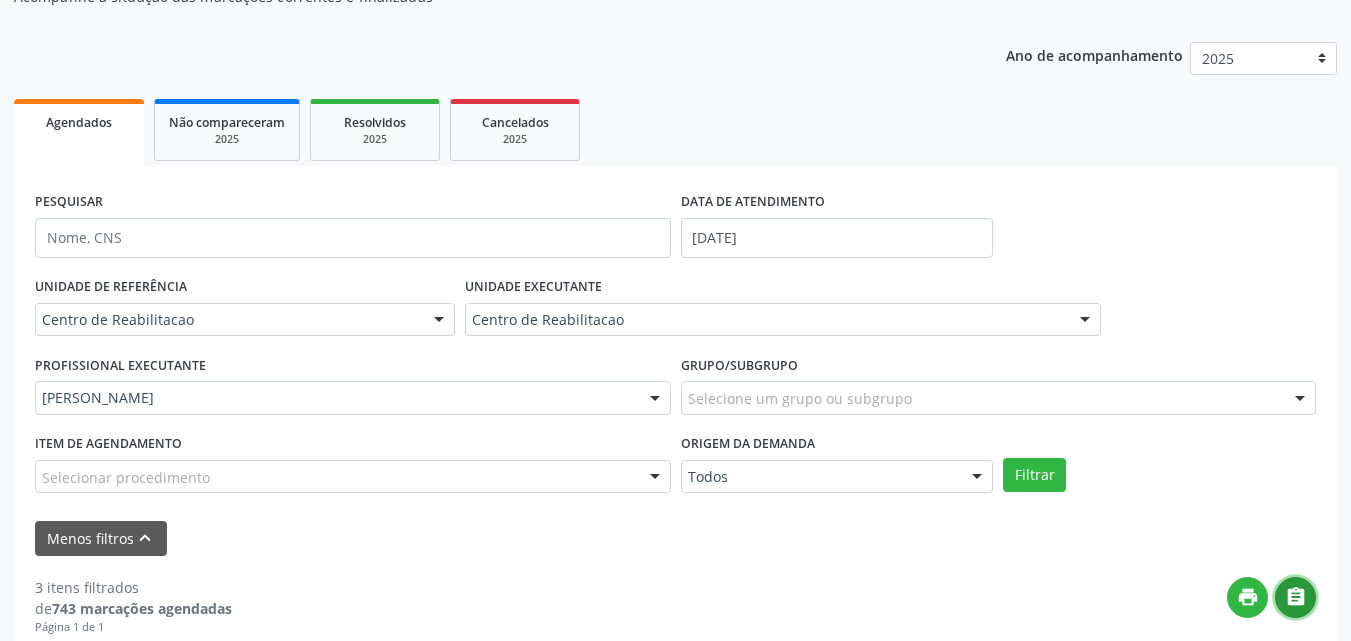 click on "" at bounding box center (1296, 597) 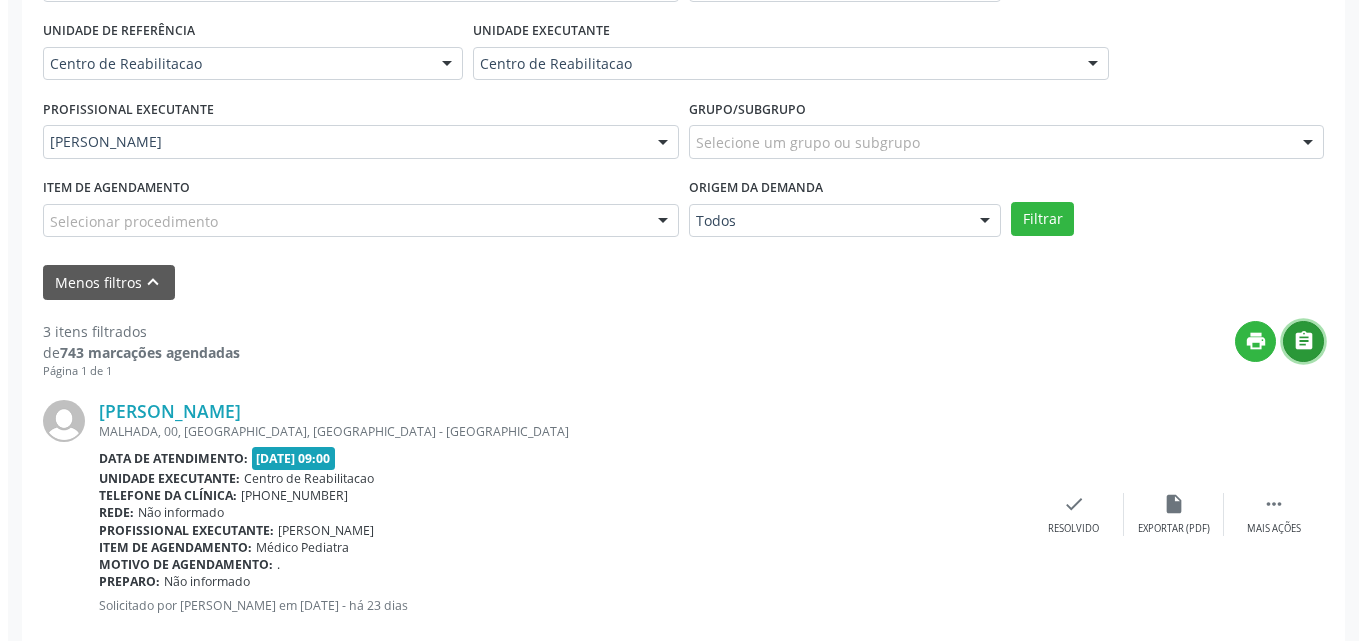 scroll, scrollTop: 500, scrollLeft: 0, axis: vertical 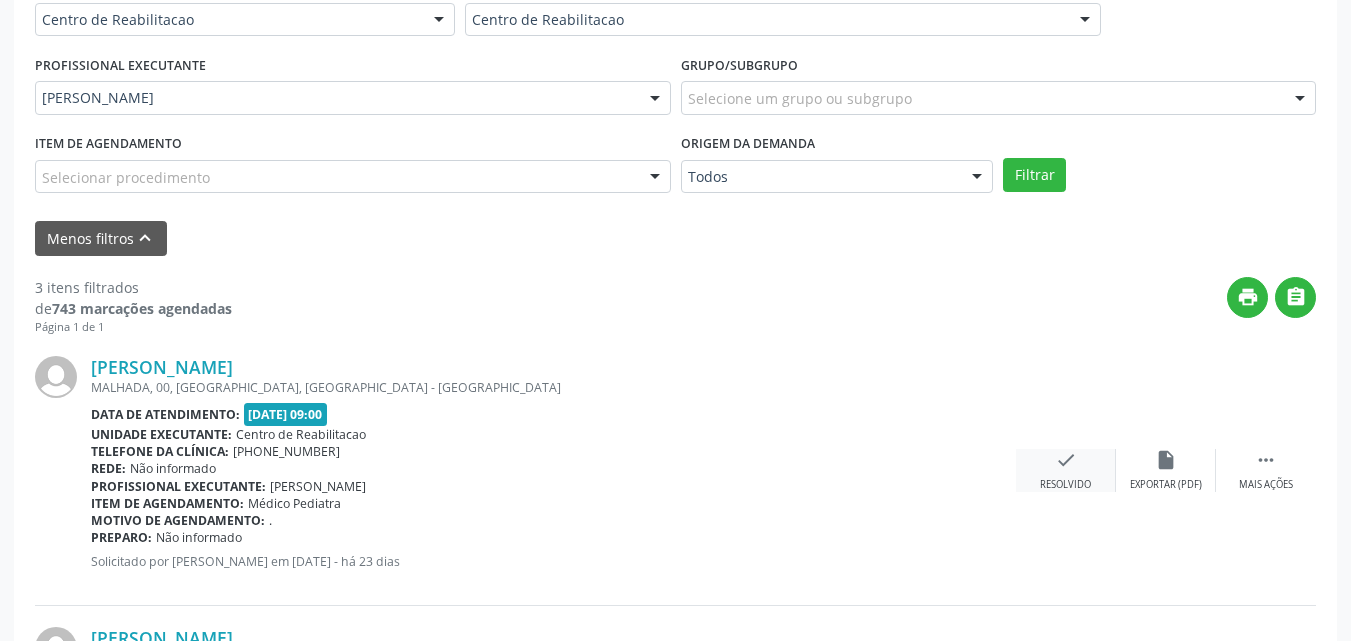 click on "check" at bounding box center (1066, 460) 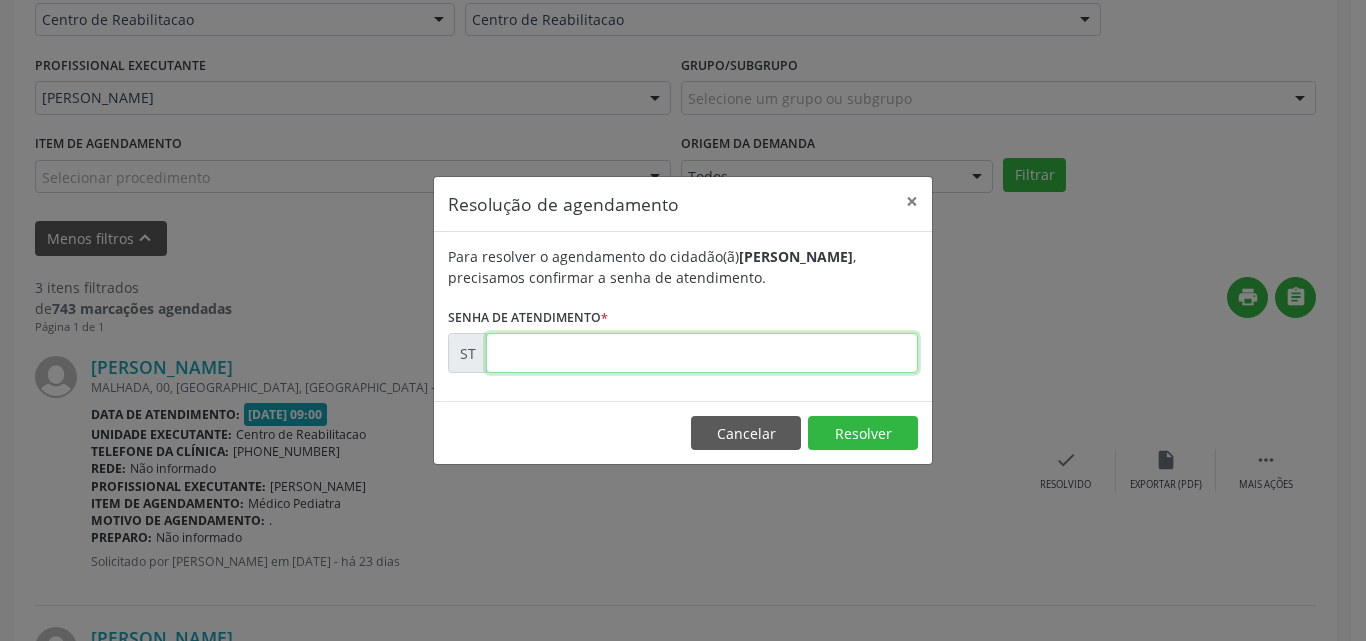 click at bounding box center [702, 353] 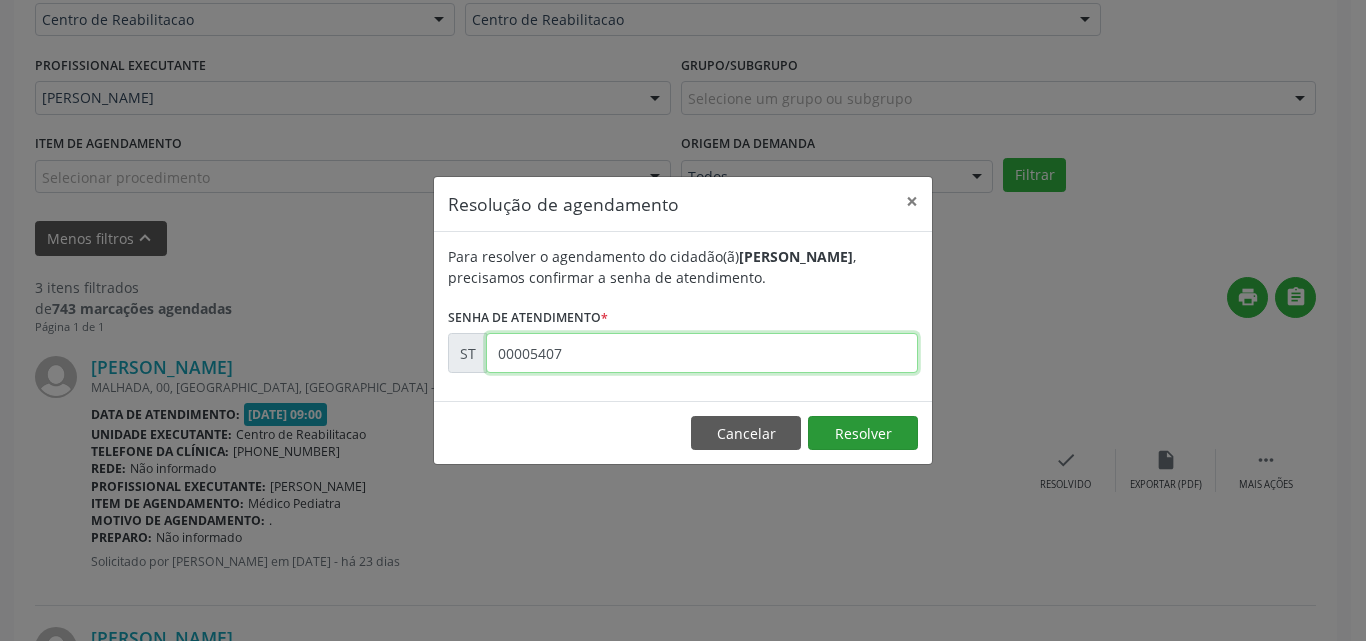 type on "00005407" 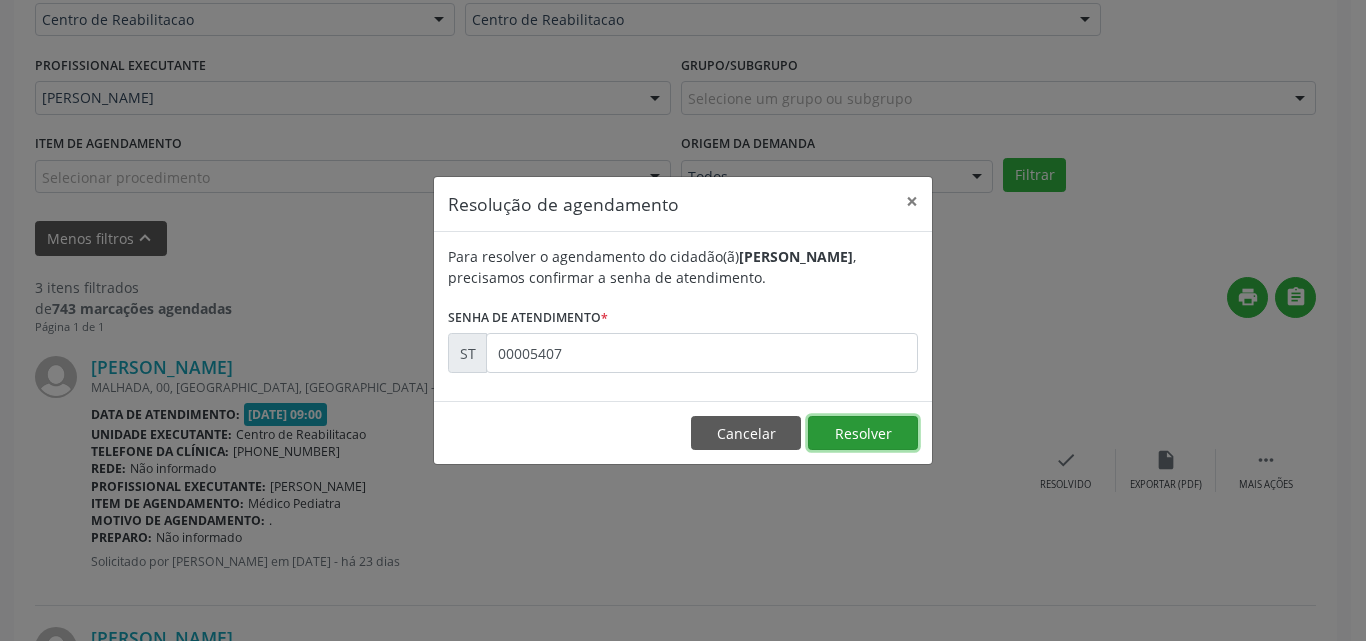 click on "Resolver" at bounding box center (863, 433) 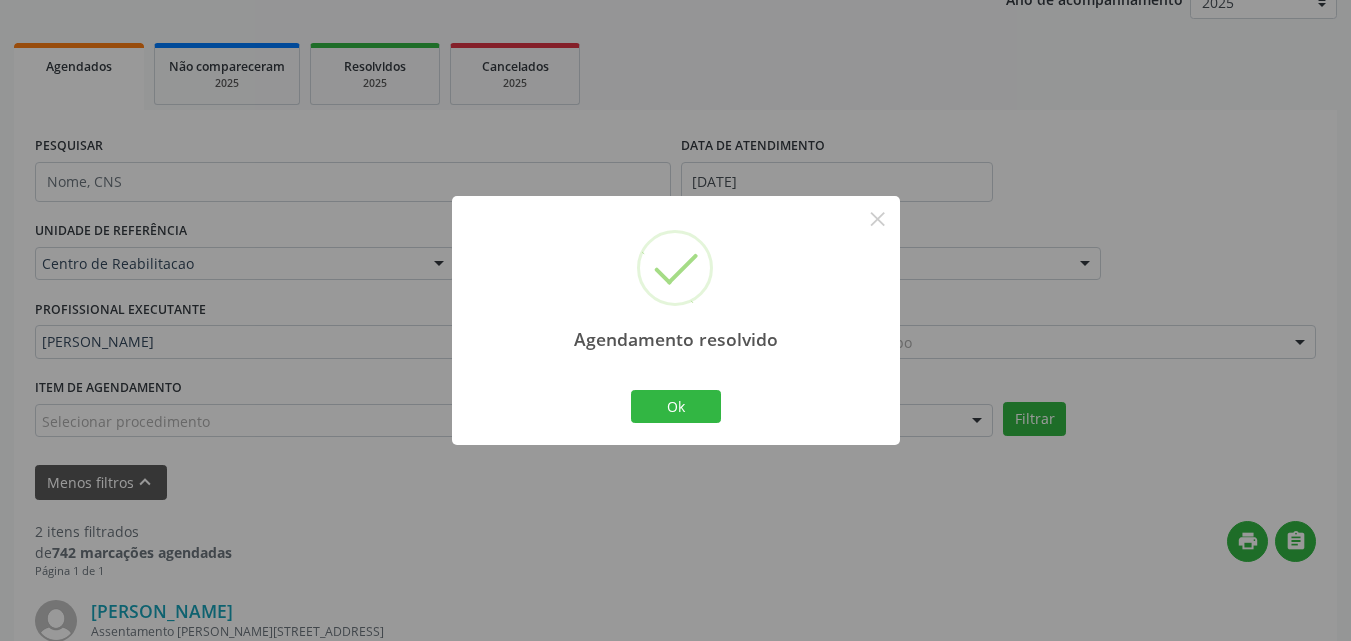 scroll, scrollTop: 500, scrollLeft: 0, axis: vertical 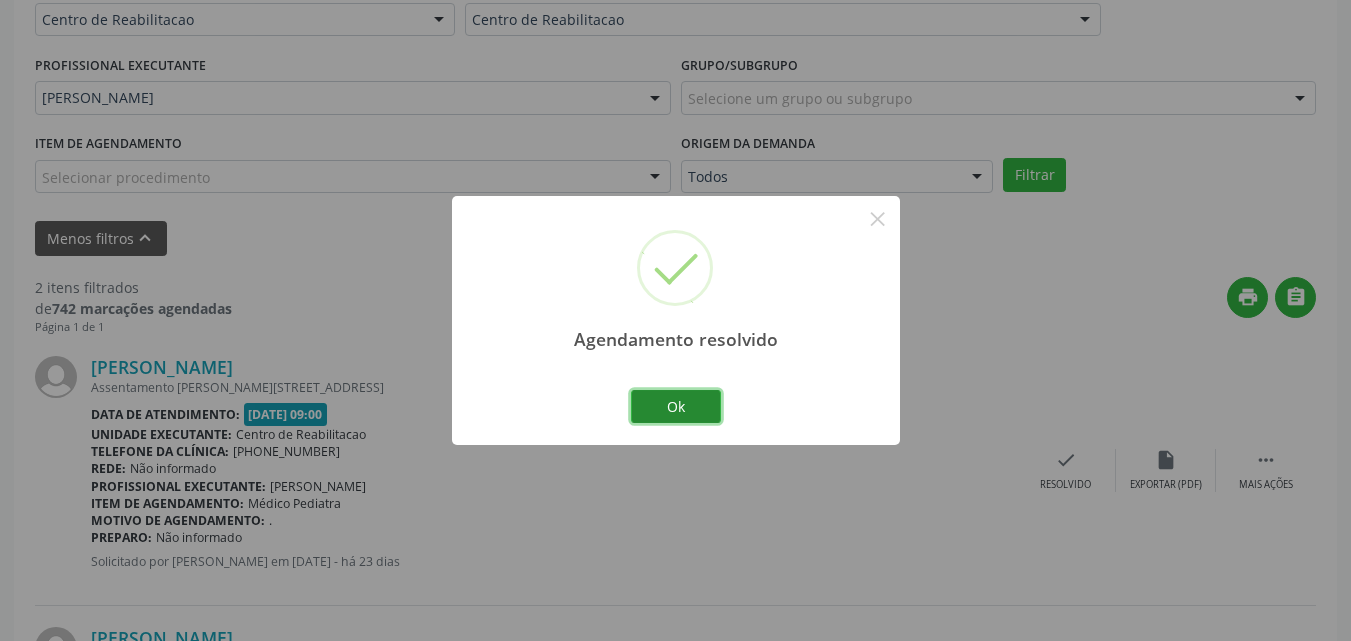 click on "Ok" at bounding box center [676, 407] 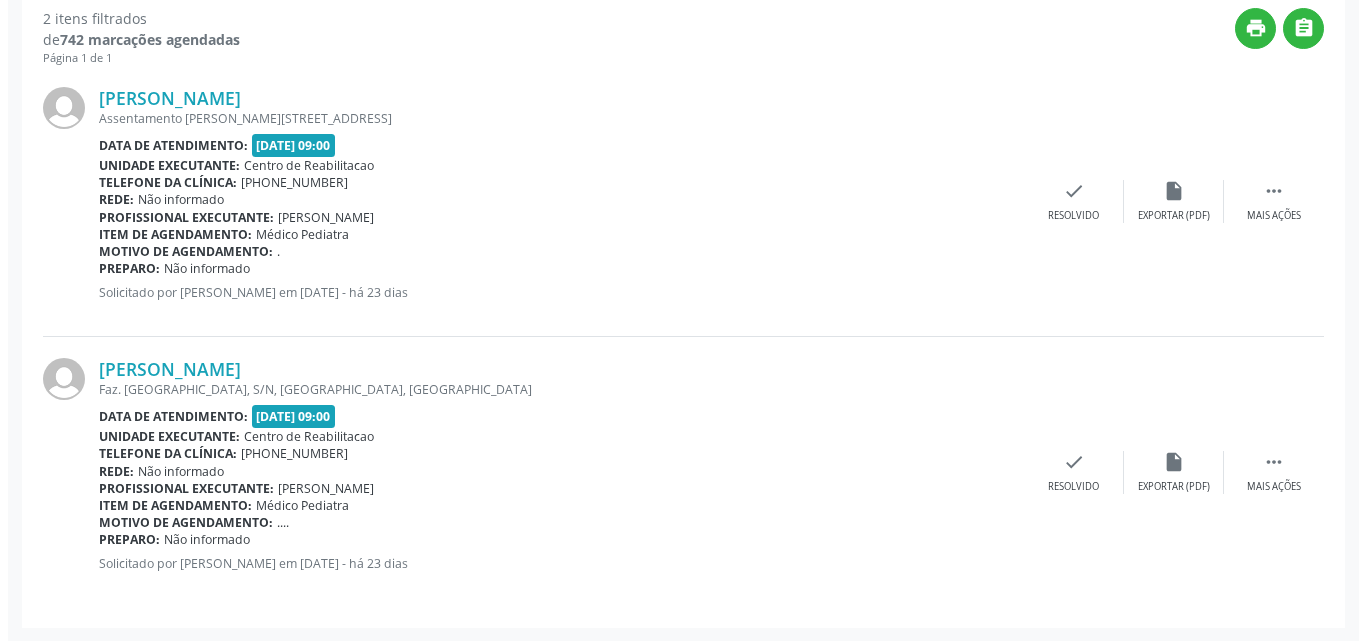 scroll, scrollTop: 770, scrollLeft: 0, axis: vertical 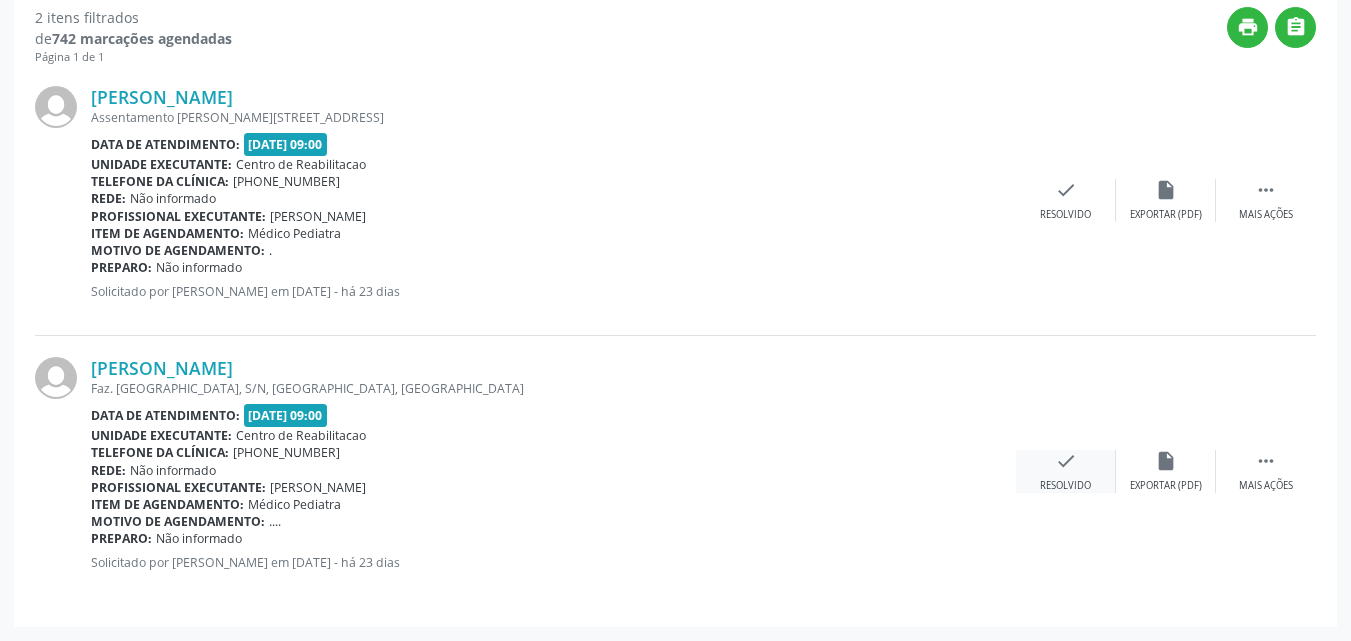 click on "check" at bounding box center [1066, 461] 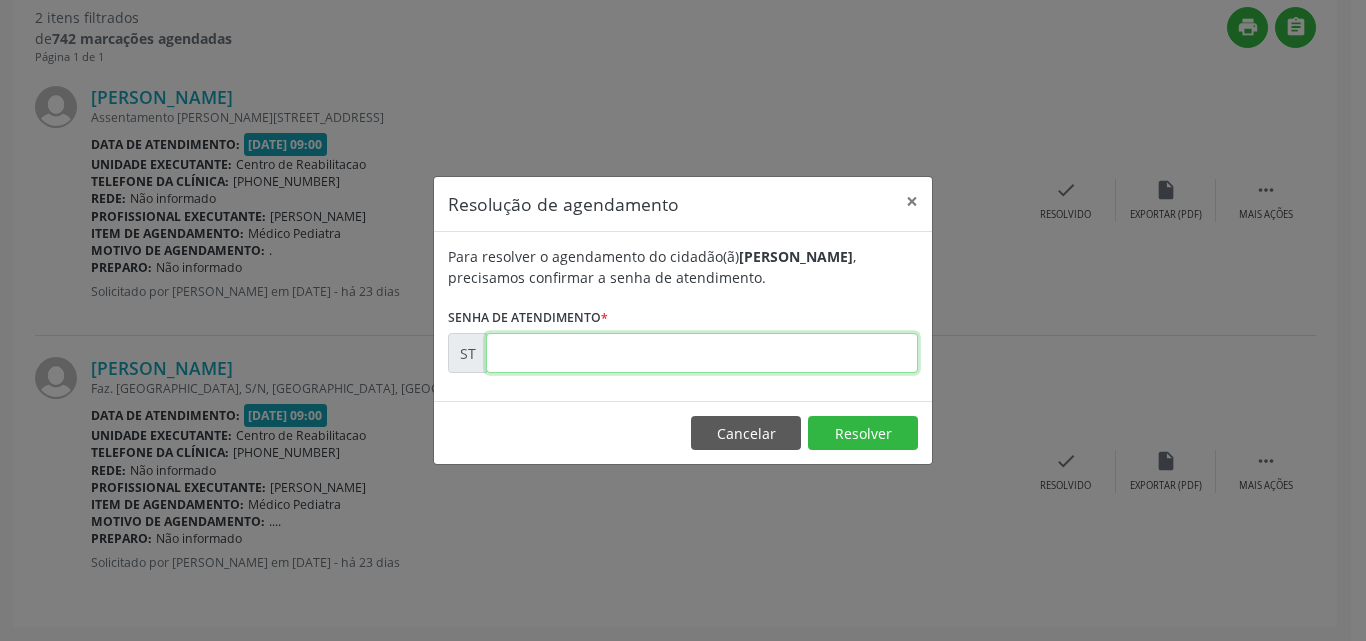click at bounding box center (702, 353) 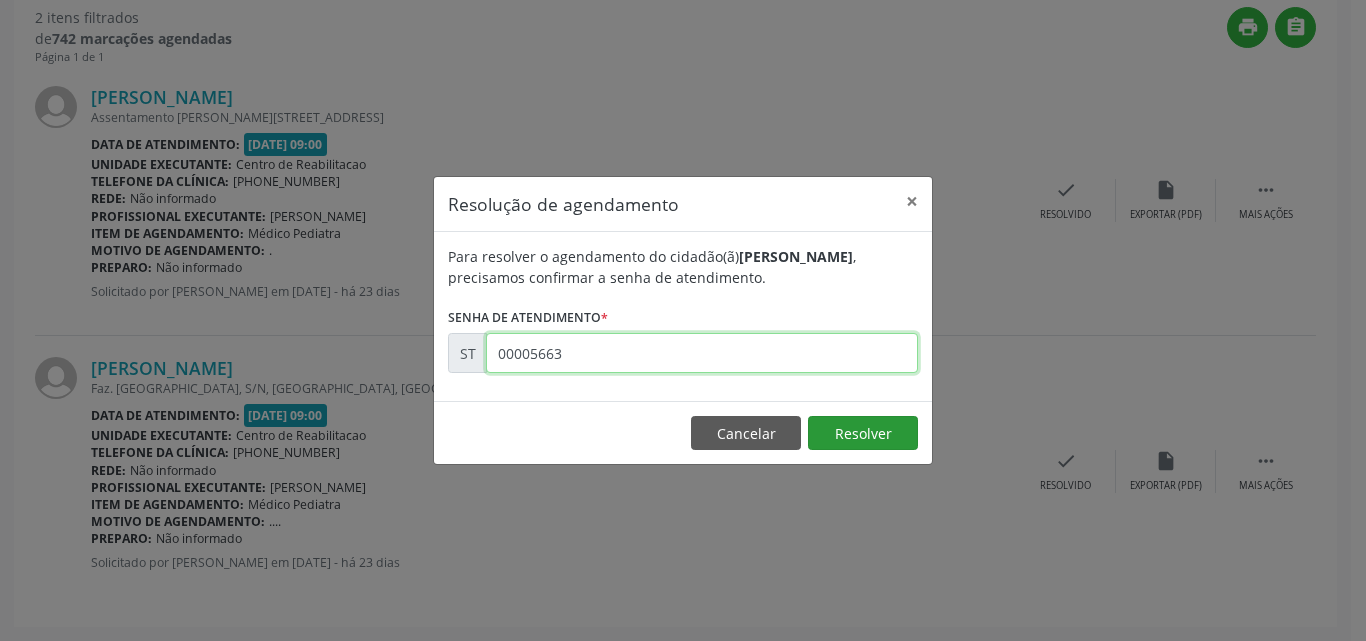 type on "00005663" 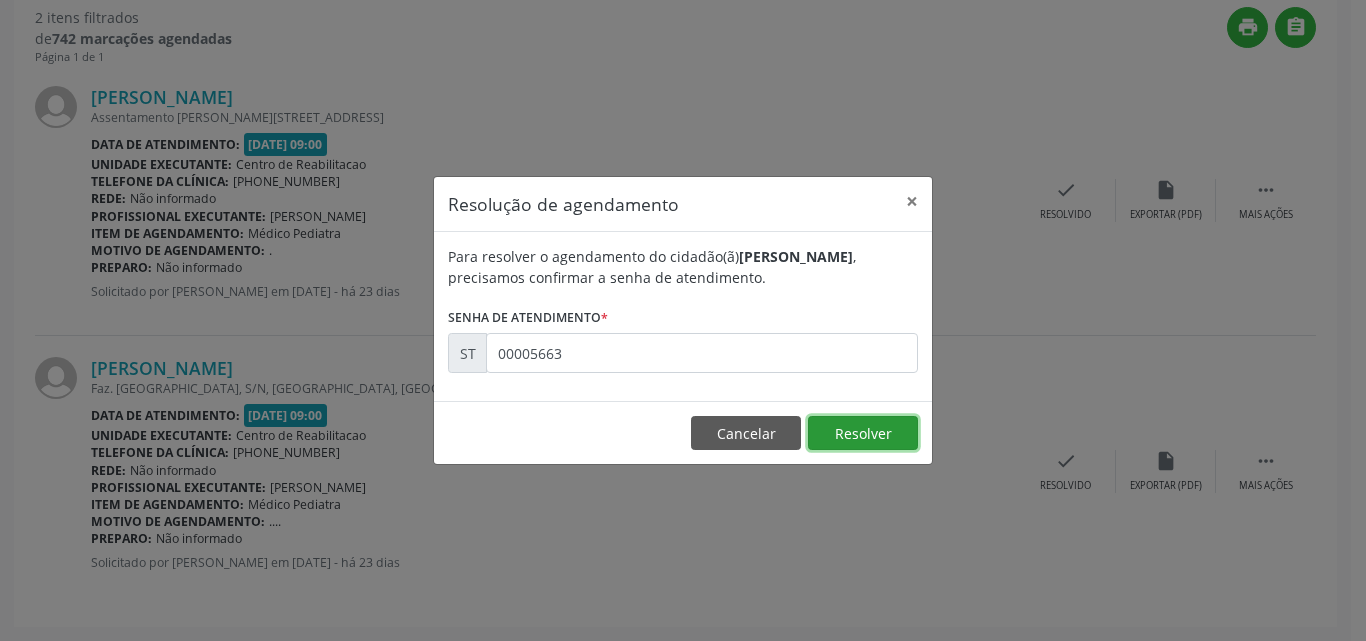 click on "Resolver" at bounding box center (863, 433) 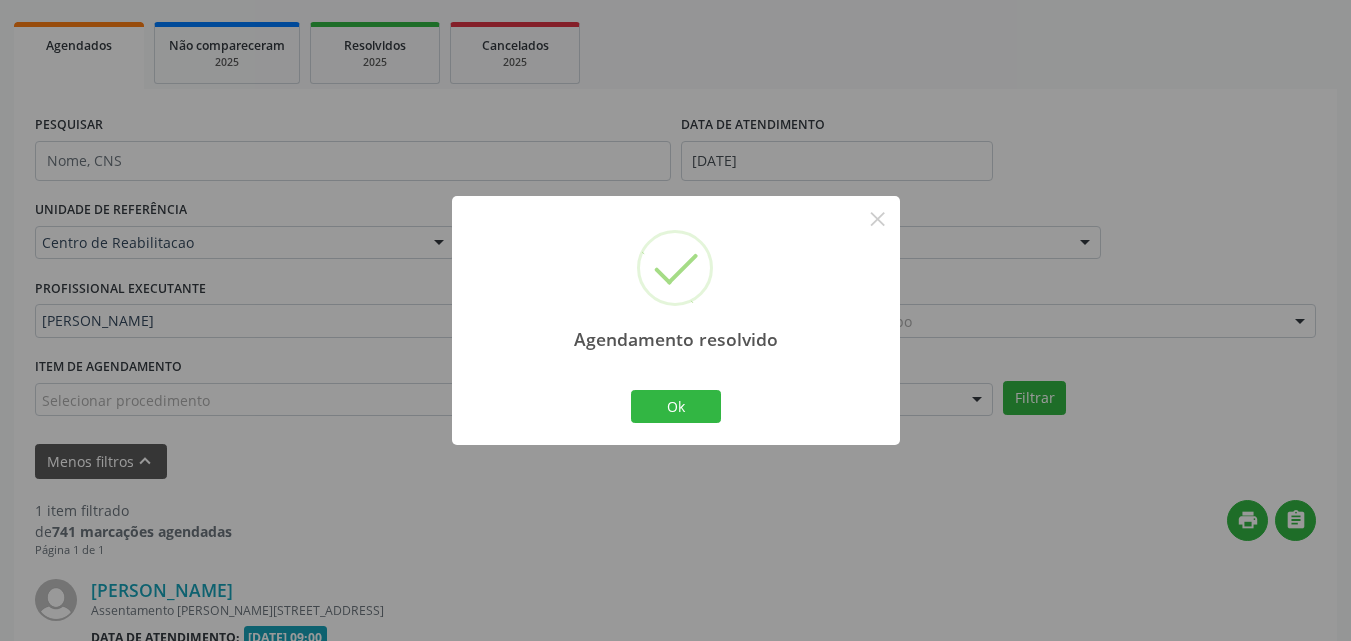 scroll, scrollTop: 499, scrollLeft: 0, axis: vertical 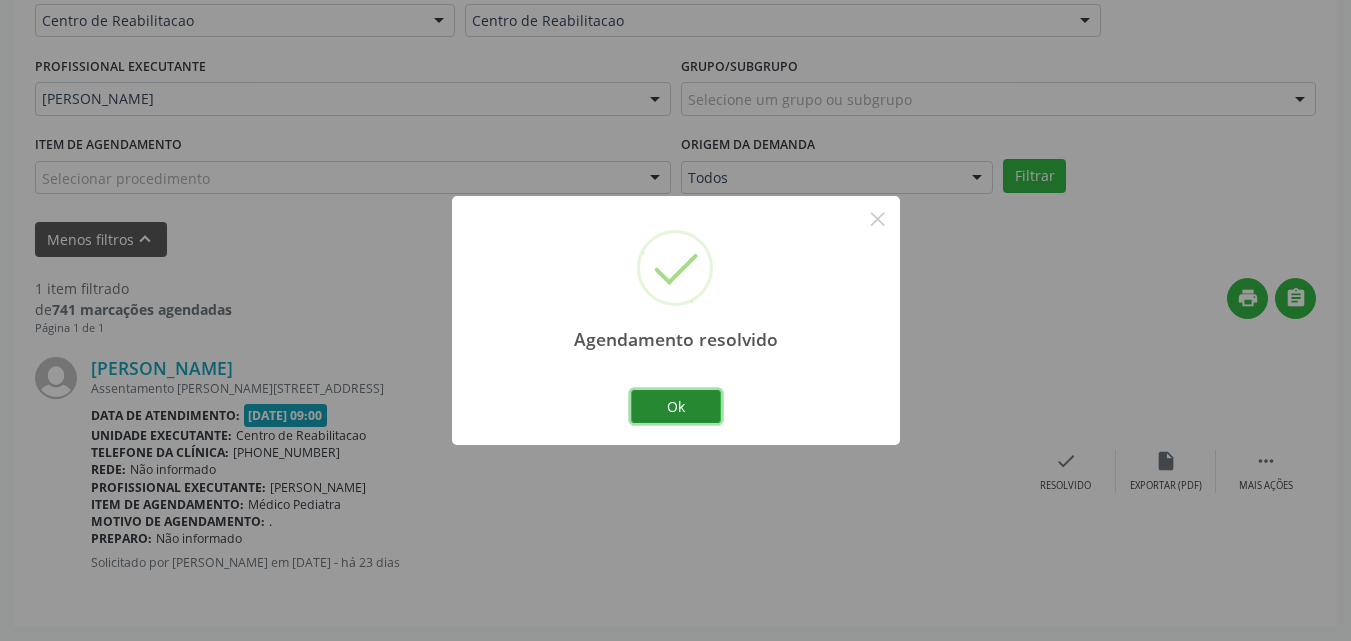 click on "Ok" at bounding box center [676, 407] 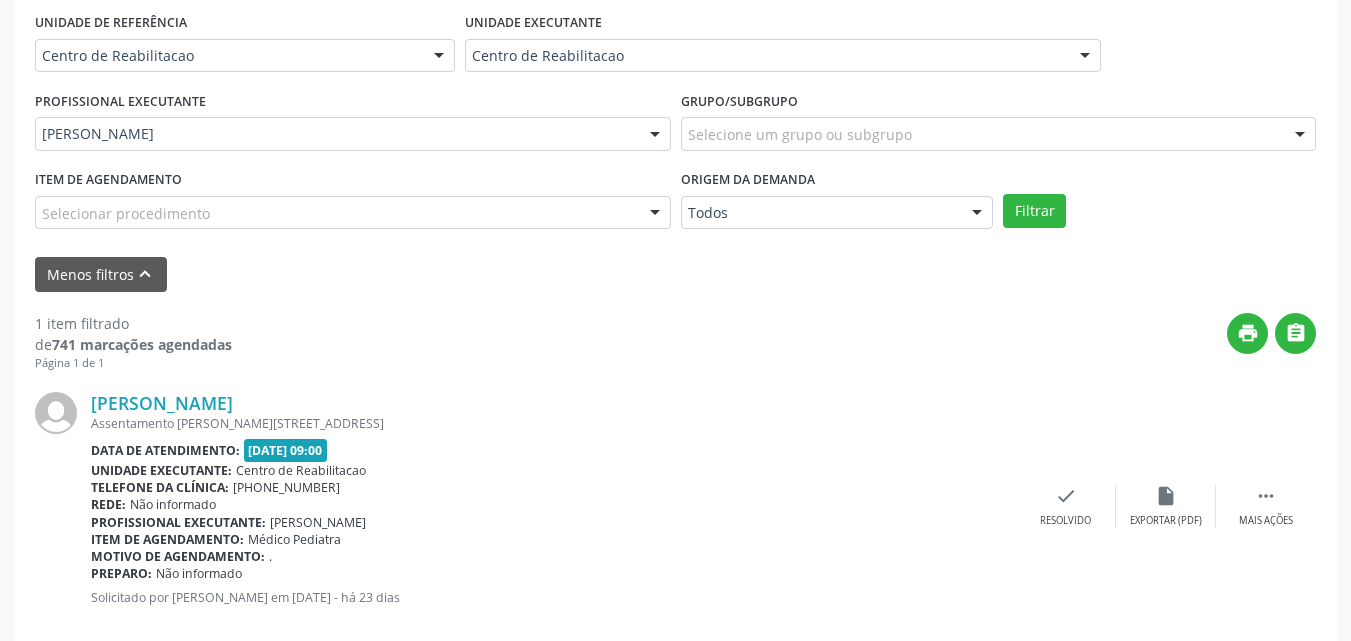 scroll, scrollTop: 499, scrollLeft: 0, axis: vertical 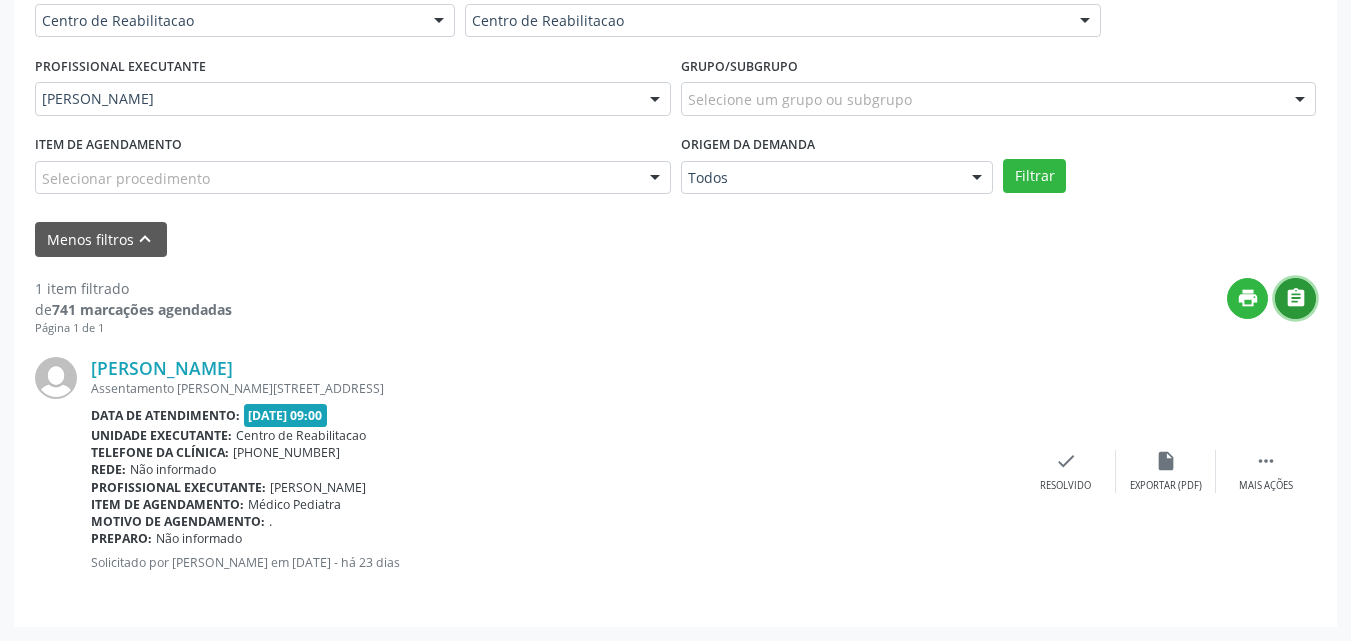 click on "" at bounding box center [1296, 298] 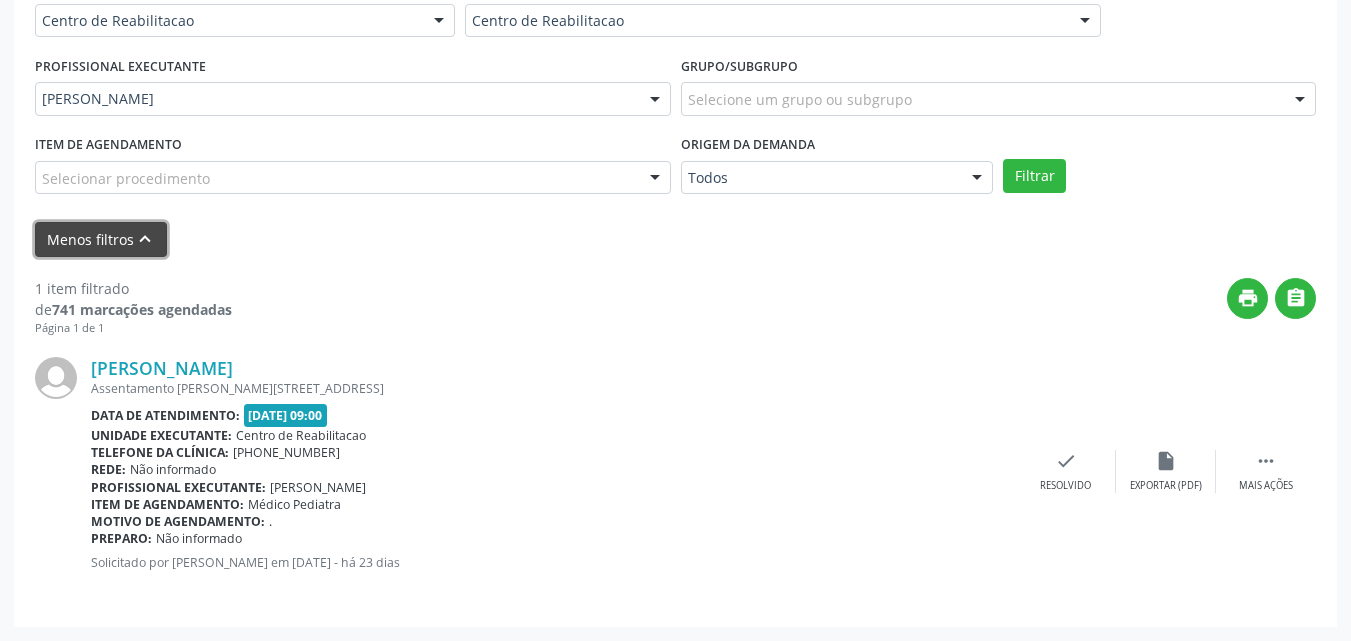 click on "Menos filtros
keyboard_arrow_up" at bounding box center (101, 239) 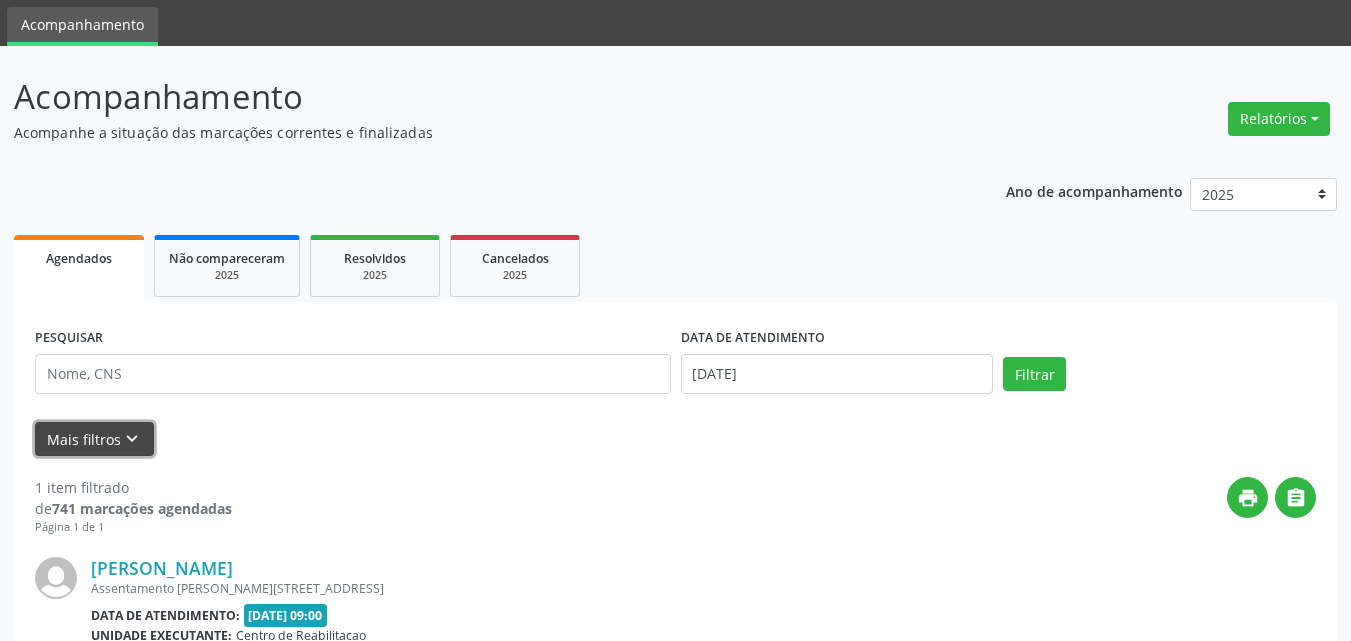 scroll, scrollTop: 264, scrollLeft: 0, axis: vertical 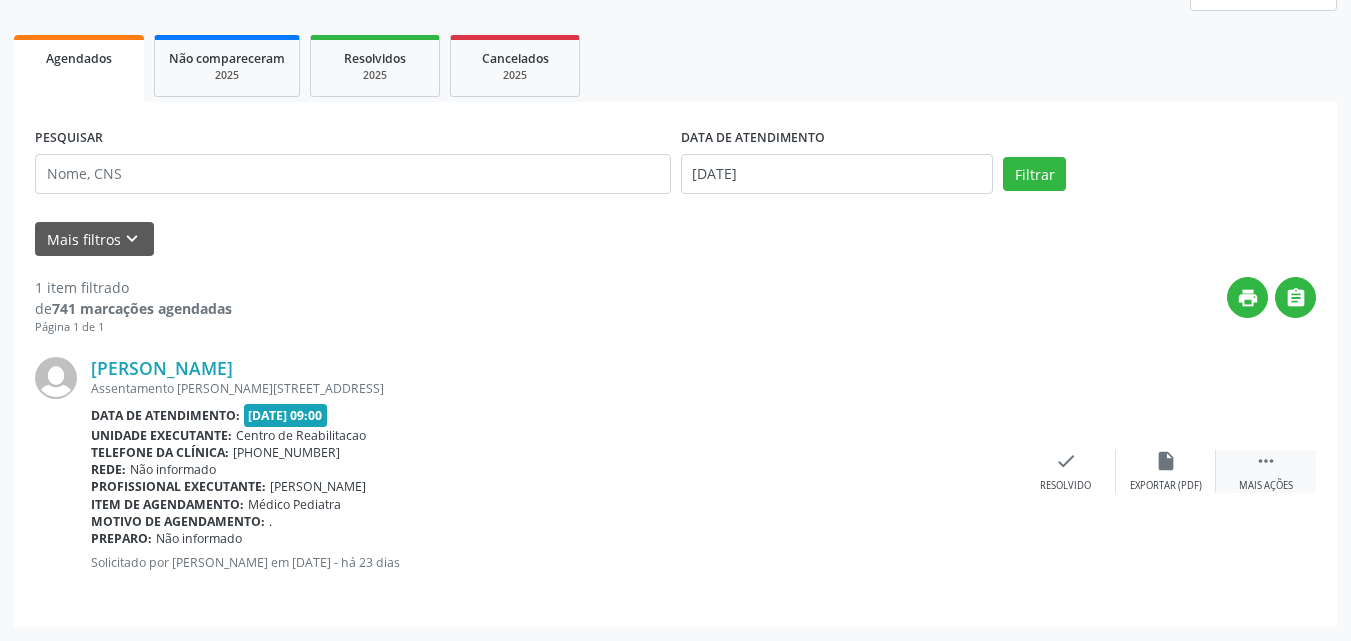 click on "" at bounding box center [1266, 461] 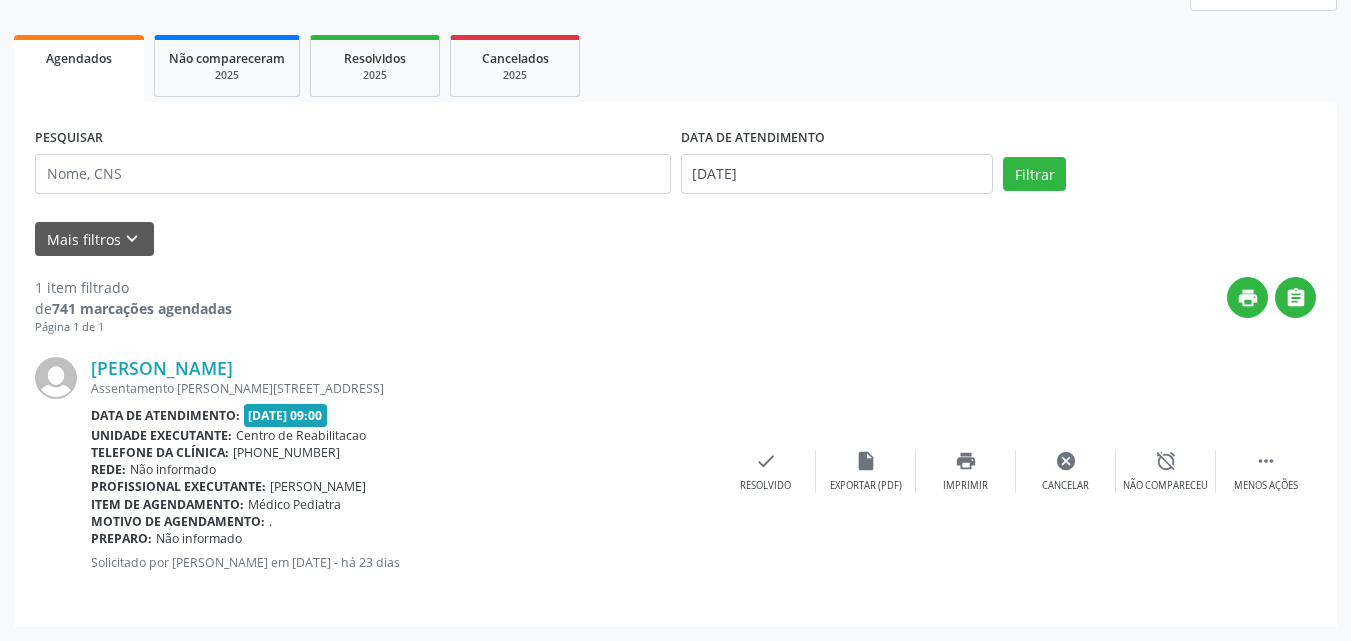 click on "[PERSON_NAME]
[STREET_ADDRESS]
Data de atendimento:
[DATE] 09:00
Unidade executante:
Centro de [GEOGRAPHIC_DATA]
Telefone da clínica:
[PHONE_NUMBER]
Rede:
Não informado
Profissional executante:
[PERSON_NAME]
Item de agendamento:
Médico Pediatra
Motivo de agendamento:
.
Preparo:
Não informado
Solicitado por [PERSON_NAME] em [DATE] - há 23 dias

Menos ações
alarm_off
Não compareceu
cancel
Cancelar
print
Imprimir
insert_drive_file
Exportar (PDF)
check
Resolvido" at bounding box center [675, 471] 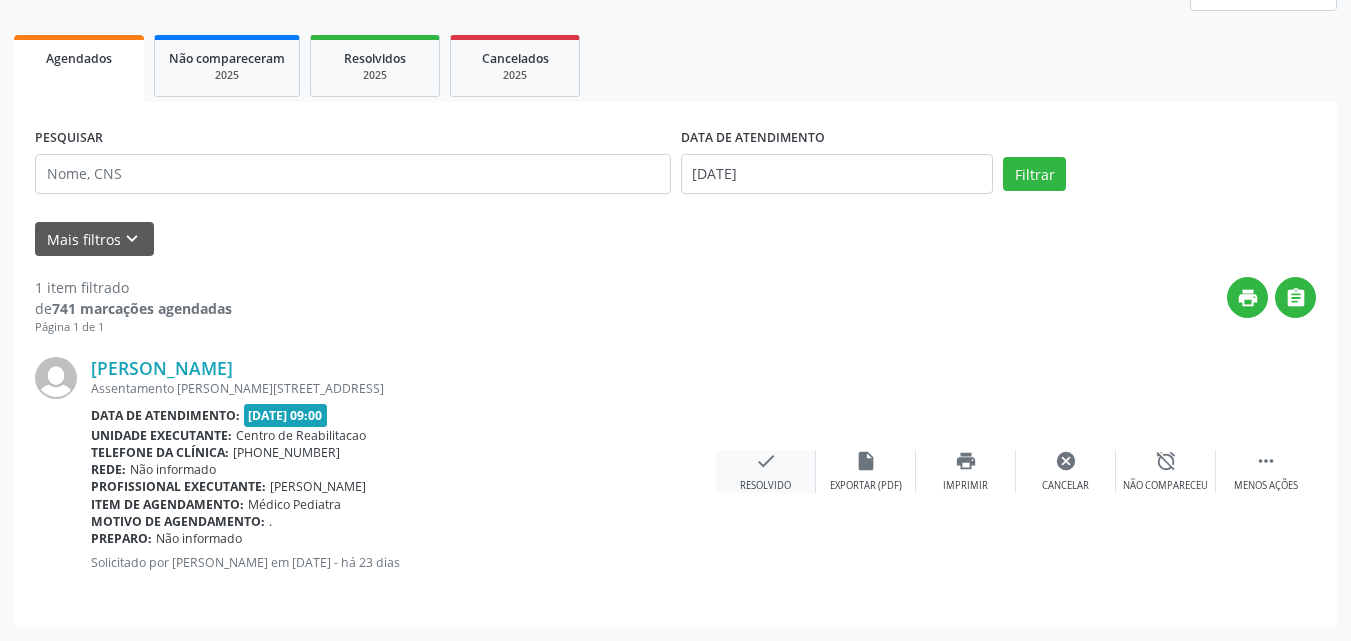 click on "check" at bounding box center (766, 461) 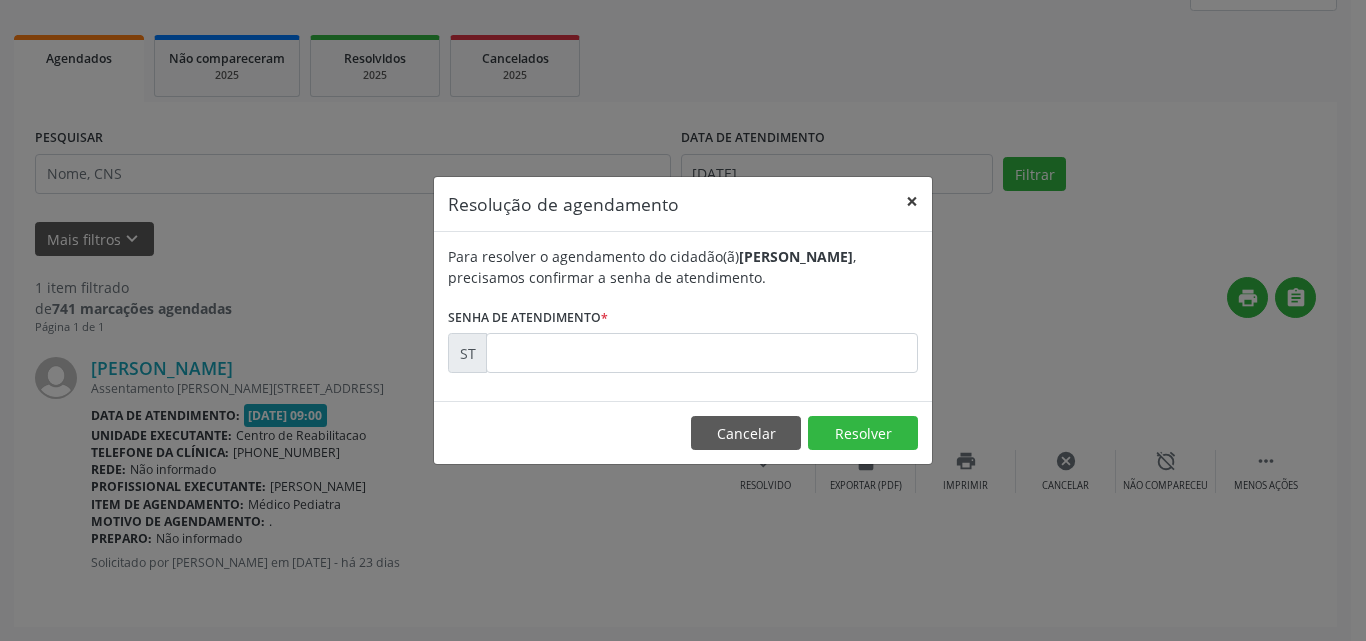 click on "×" at bounding box center (912, 201) 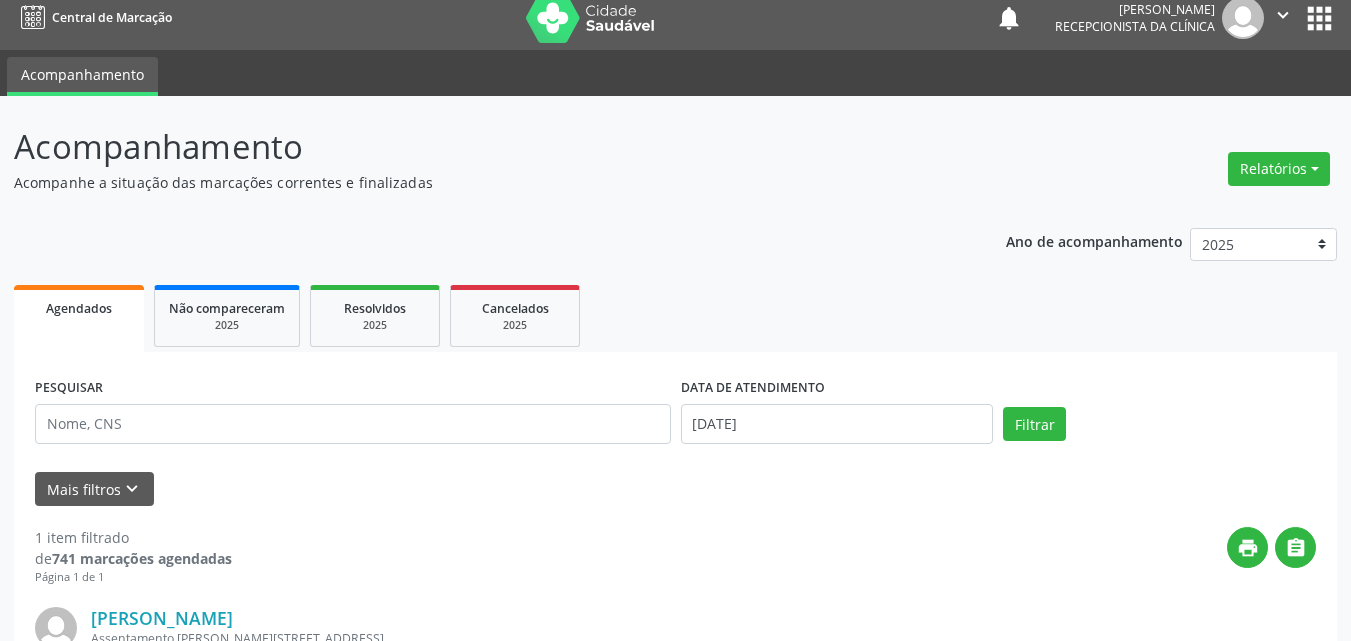 scroll, scrollTop: 0, scrollLeft: 0, axis: both 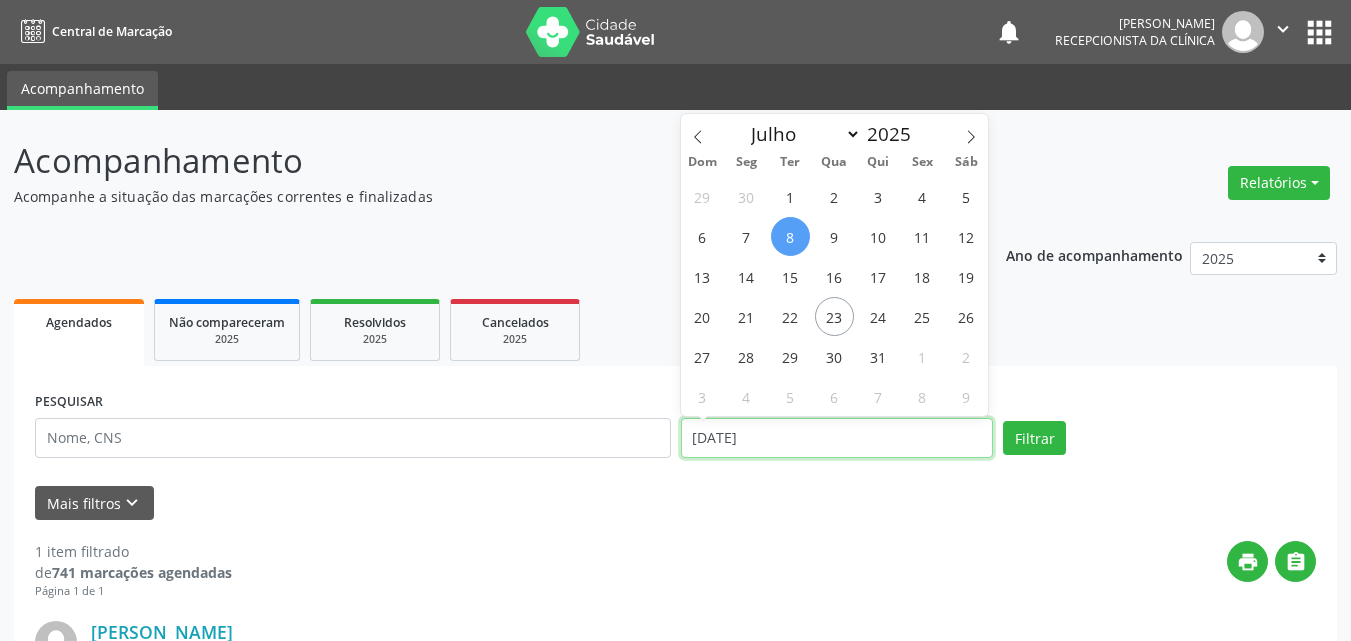 click on "[DATE]" at bounding box center (837, 438) 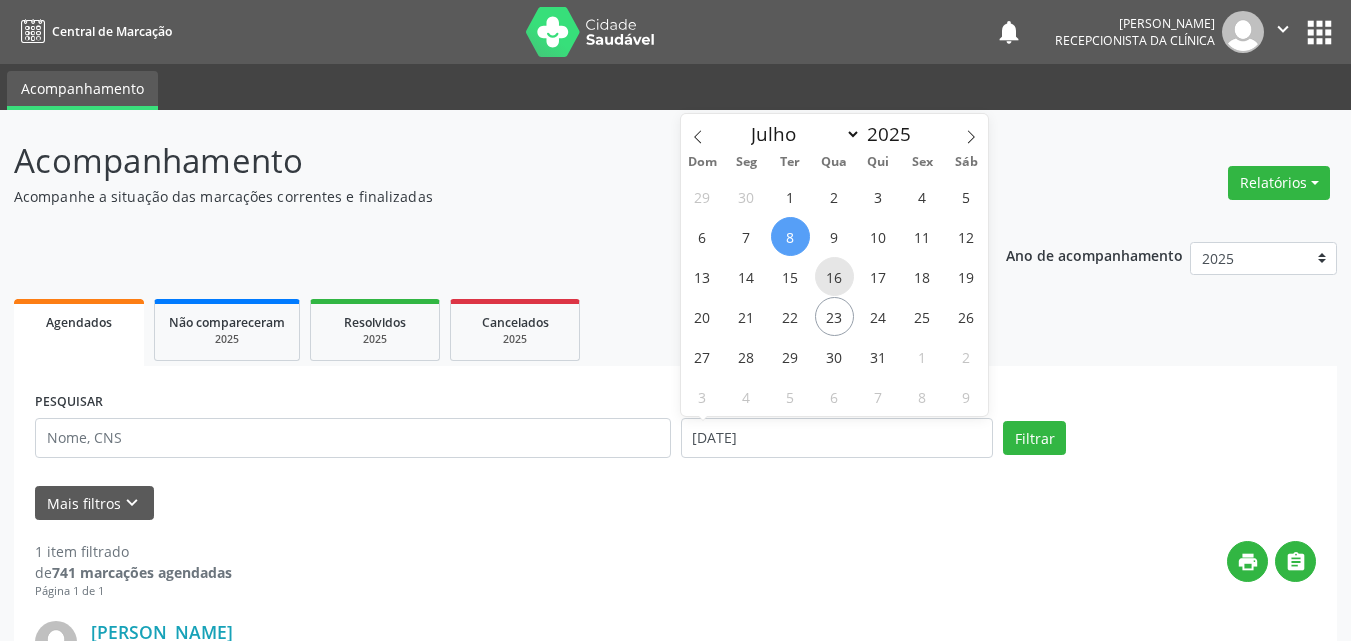 click on "16" at bounding box center [834, 276] 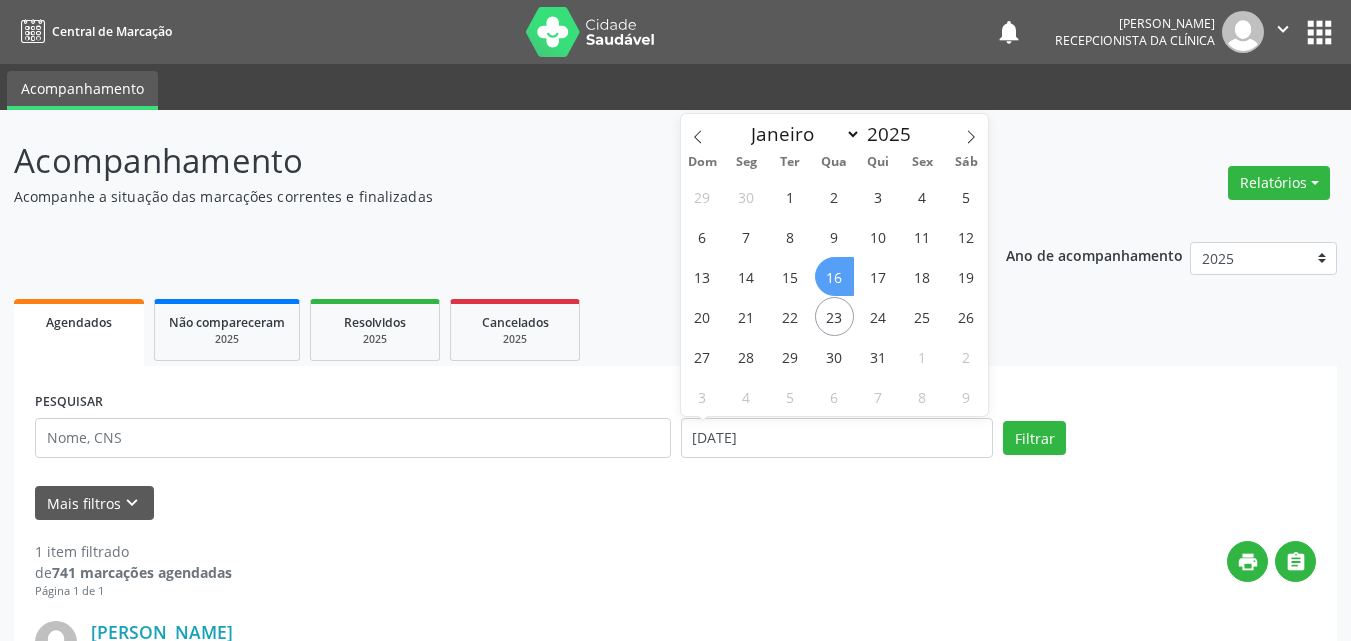 click on "16" at bounding box center (834, 276) 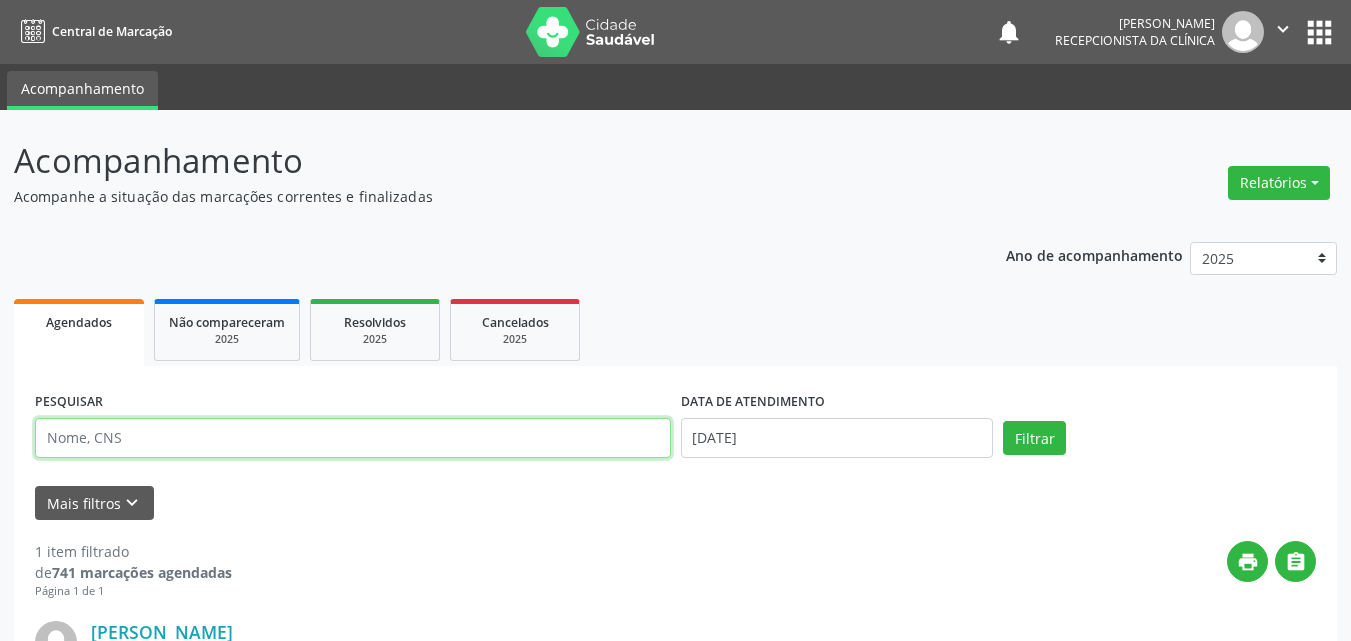 click at bounding box center [353, 438] 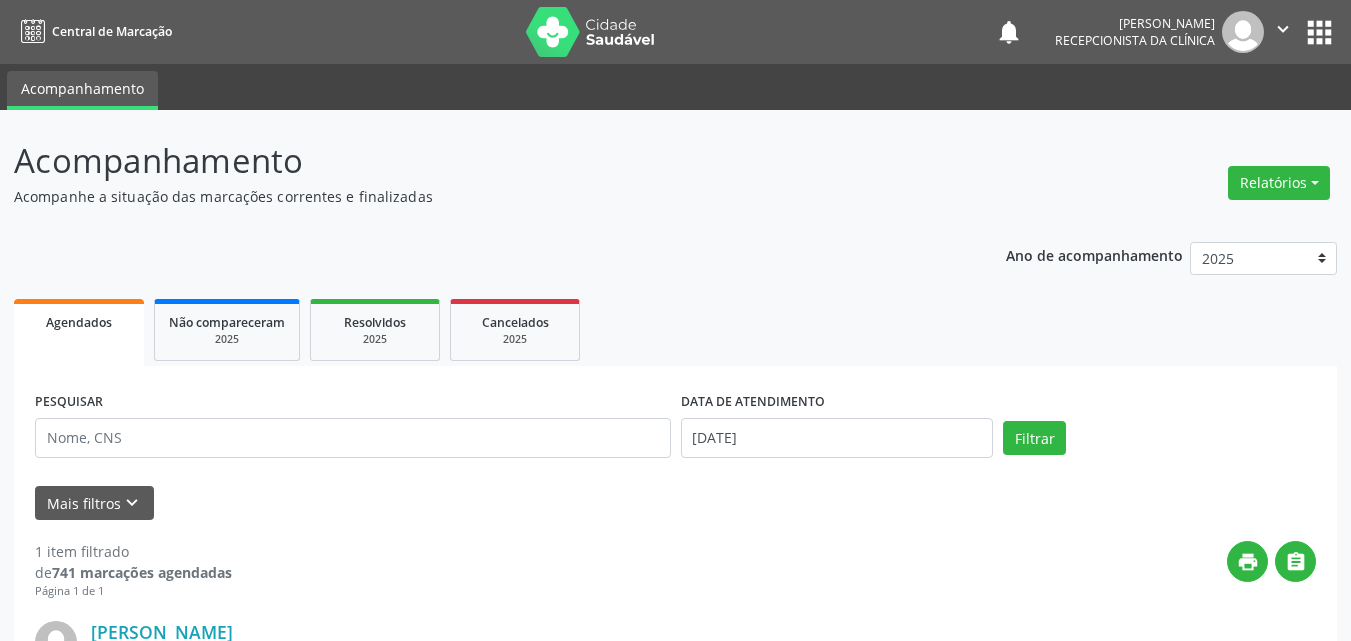 click on "Mais filtros
keyboard_arrow_down" at bounding box center [675, 503] 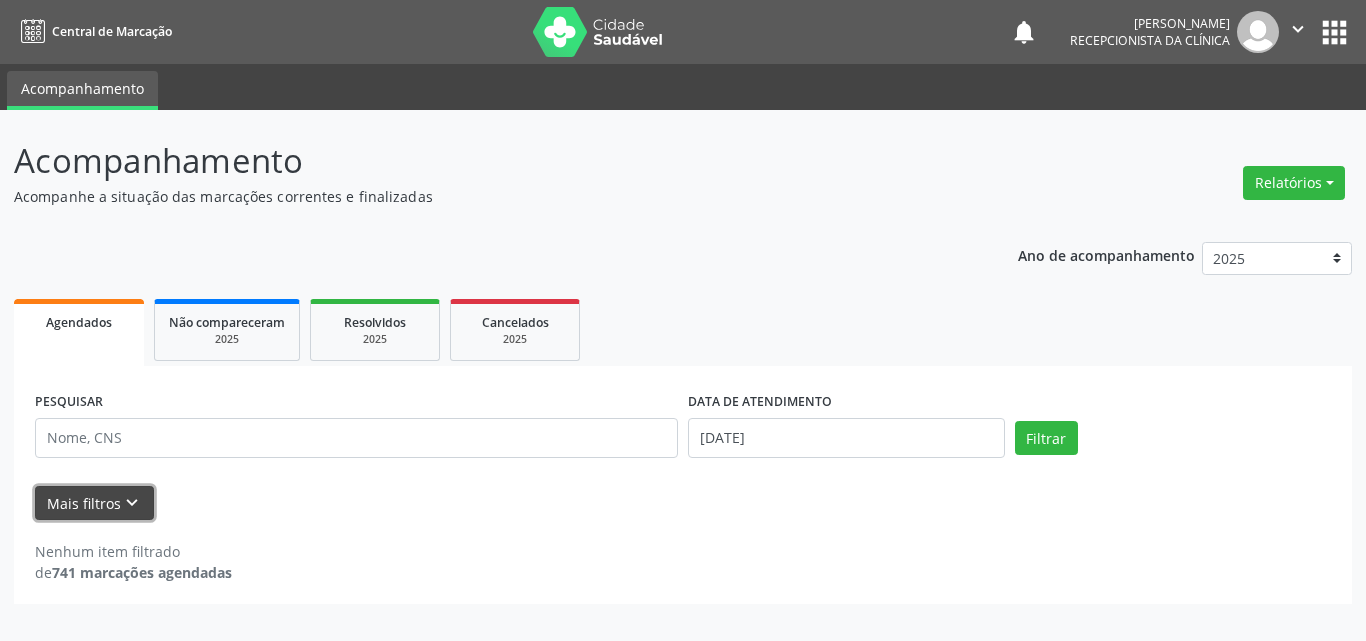 click on "keyboard_arrow_down" at bounding box center (132, 503) 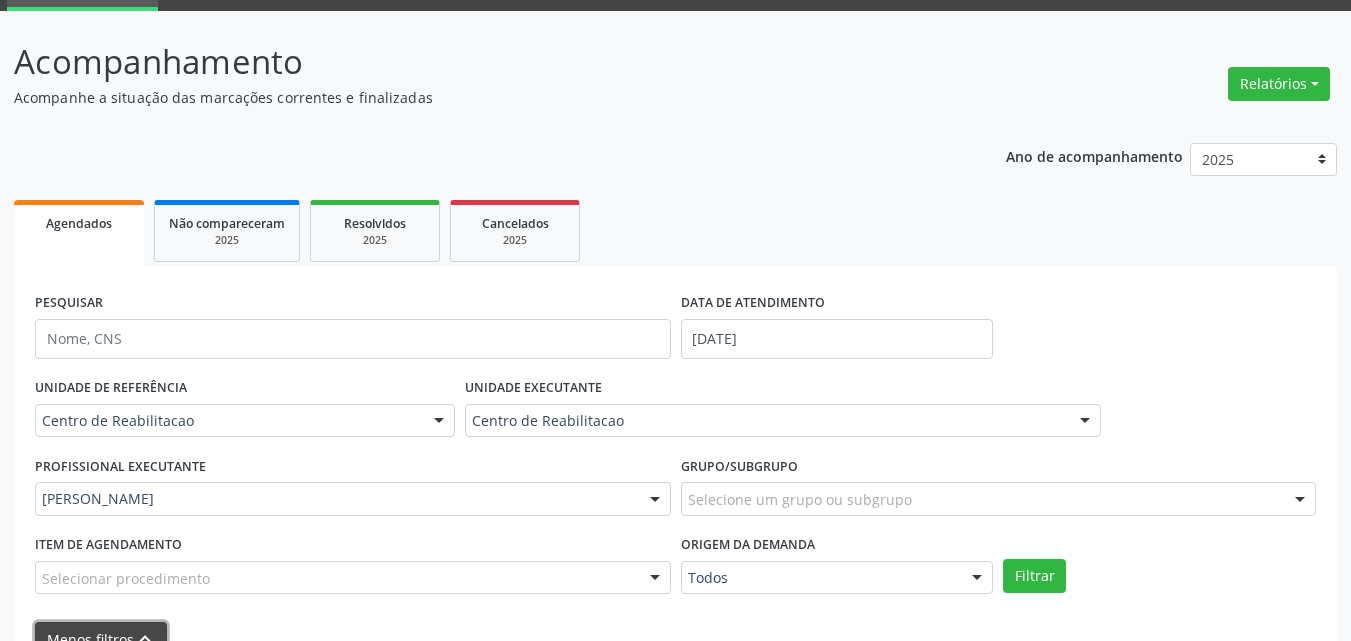 scroll, scrollTop: 100, scrollLeft: 0, axis: vertical 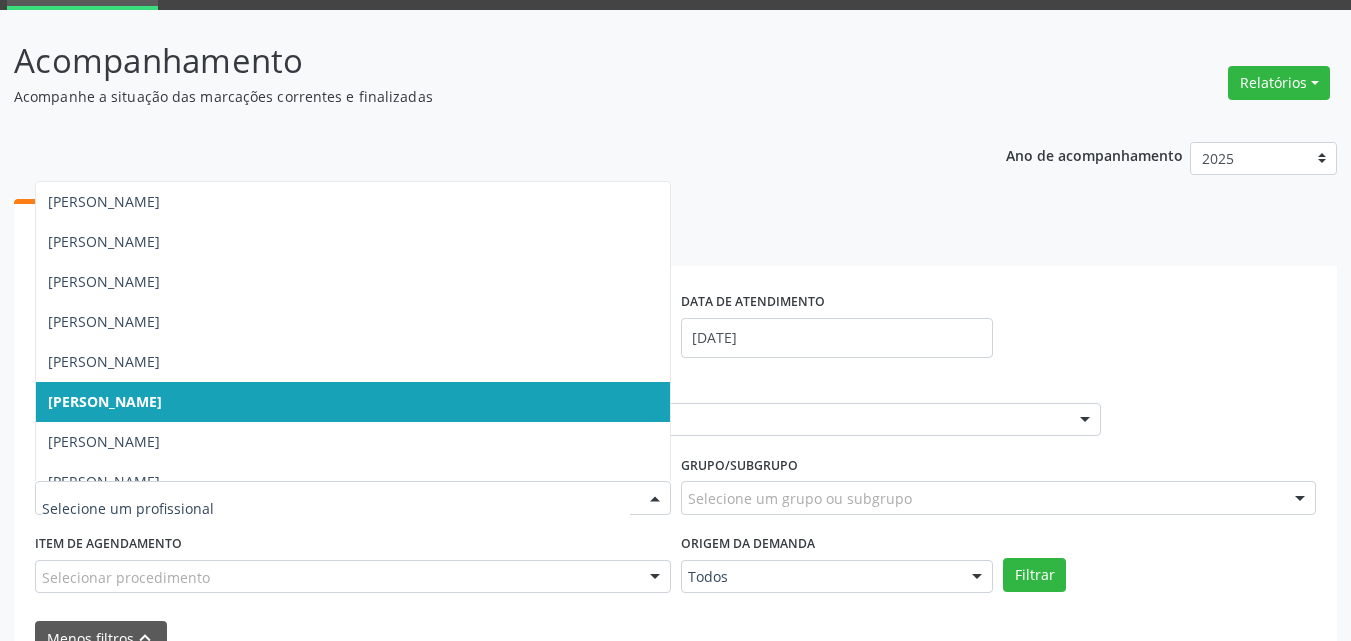 click at bounding box center (655, 499) 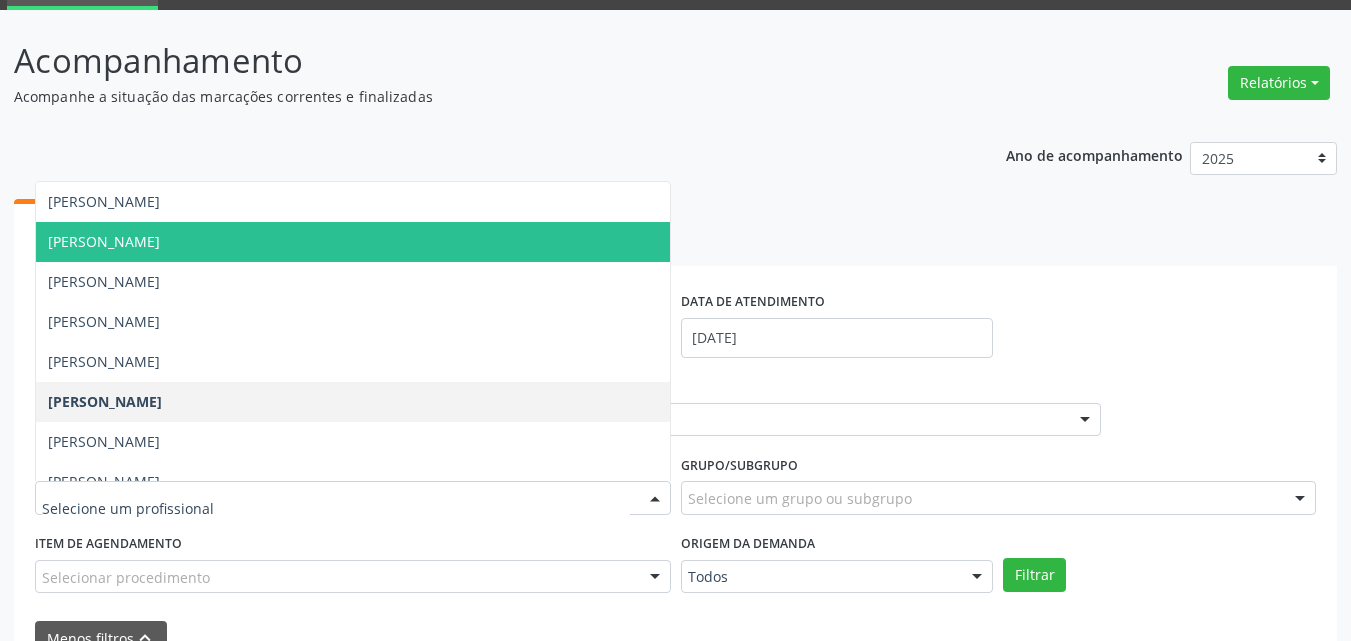 click on "[PERSON_NAME]" at bounding box center [353, 242] 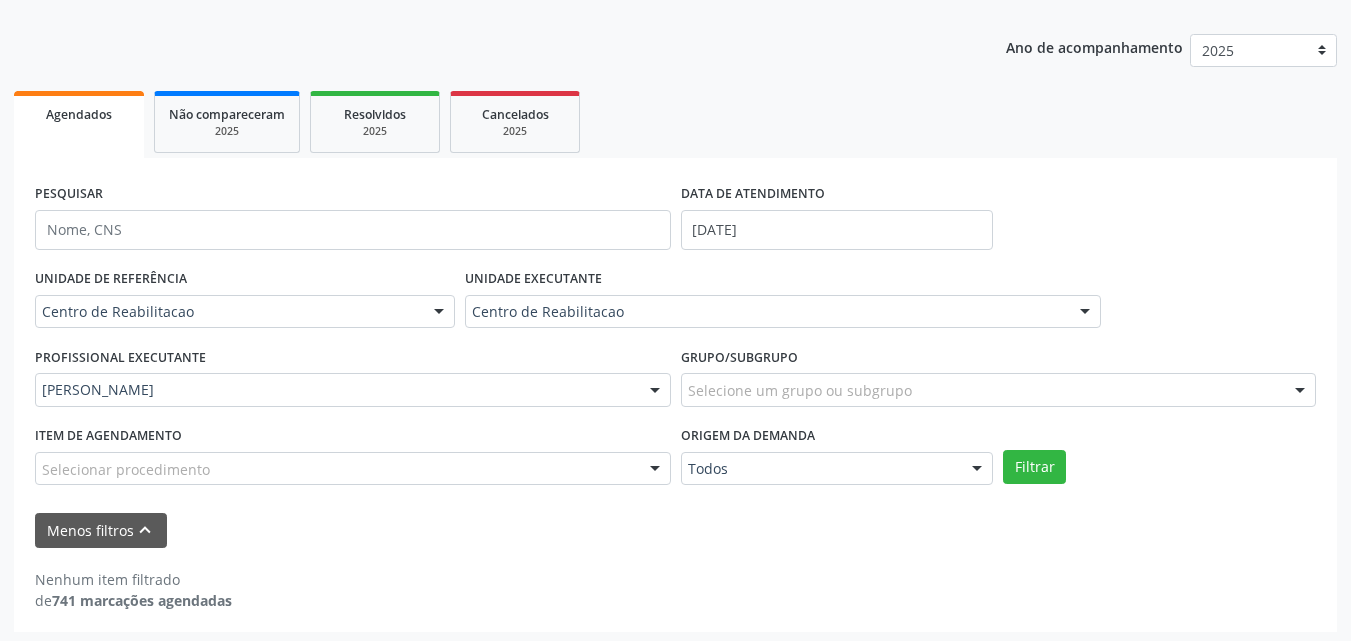 scroll, scrollTop: 213, scrollLeft: 0, axis: vertical 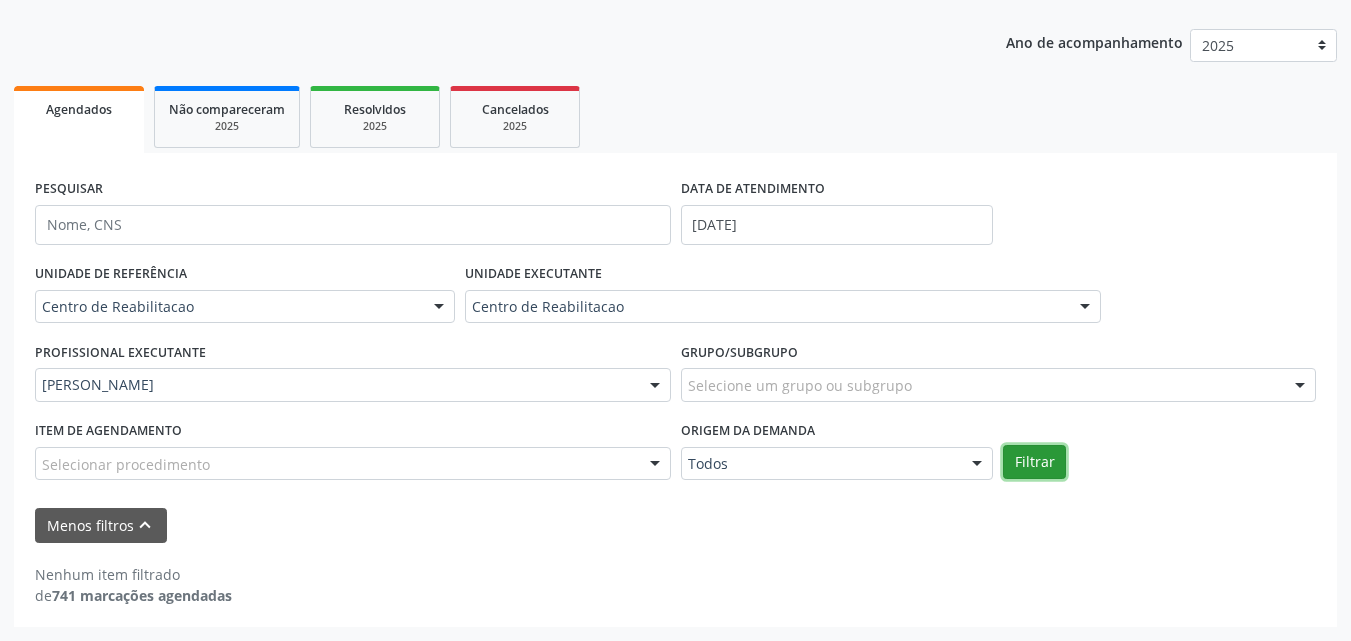 click on "Filtrar" at bounding box center [1034, 462] 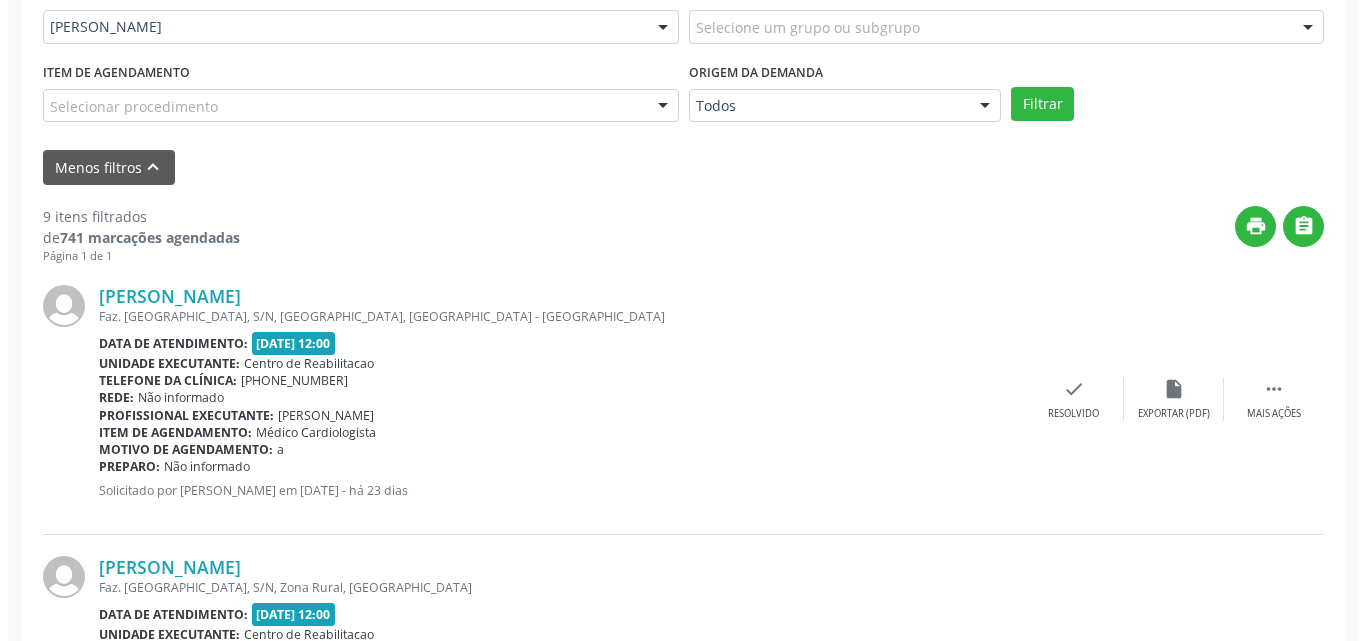 scroll, scrollTop: 613, scrollLeft: 0, axis: vertical 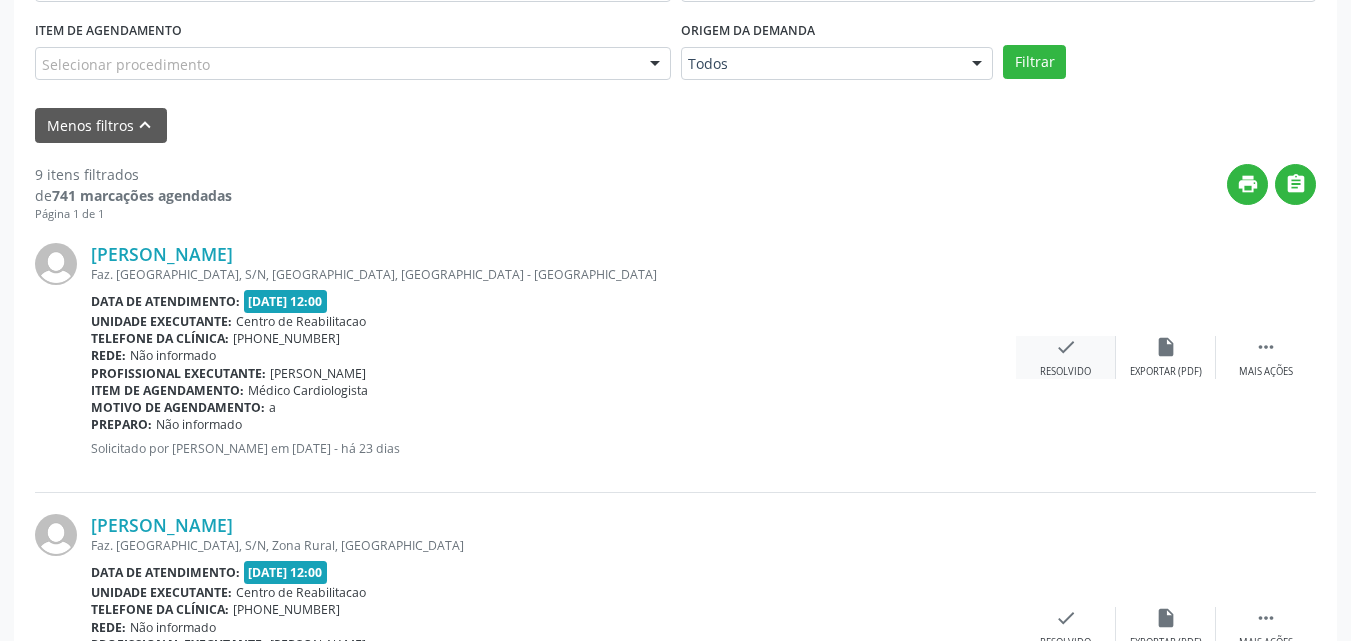 click on "check" at bounding box center [1066, 347] 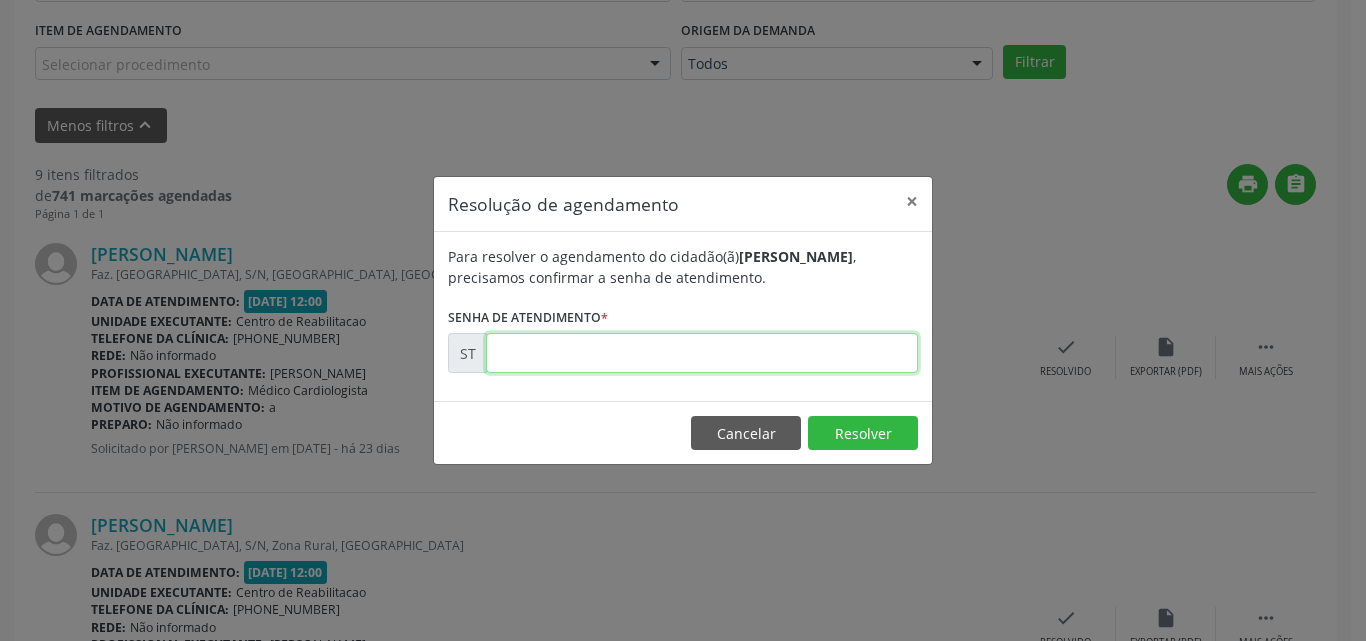 click at bounding box center [702, 353] 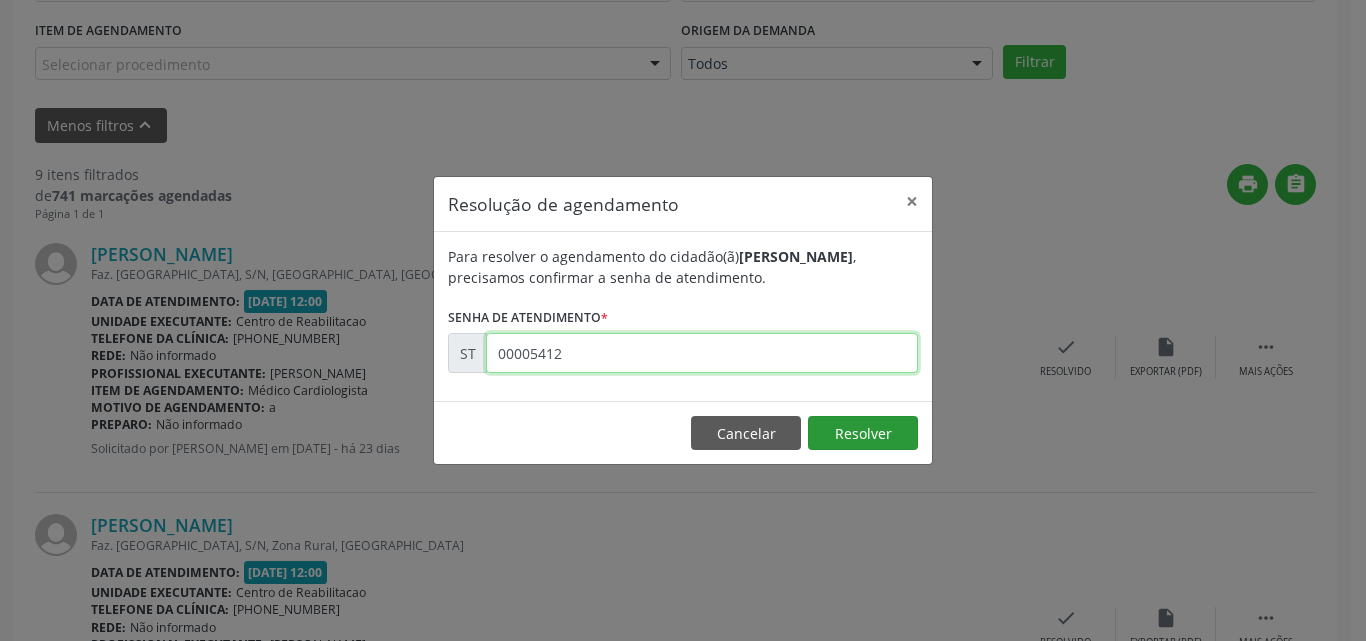 type on "00005412" 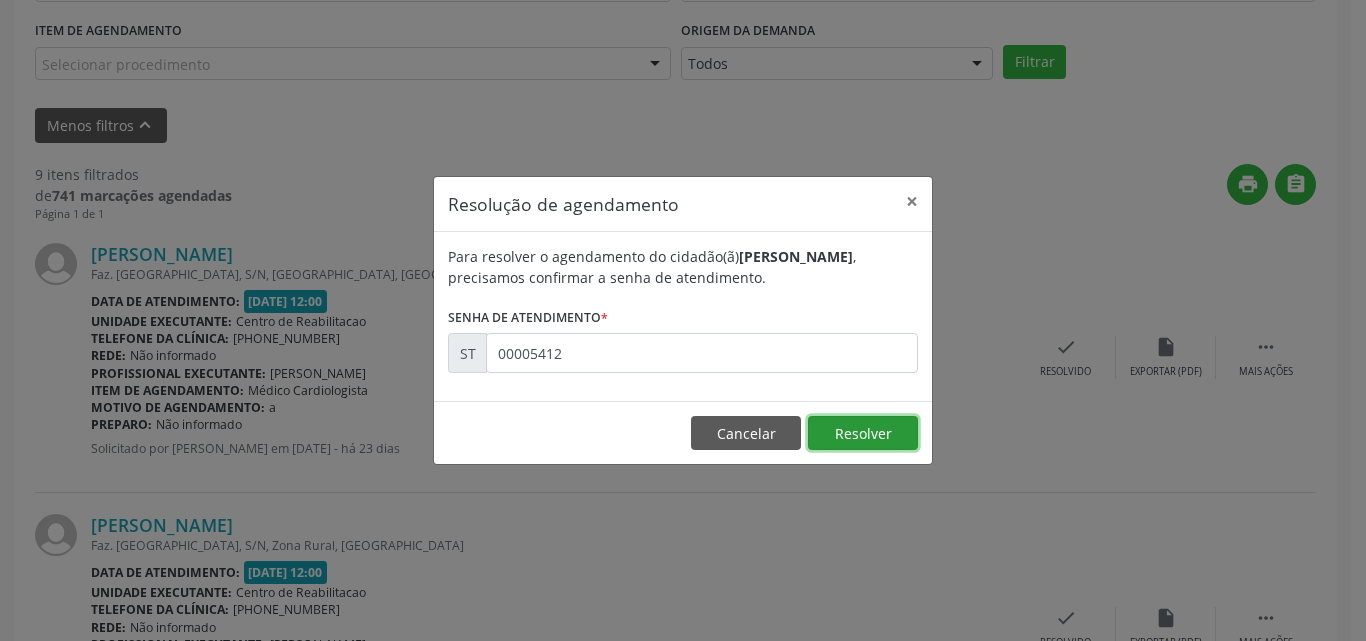 click on "Resolver" at bounding box center [863, 433] 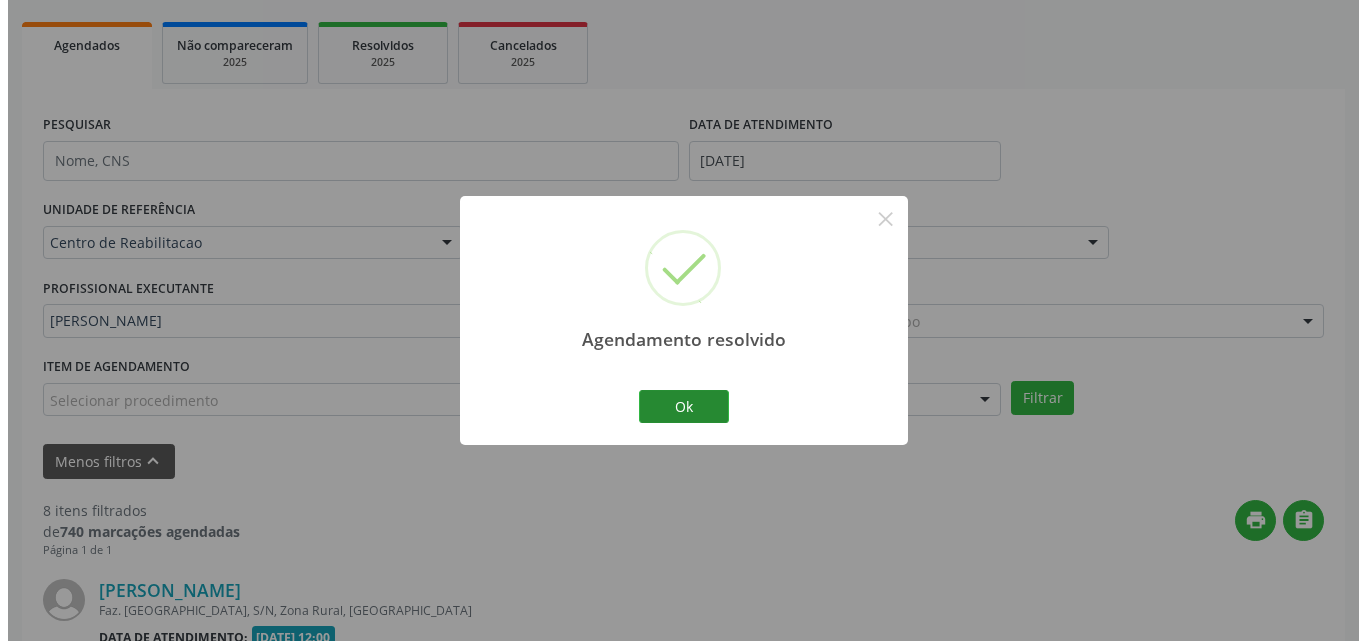 scroll, scrollTop: 613, scrollLeft: 0, axis: vertical 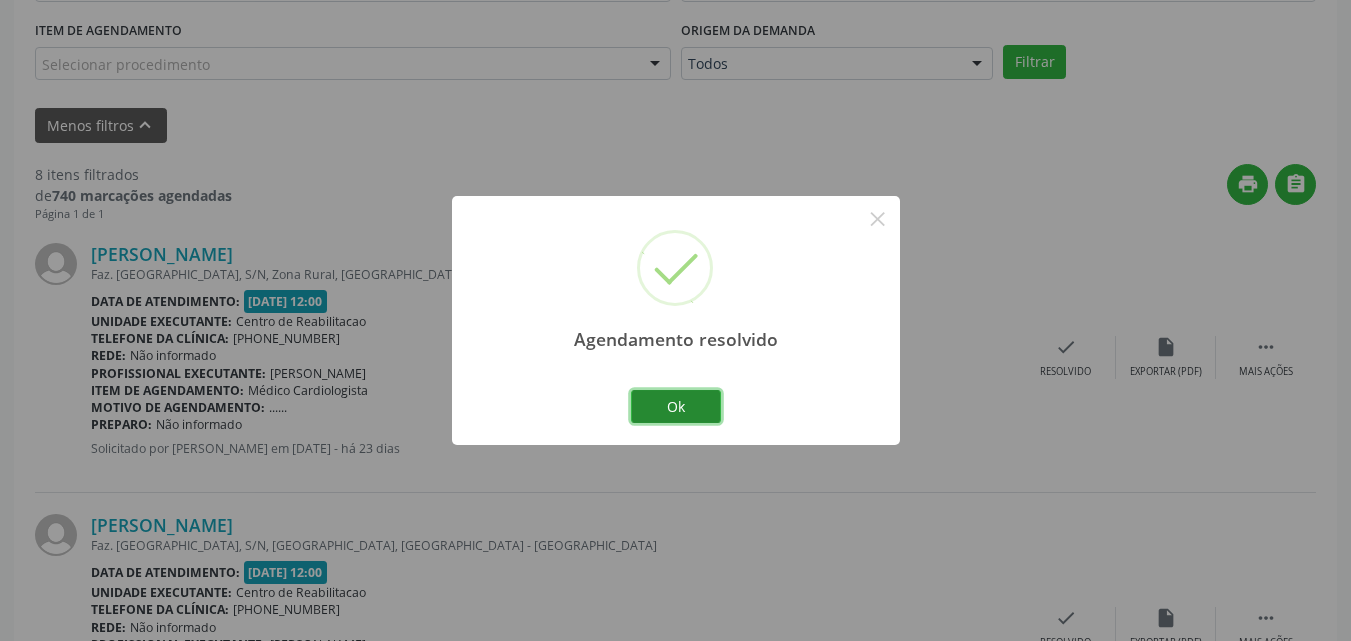 click on "Ok" at bounding box center [676, 407] 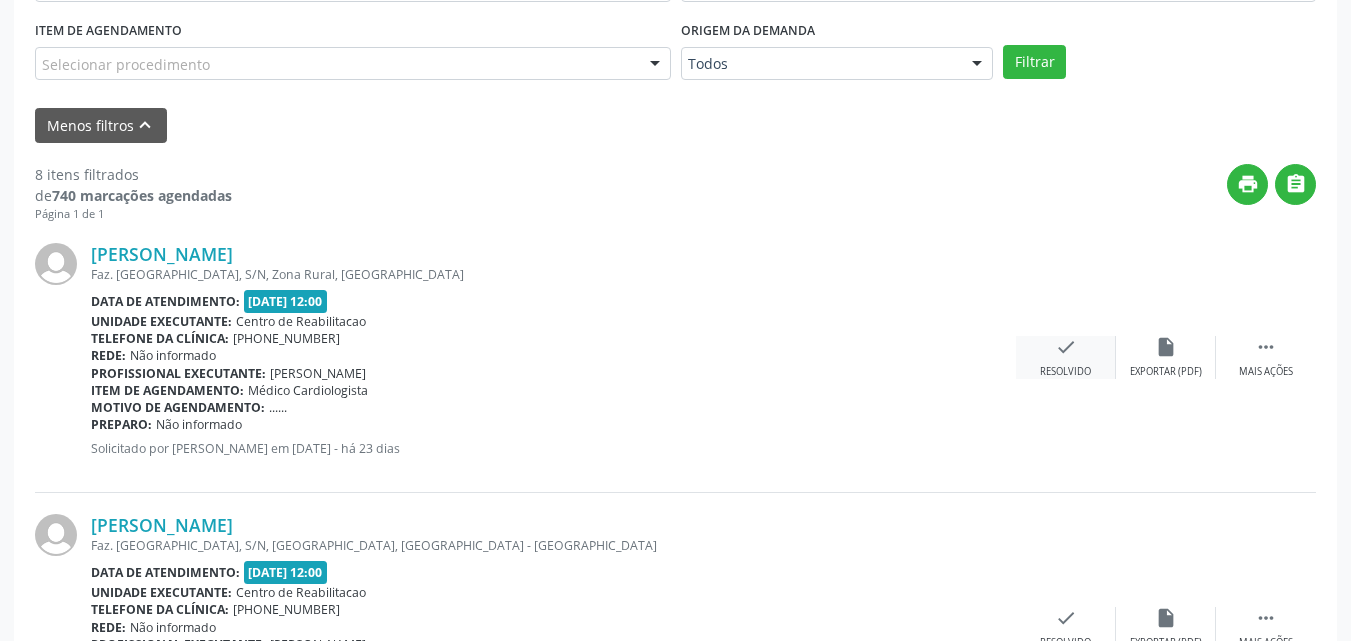 click on "check" at bounding box center (1066, 347) 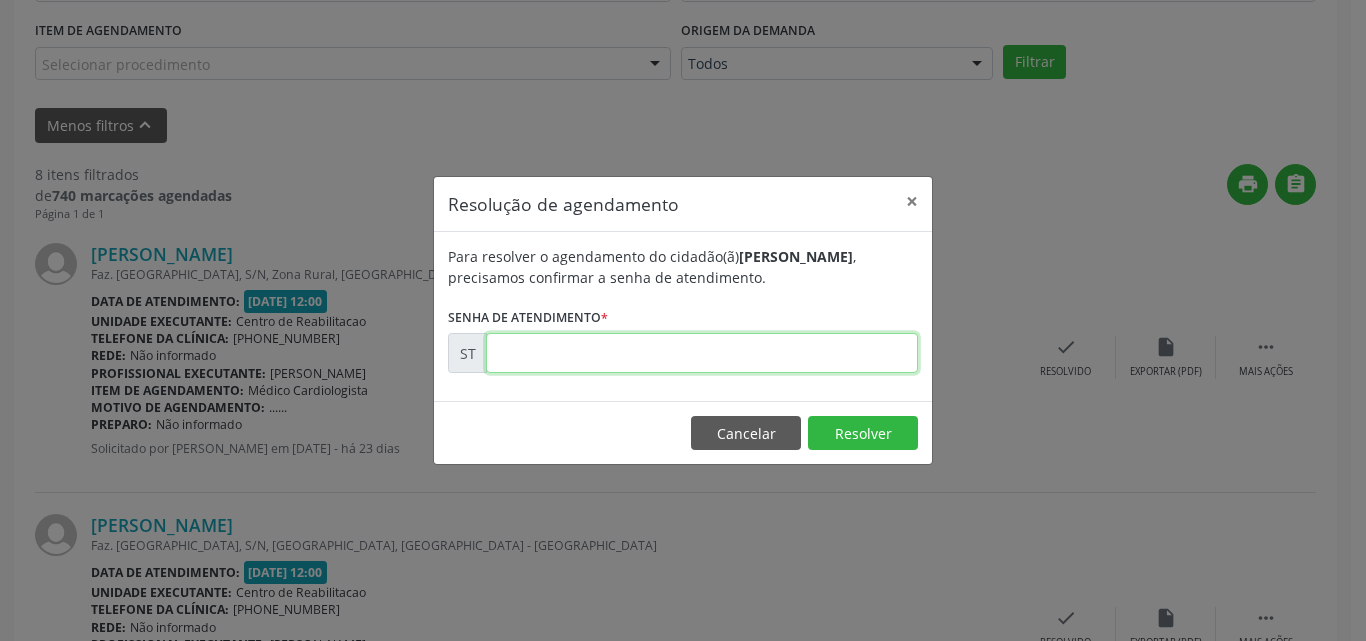 click at bounding box center (702, 353) 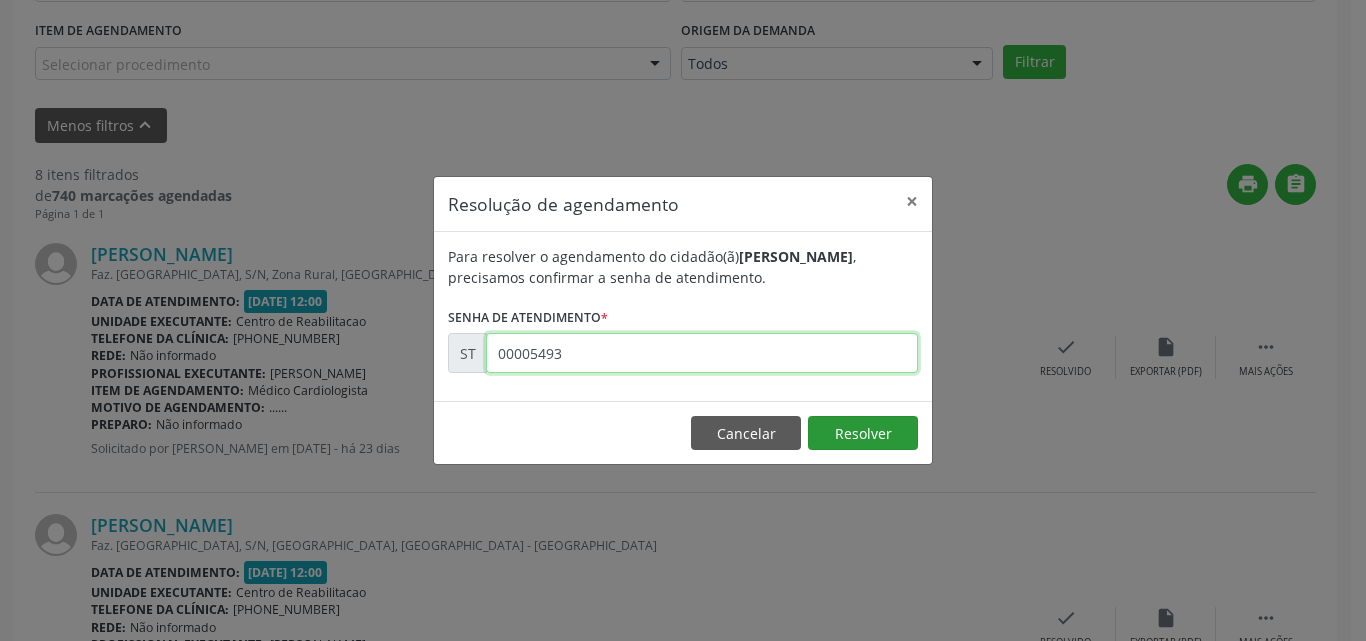 type on "00005493" 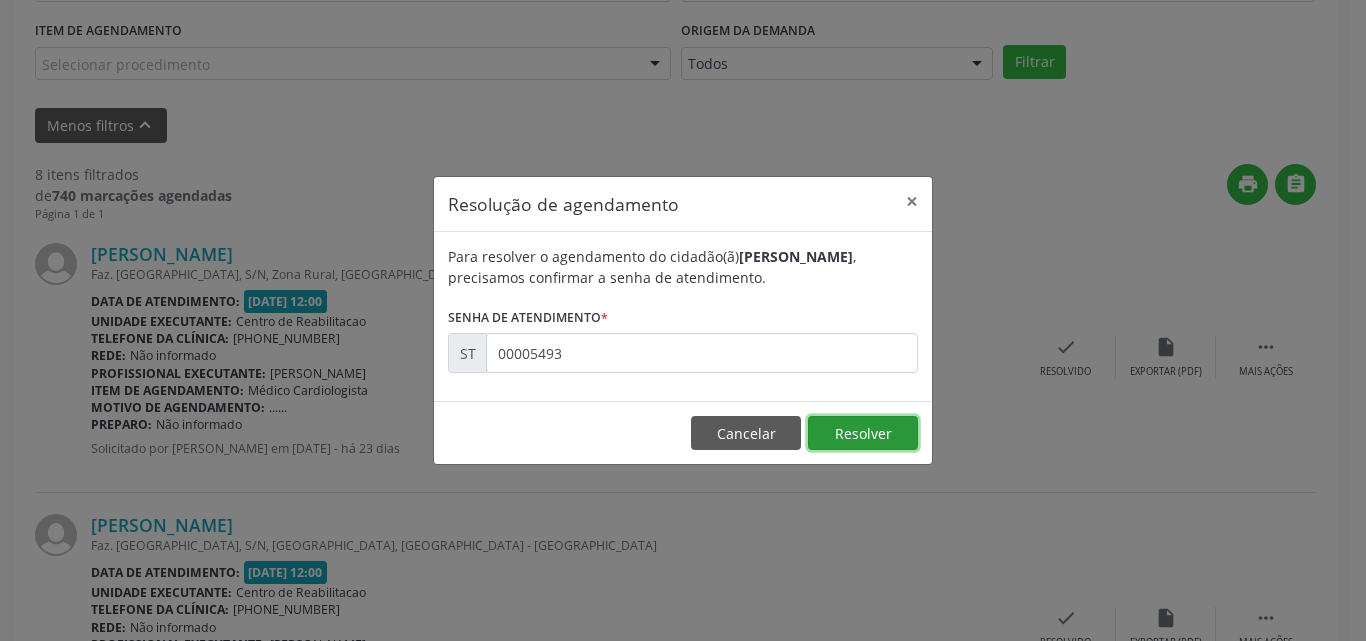 click on "Resolver" at bounding box center (863, 433) 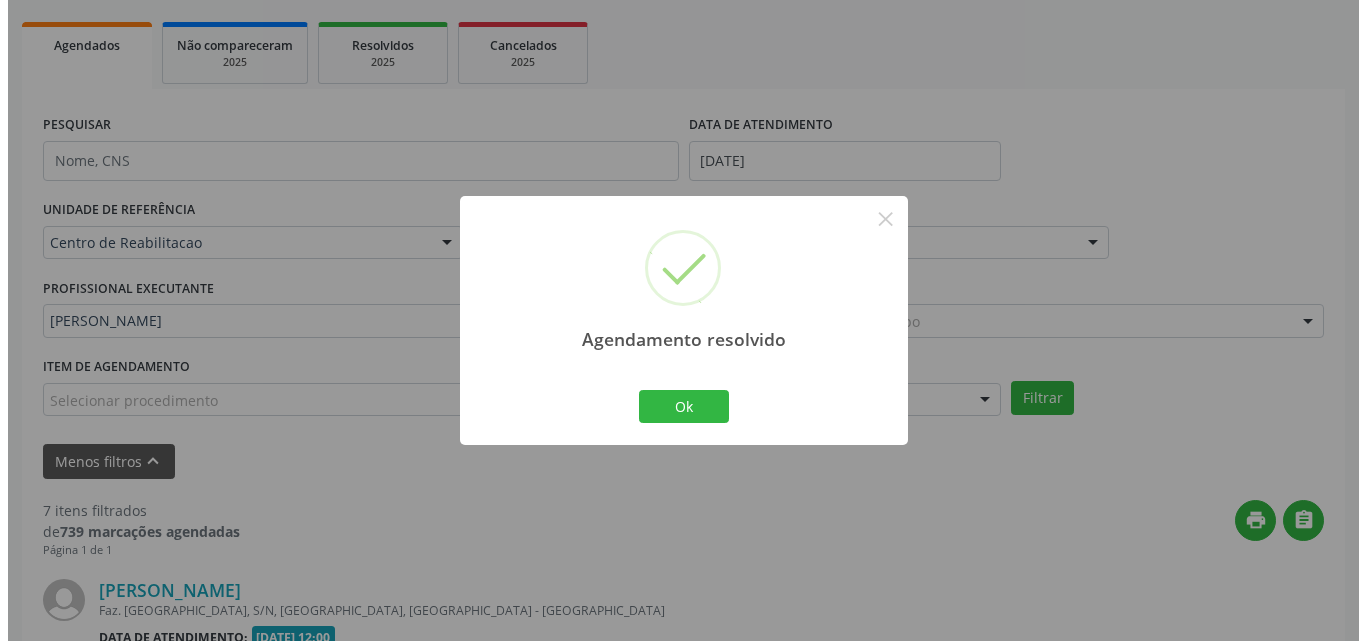 scroll, scrollTop: 613, scrollLeft: 0, axis: vertical 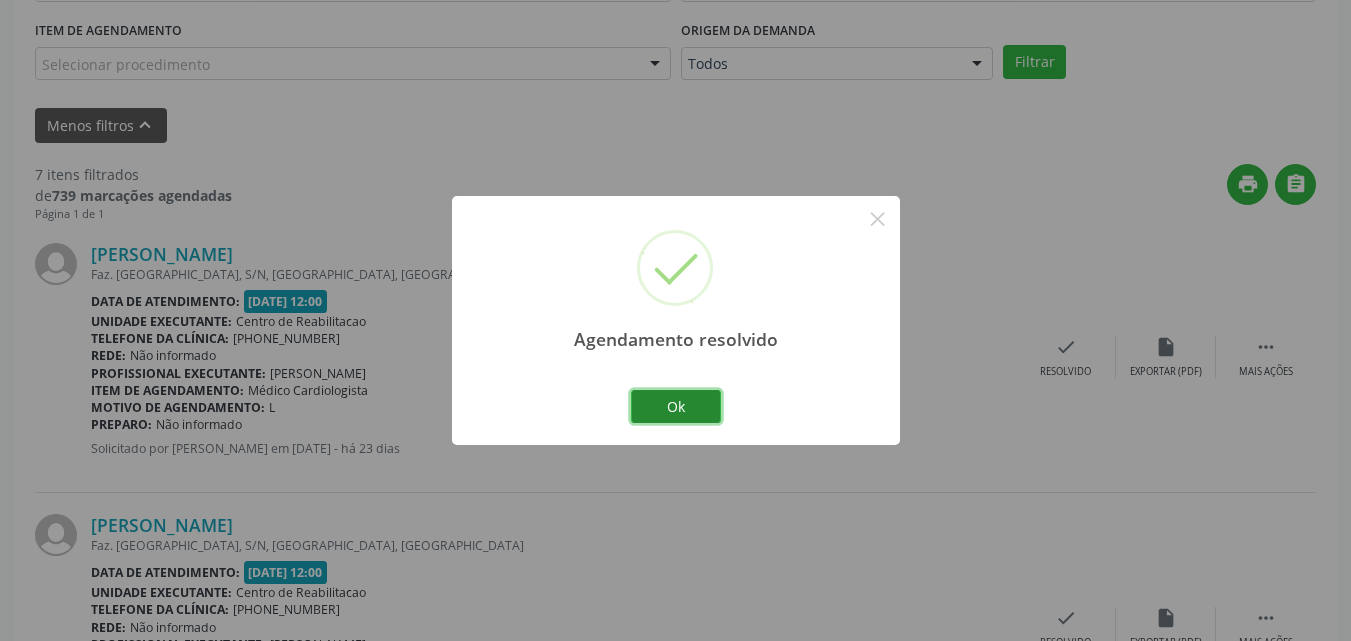 click on "Ok" at bounding box center [676, 407] 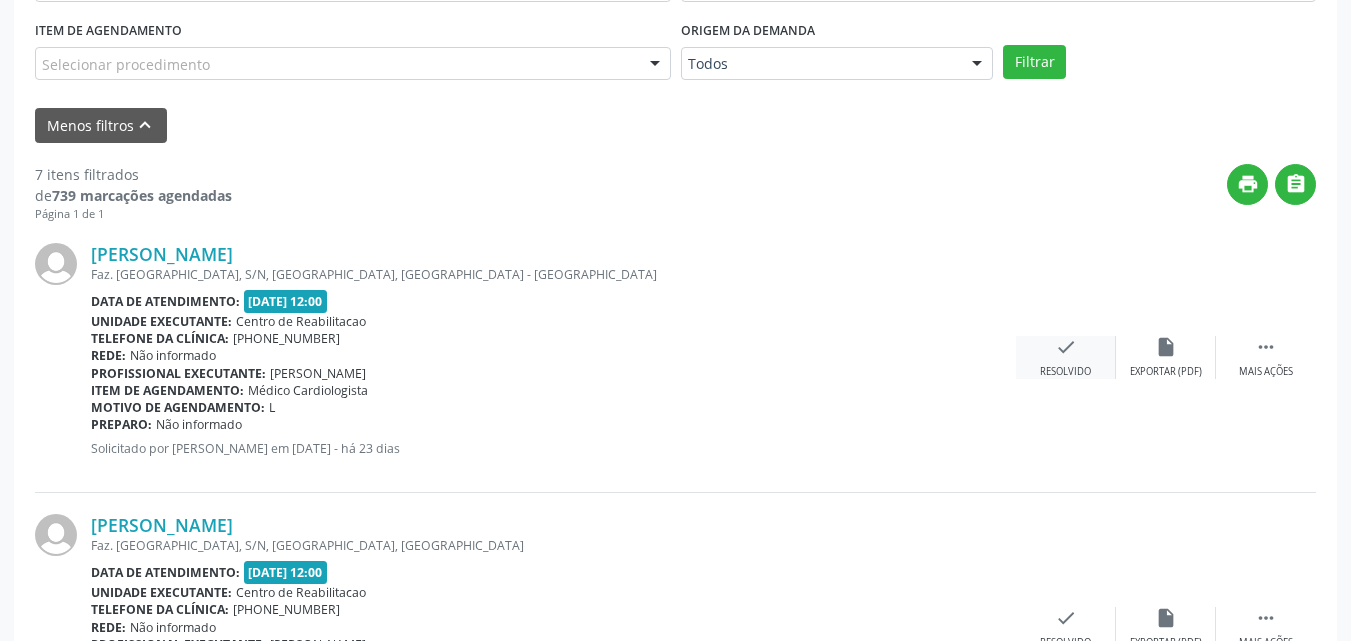 click on "check" at bounding box center [1066, 347] 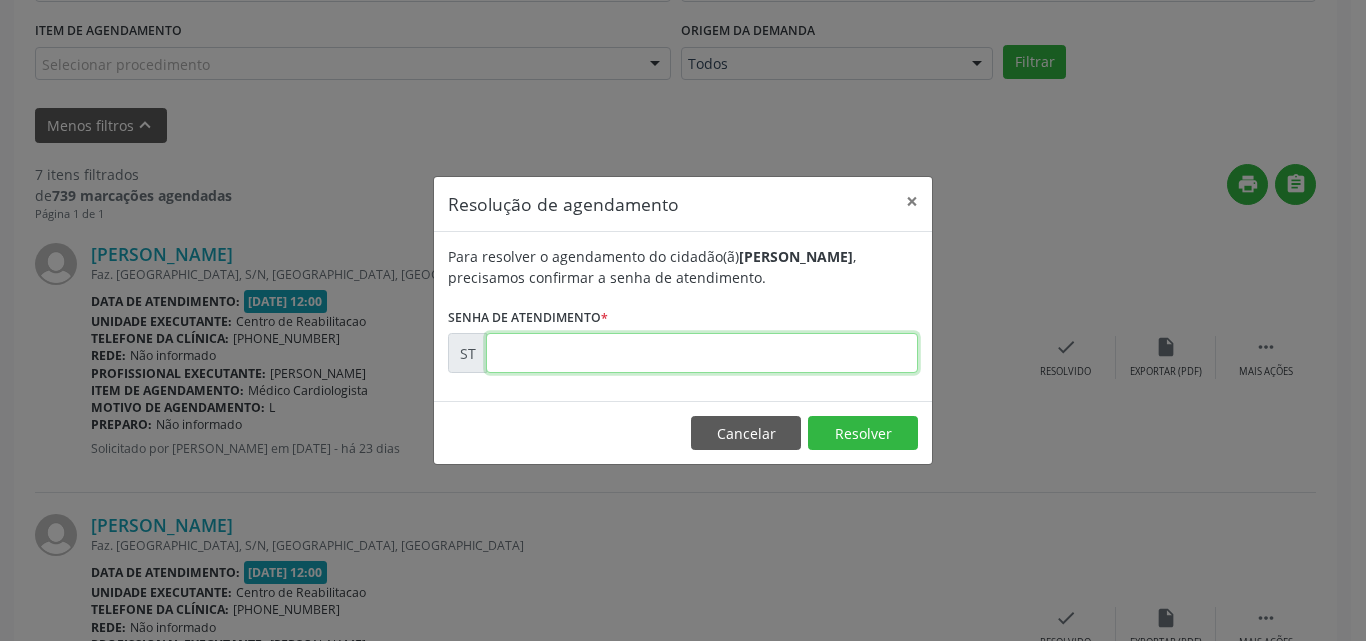 click at bounding box center [702, 353] 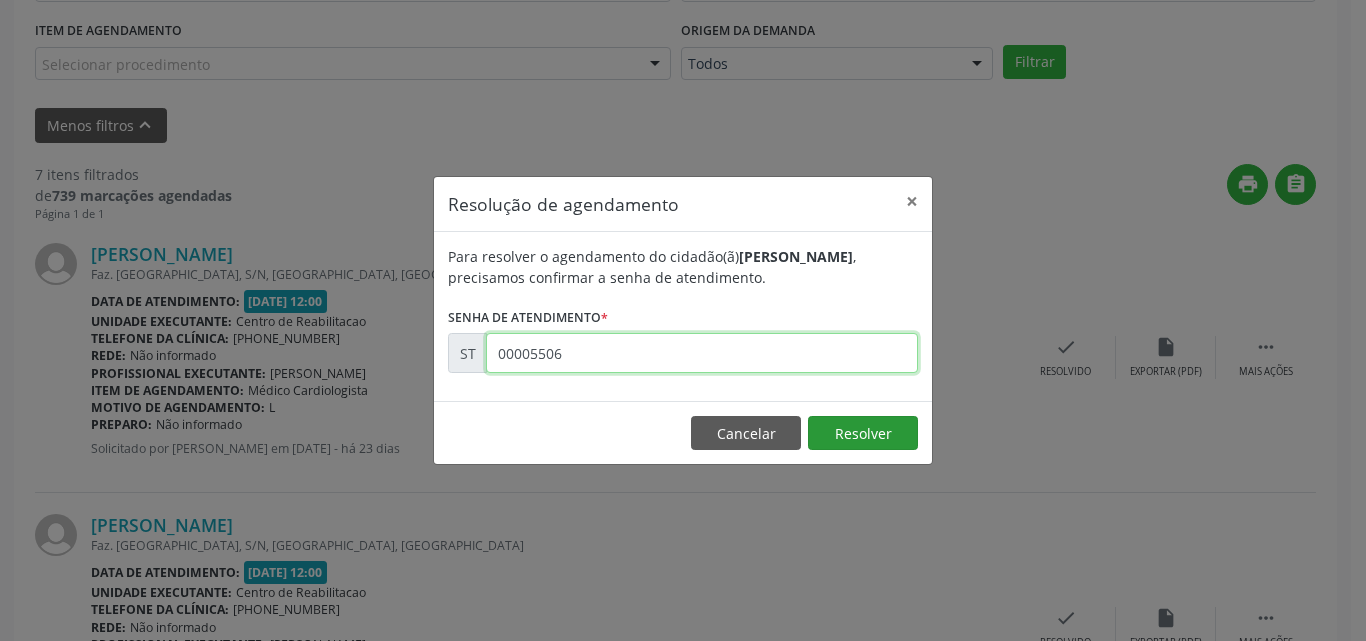 type on "00005506" 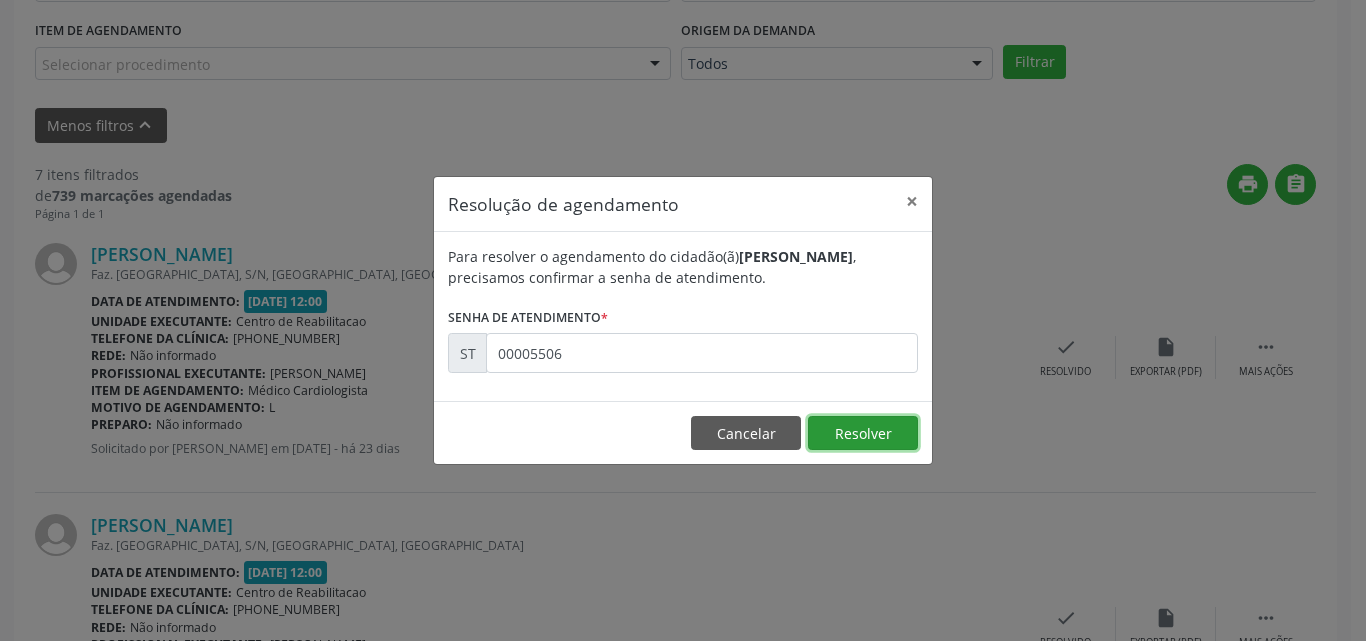 click on "Resolver" at bounding box center [863, 433] 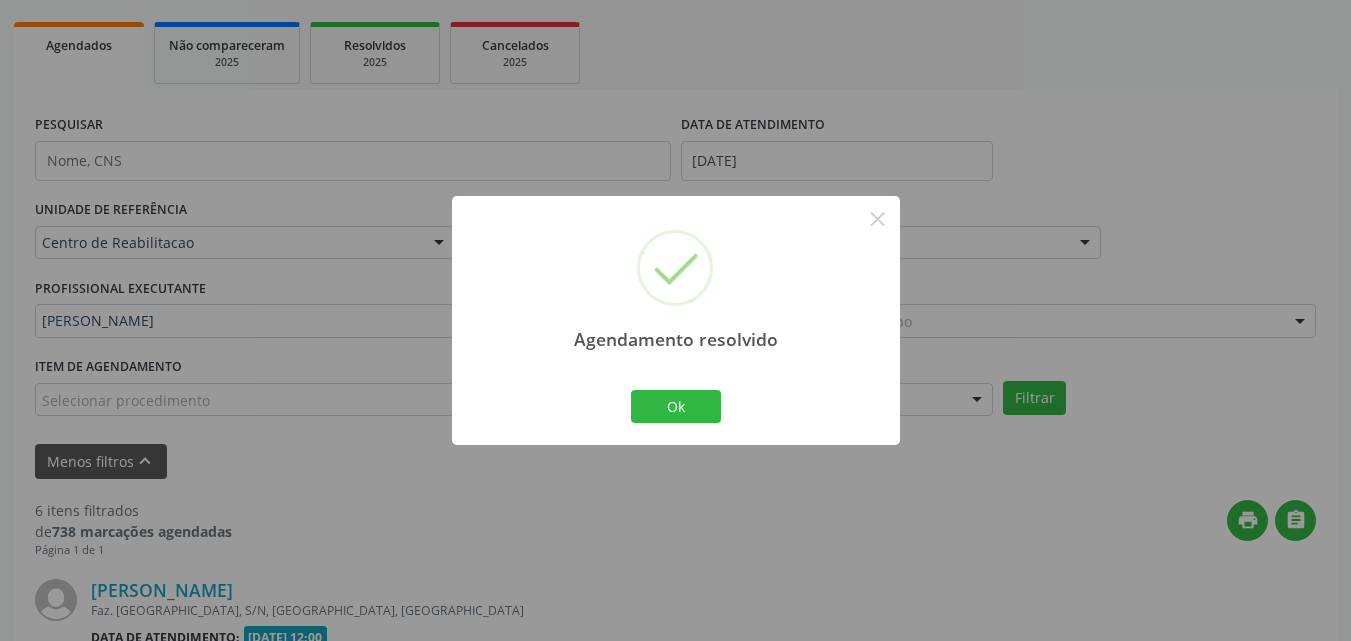 scroll, scrollTop: 613, scrollLeft: 0, axis: vertical 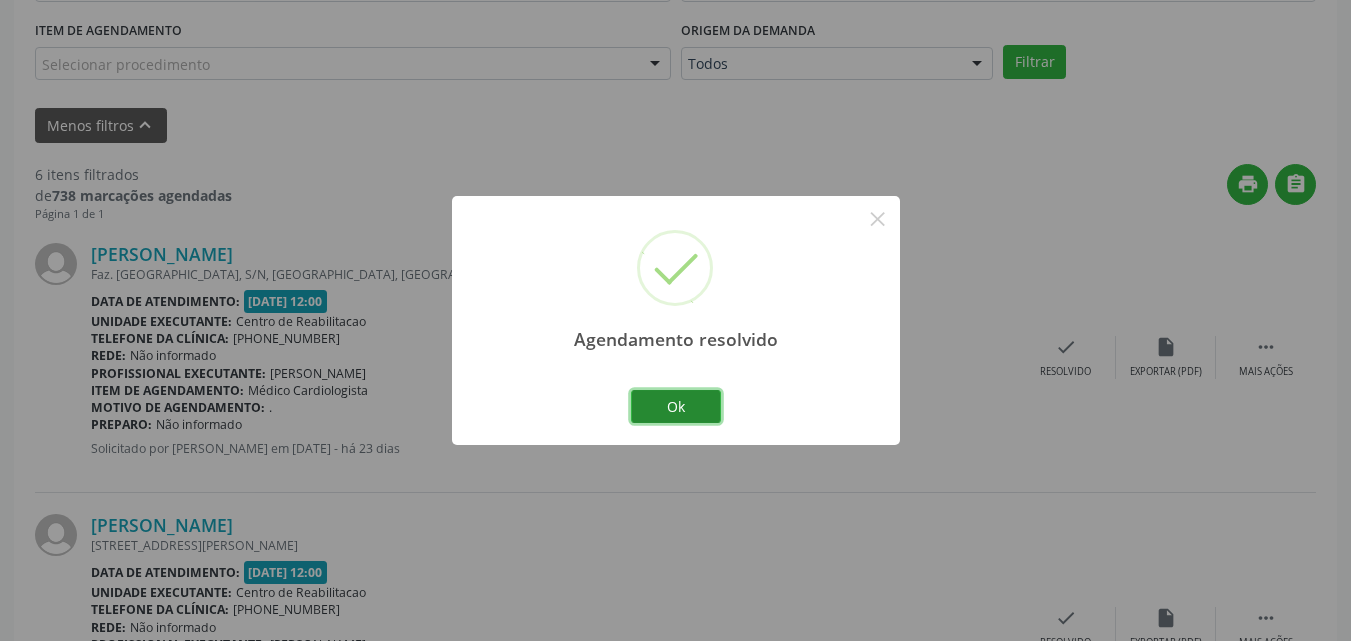 click on "Ok" at bounding box center [676, 407] 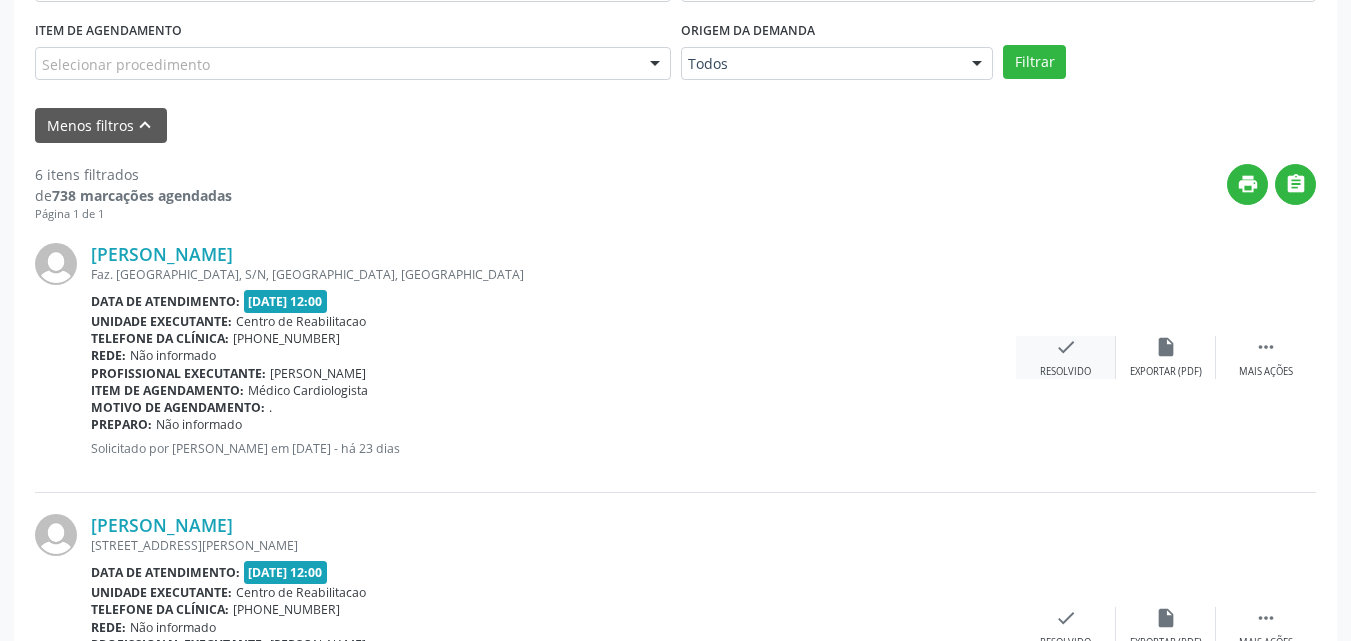 click on "check" at bounding box center [1066, 347] 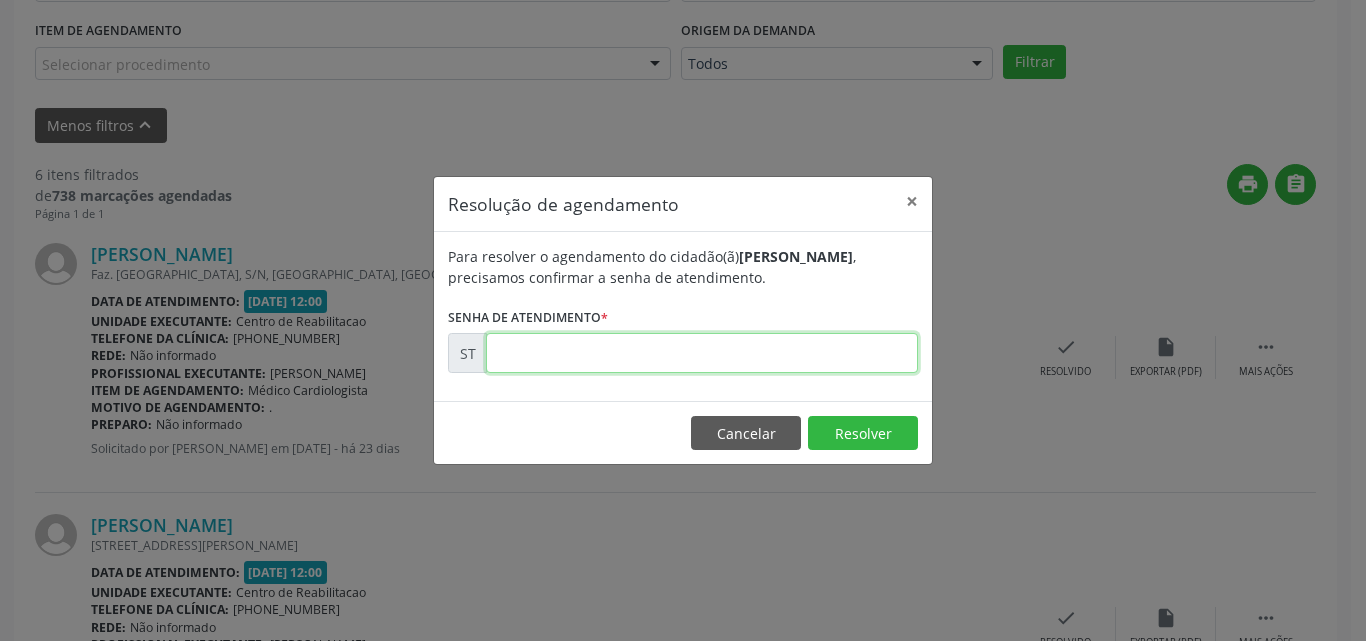 click at bounding box center [702, 353] 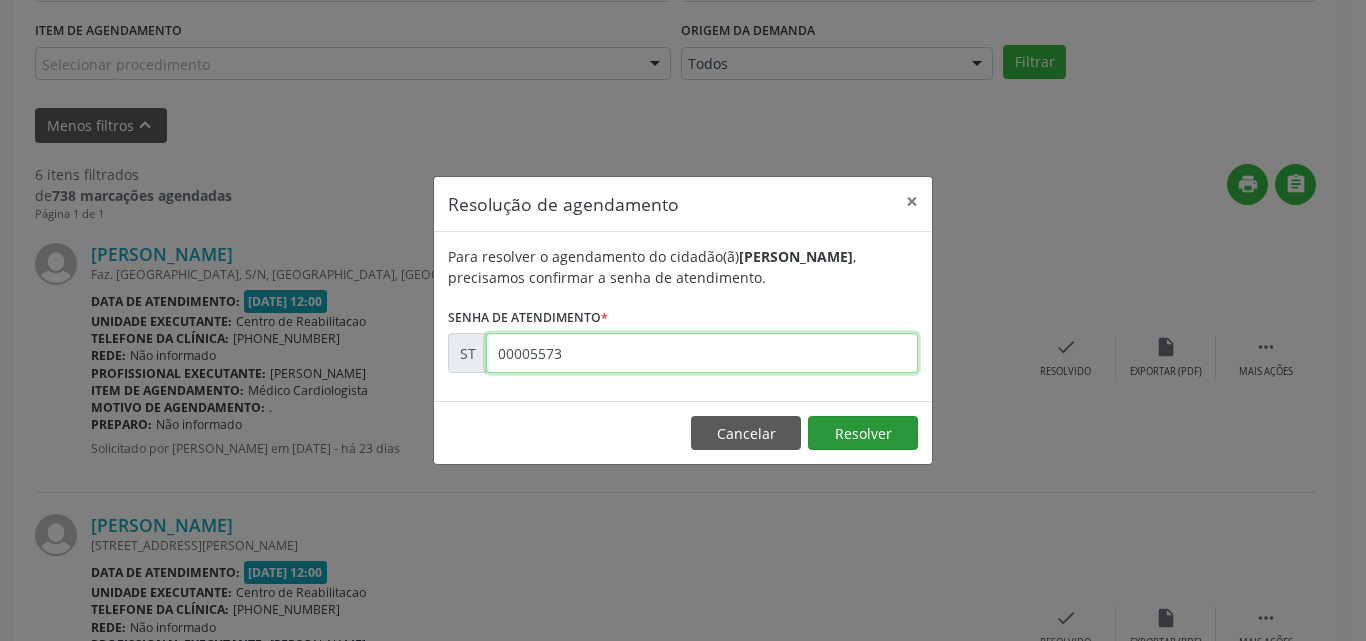 type on "00005573" 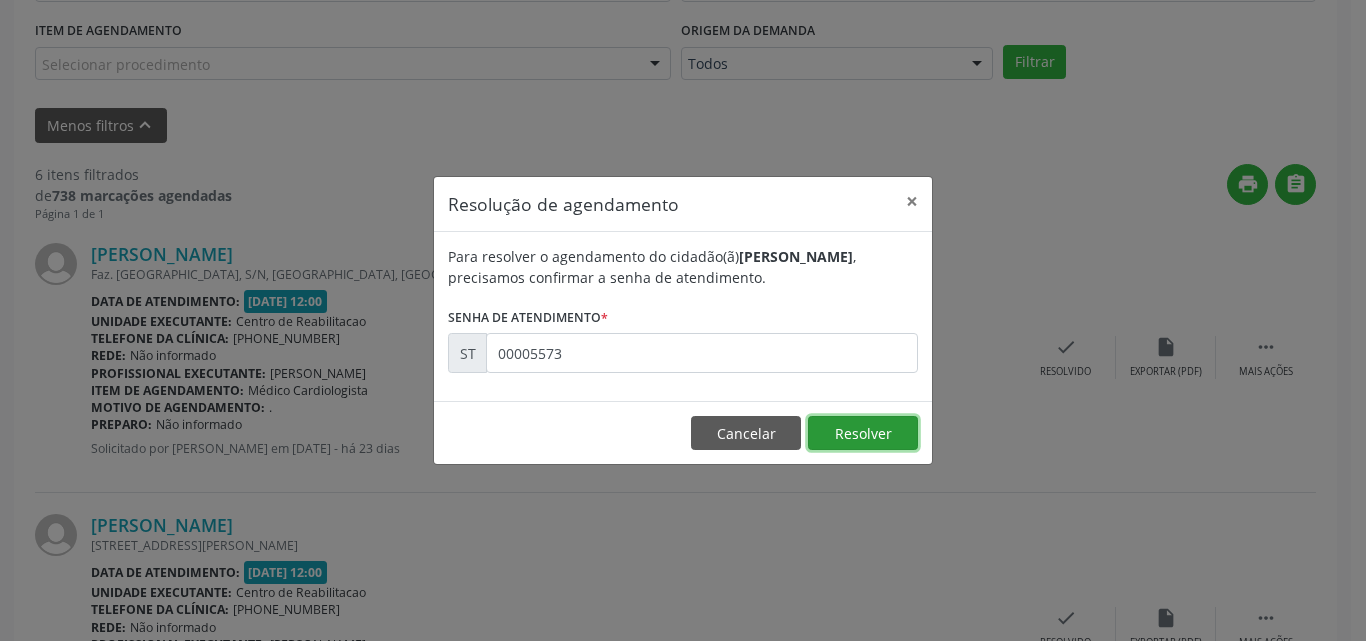 click on "Resolver" at bounding box center (863, 433) 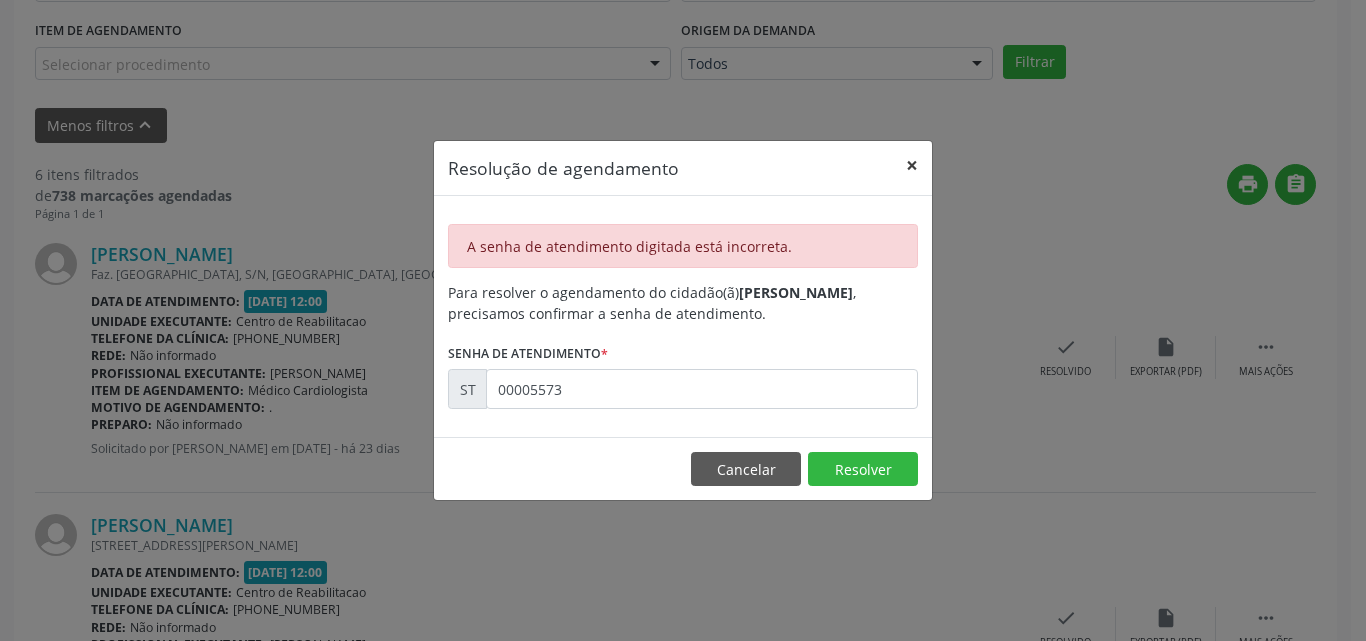 click on "×" at bounding box center [912, 165] 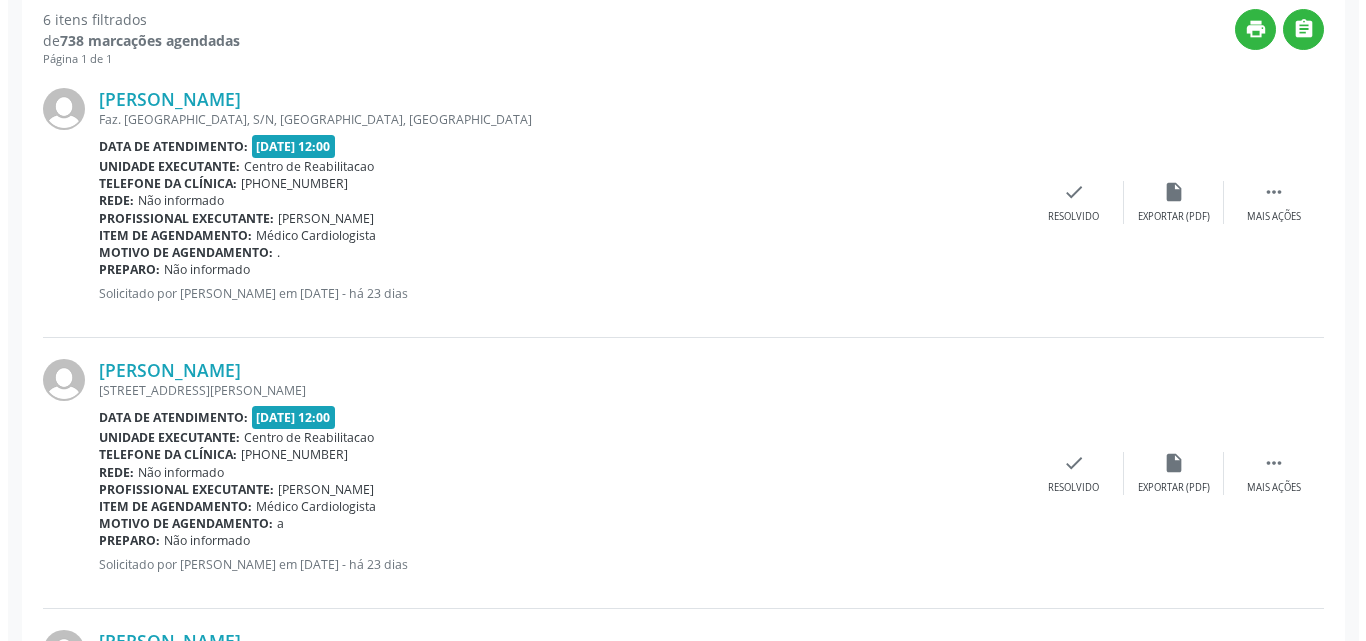 scroll, scrollTop: 813, scrollLeft: 0, axis: vertical 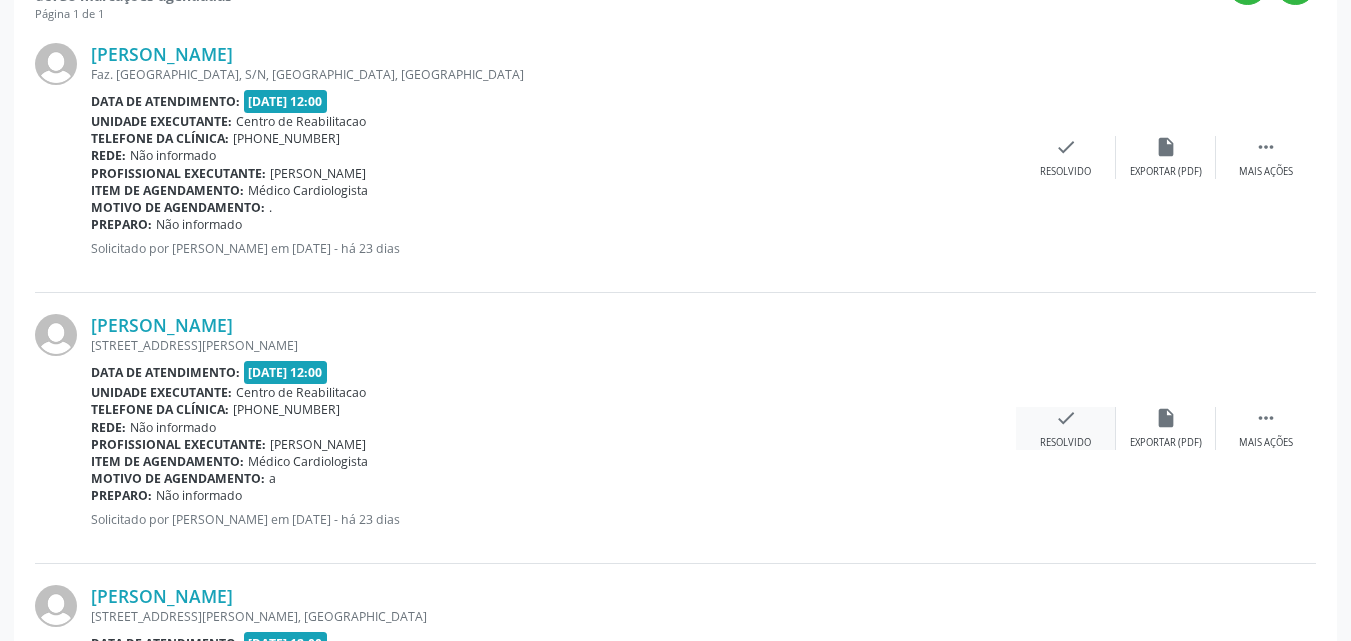 click on "check" at bounding box center [1066, 418] 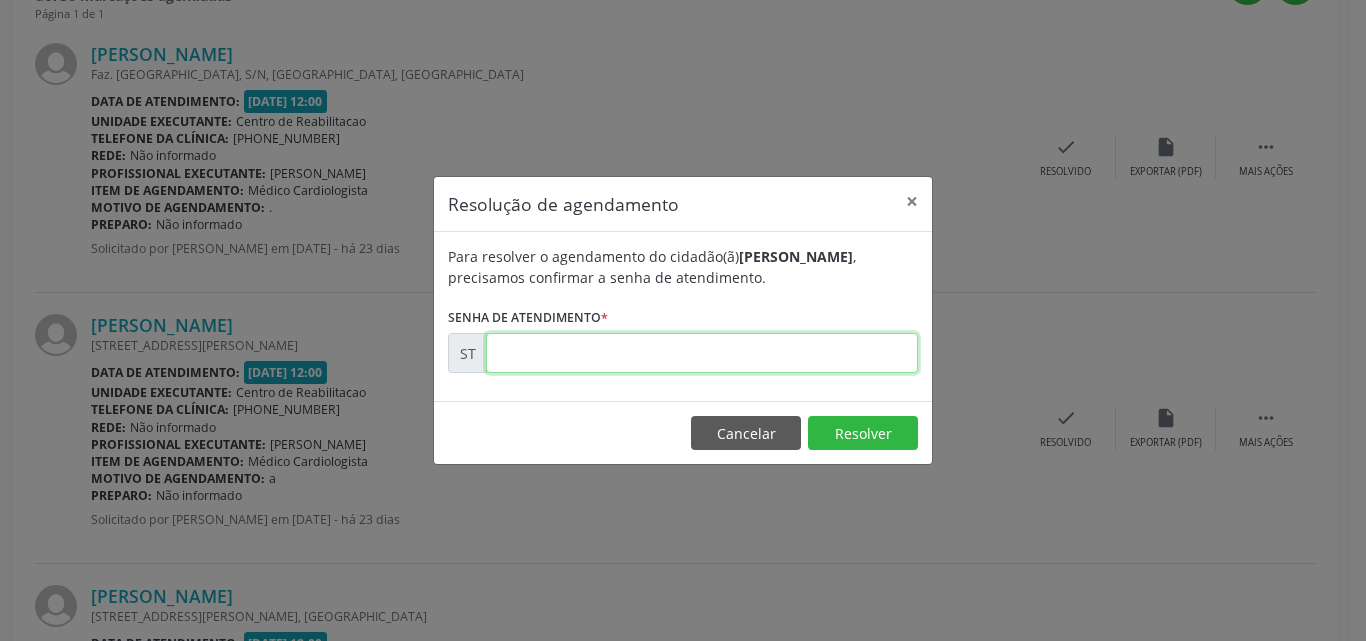 click at bounding box center (702, 353) 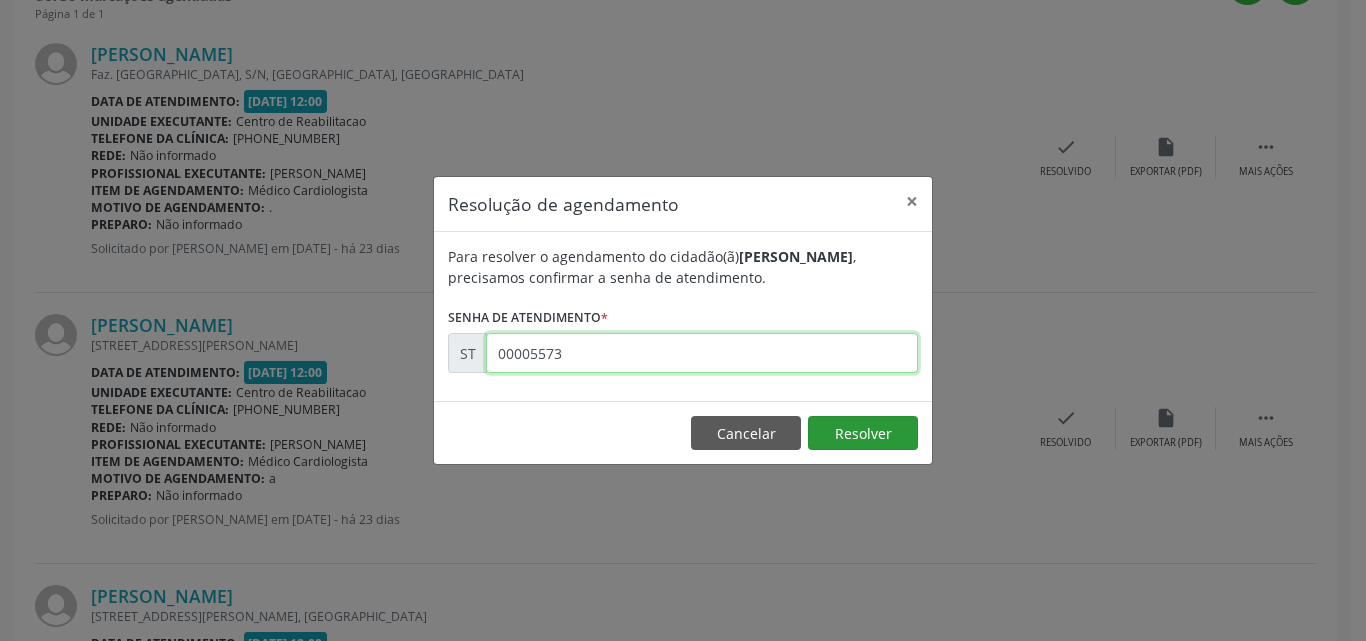 type on "00005573" 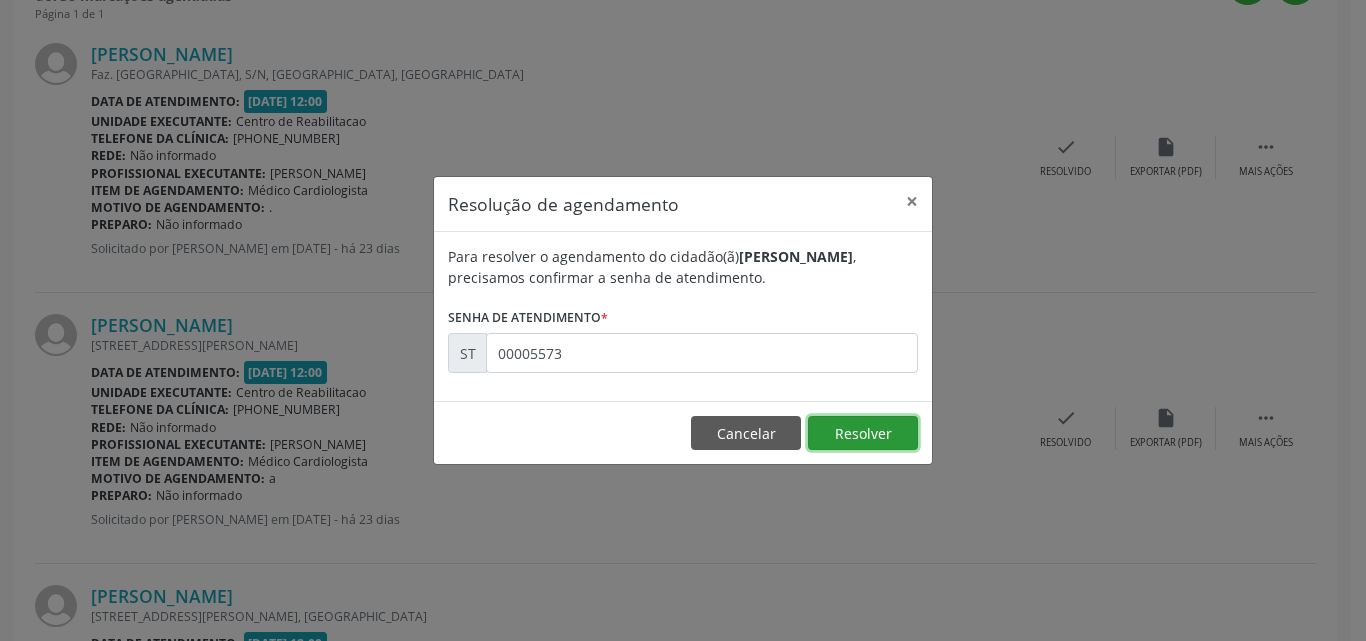 click on "Resolver" at bounding box center [863, 433] 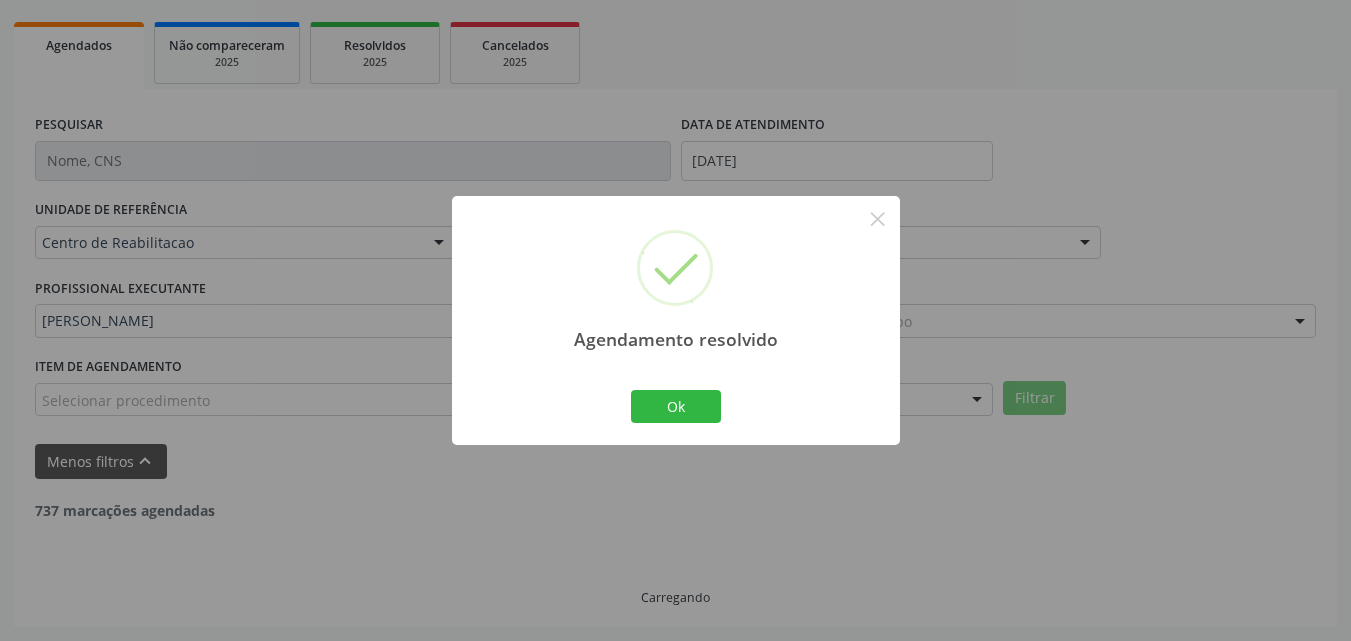 scroll, scrollTop: 813, scrollLeft: 0, axis: vertical 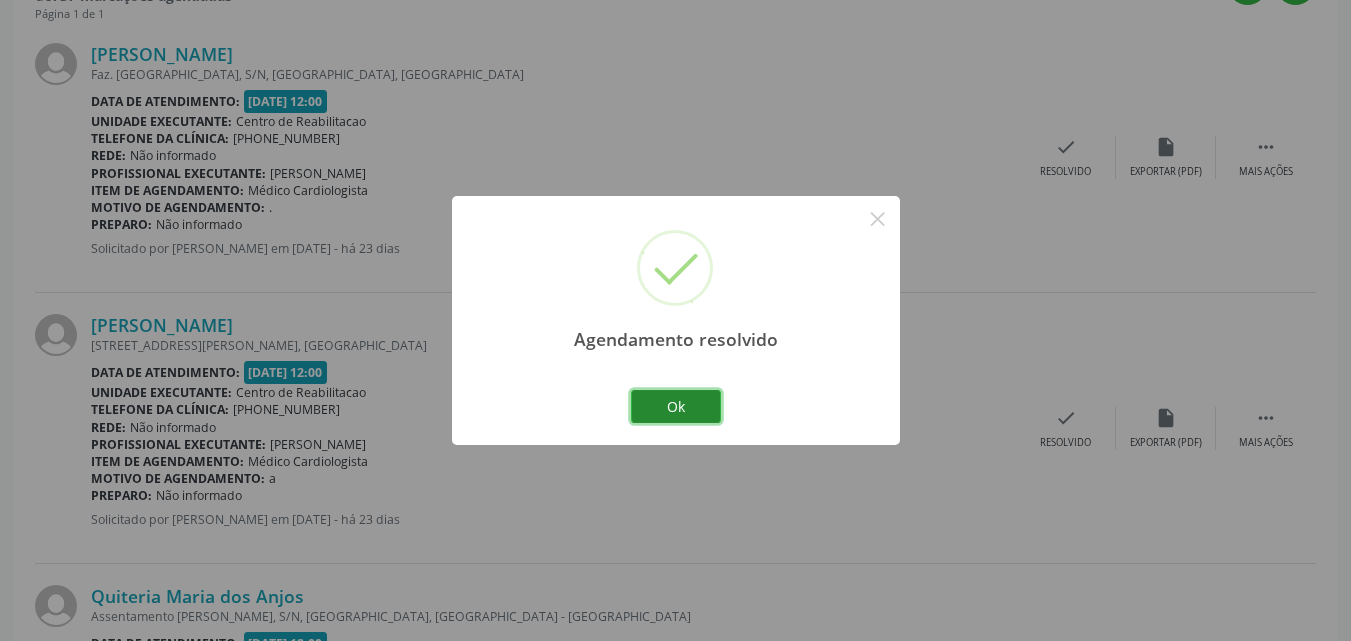 click on "Ok" at bounding box center [676, 407] 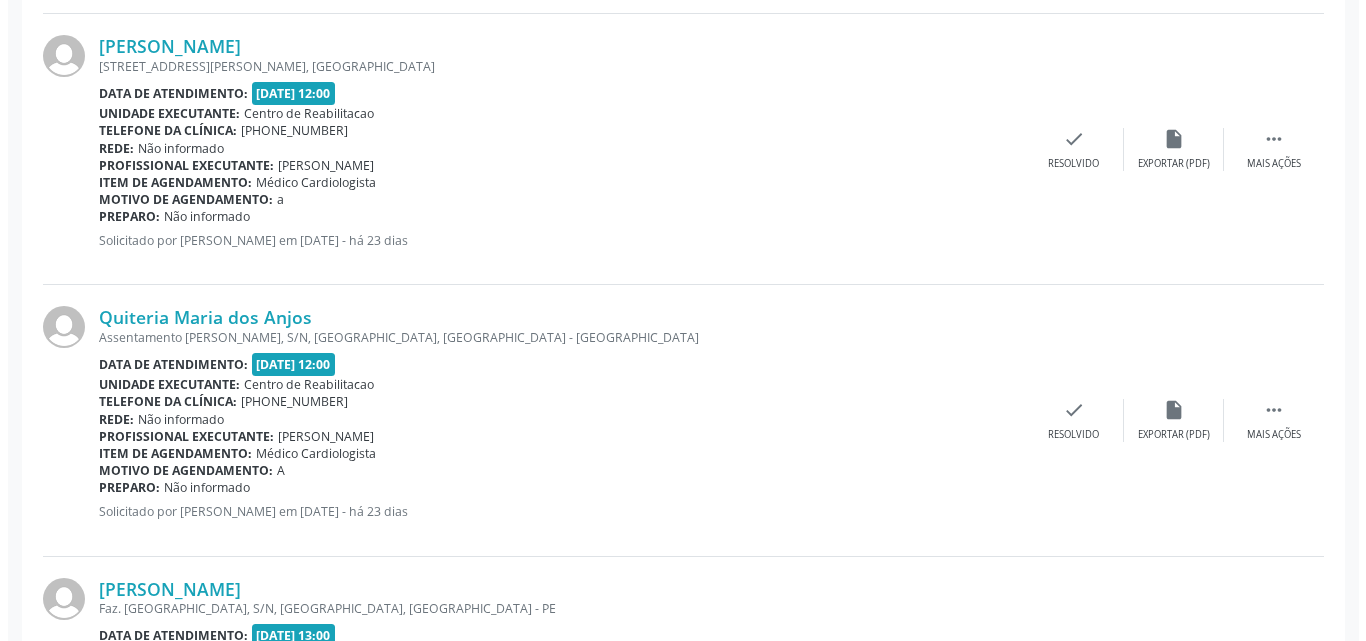 scroll, scrollTop: 1113, scrollLeft: 0, axis: vertical 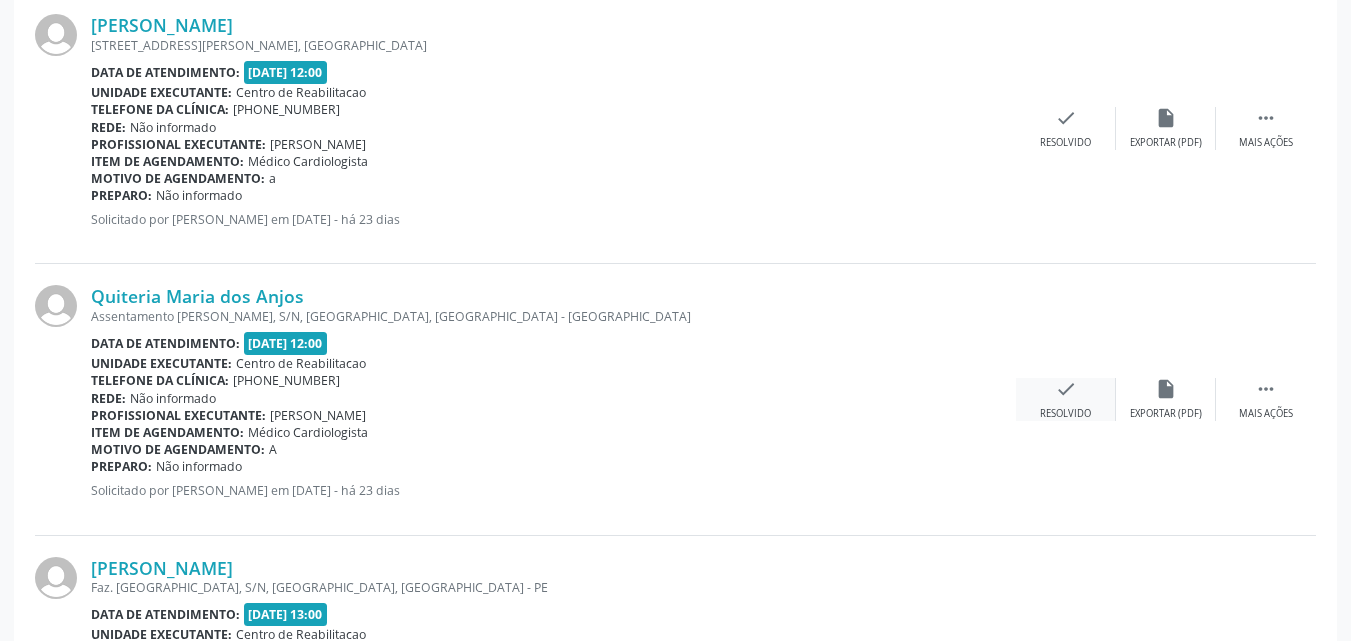 click on "check" at bounding box center (1066, 389) 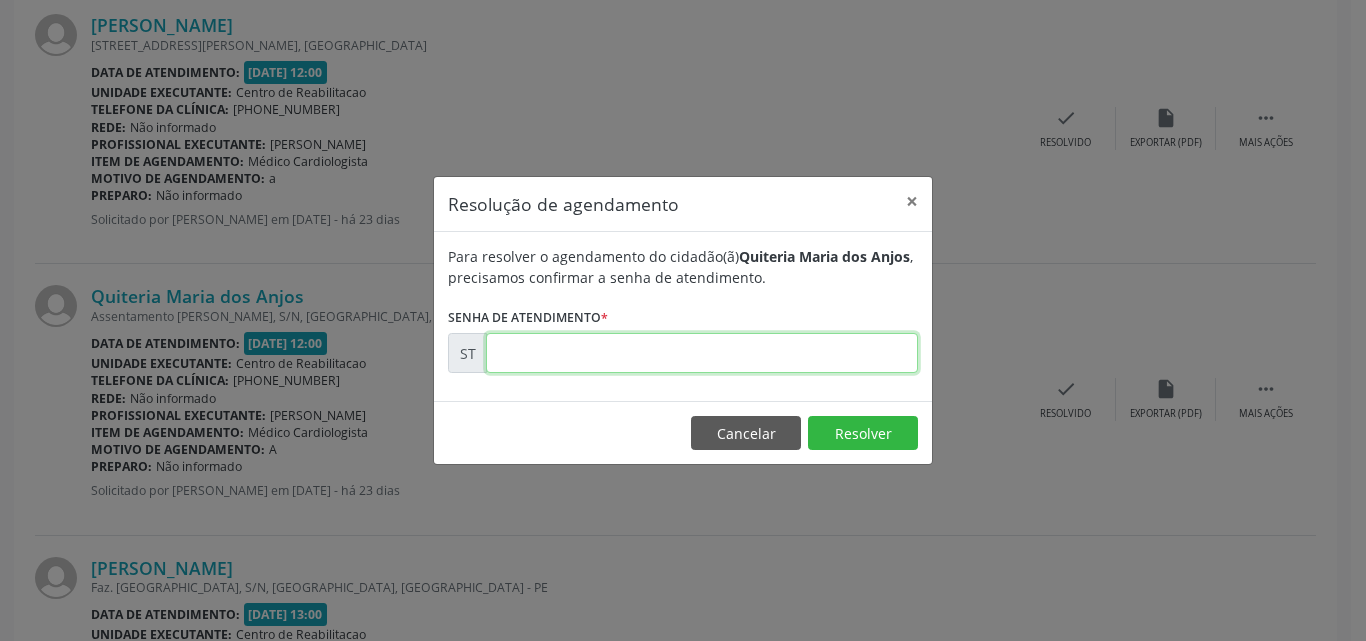 click at bounding box center (702, 353) 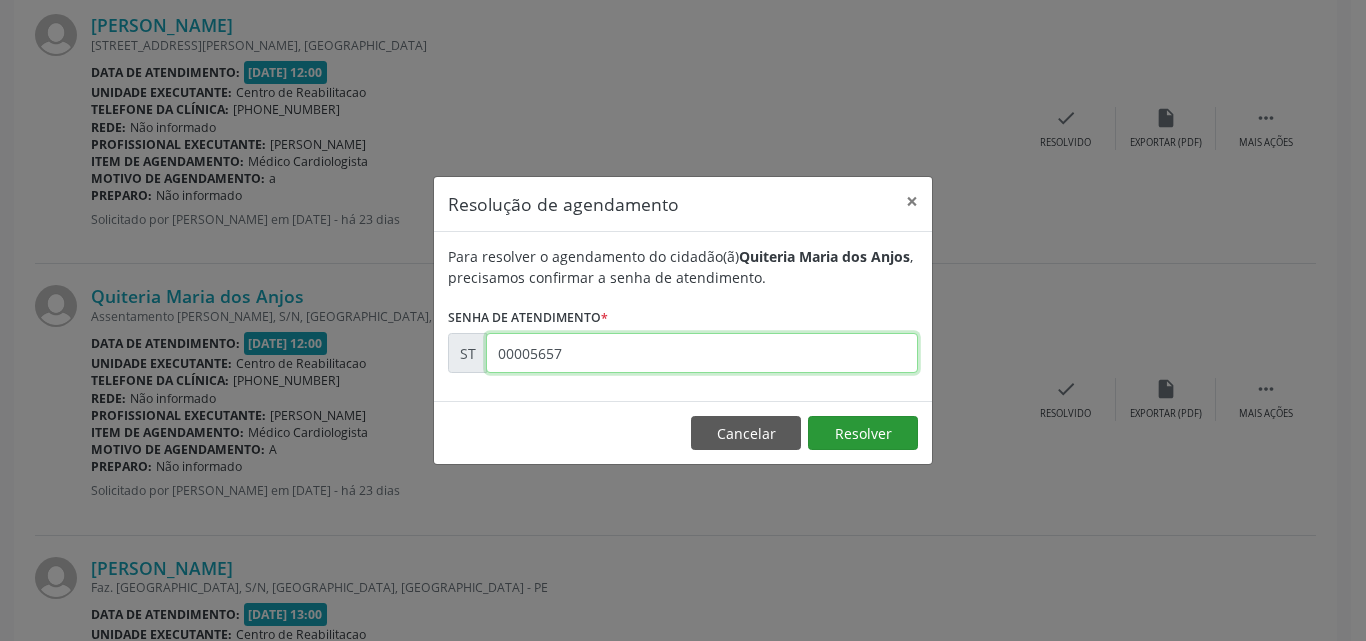 type on "00005657" 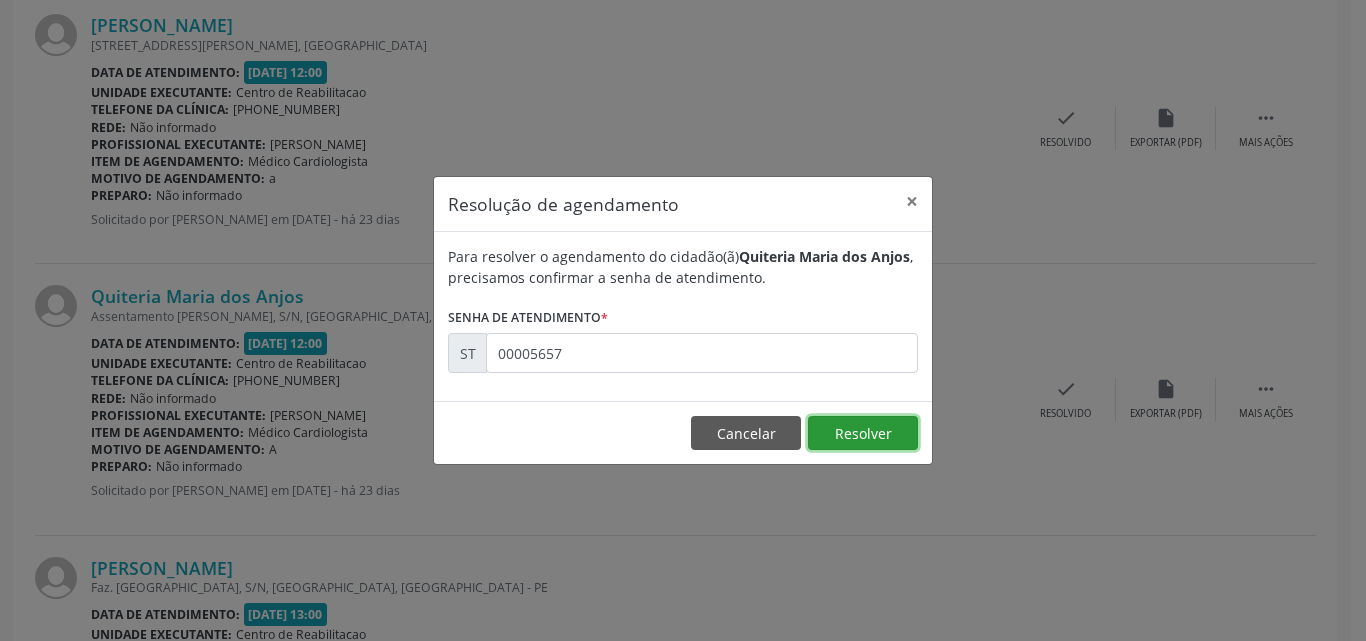 click on "Resolver" at bounding box center (863, 433) 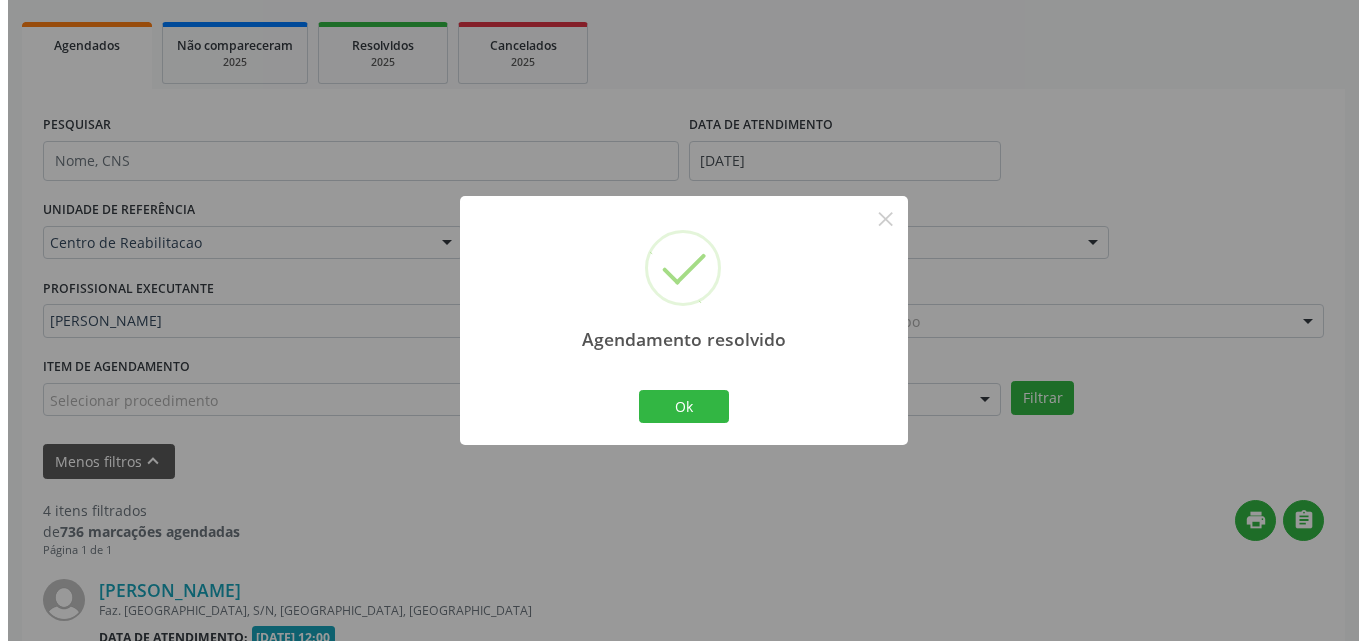 scroll, scrollTop: 1113, scrollLeft: 0, axis: vertical 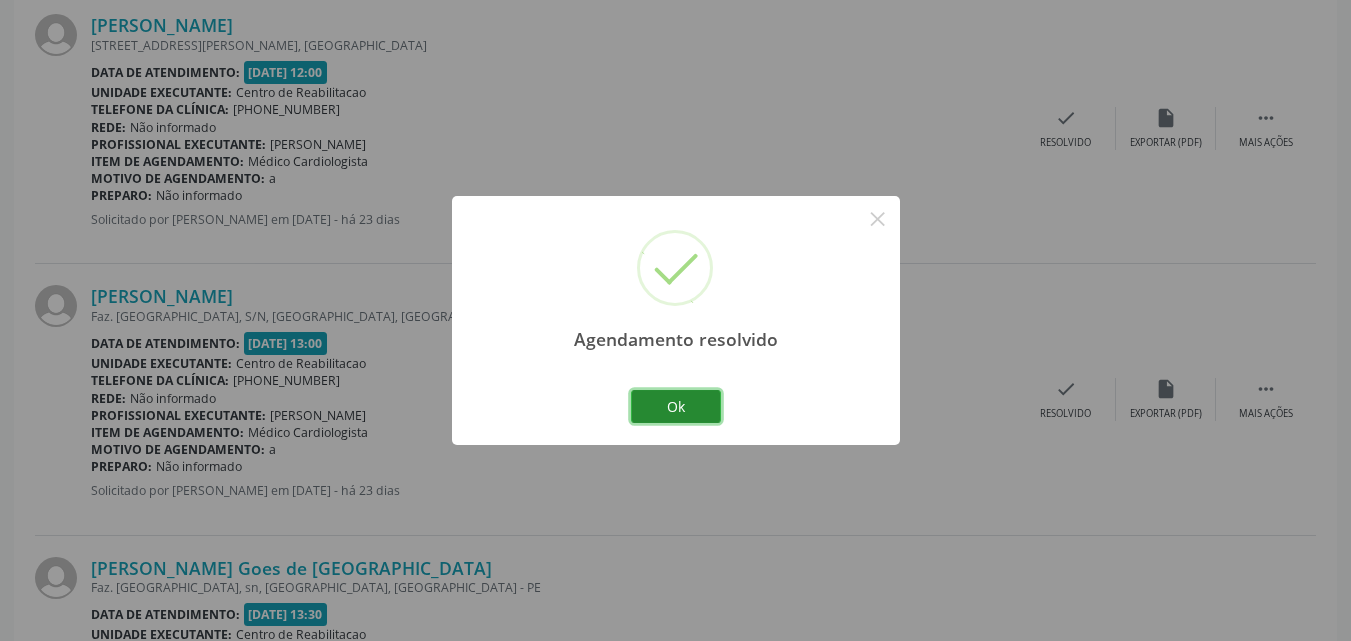 click on "Ok" at bounding box center (676, 407) 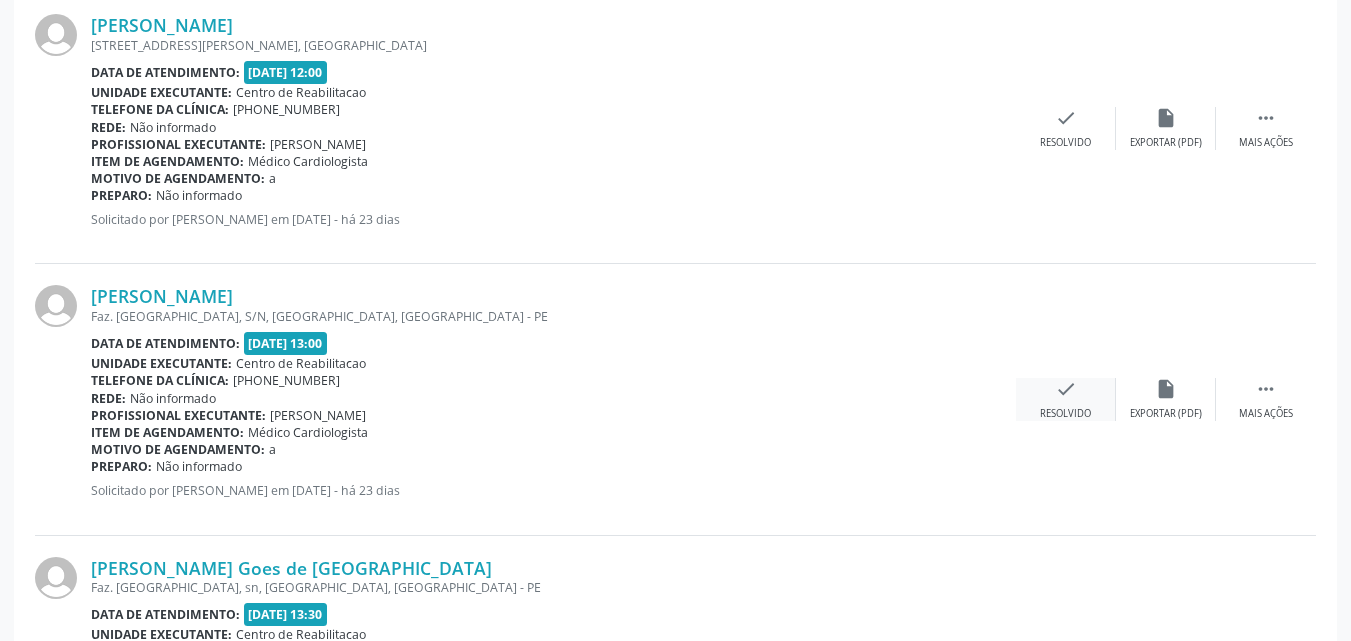 click on "check" at bounding box center (1066, 389) 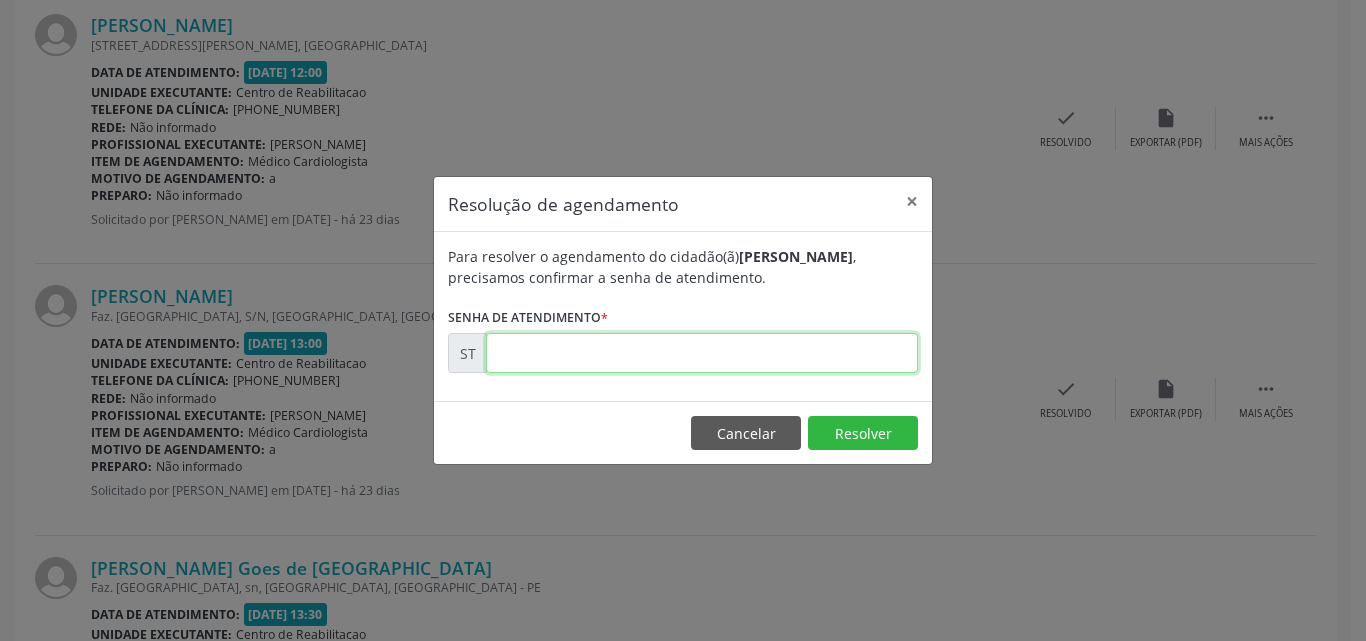 click at bounding box center [702, 353] 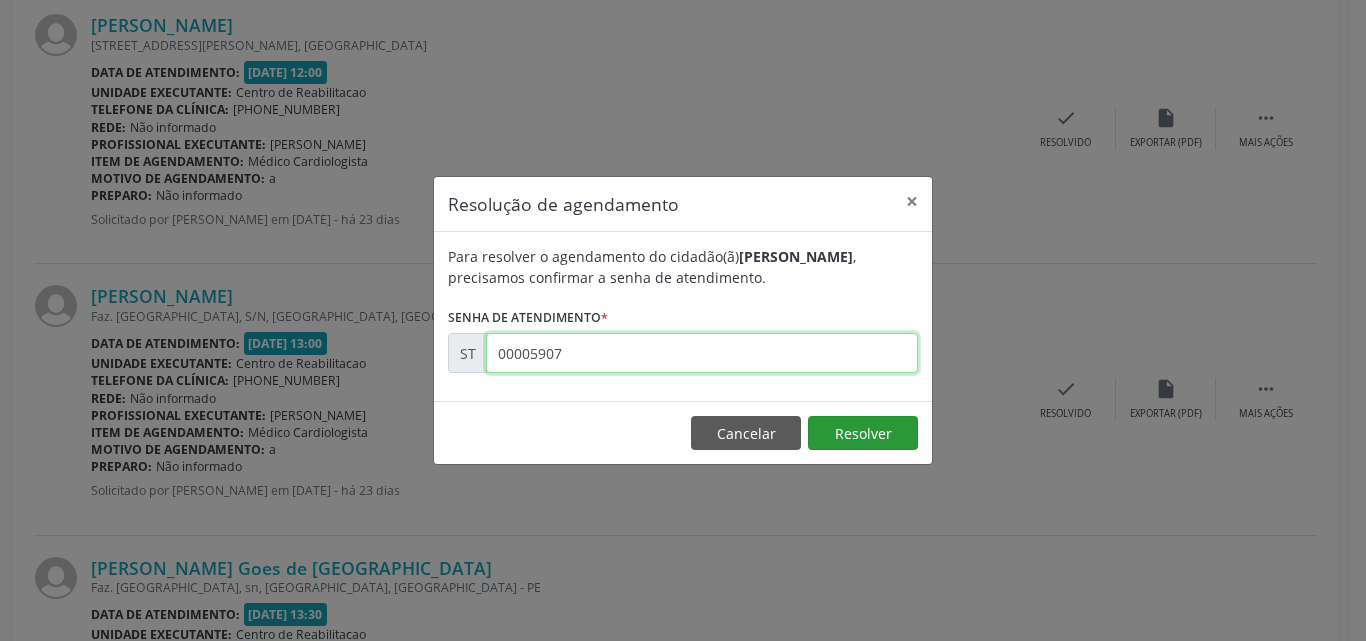 type on "00005907" 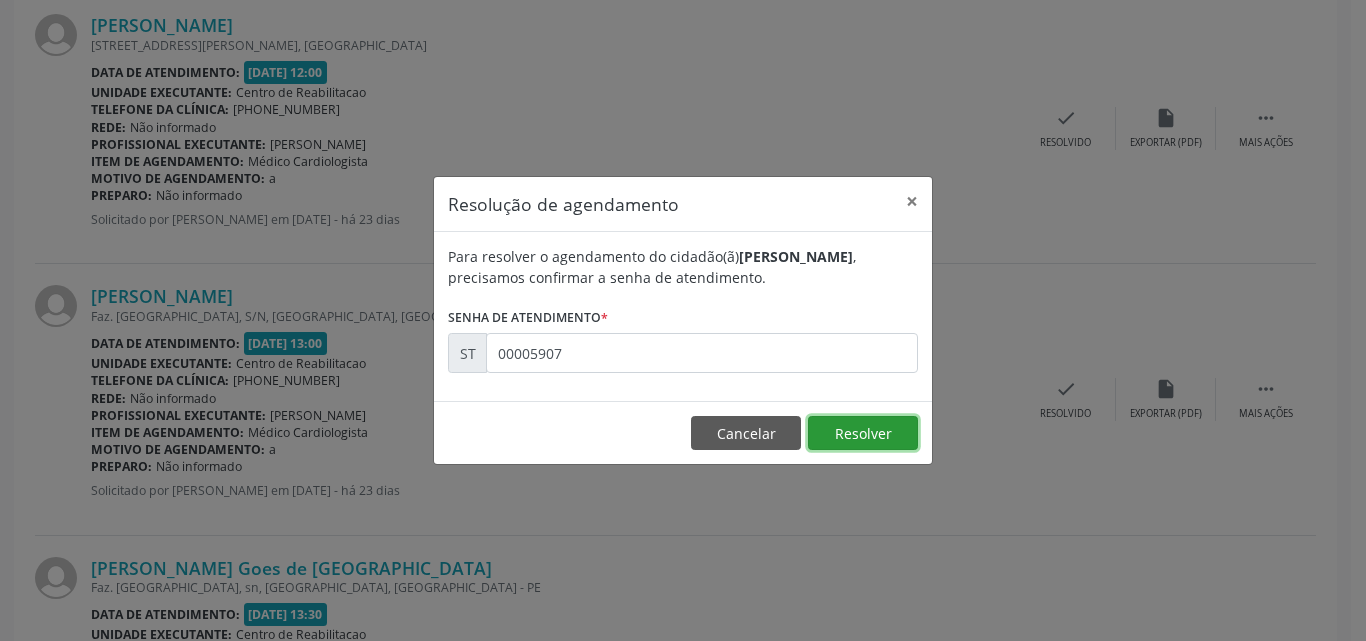 click on "Resolver" at bounding box center [863, 433] 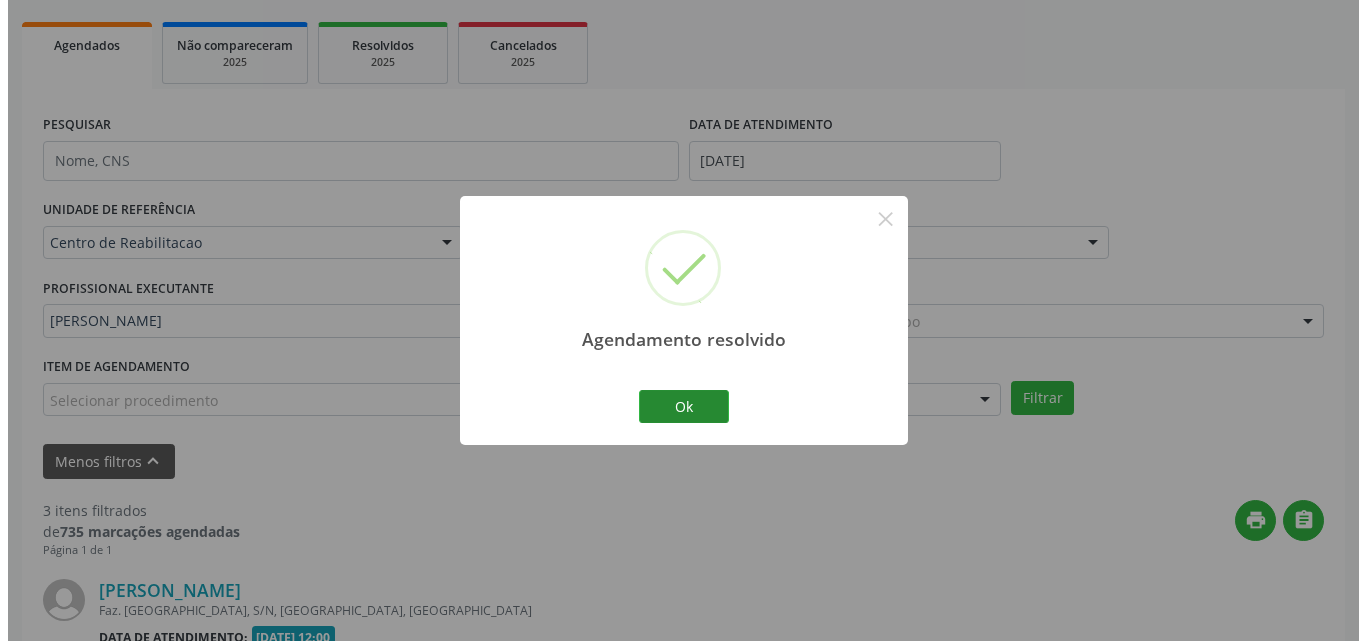 scroll, scrollTop: 1042, scrollLeft: 0, axis: vertical 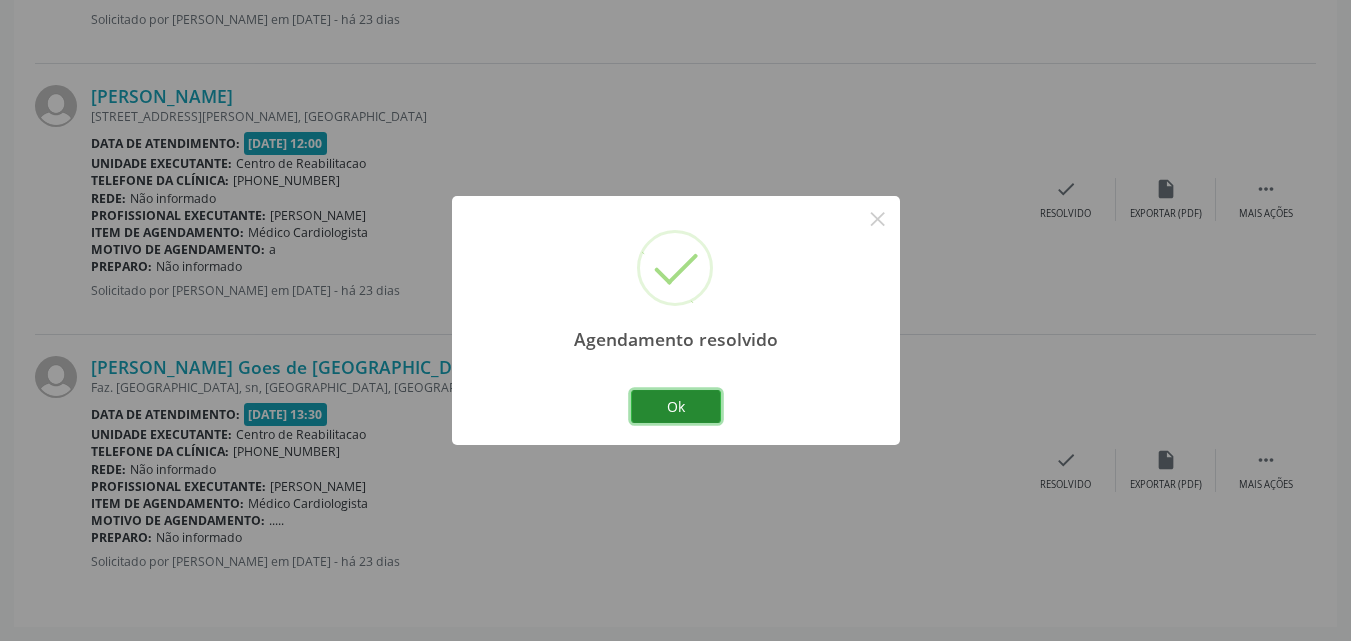 click on "Ok" at bounding box center (676, 407) 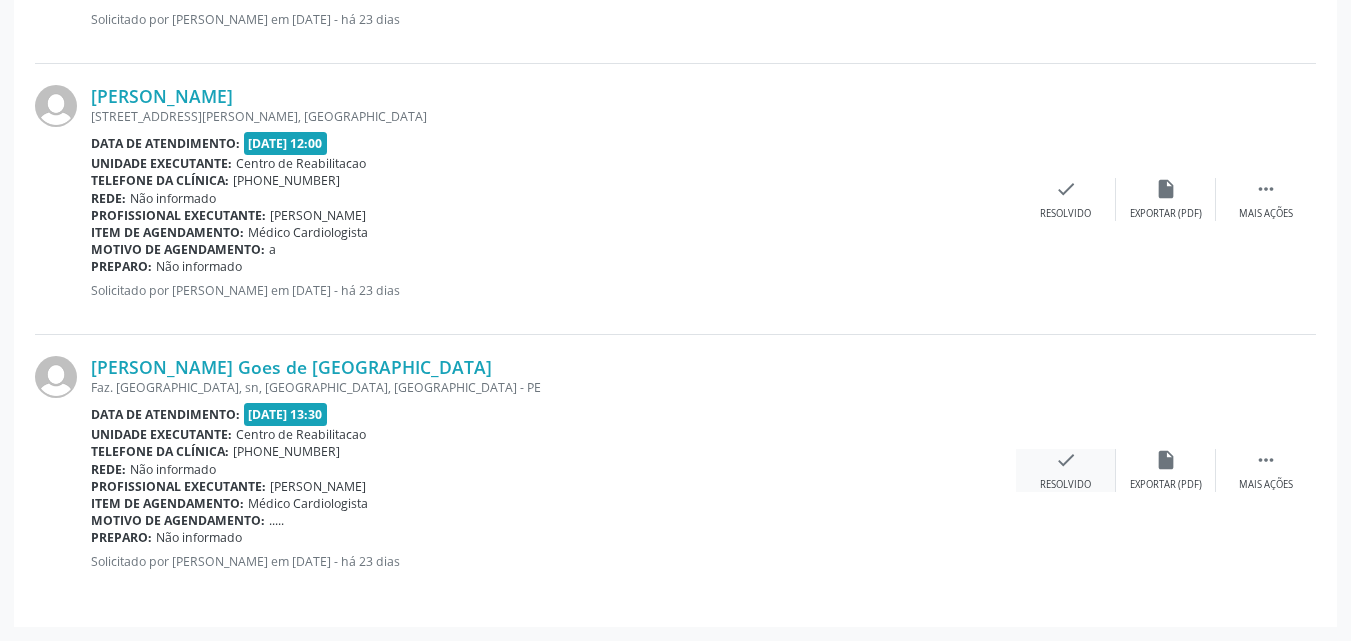 click on "check" at bounding box center (1066, 460) 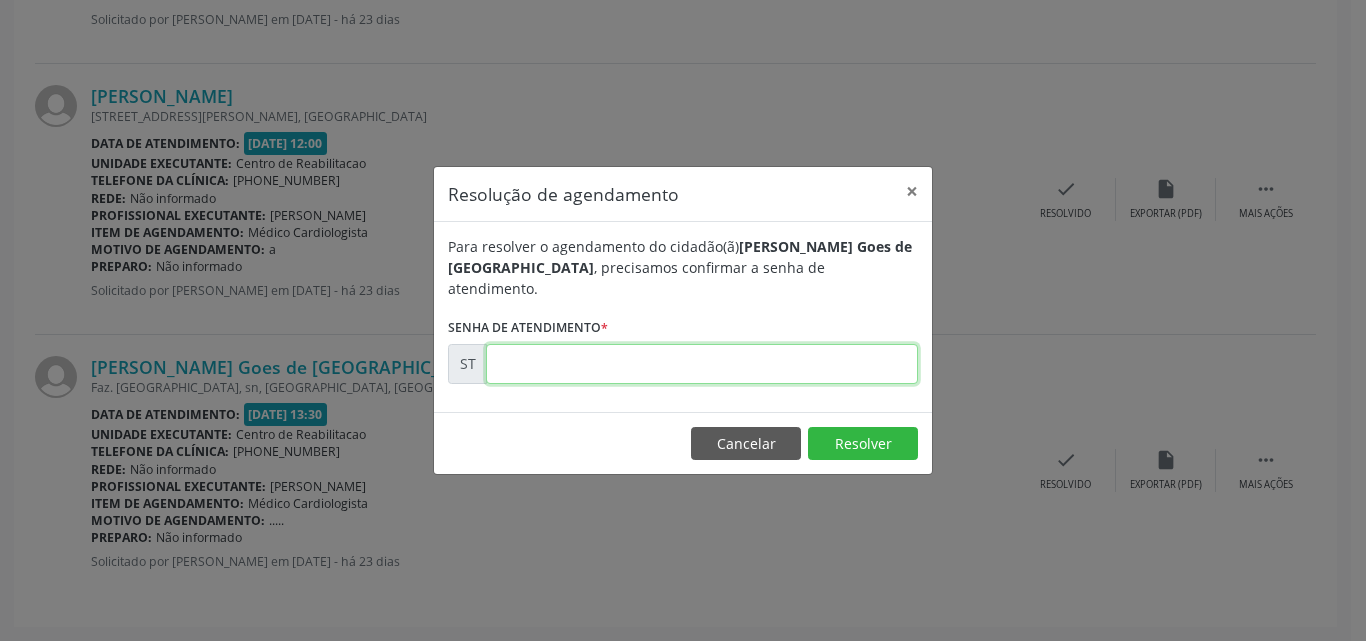 click at bounding box center [702, 364] 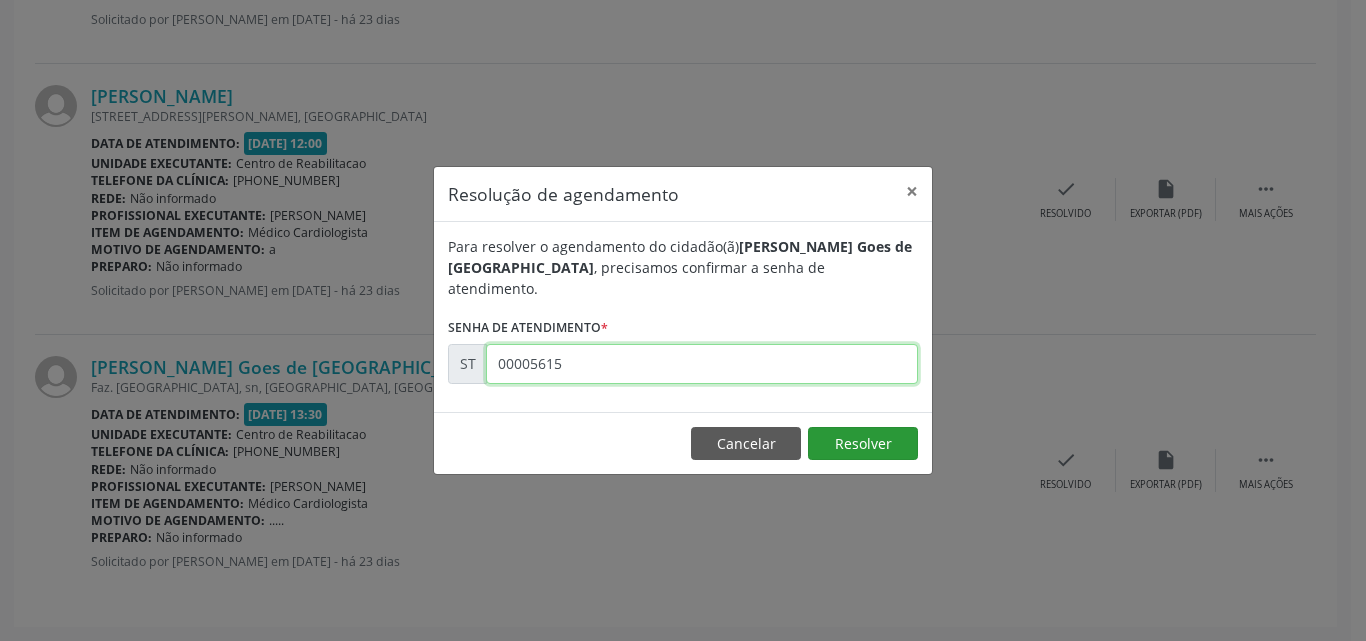 type on "00005615" 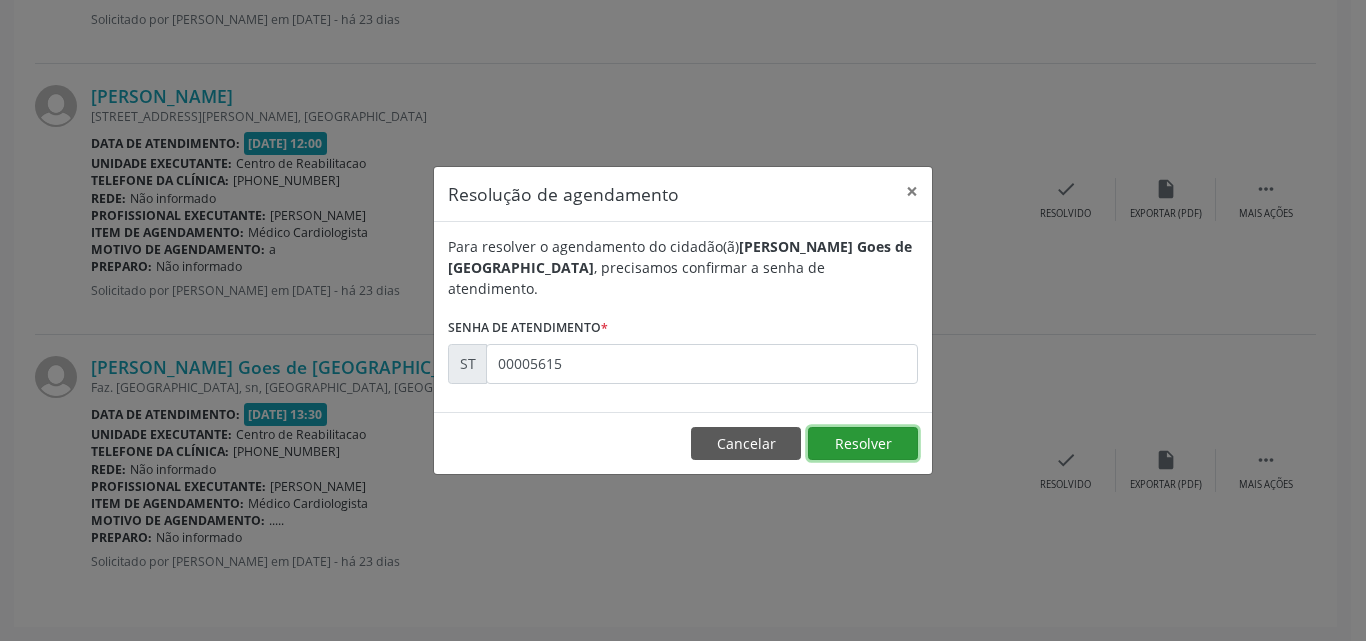 click on "Resolver" at bounding box center (863, 444) 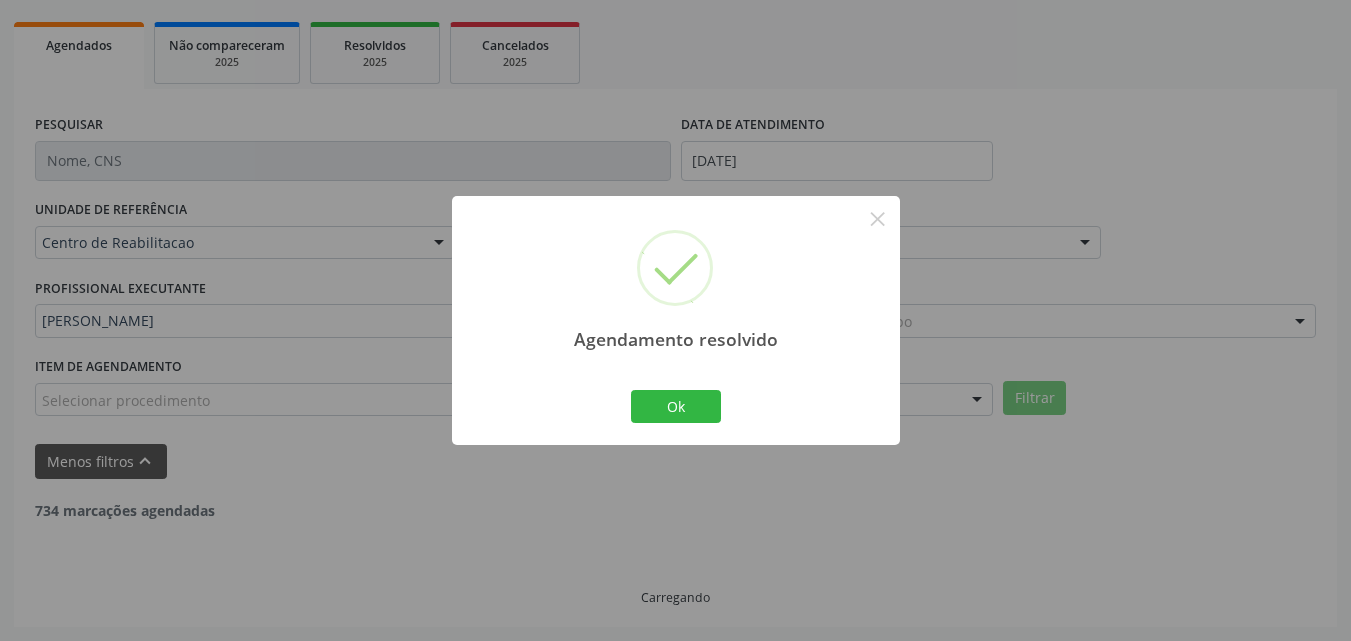 scroll, scrollTop: 770, scrollLeft: 0, axis: vertical 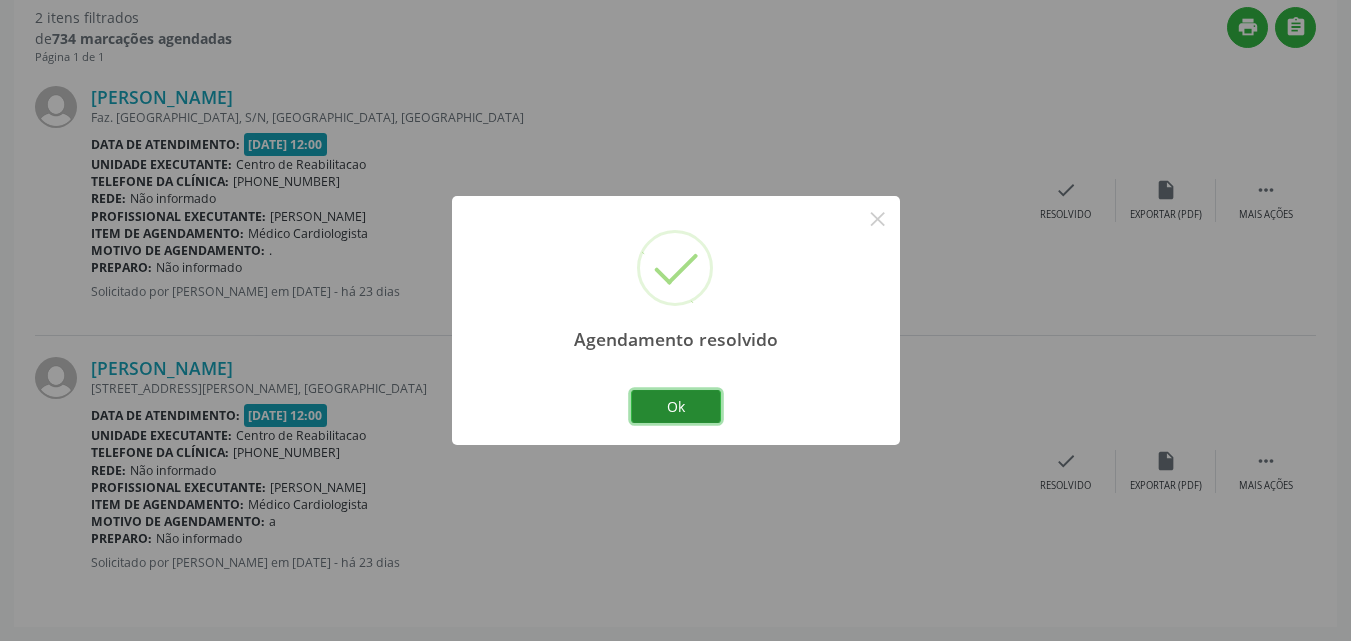 click on "Ok" at bounding box center (676, 407) 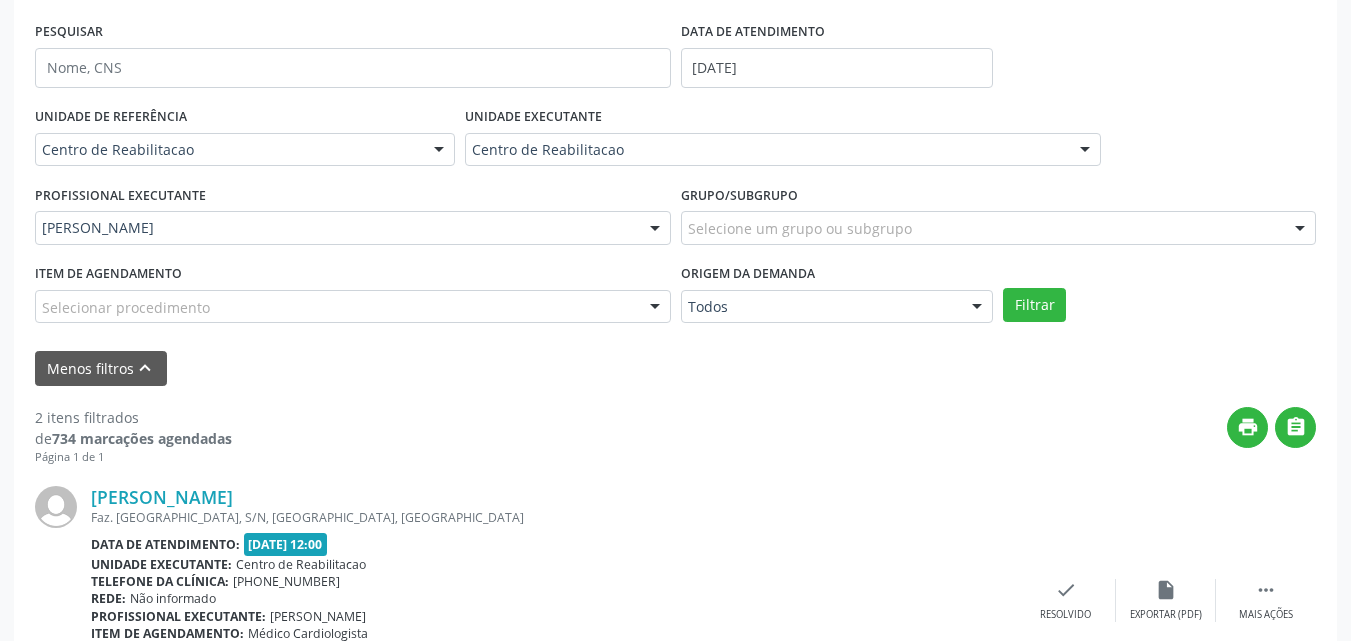 scroll, scrollTop: 470, scrollLeft: 0, axis: vertical 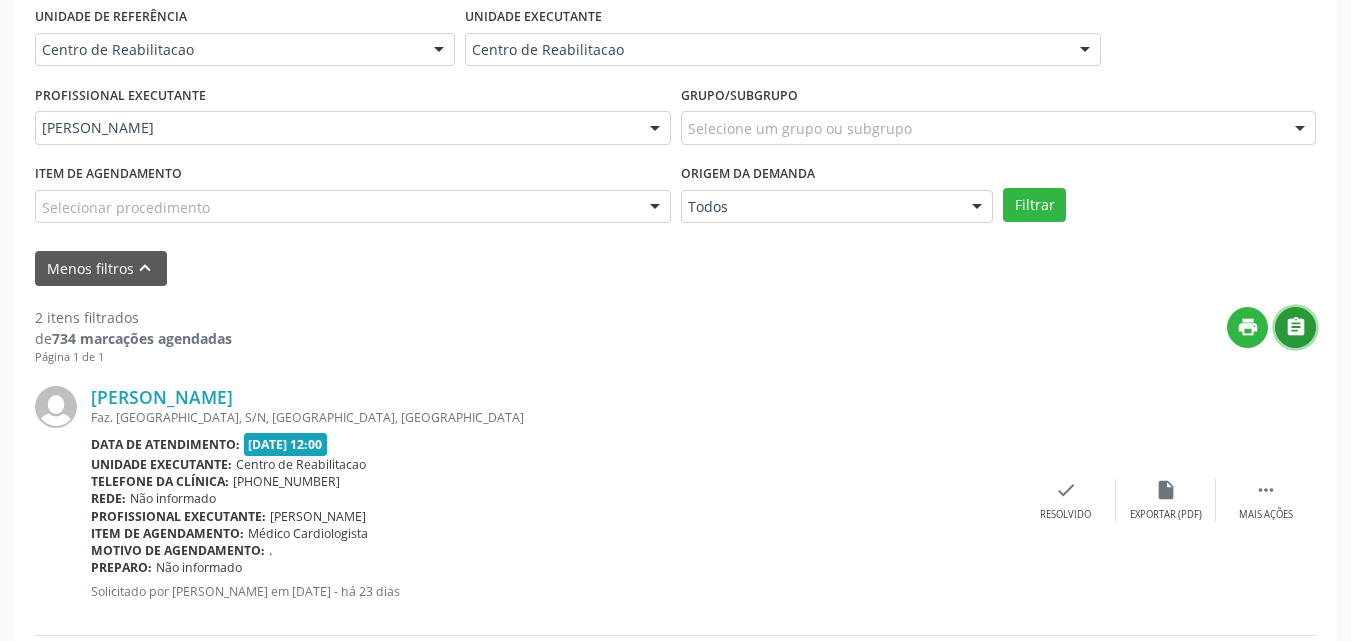 click on "" at bounding box center [1296, 327] 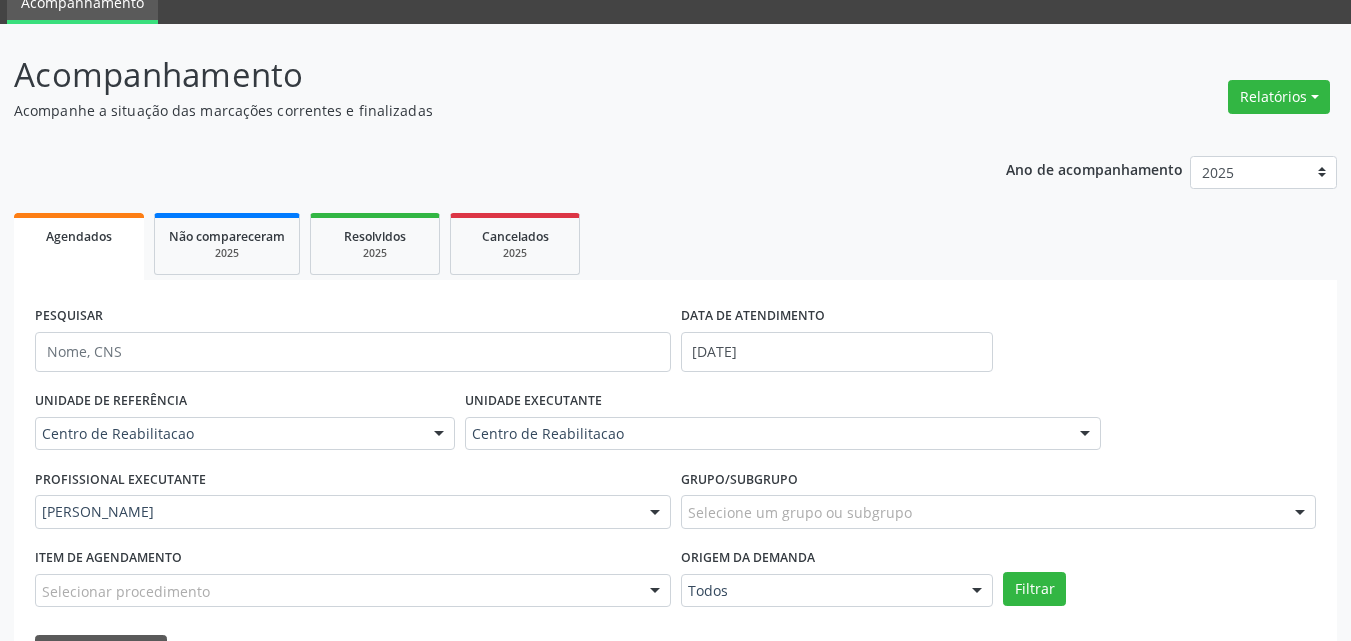scroll, scrollTop: 70, scrollLeft: 0, axis: vertical 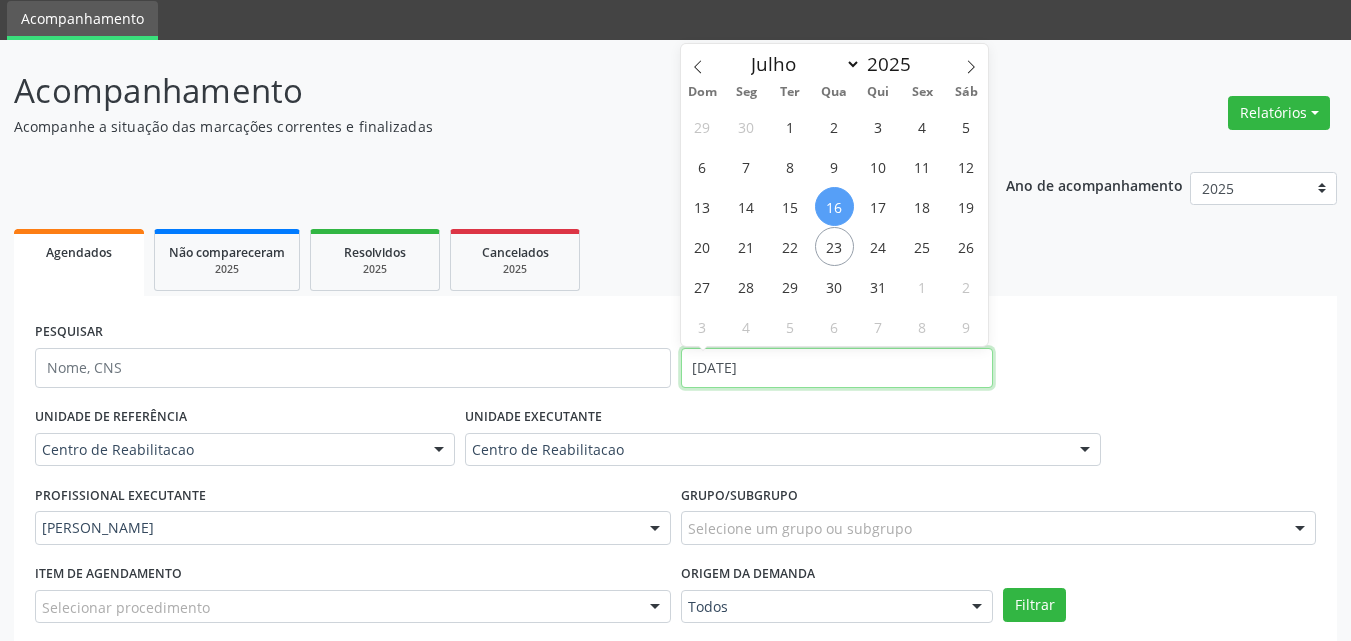 click on "[DATE]" at bounding box center (837, 368) 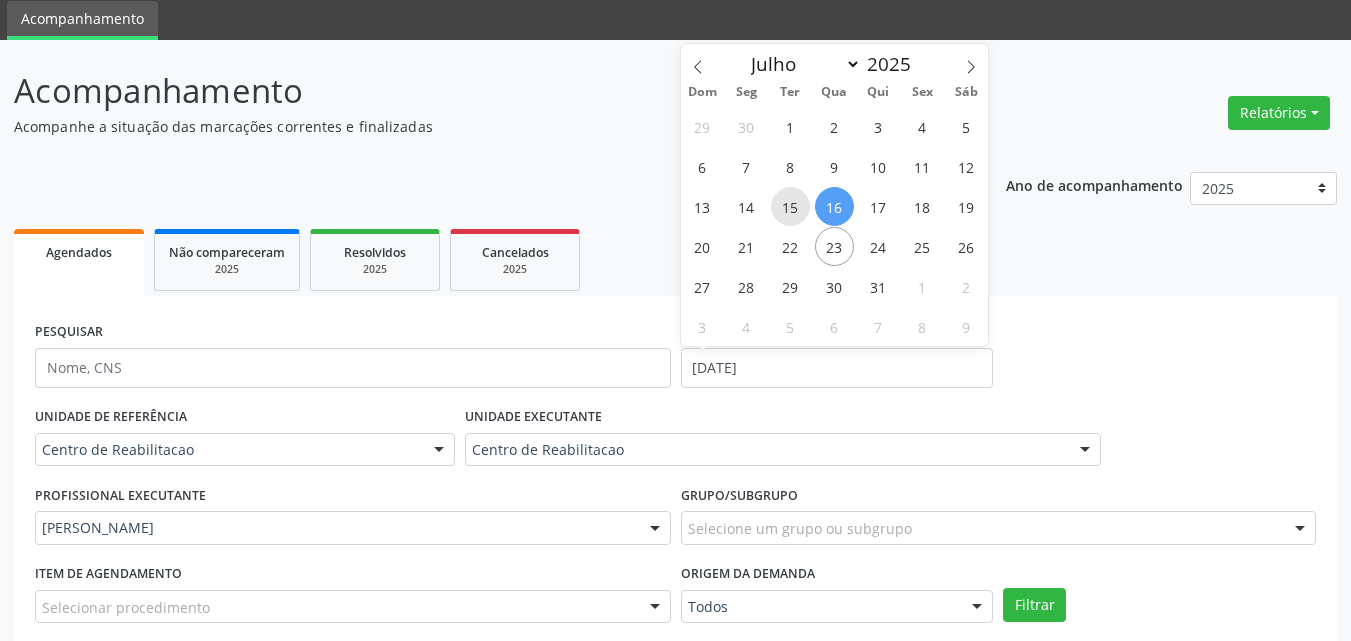 click on "15" at bounding box center [790, 206] 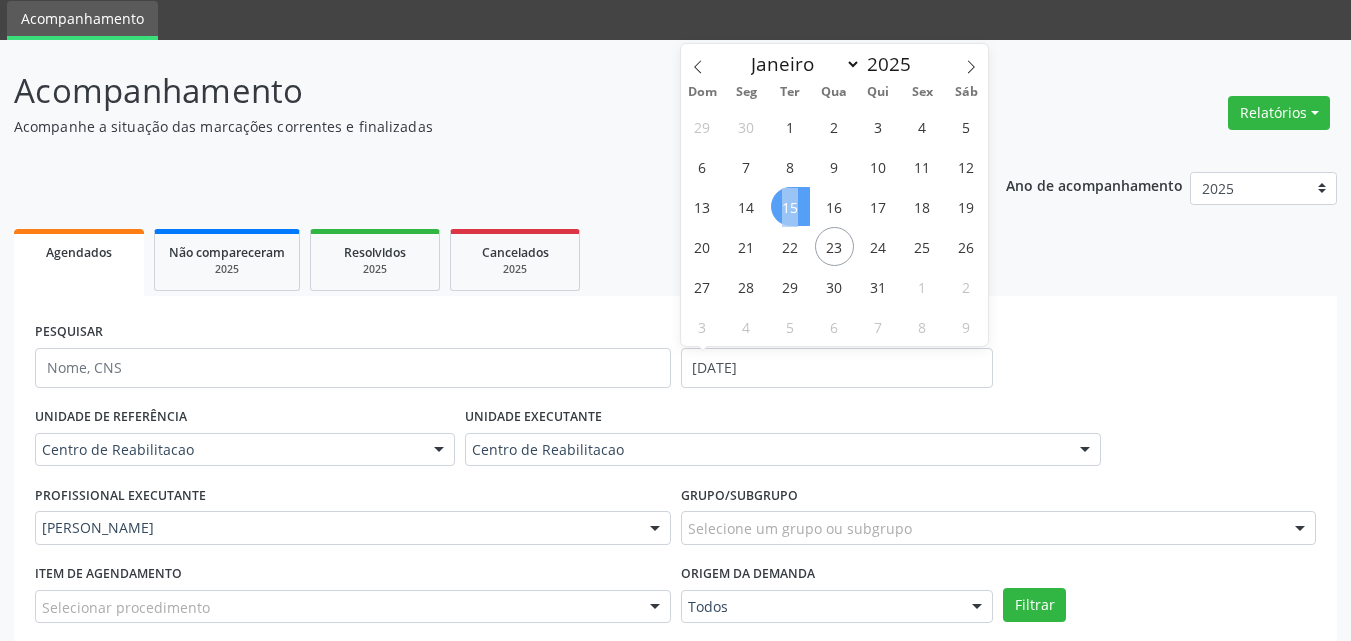 click on "15" at bounding box center (790, 206) 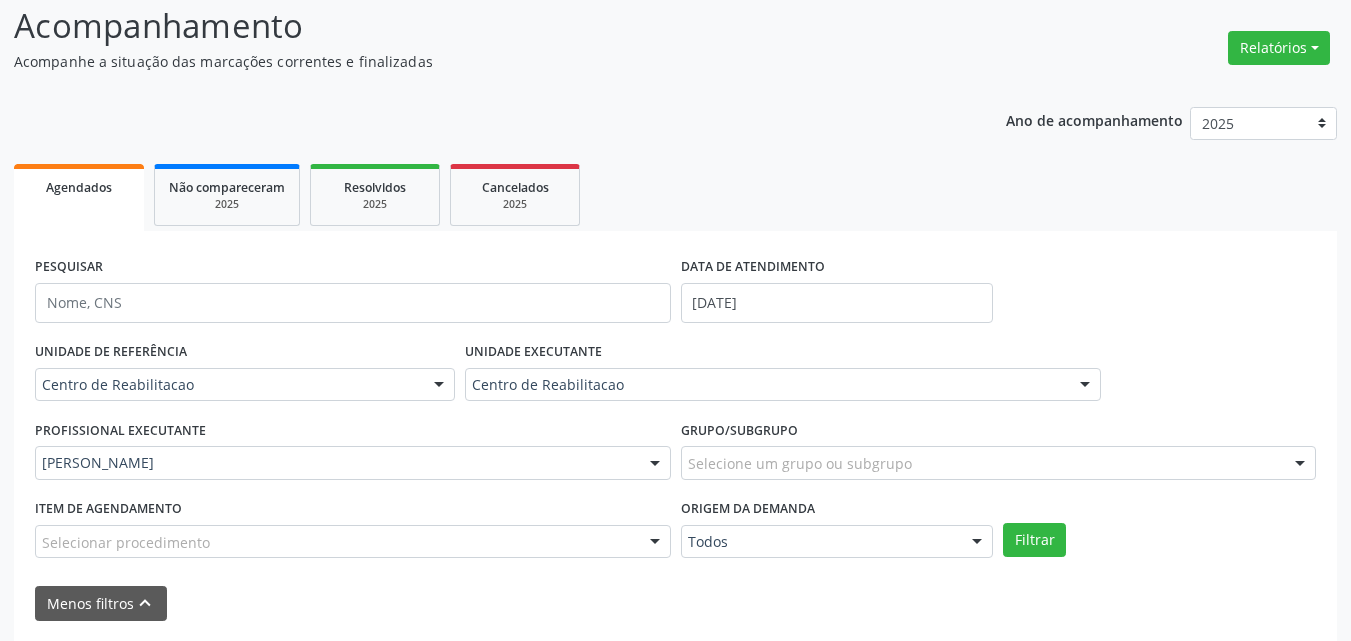 scroll, scrollTop: 170, scrollLeft: 0, axis: vertical 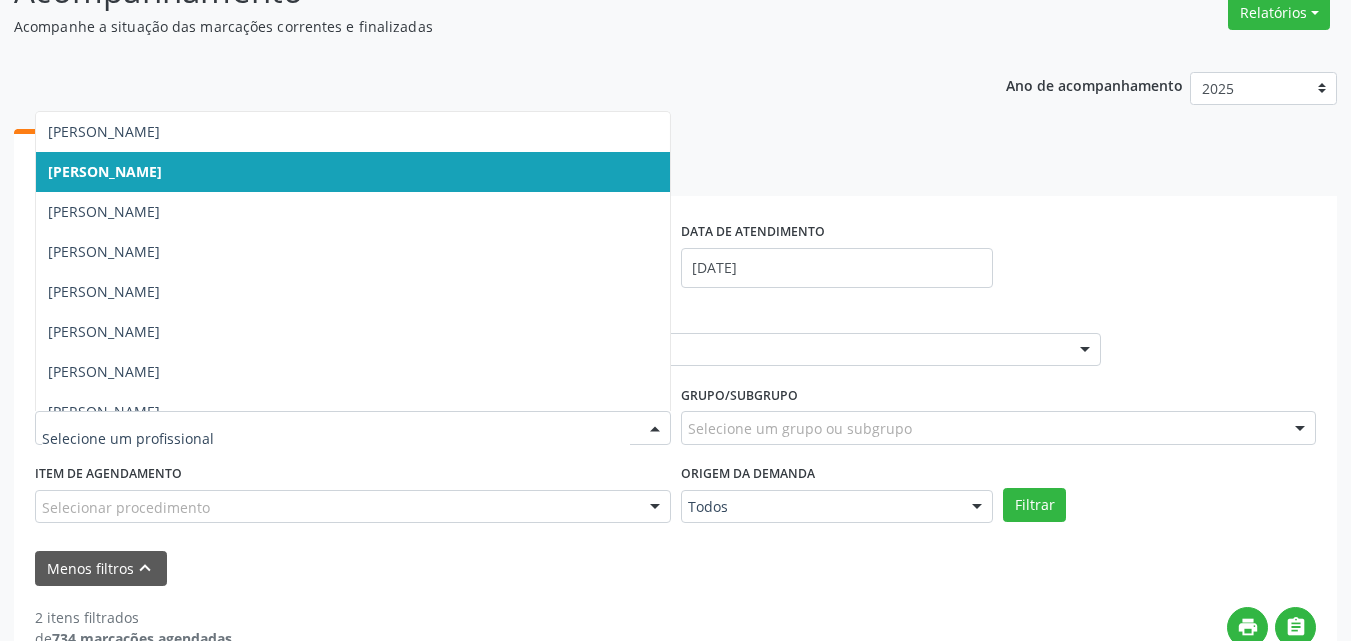 click at bounding box center (655, 429) 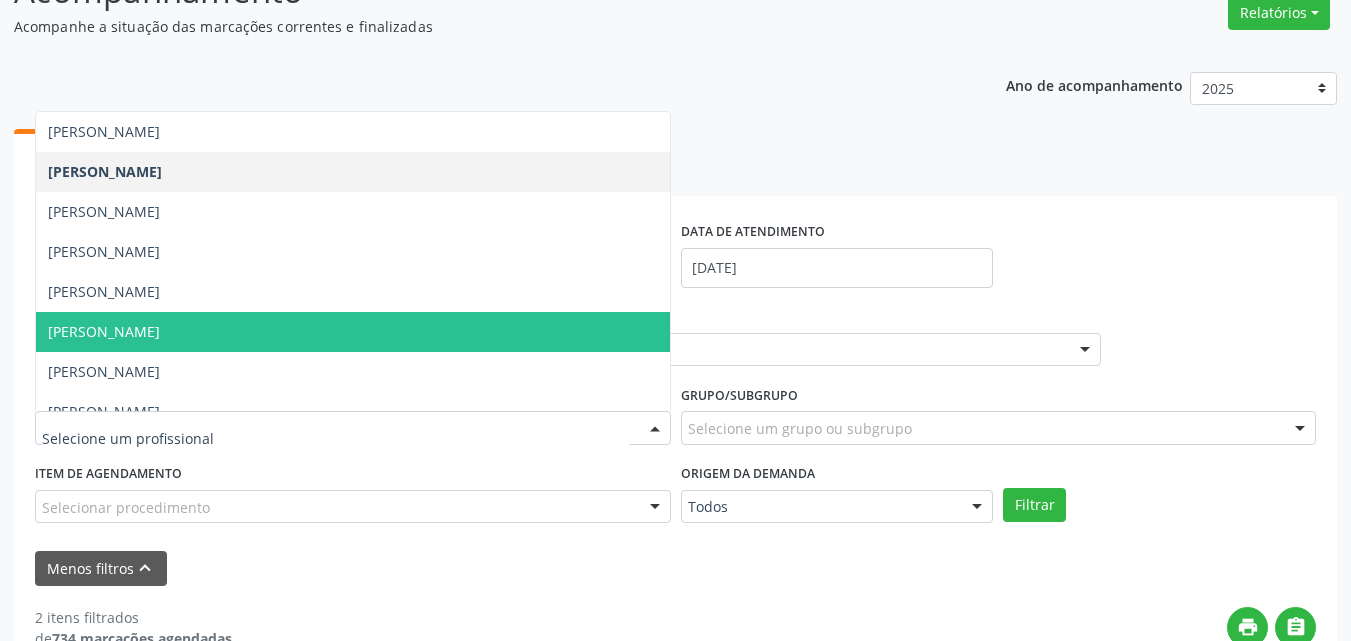 click on "[PERSON_NAME]" at bounding box center [353, 332] 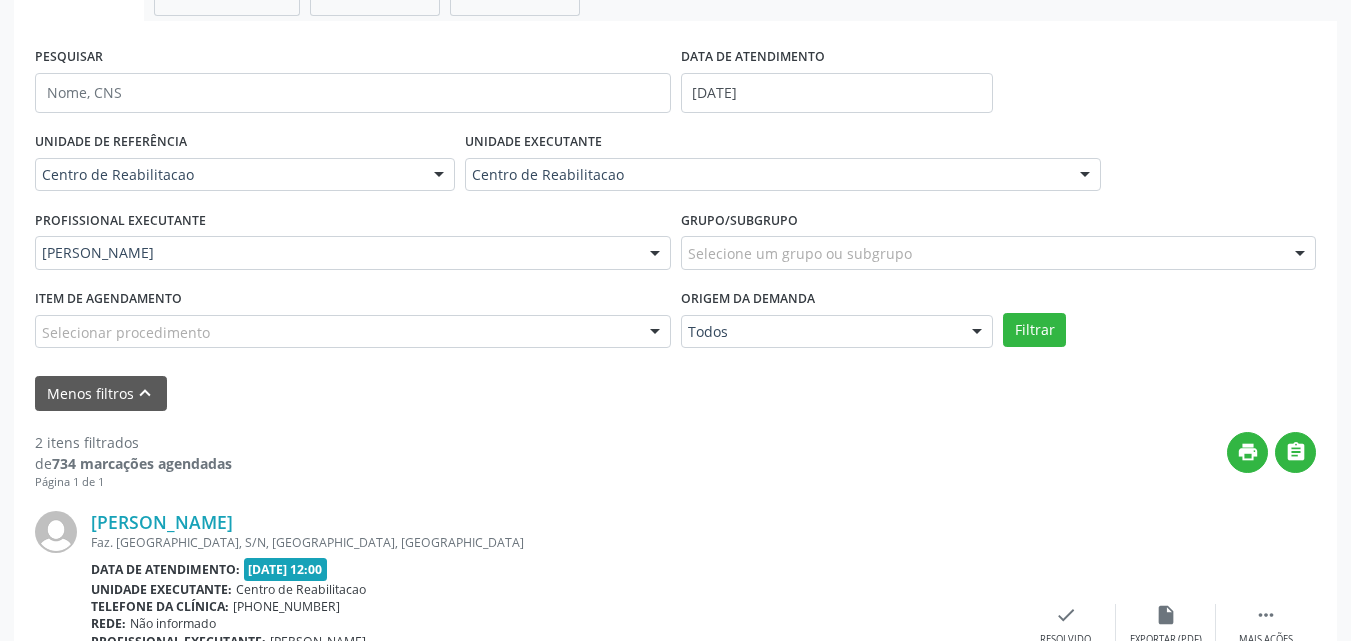 scroll, scrollTop: 370, scrollLeft: 0, axis: vertical 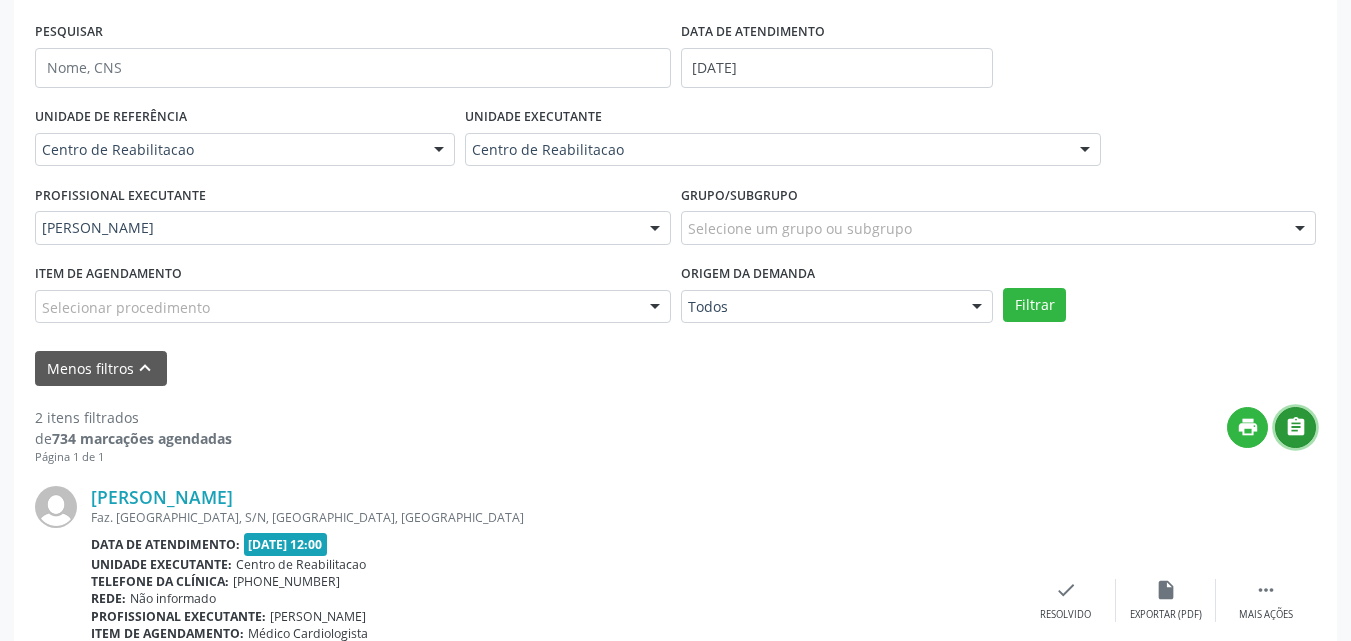 click on "" at bounding box center [1296, 427] 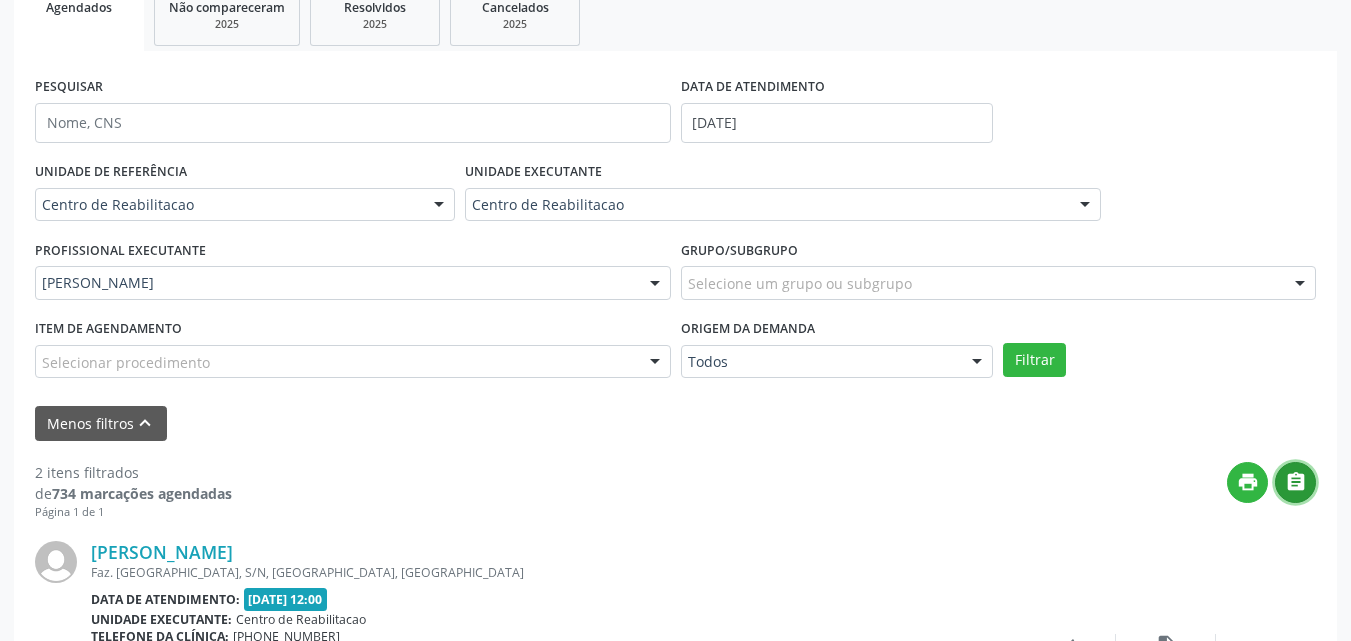 scroll, scrollTop: 270, scrollLeft: 0, axis: vertical 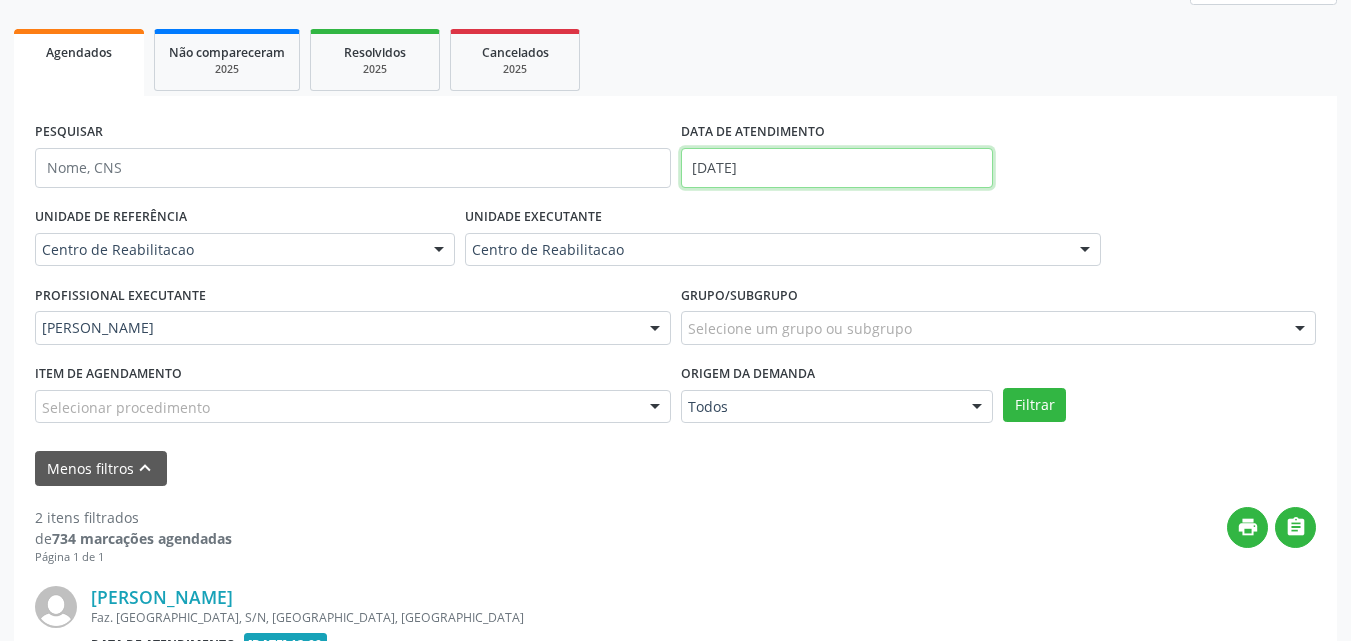 click on "[DATE]" at bounding box center (837, 168) 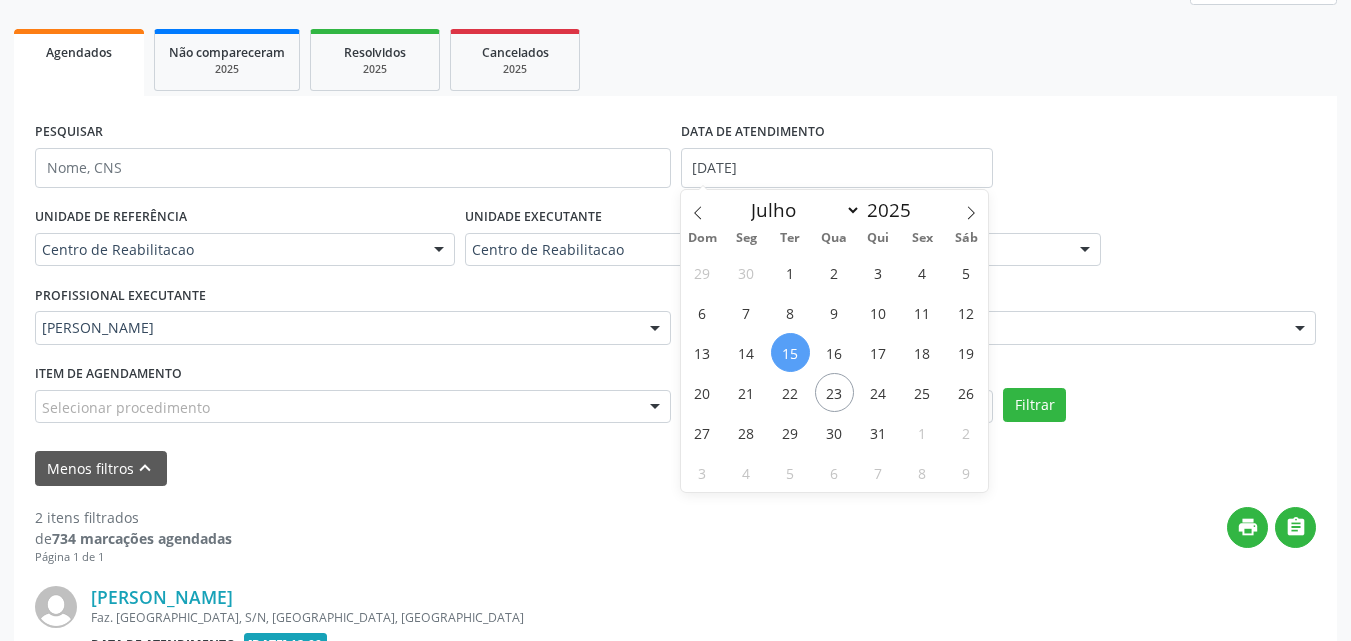 click on "15" at bounding box center [790, 352] 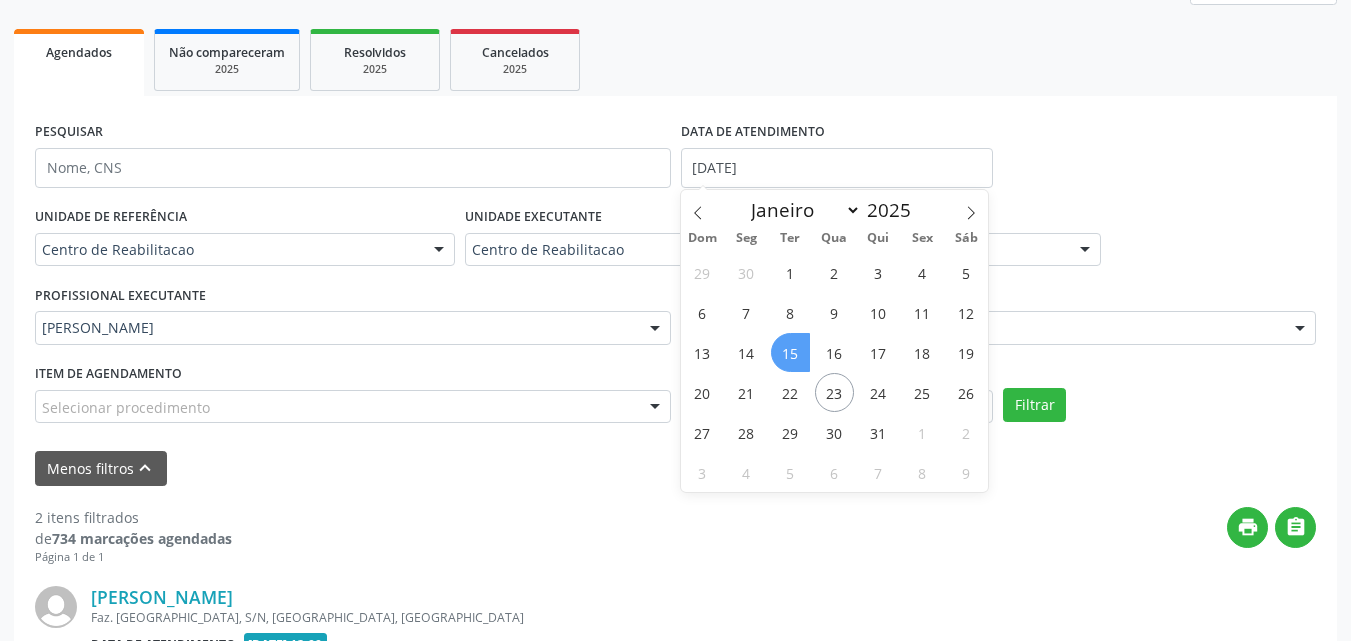 click on "15" at bounding box center [790, 352] 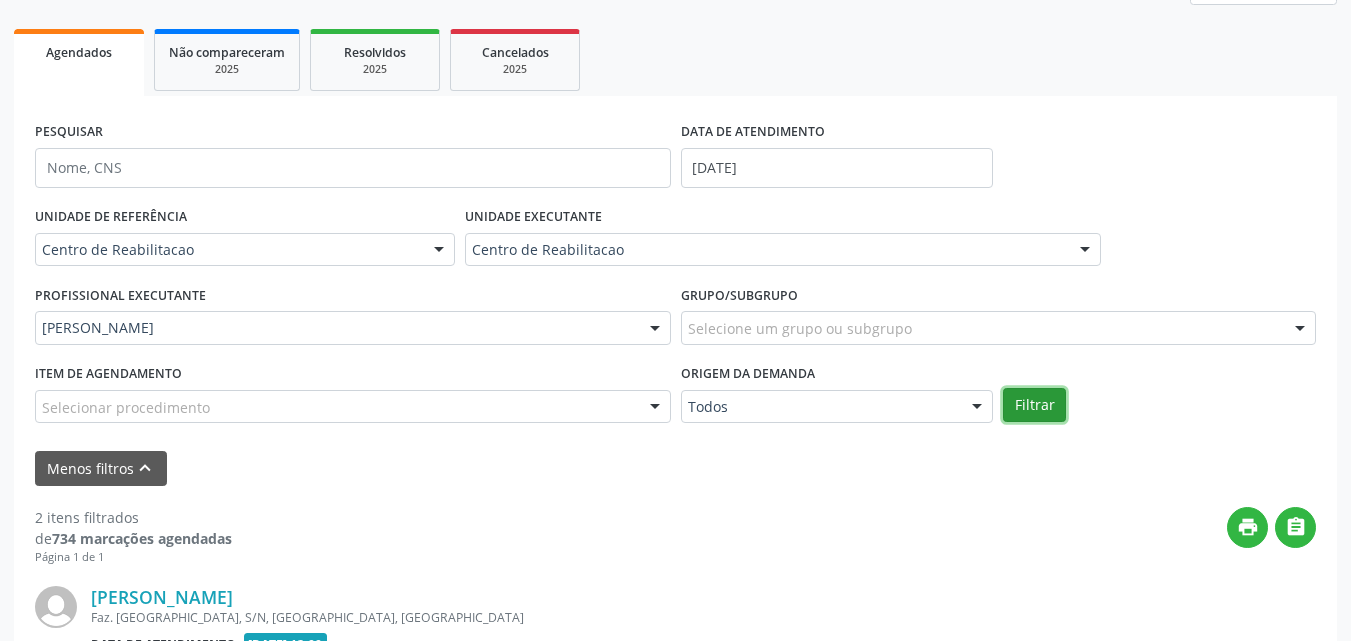 click on "Filtrar" at bounding box center (1034, 405) 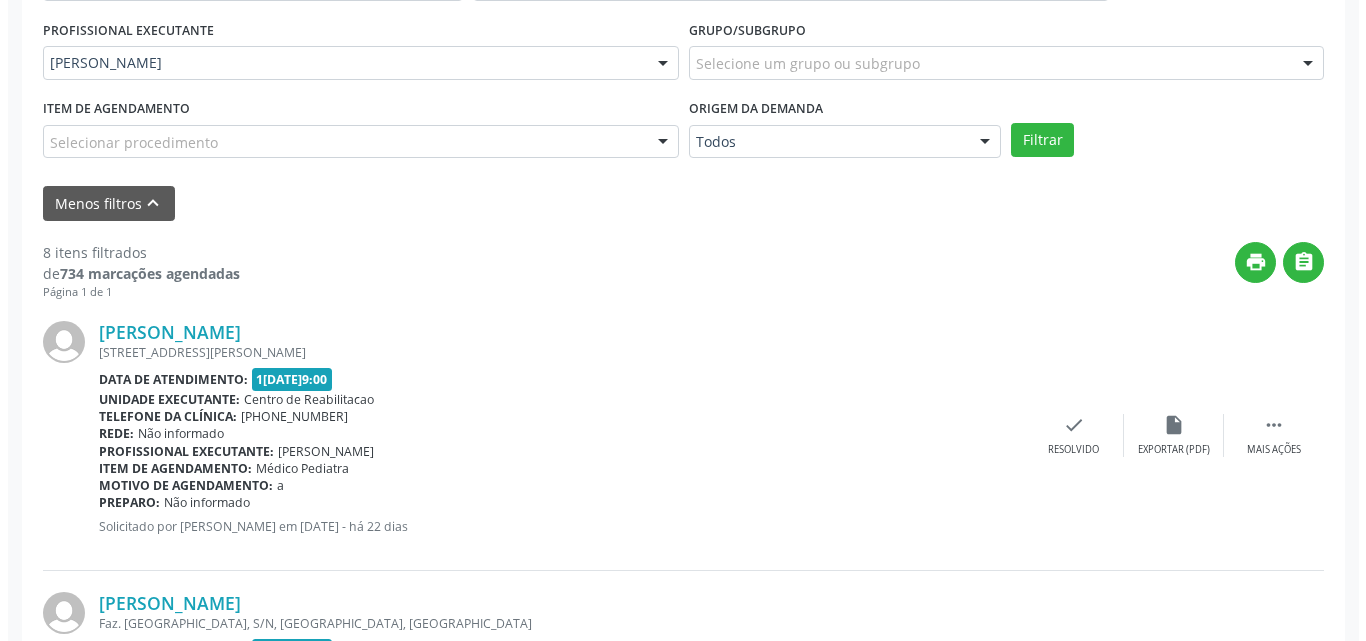 scroll, scrollTop: 570, scrollLeft: 0, axis: vertical 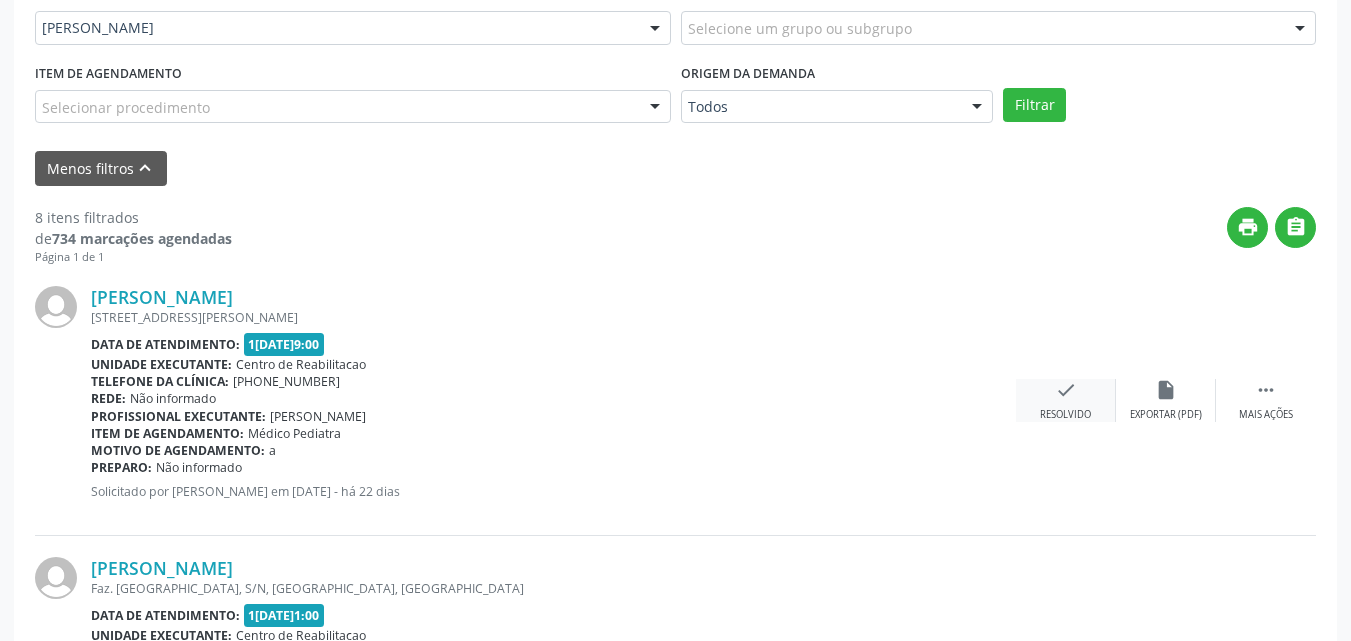 click on "check" at bounding box center (1066, 390) 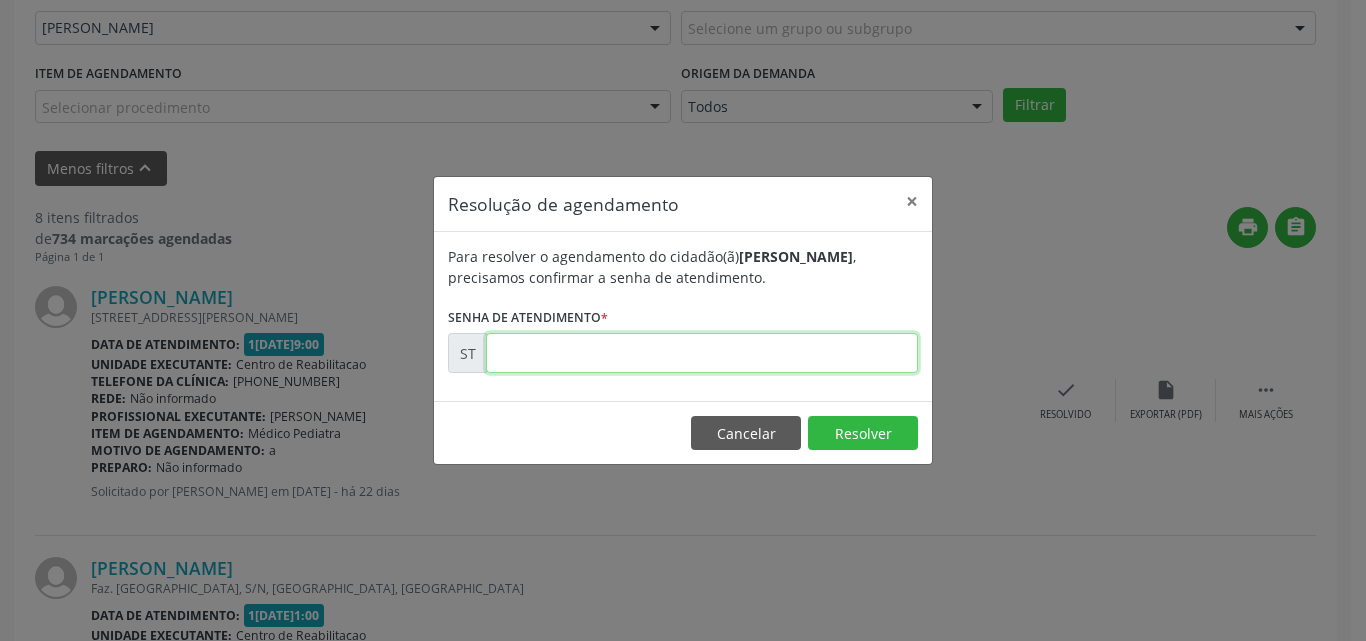 click at bounding box center (702, 353) 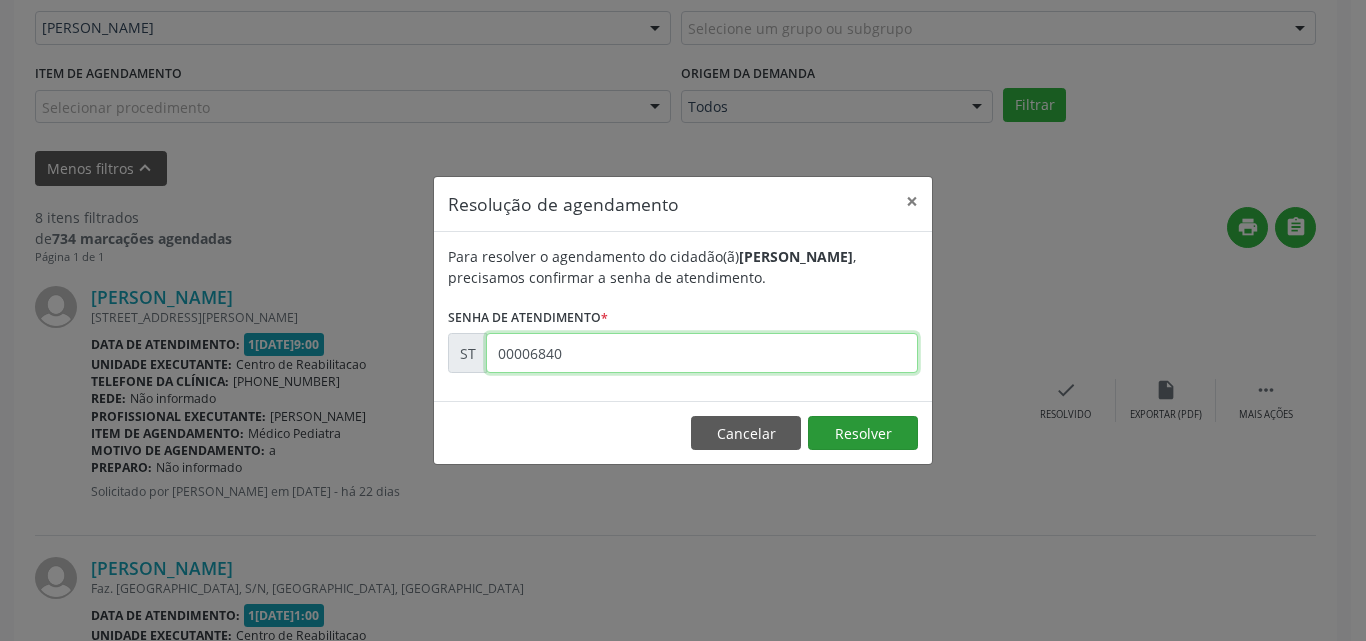 type on "00006840" 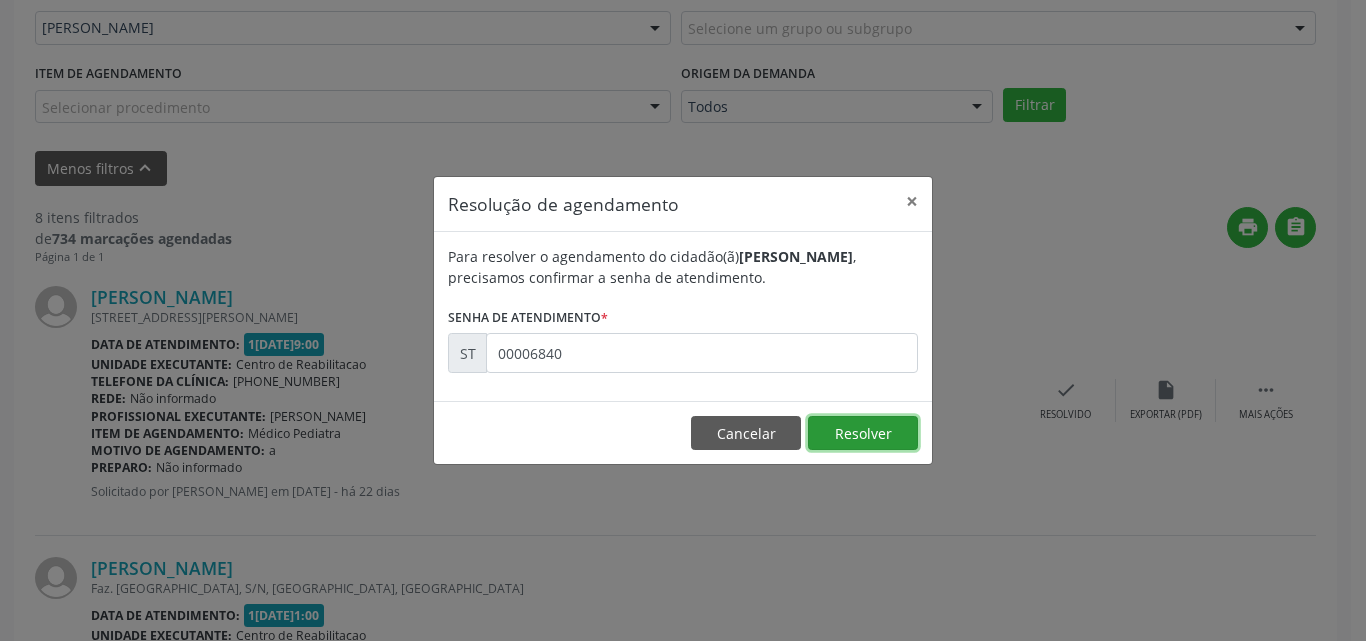 click on "Resolver" at bounding box center [863, 433] 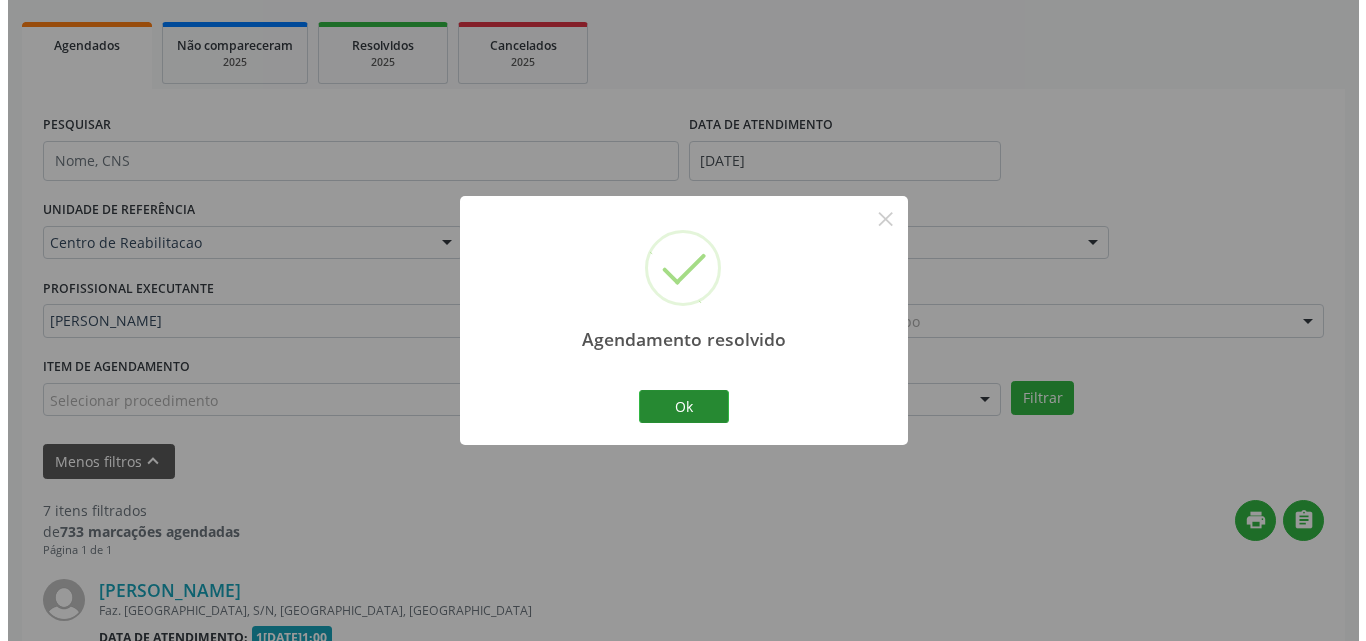 scroll, scrollTop: 570, scrollLeft: 0, axis: vertical 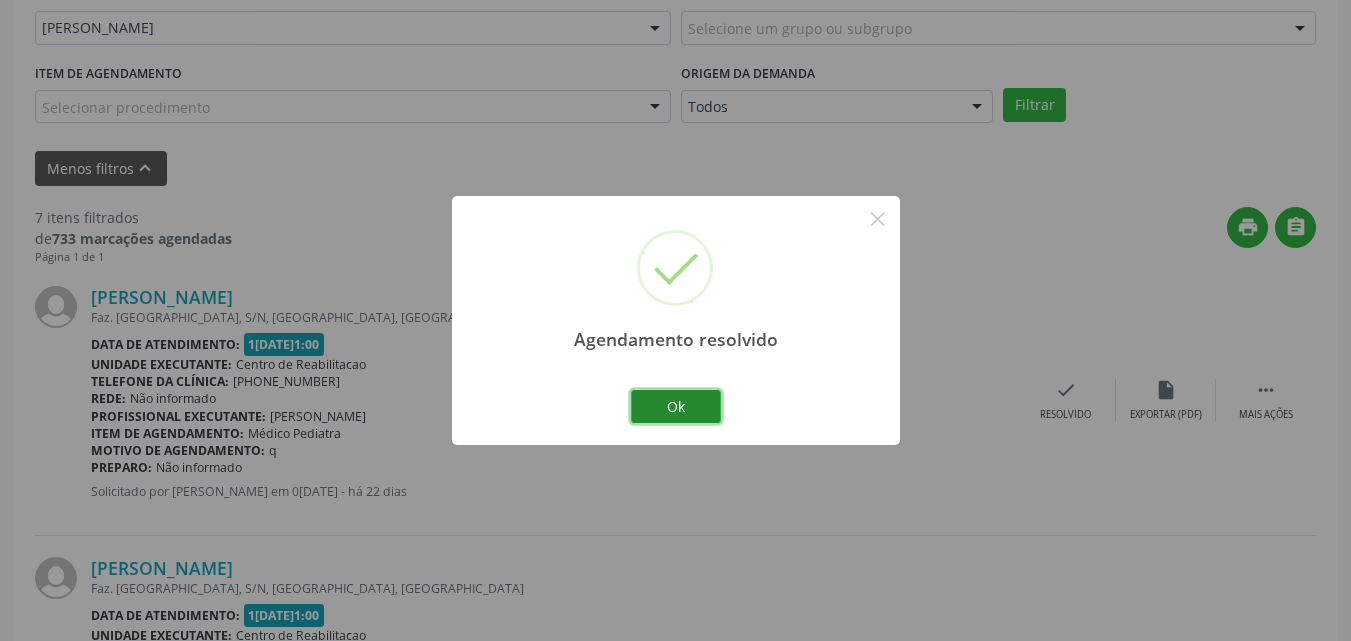 click on "Ok" at bounding box center (676, 407) 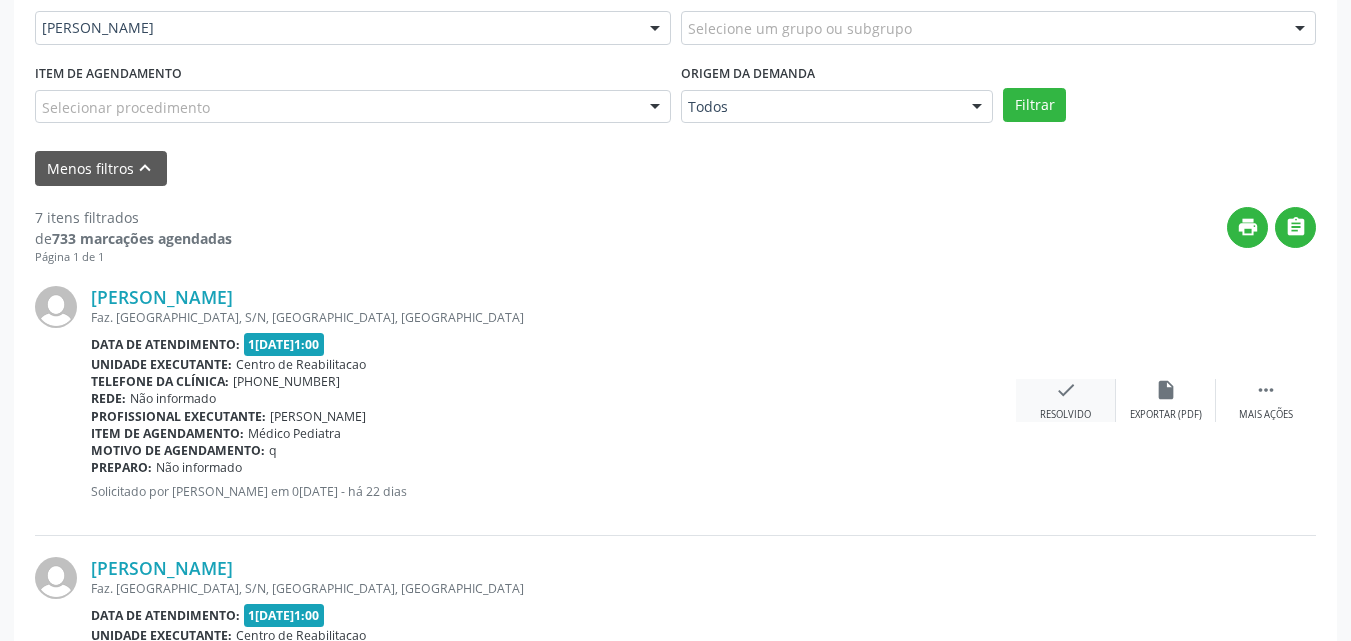 click on "check" at bounding box center (1066, 390) 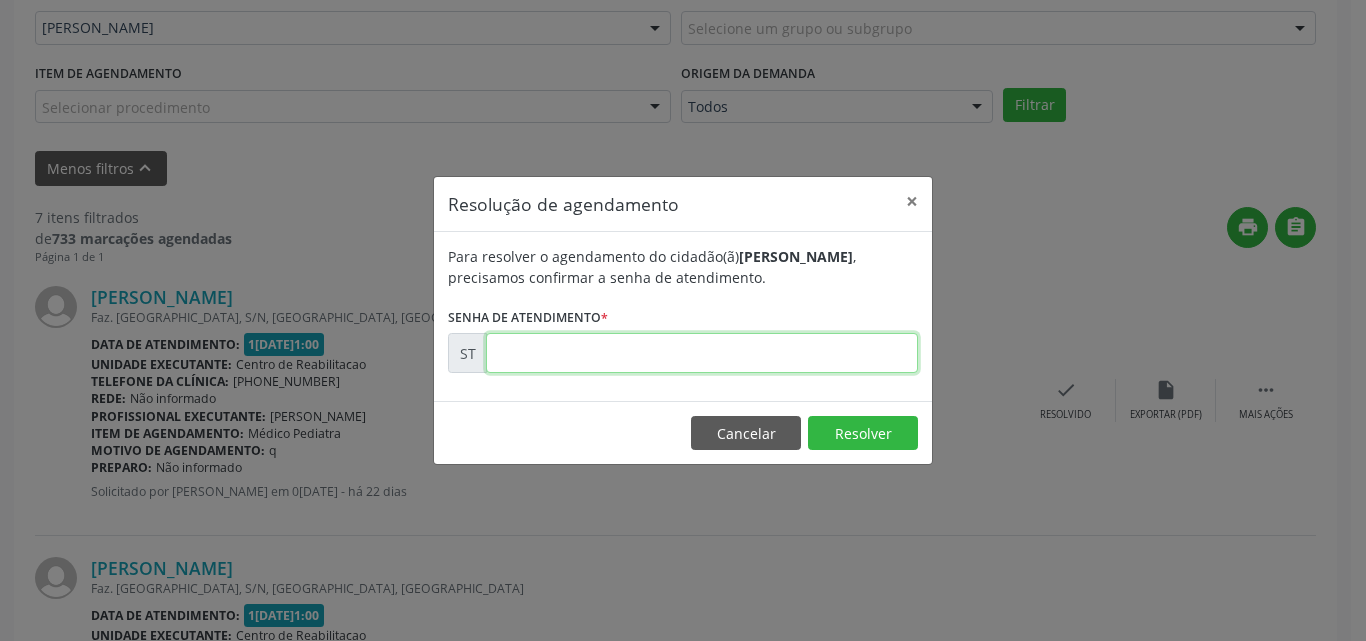 click at bounding box center (702, 353) 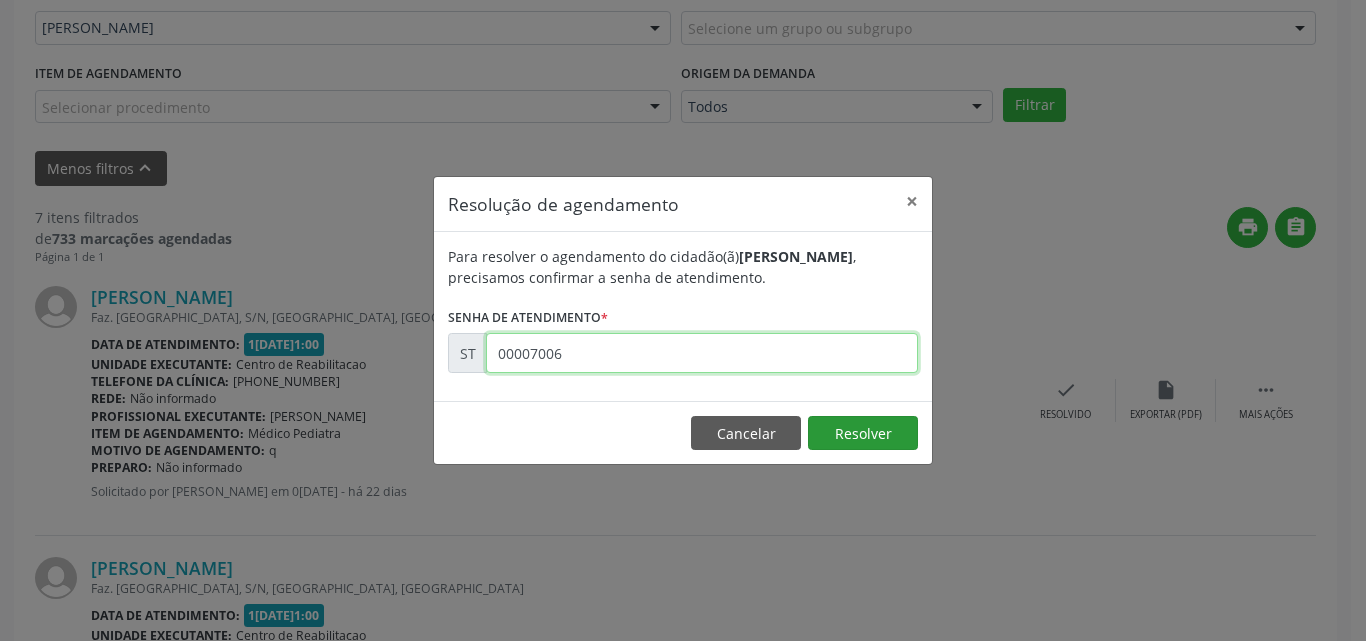 type on "00007006" 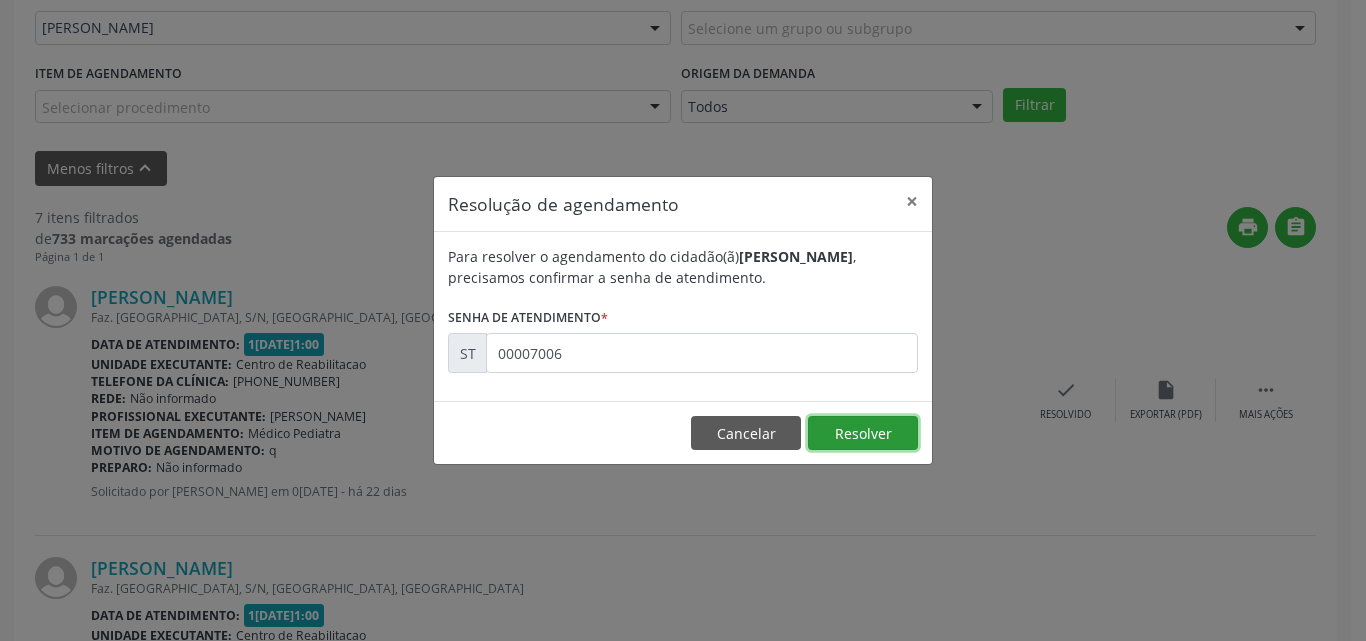 click on "Resolver" at bounding box center [863, 433] 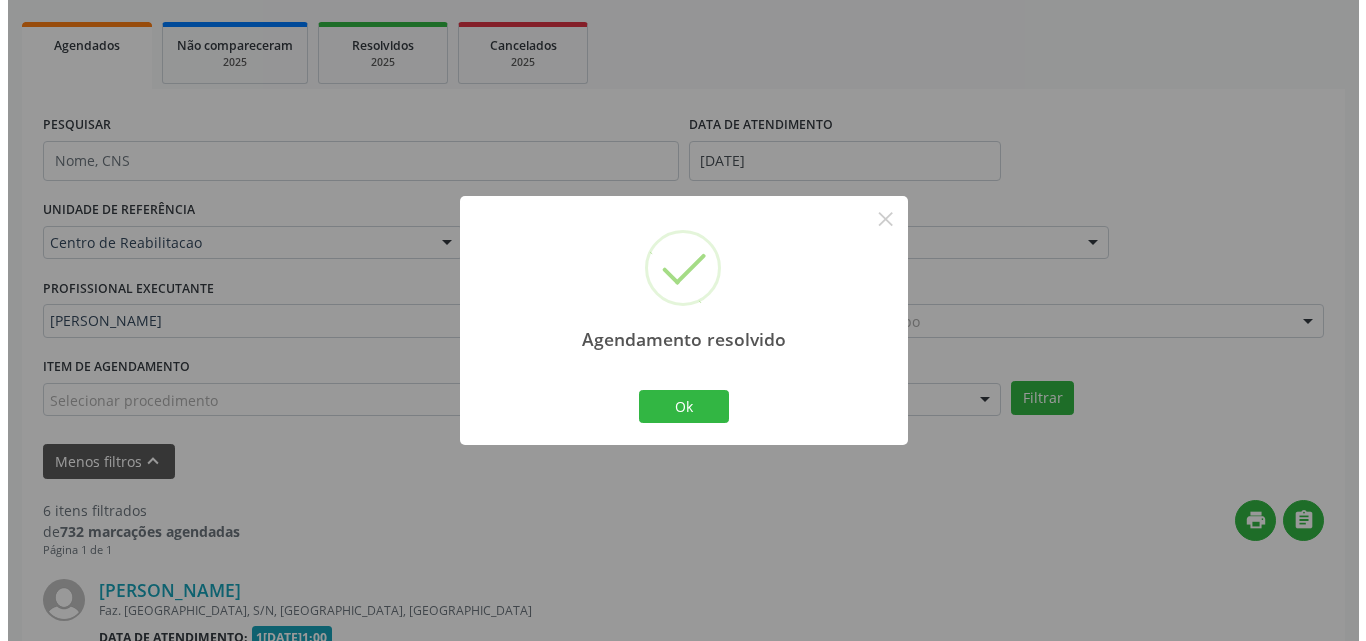 scroll, scrollTop: 570, scrollLeft: 0, axis: vertical 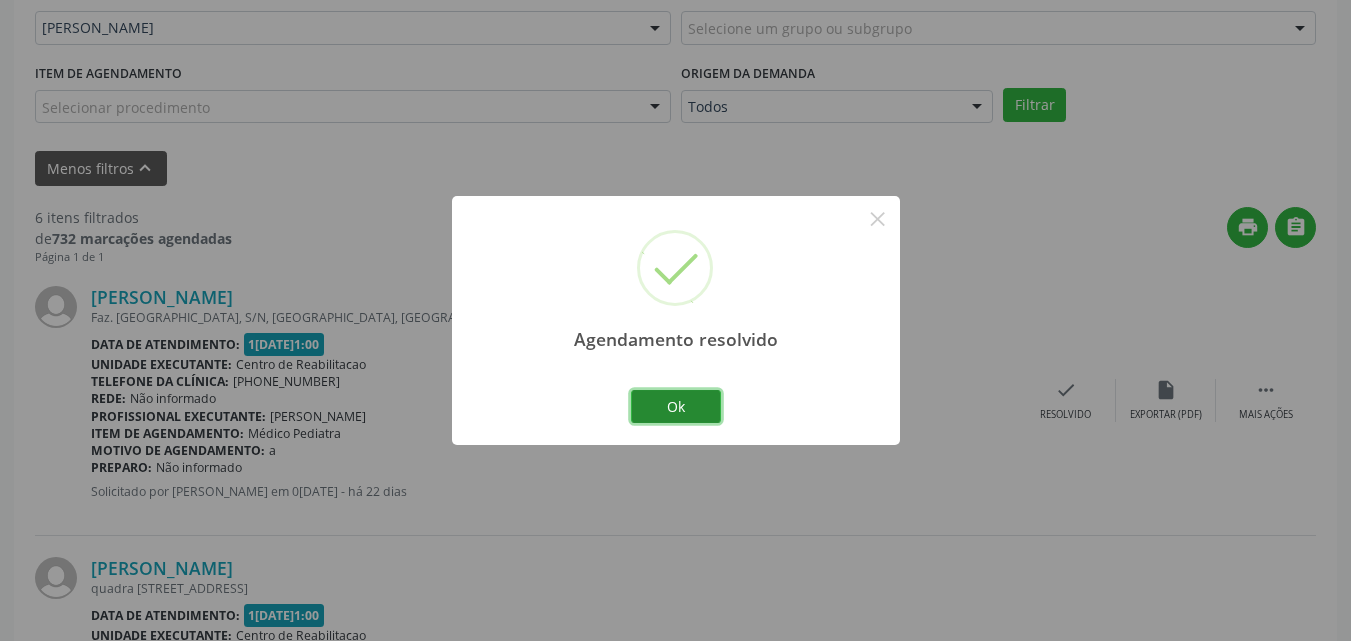 click on "Ok" at bounding box center (676, 407) 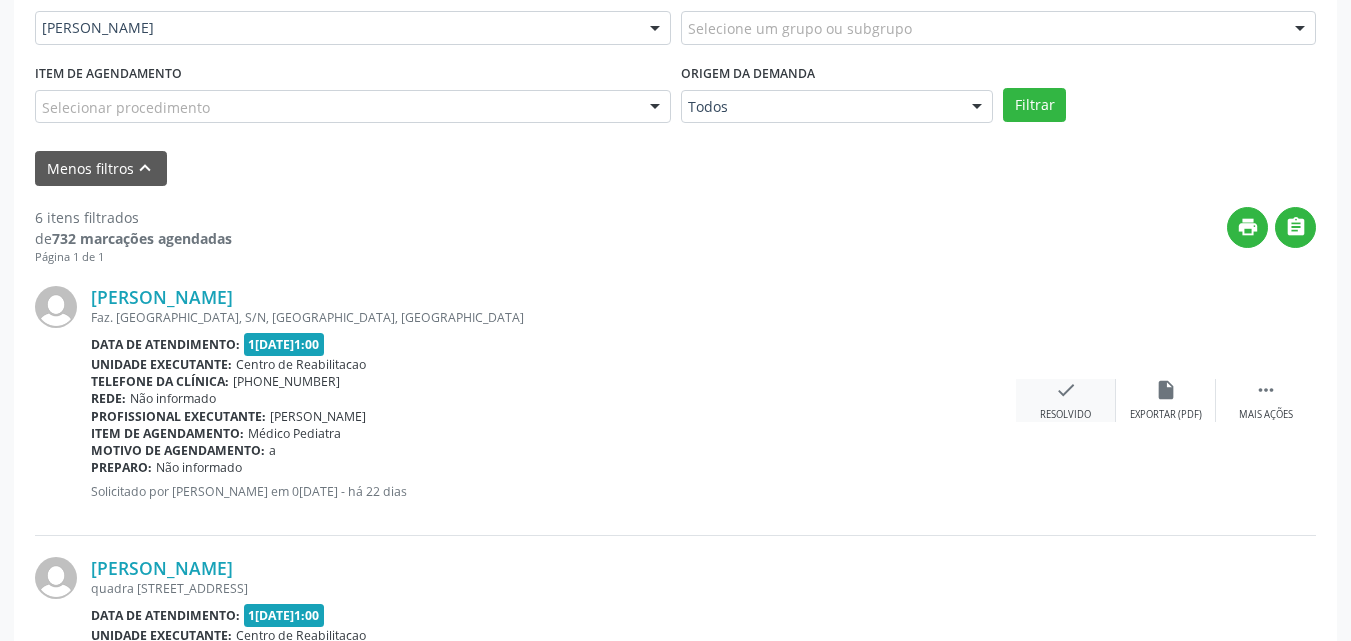 click on "check" at bounding box center [1066, 390] 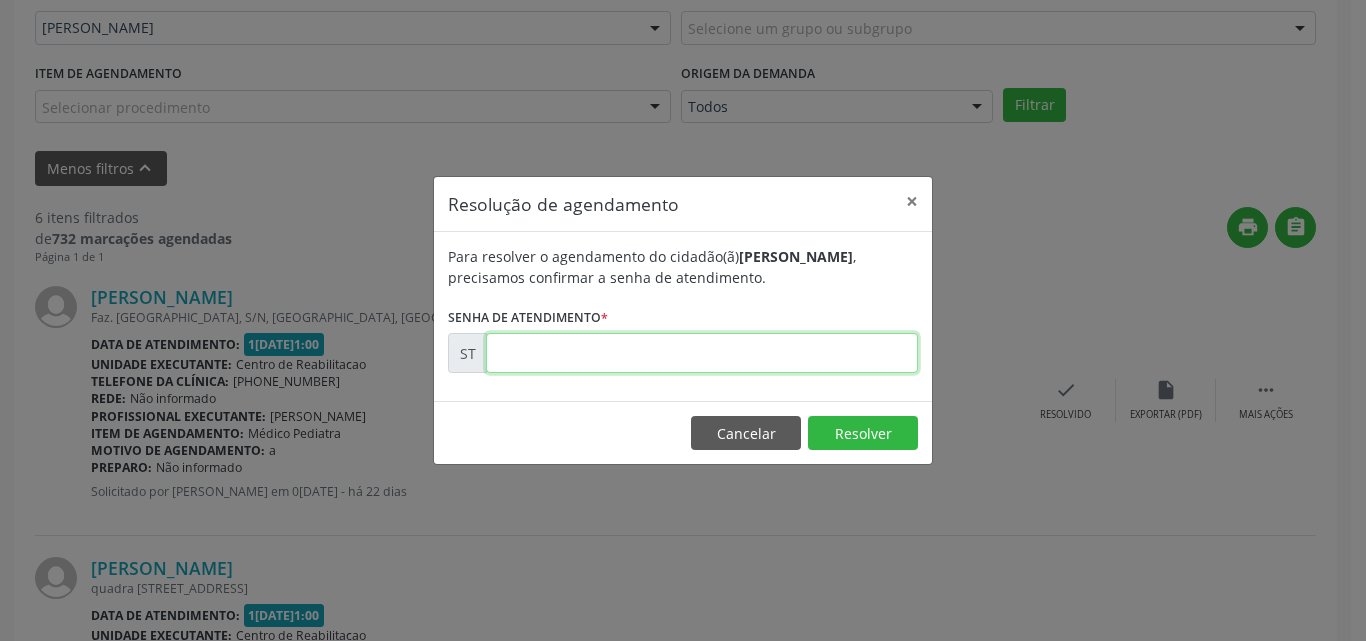 click at bounding box center (702, 353) 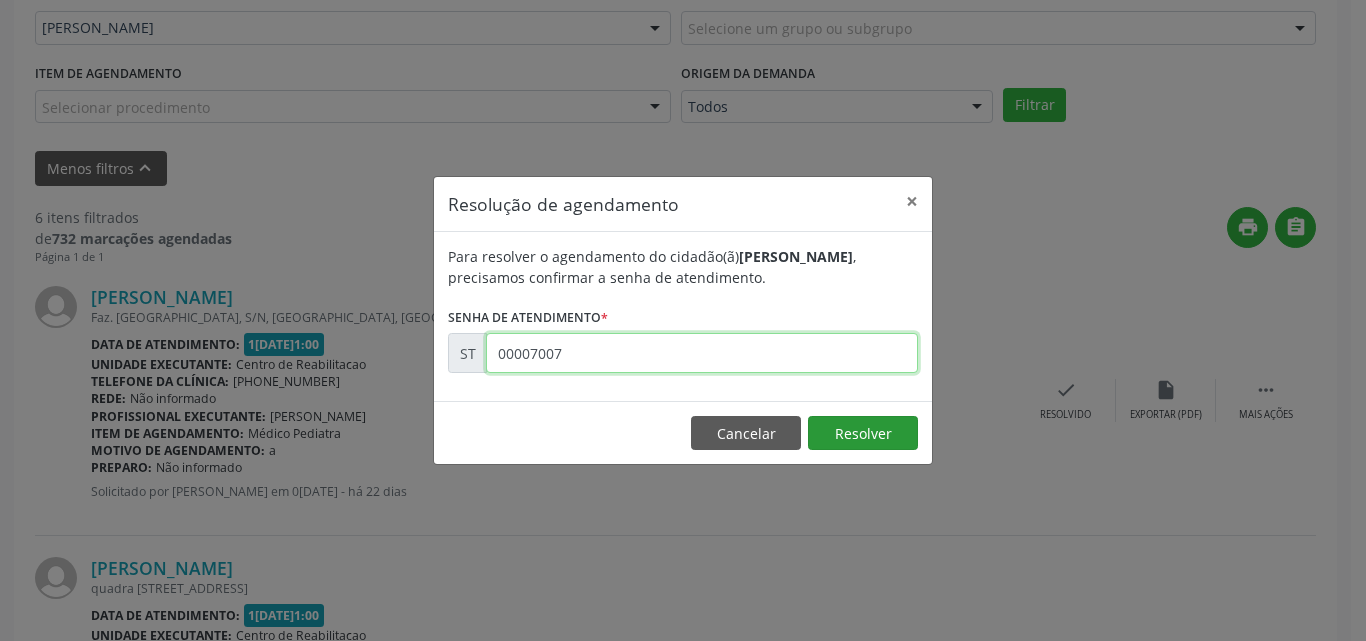 type on "00007007" 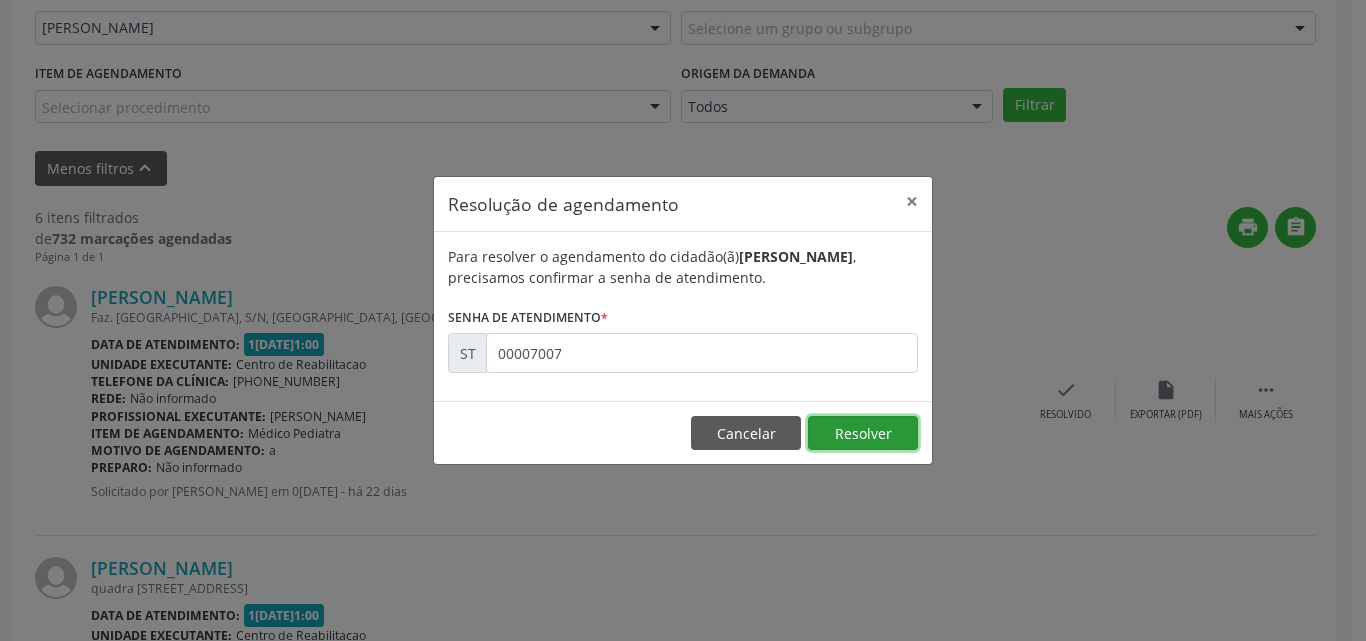 click on "Resolver" at bounding box center (863, 433) 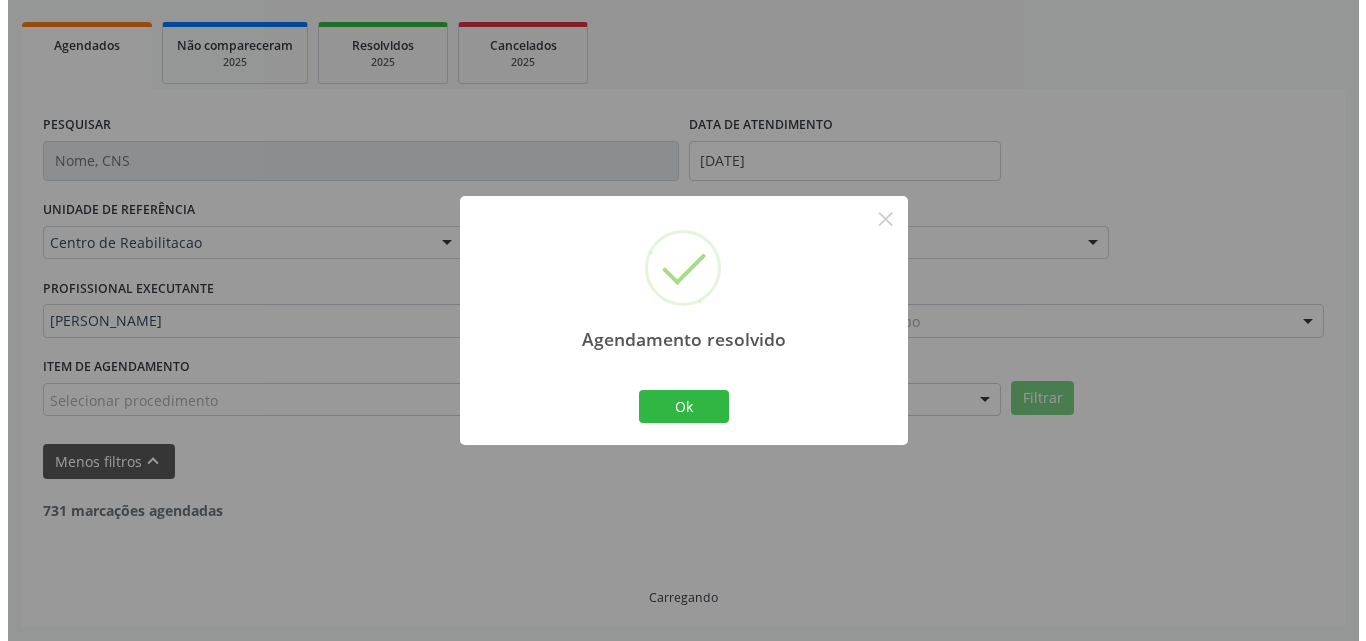 scroll, scrollTop: 570, scrollLeft: 0, axis: vertical 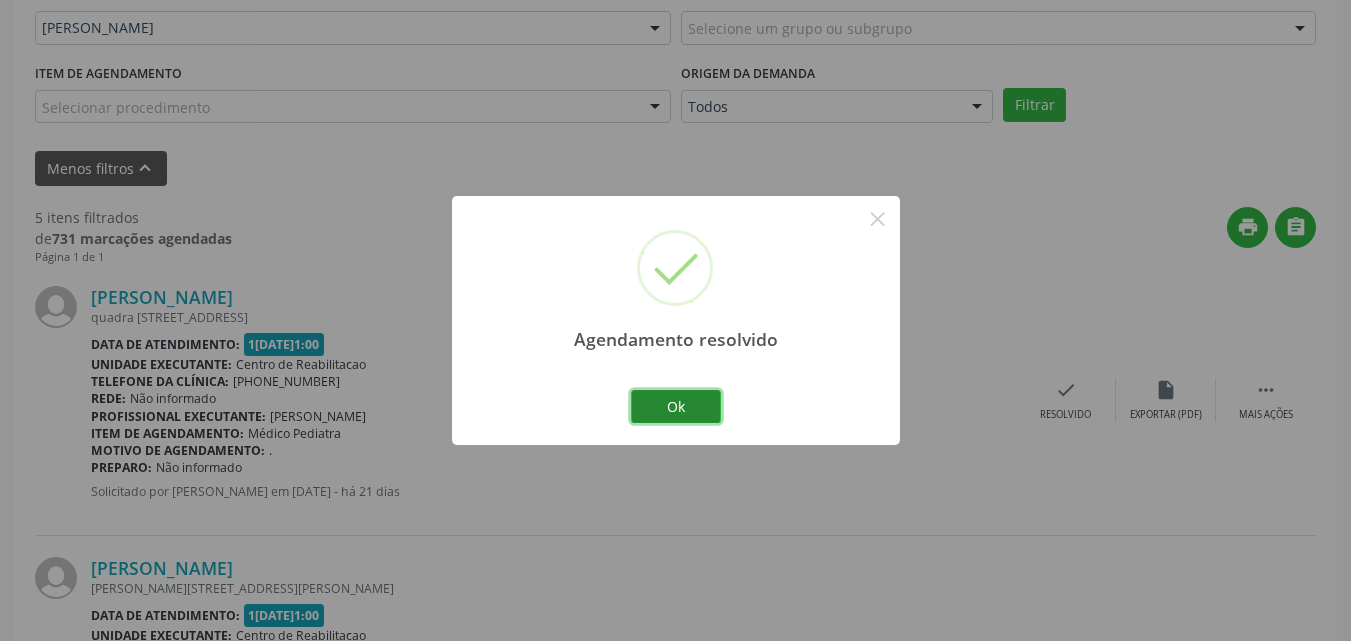 click on "Ok" at bounding box center [676, 407] 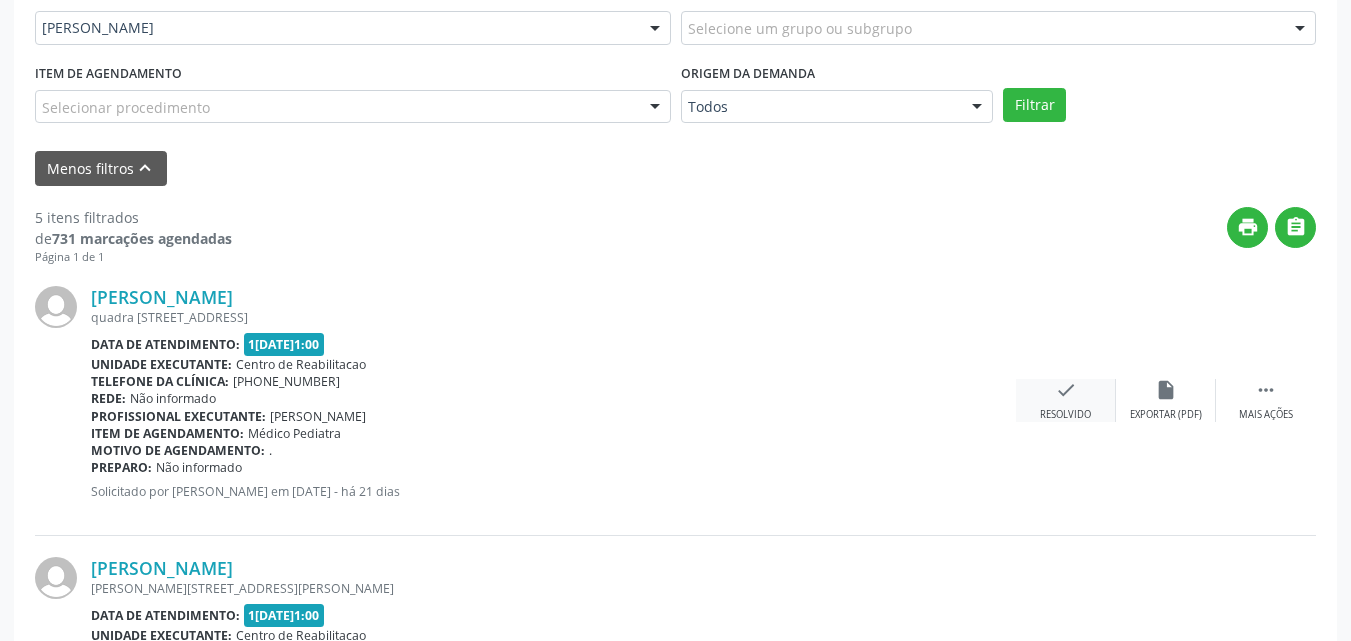 click on "check" at bounding box center (1066, 390) 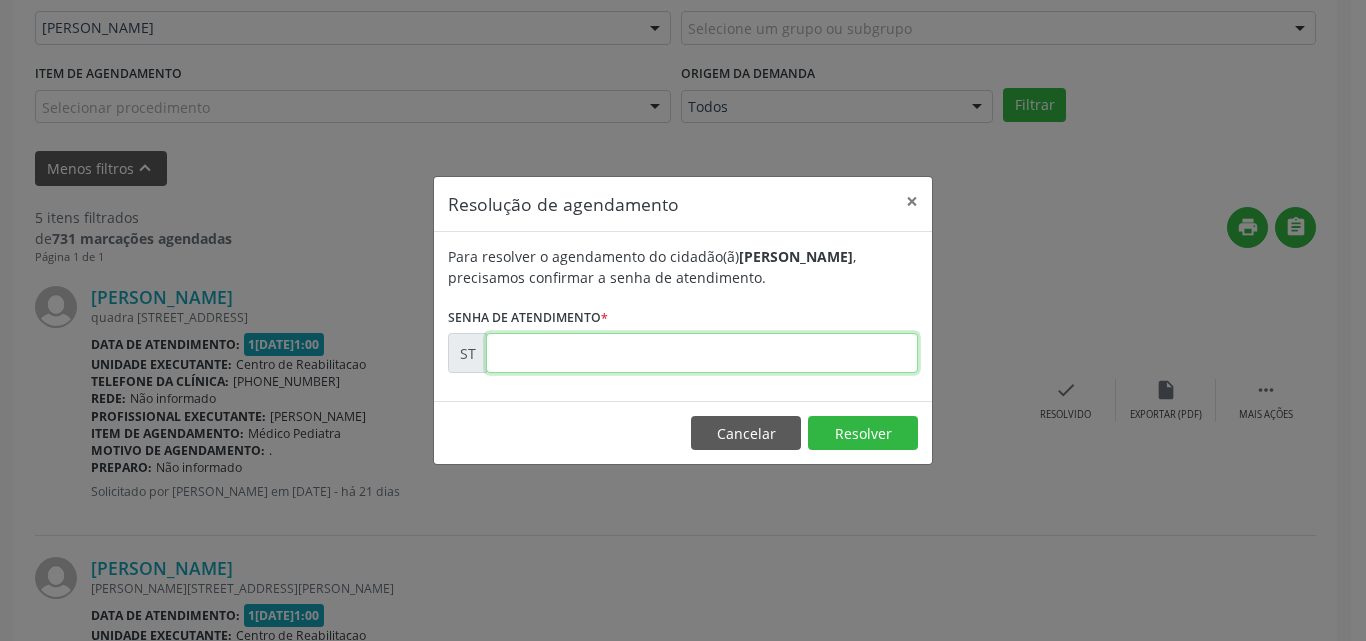 click at bounding box center [702, 353] 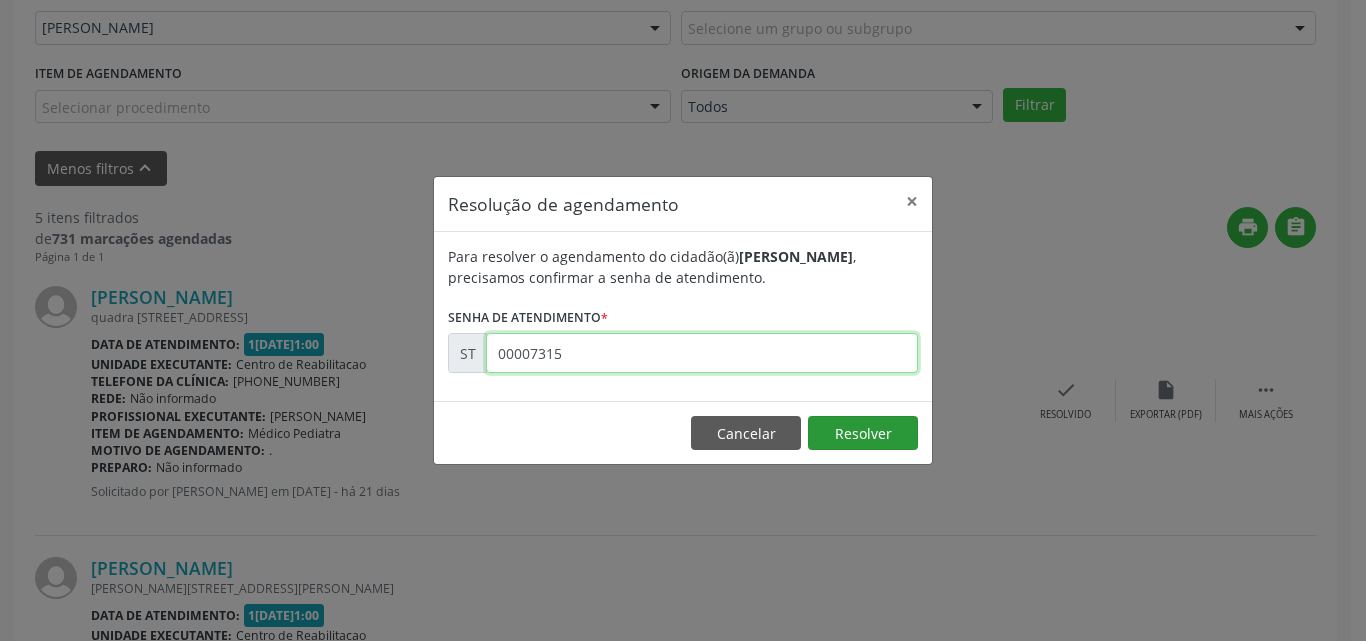 type on "00007315" 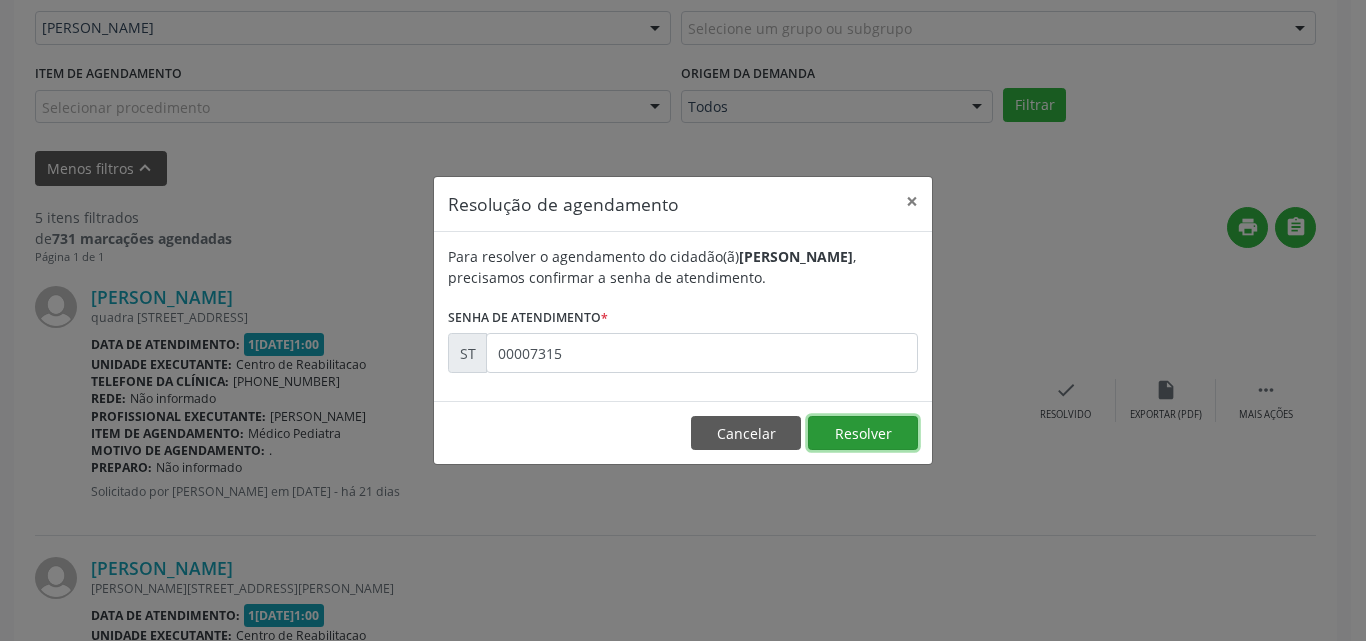 click on "Resolver" at bounding box center [863, 433] 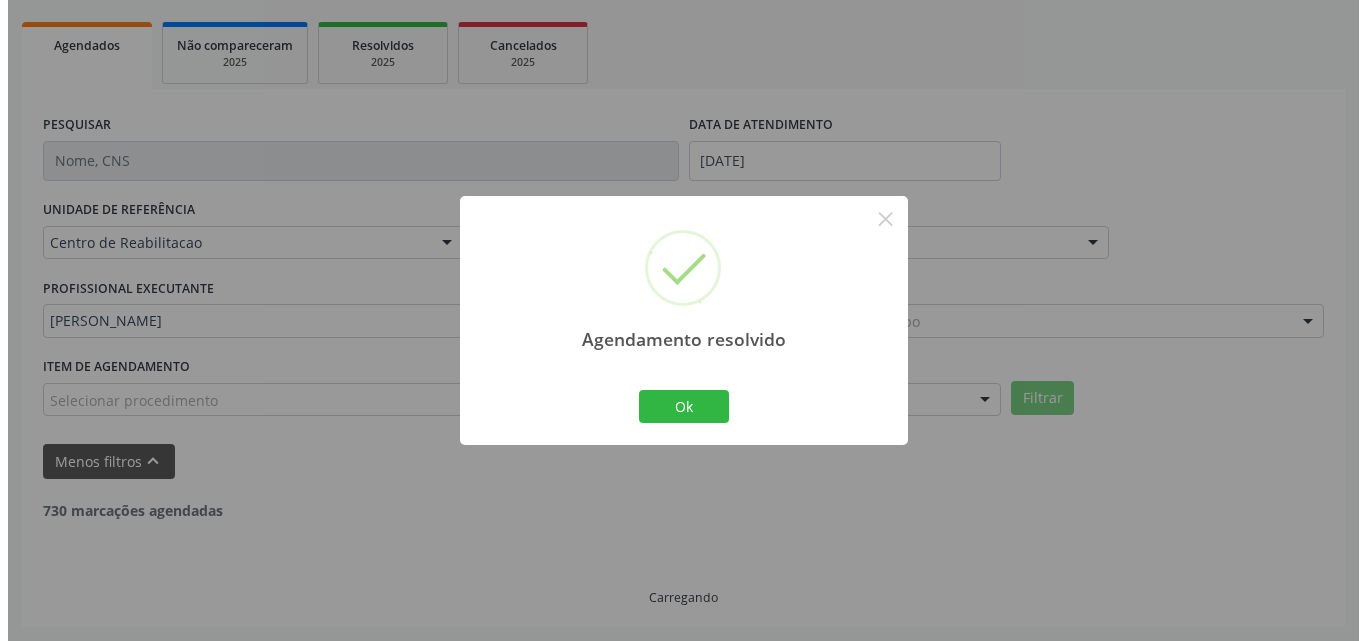 scroll, scrollTop: 570, scrollLeft: 0, axis: vertical 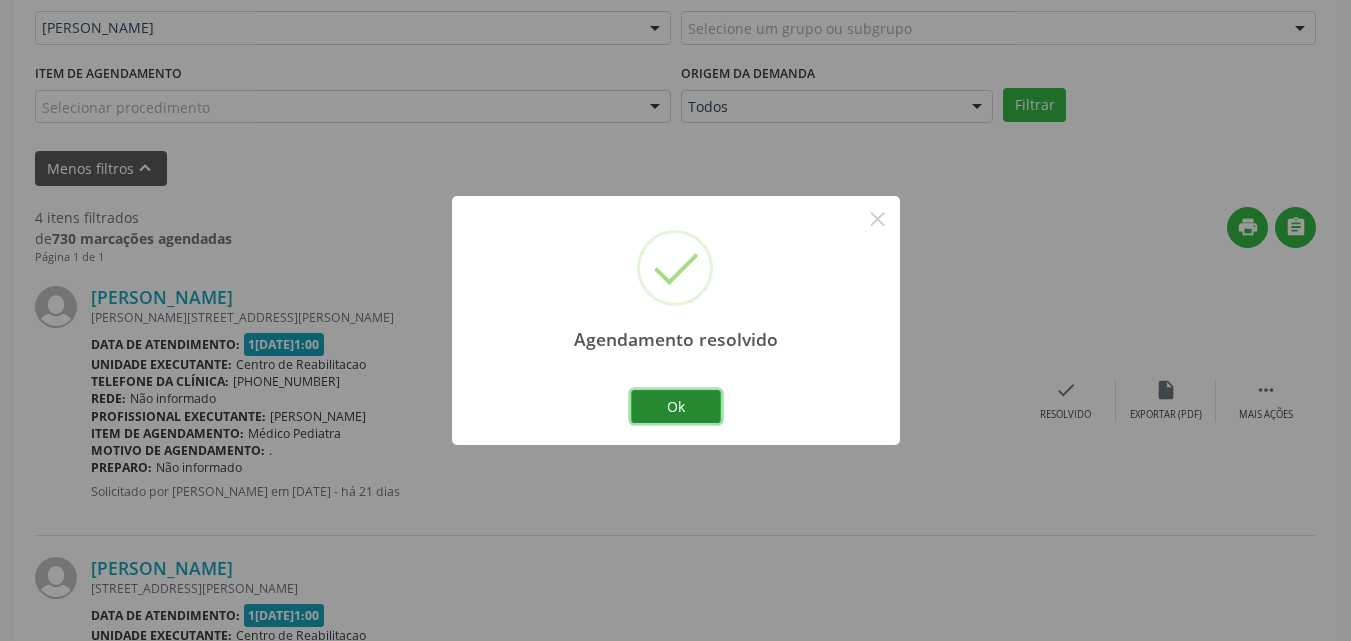 click on "Ok" at bounding box center (676, 407) 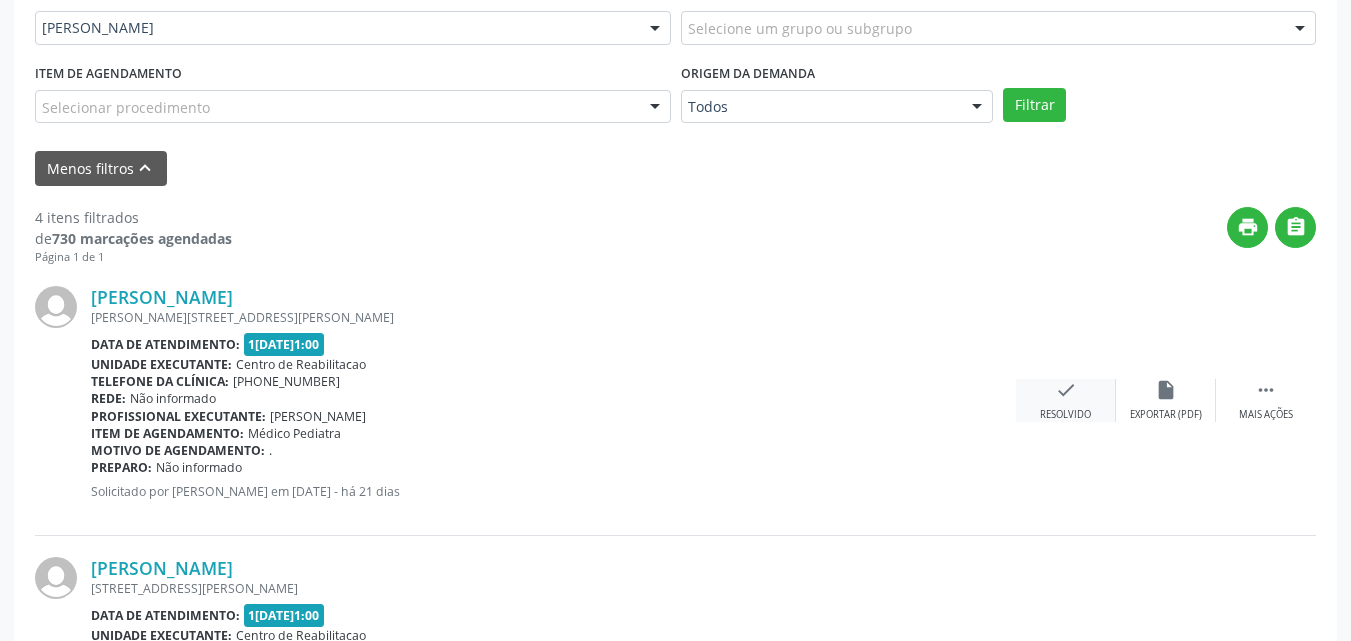 click on "check" at bounding box center [1066, 390] 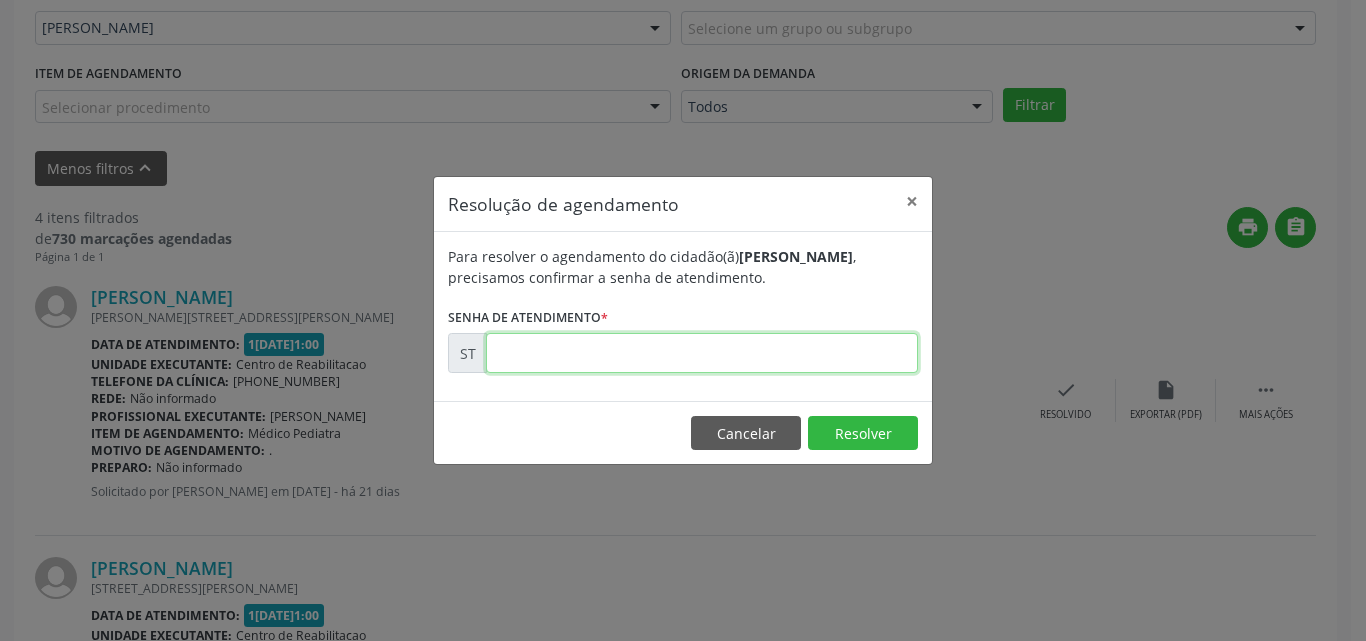 click at bounding box center [702, 353] 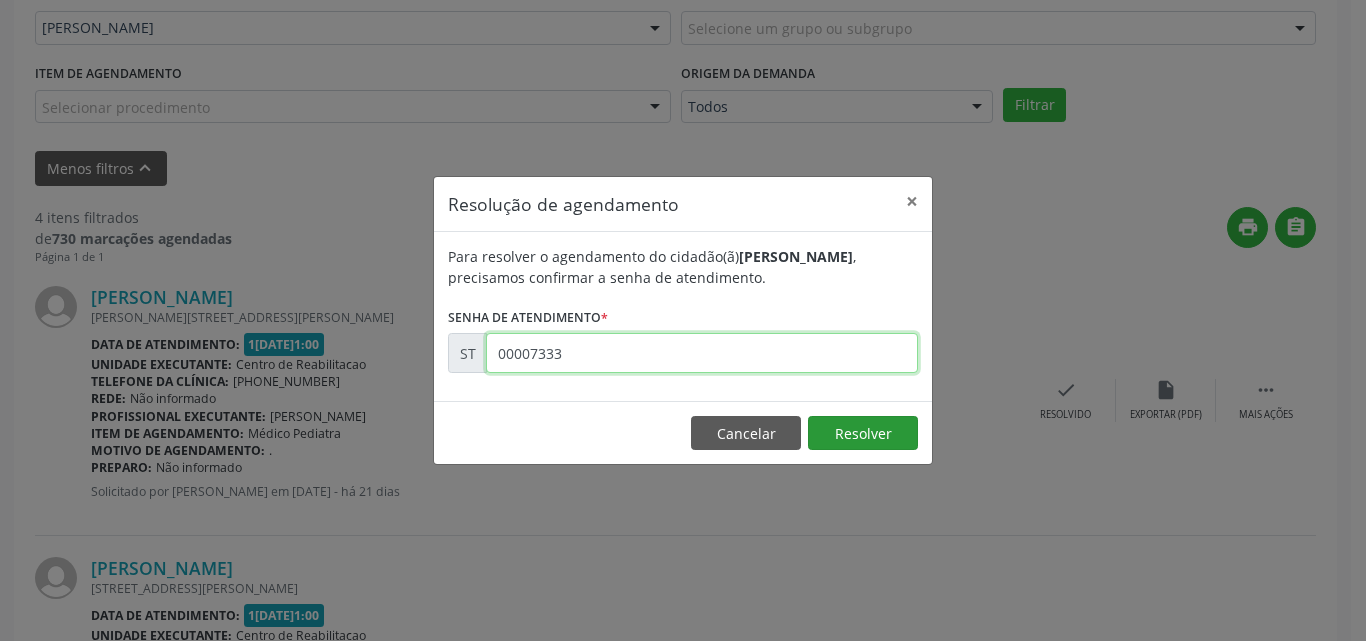 type on "00007333" 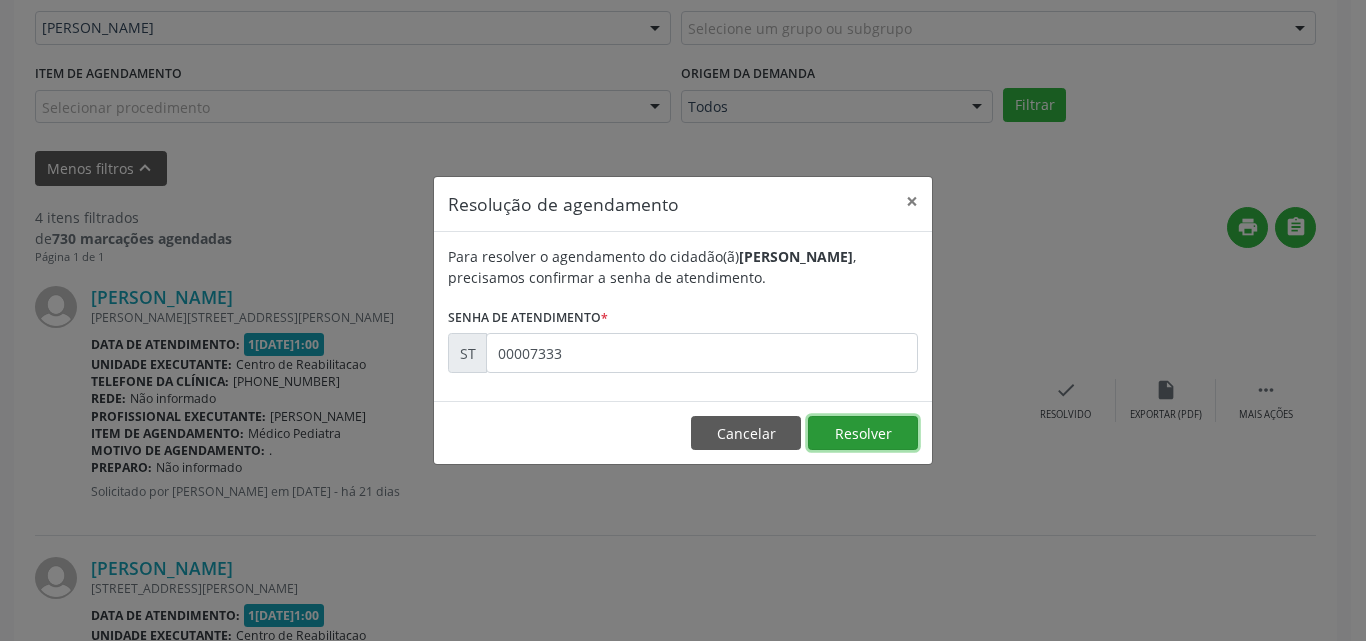 click on "Resolver" at bounding box center [863, 433] 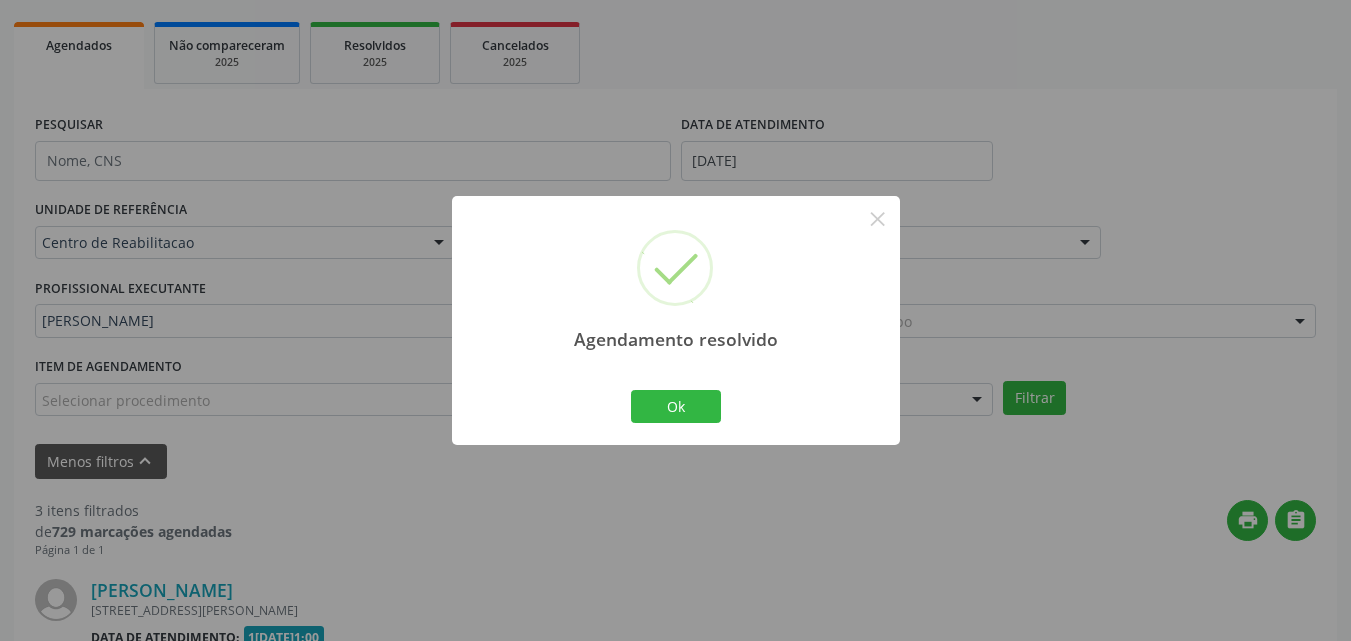 scroll, scrollTop: 570, scrollLeft: 0, axis: vertical 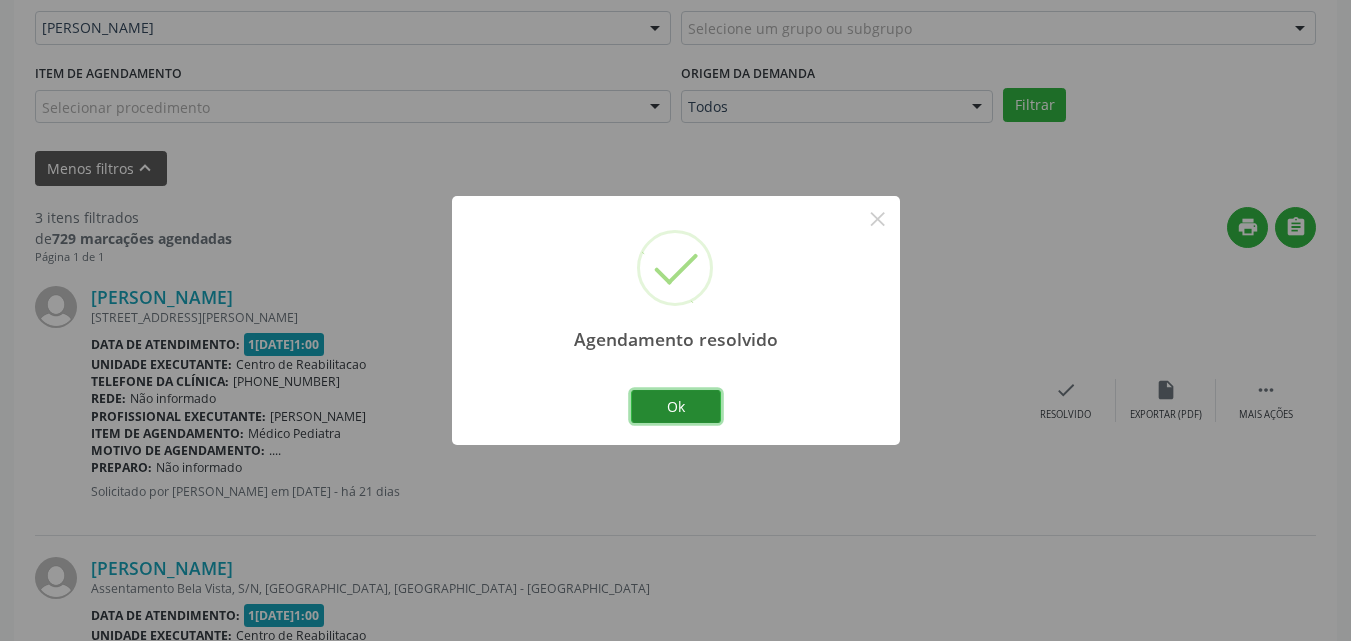 click on "Ok" at bounding box center [676, 407] 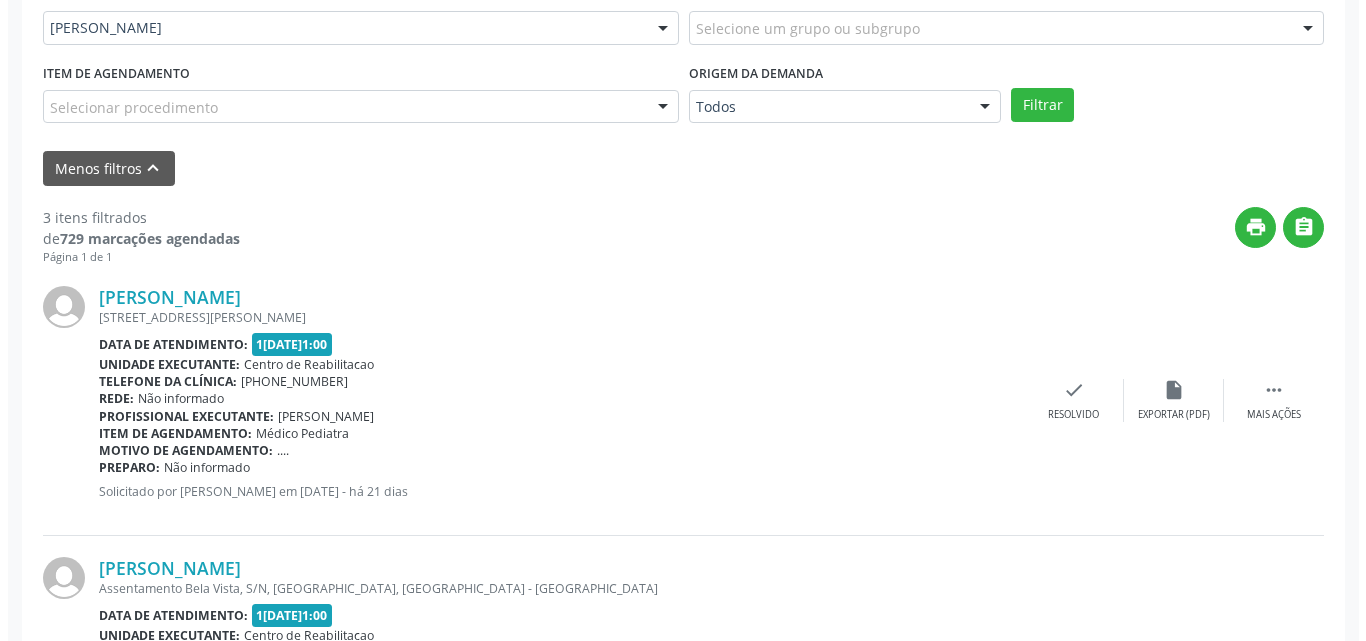 scroll, scrollTop: 670, scrollLeft: 0, axis: vertical 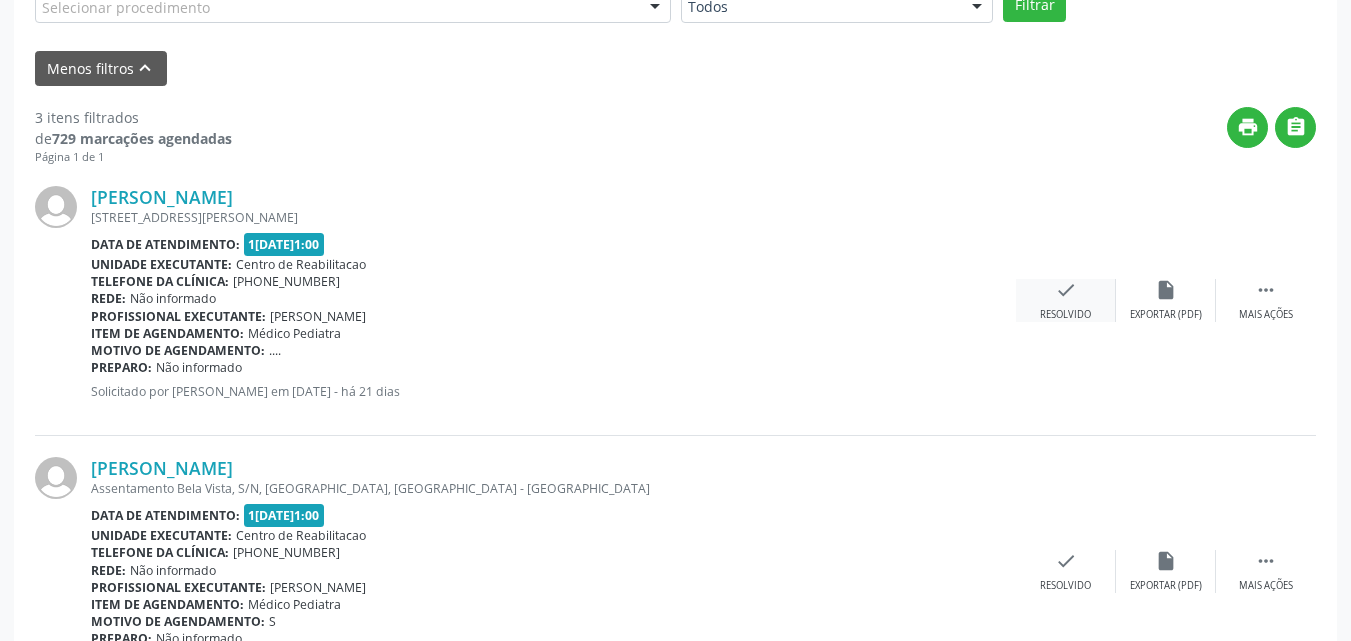 click on "check" at bounding box center [1066, 290] 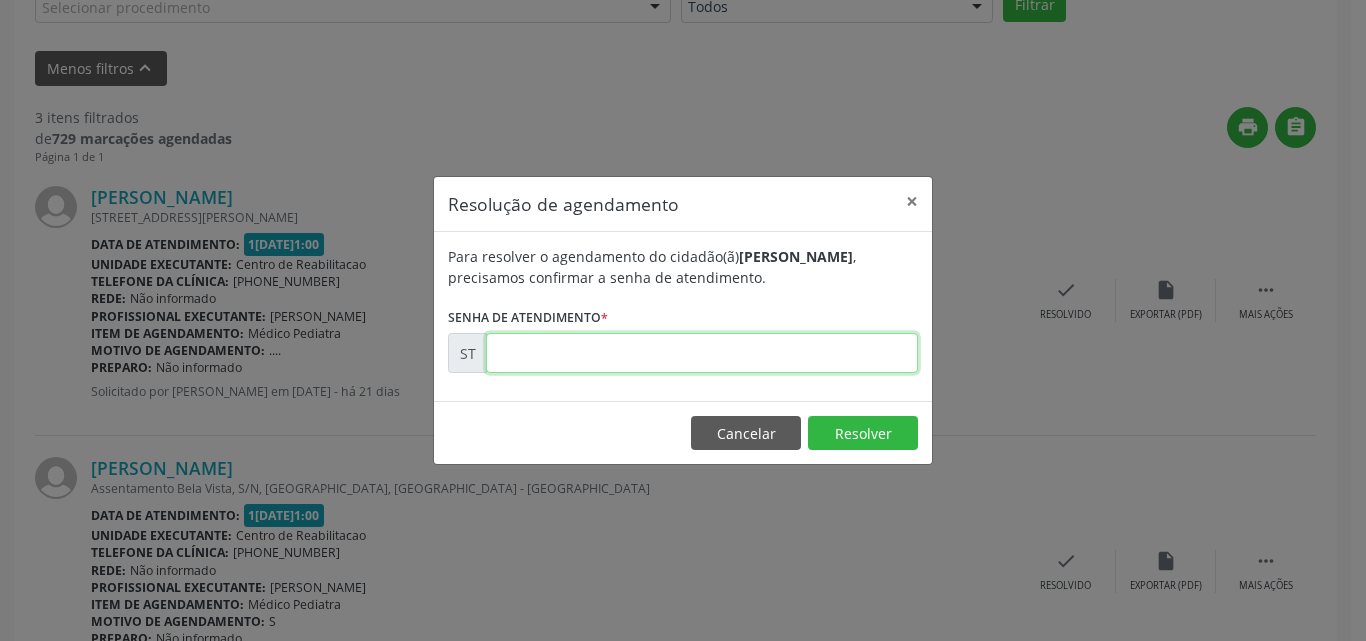 click at bounding box center (702, 353) 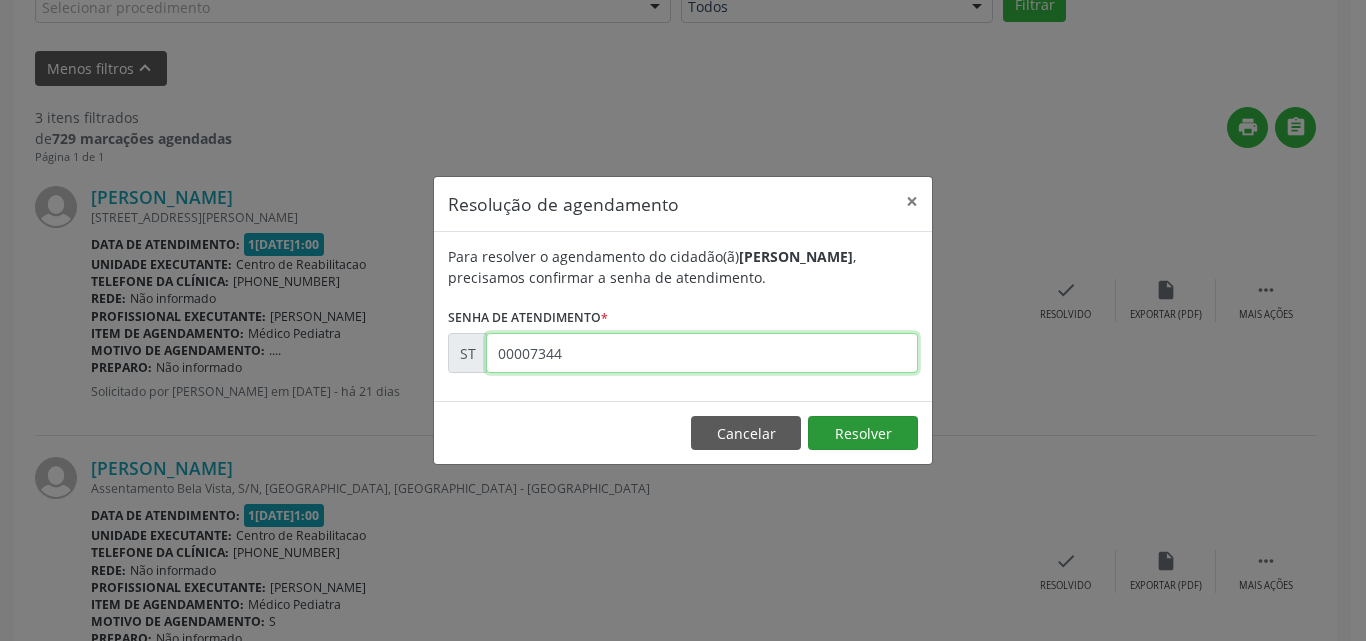 type on "00007344" 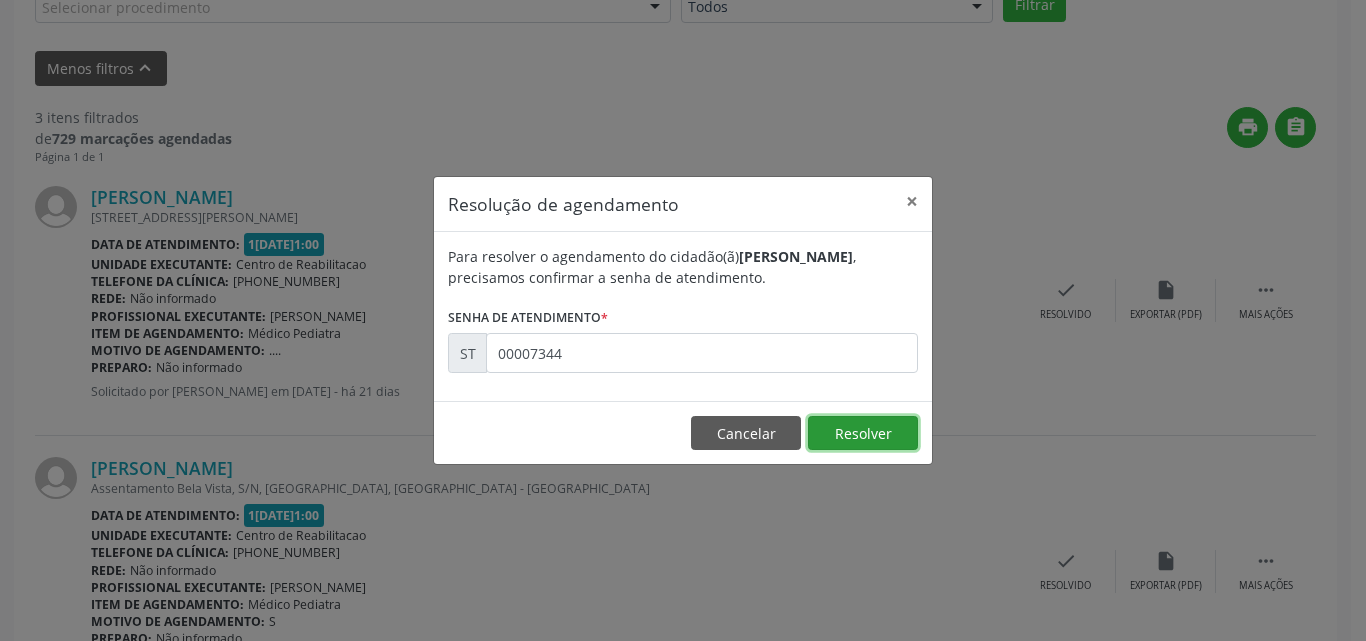 click on "Resolver" at bounding box center [863, 433] 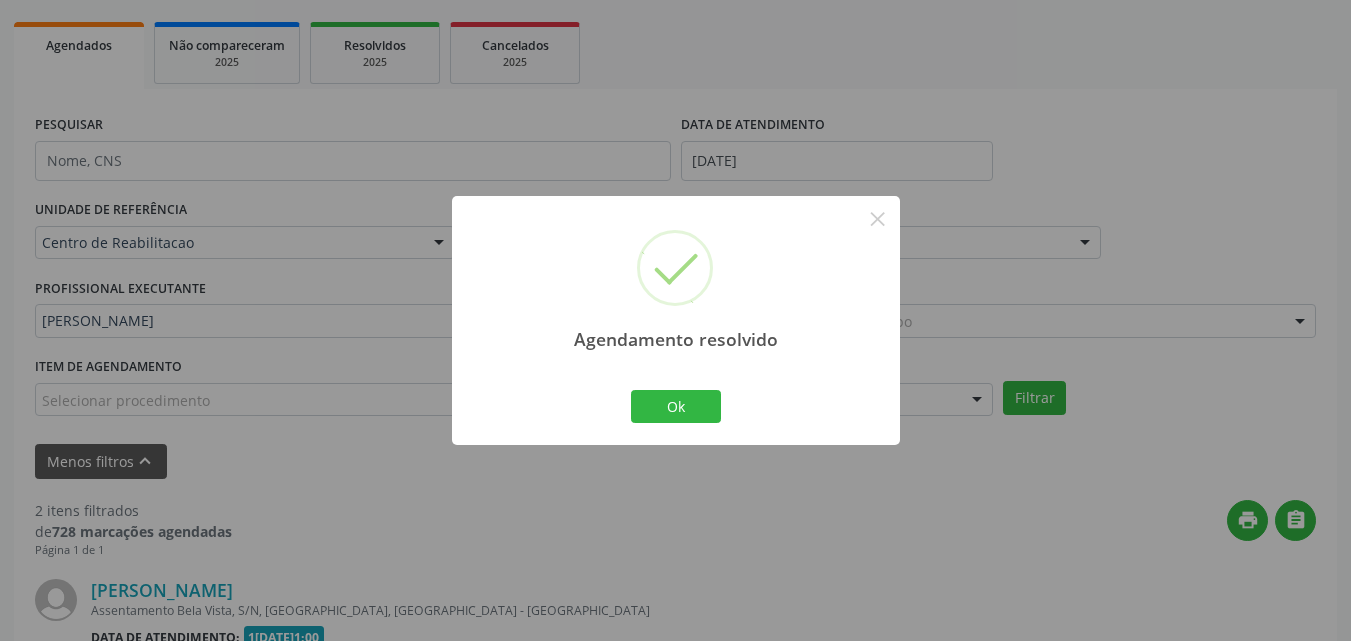 scroll, scrollTop: 670, scrollLeft: 0, axis: vertical 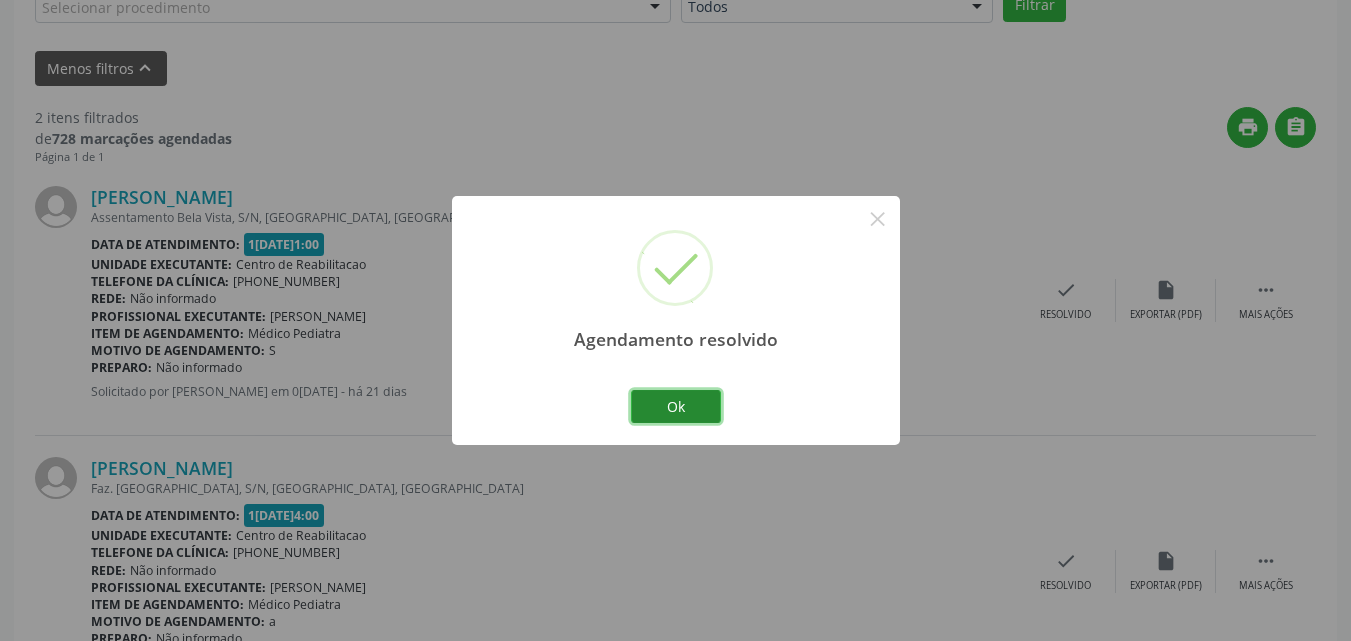 click on "Ok" at bounding box center [676, 407] 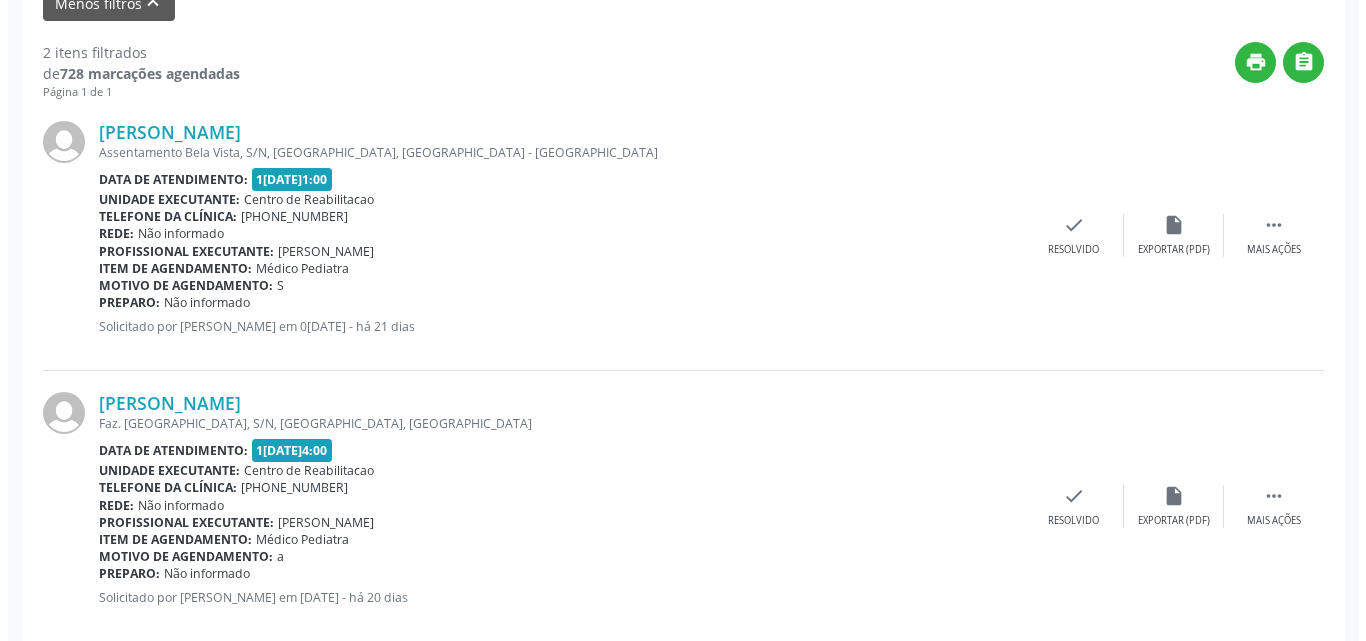 scroll, scrollTop: 770, scrollLeft: 0, axis: vertical 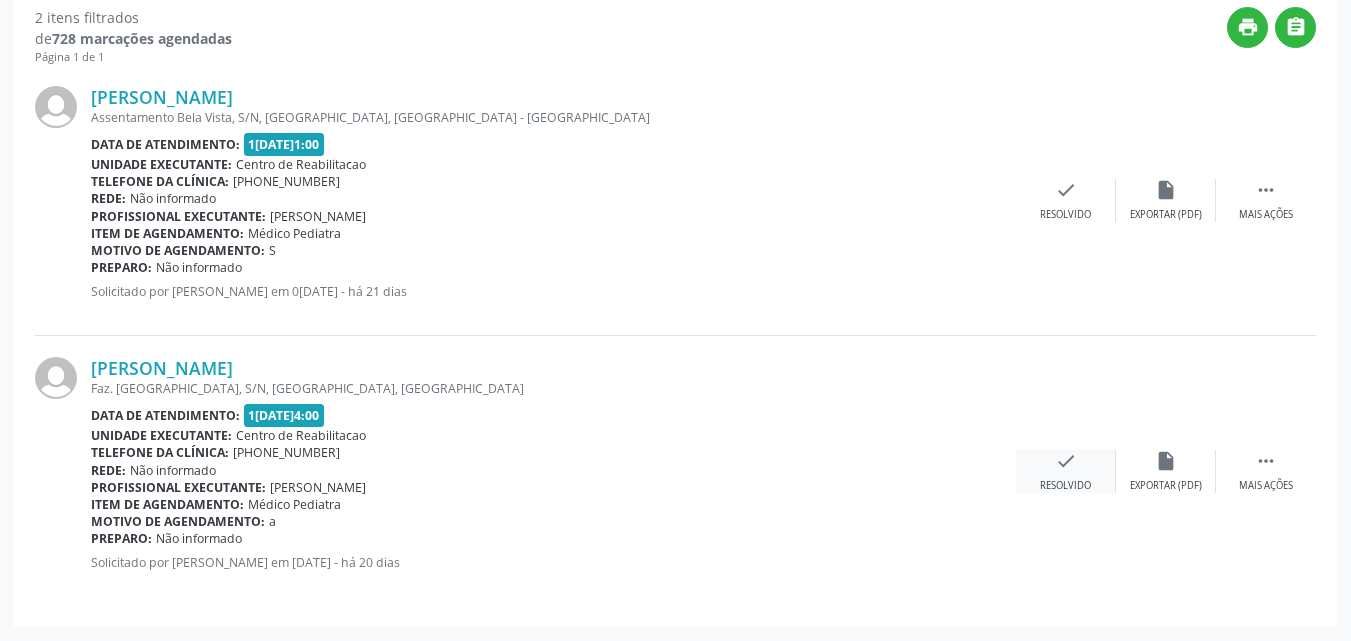 click on "check" at bounding box center (1066, 461) 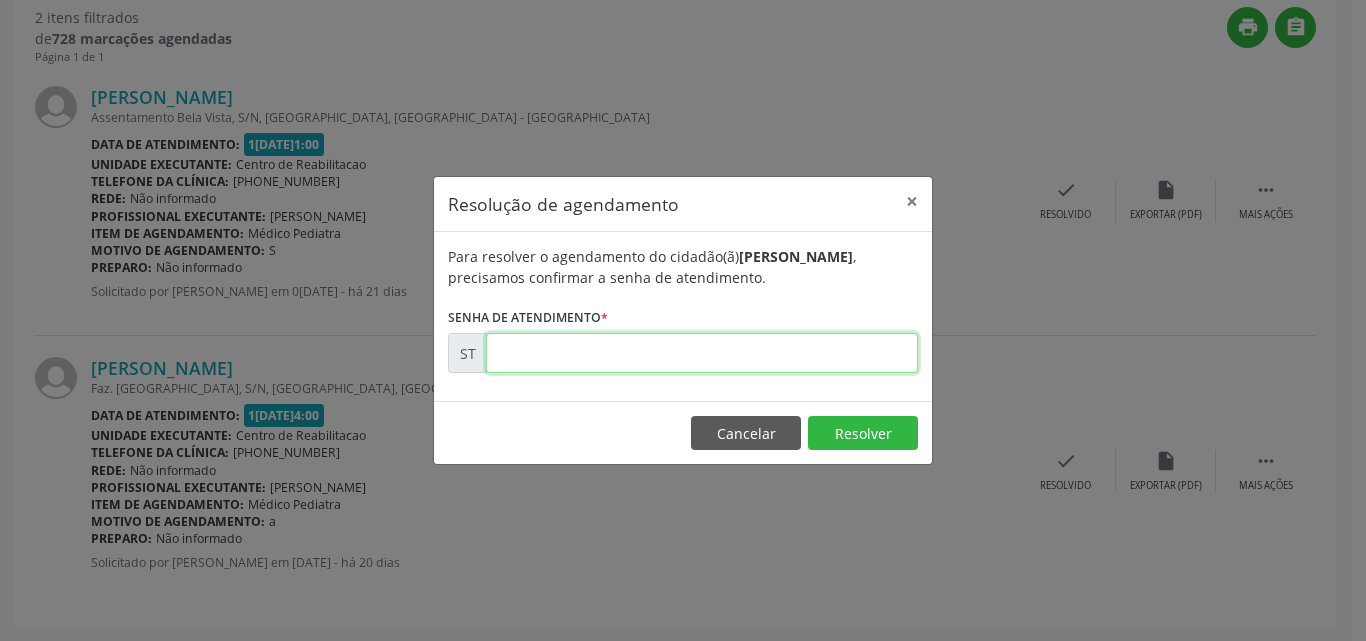 click at bounding box center [702, 353] 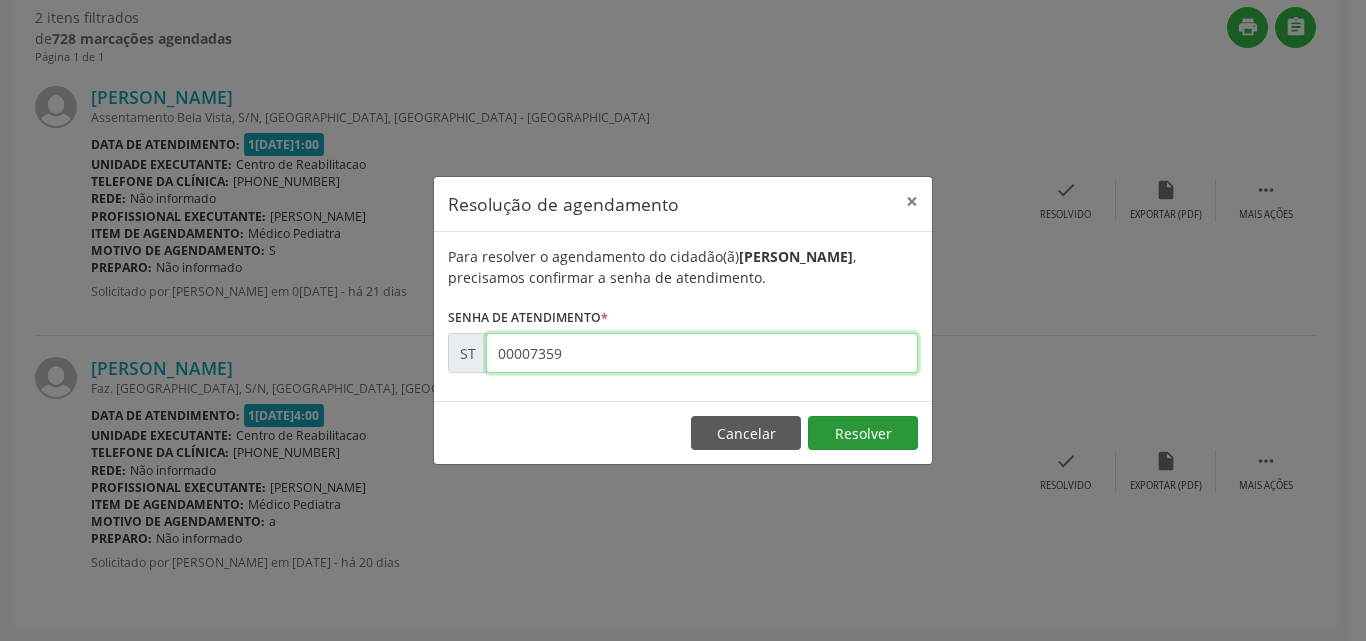 type on "00007359" 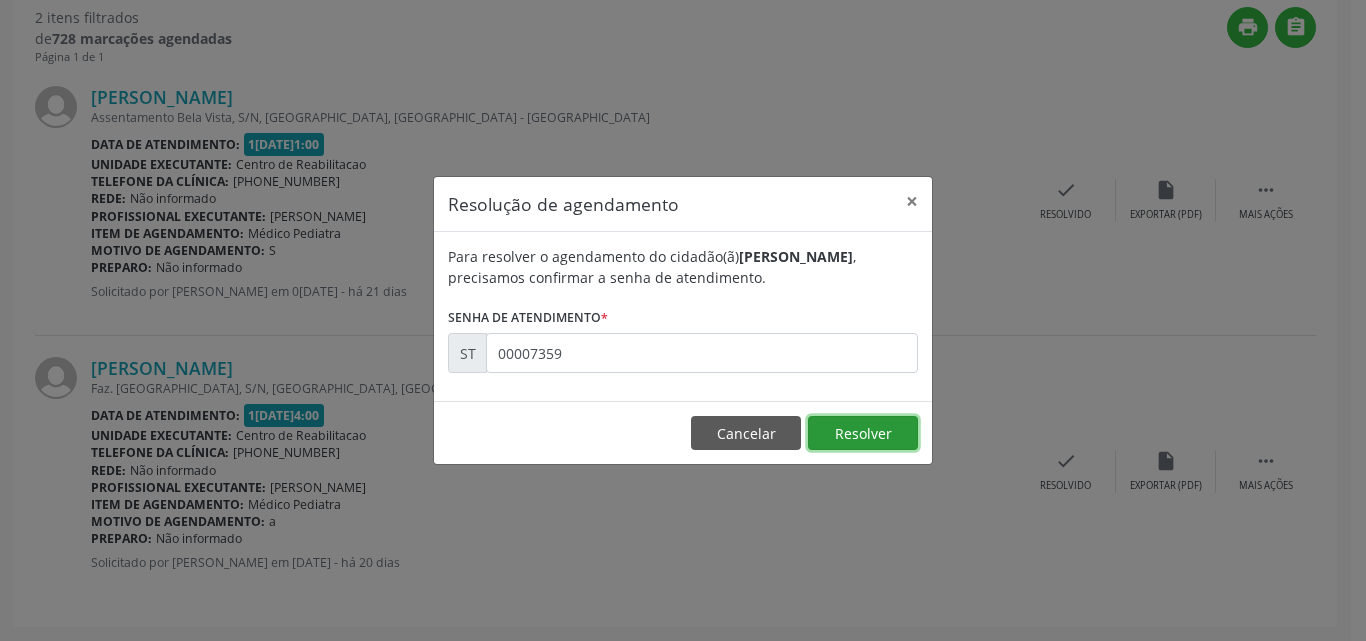 click on "Resolver" at bounding box center (863, 433) 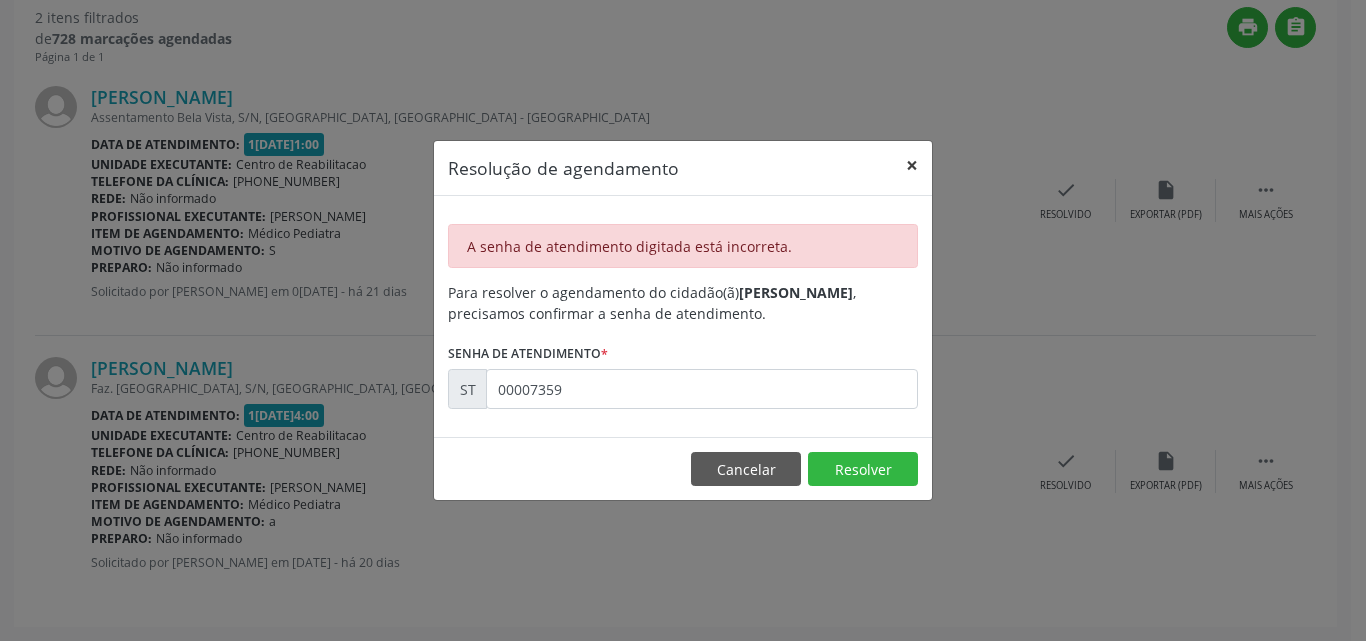 click on "×" at bounding box center (912, 165) 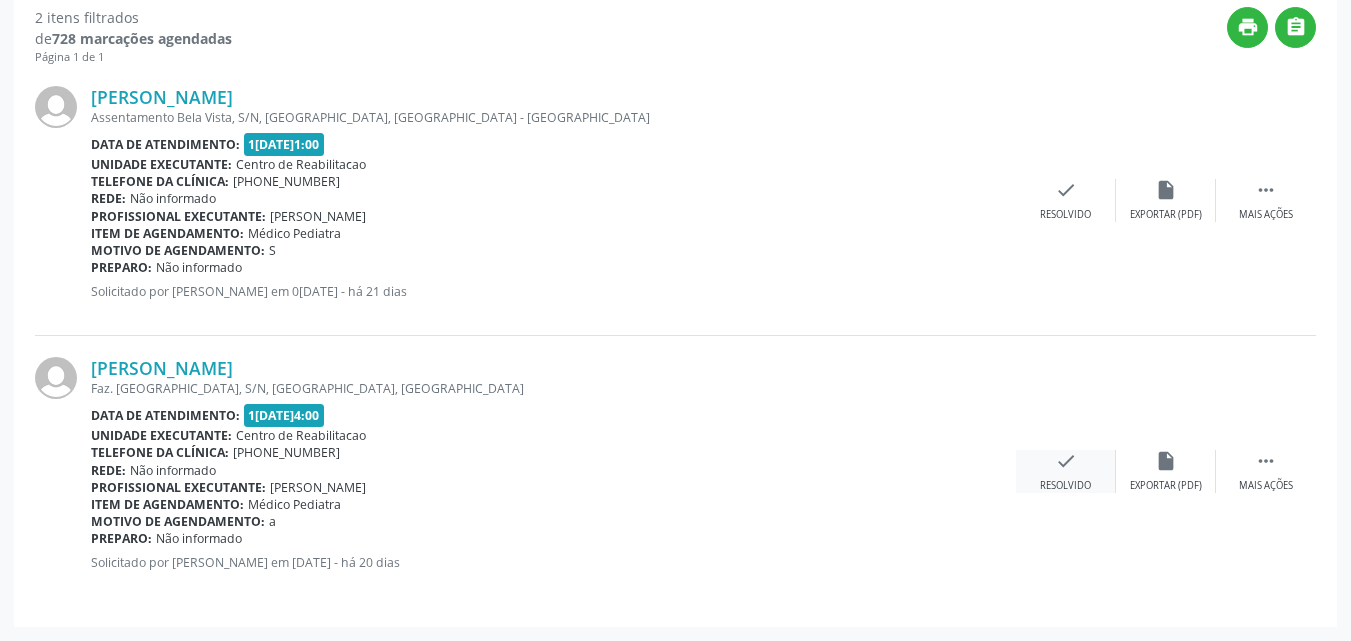 click on "check" at bounding box center (1066, 461) 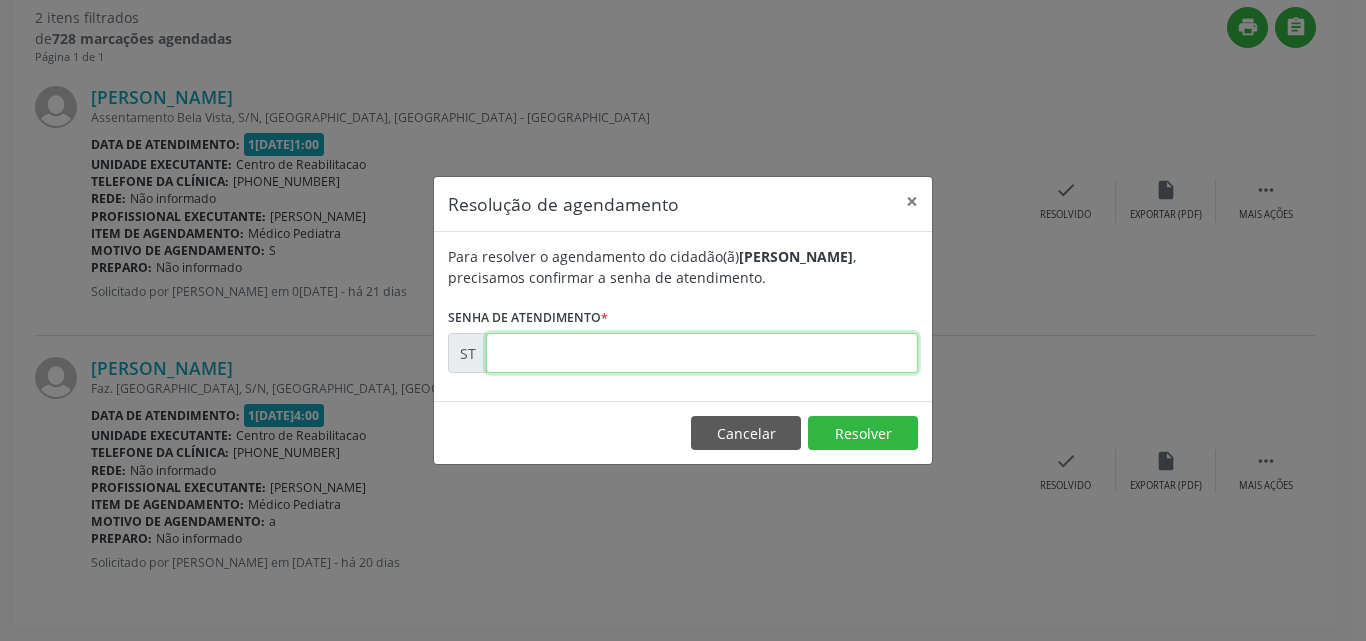 click at bounding box center [702, 353] 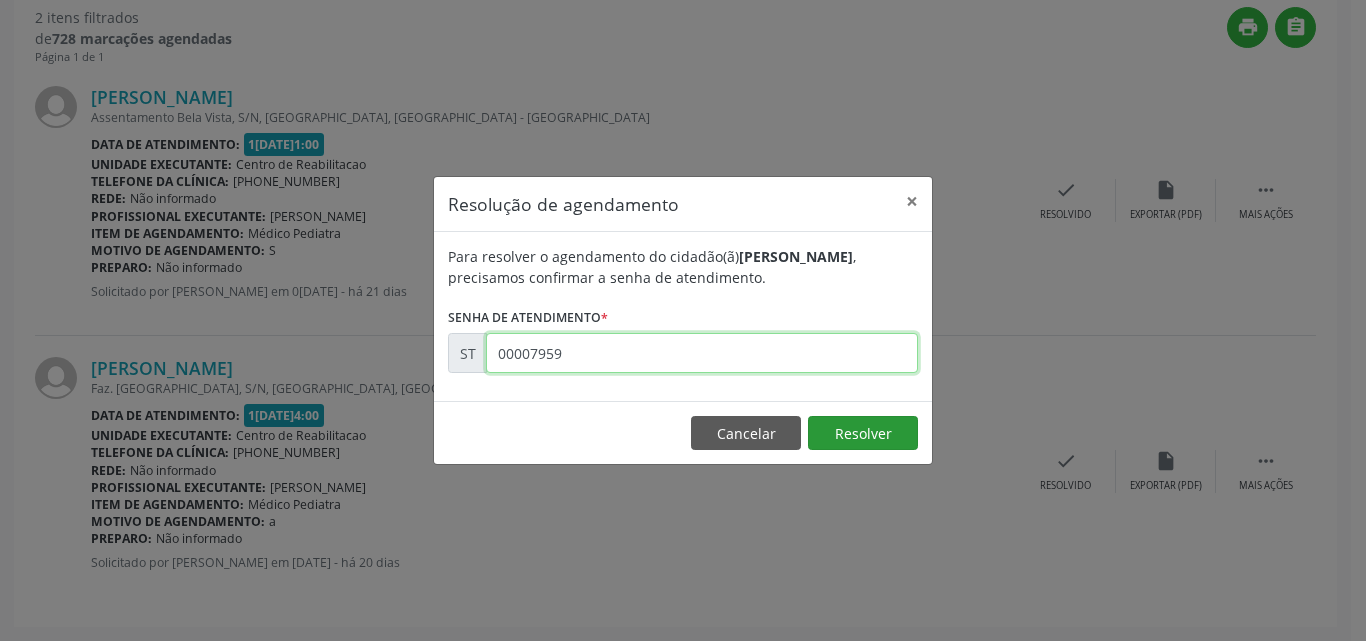 type on "00007959" 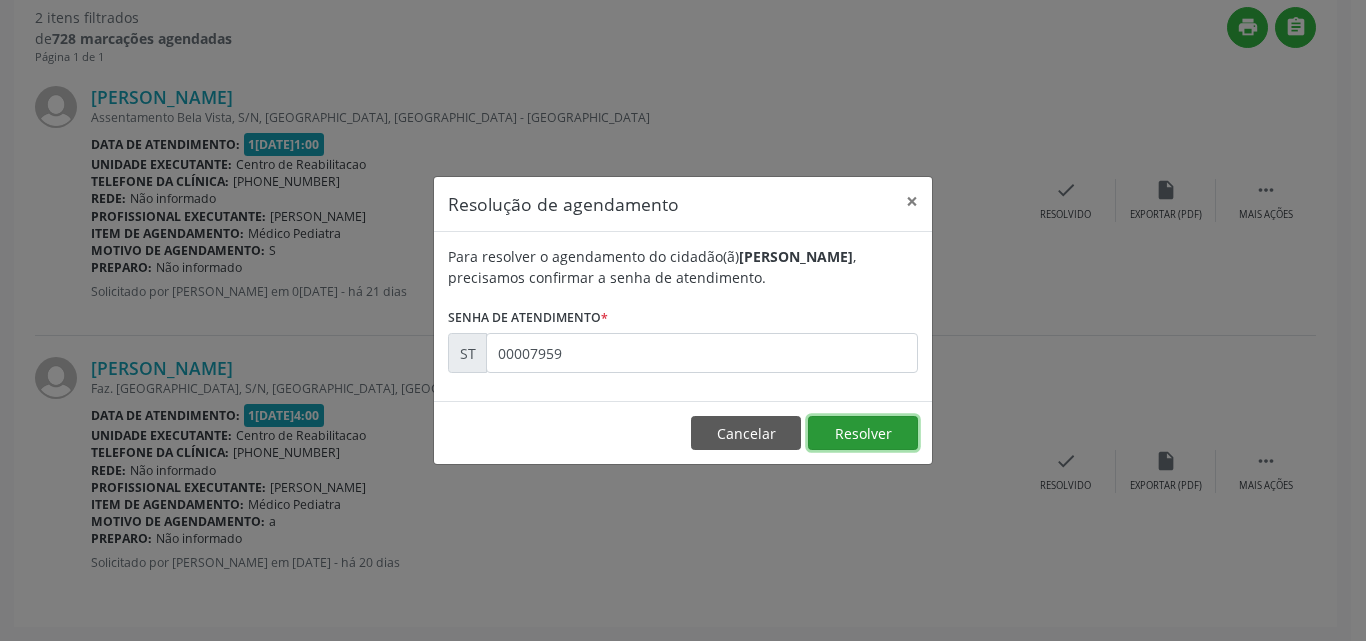click on "Resolver" at bounding box center [863, 433] 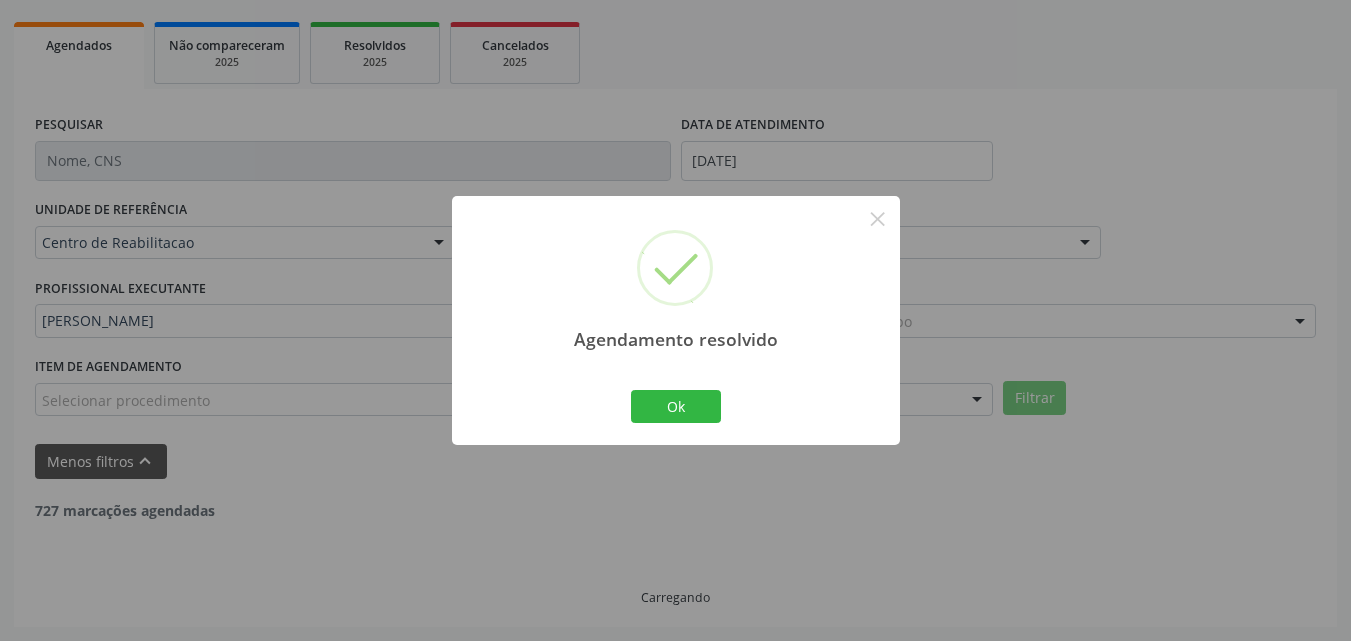 scroll, scrollTop: 499, scrollLeft: 0, axis: vertical 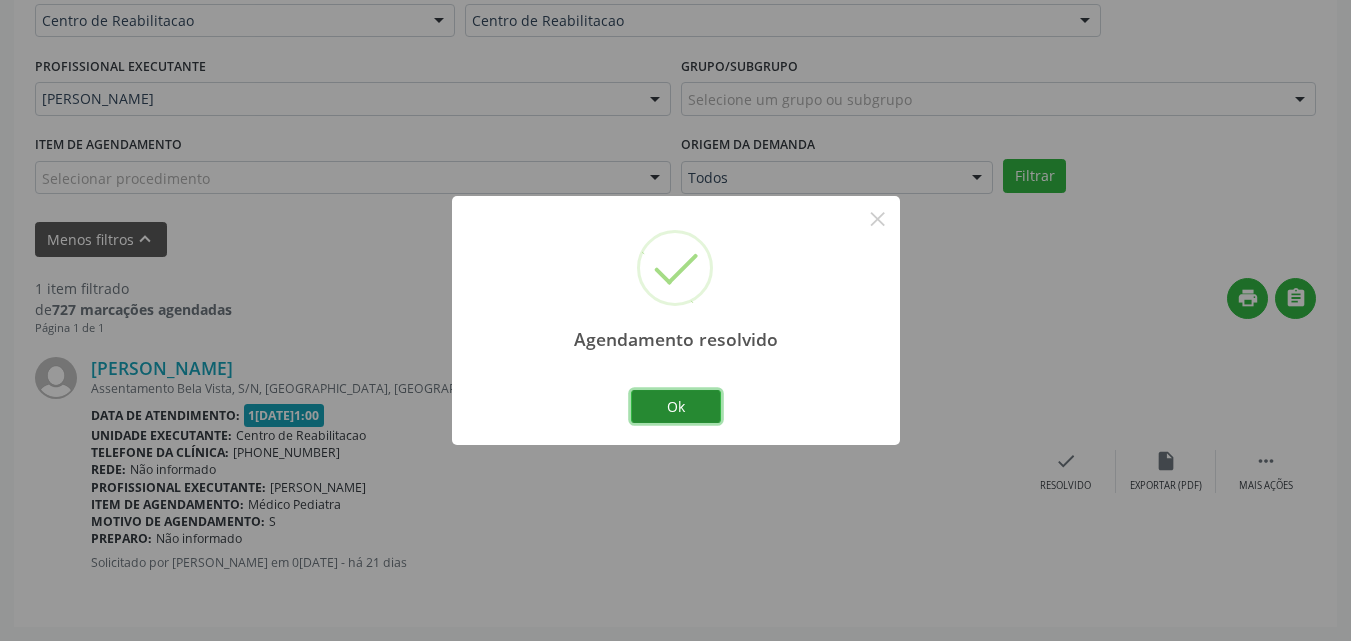 click on "Ok" at bounding box center (676, 407) 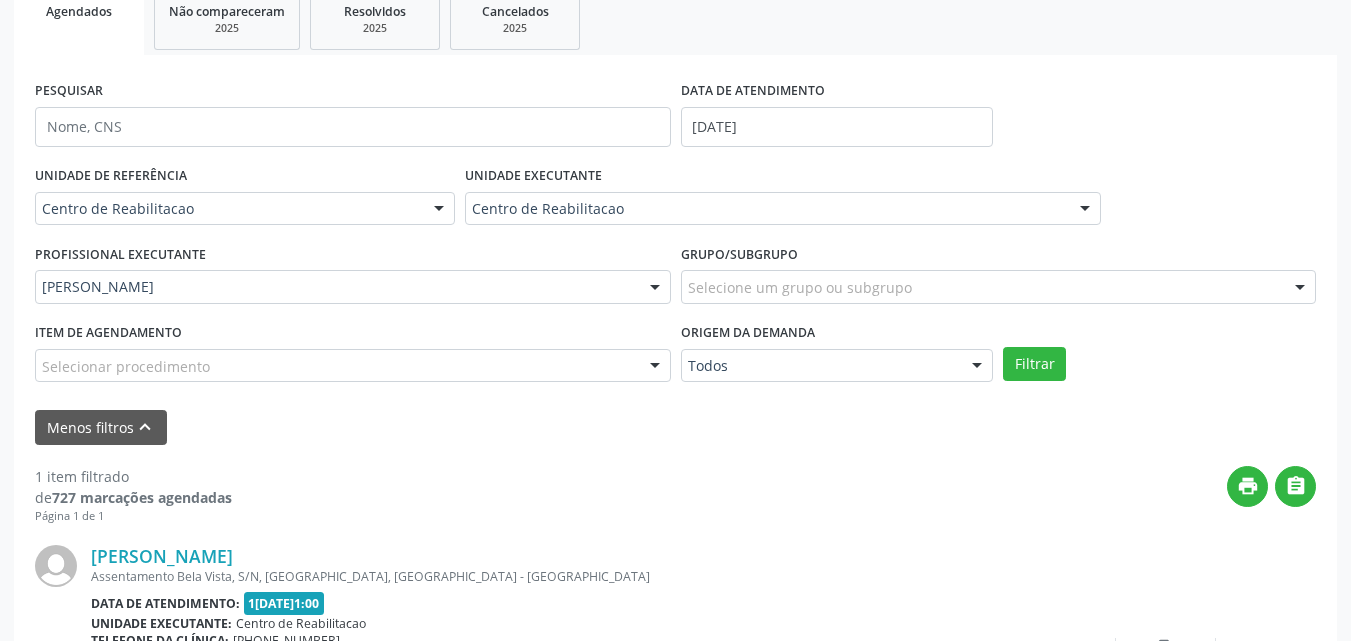 scroll, scrollTop: 299, scrollLeft: 0, axis: vertical 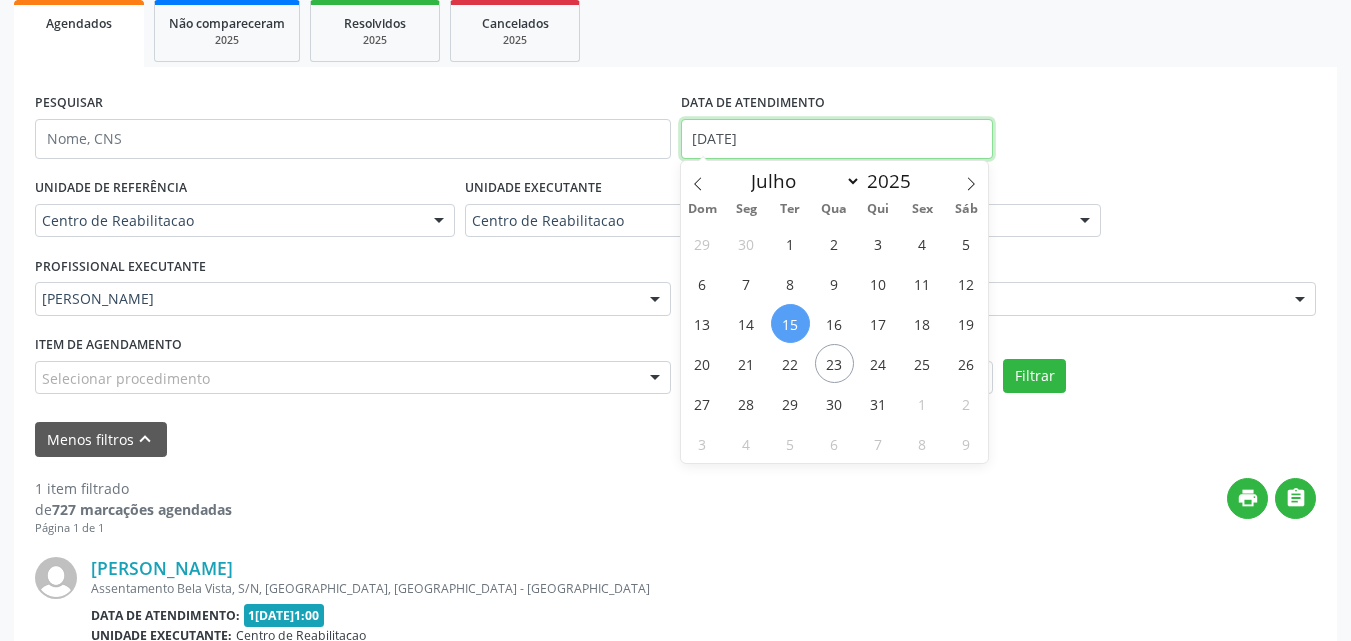 click on "[DATE]" at bounding box center [837, 139] 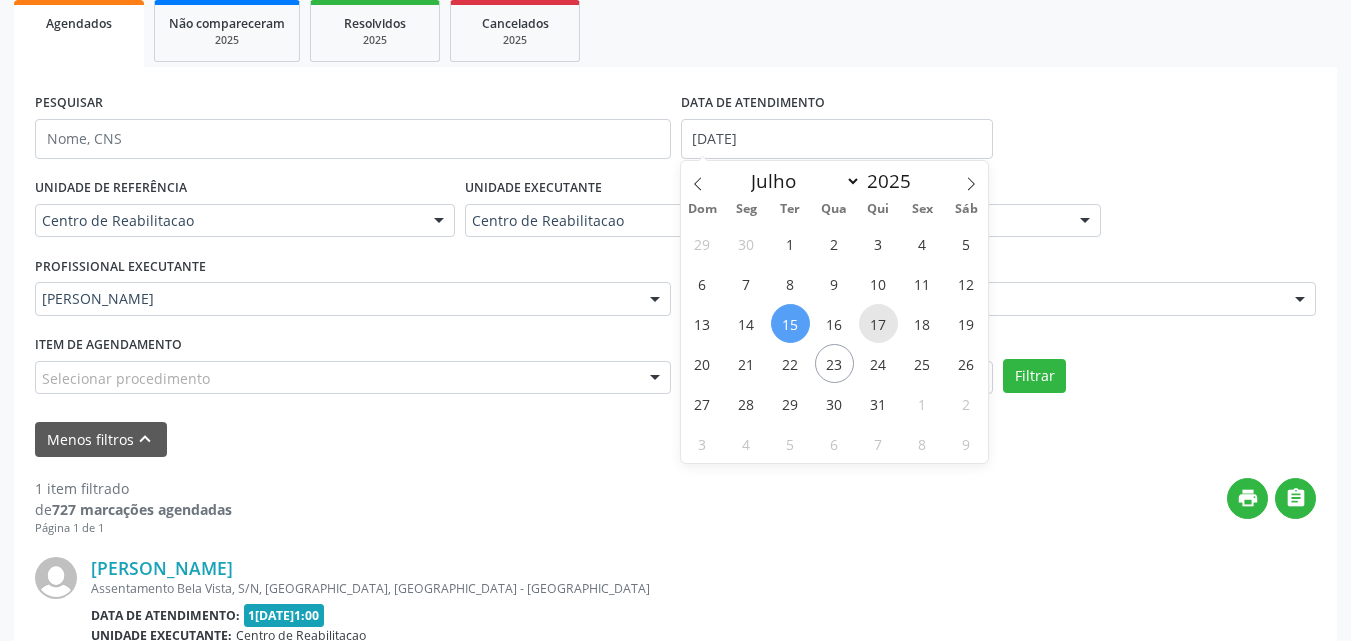 click on "17" at bounding box center (878, 323) 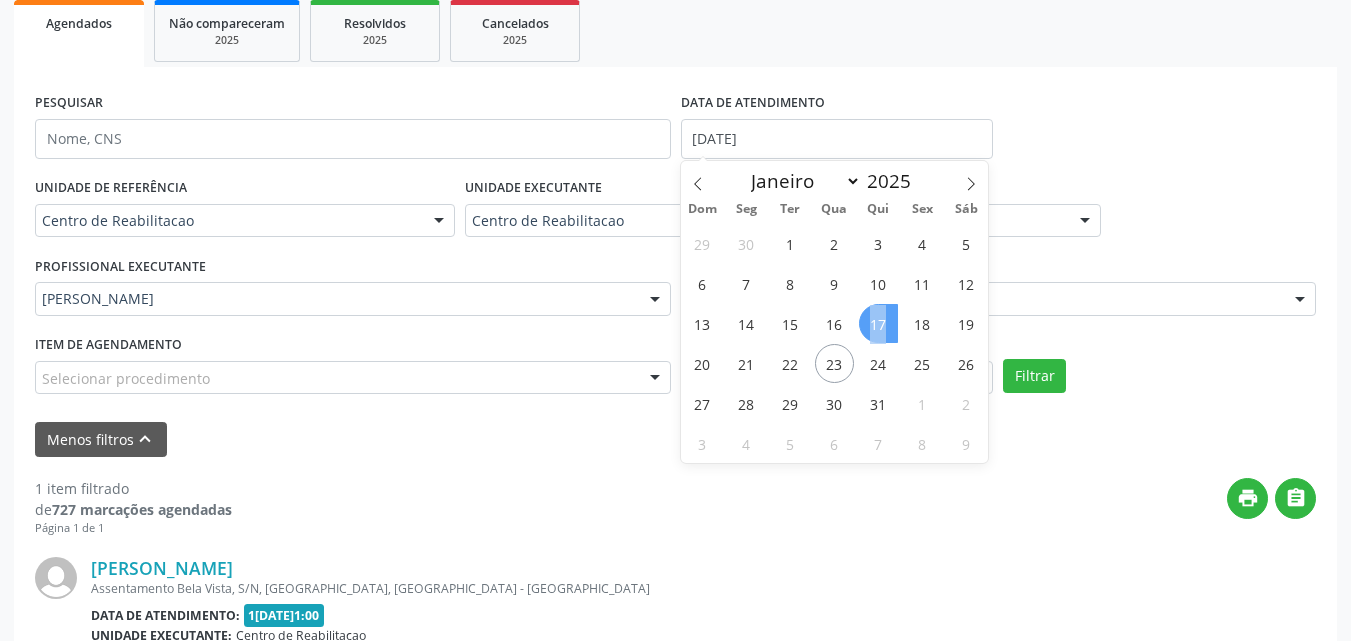 click on "17" at bounding box center (878, 323) 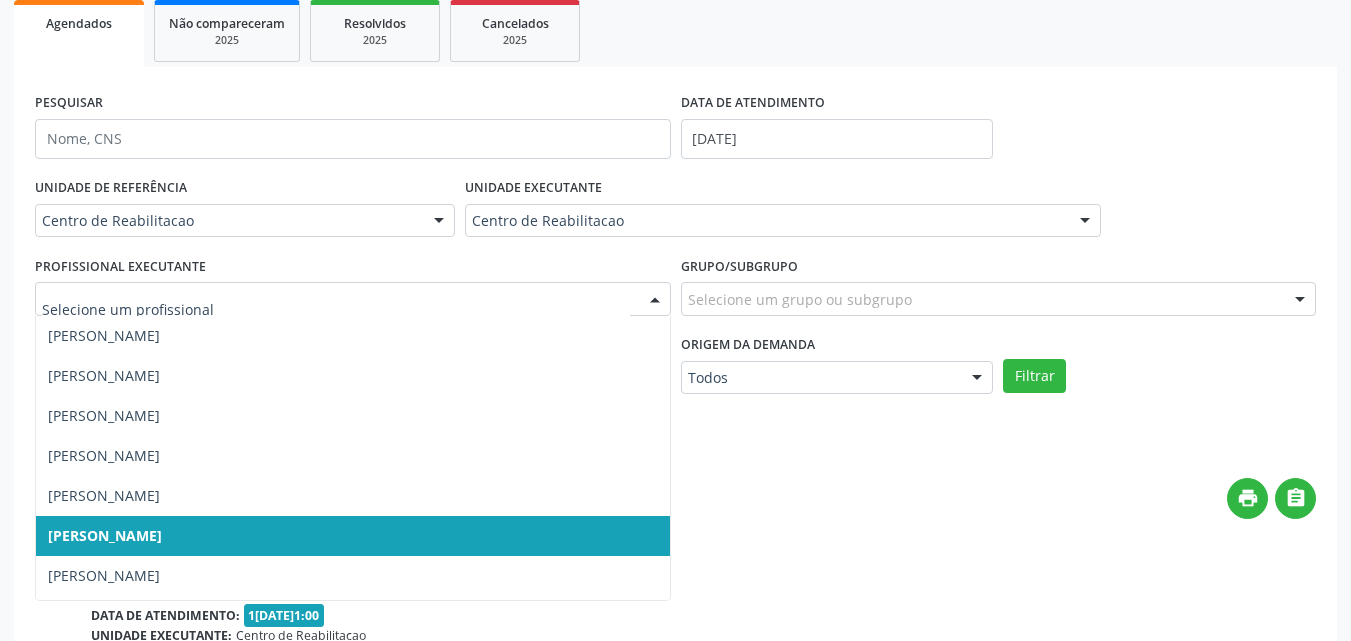 click at bounding box center (655, 300) 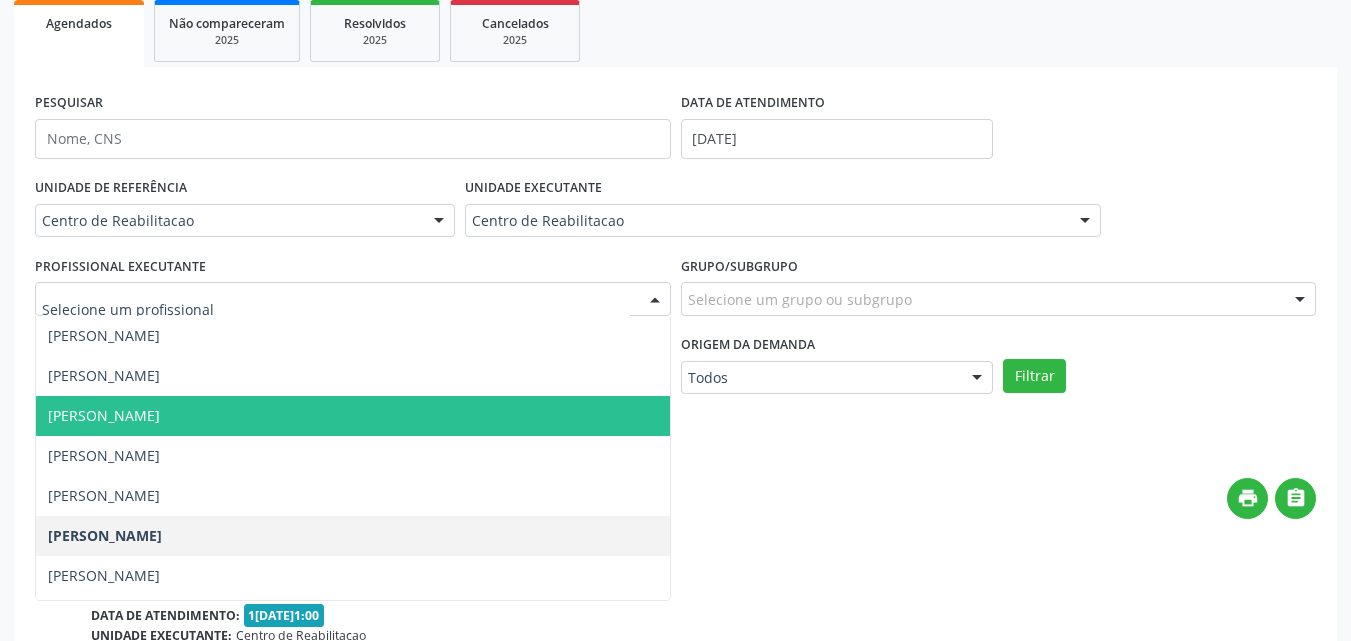click on "[PERSON_NAME]" at bounding box center (104, 415) 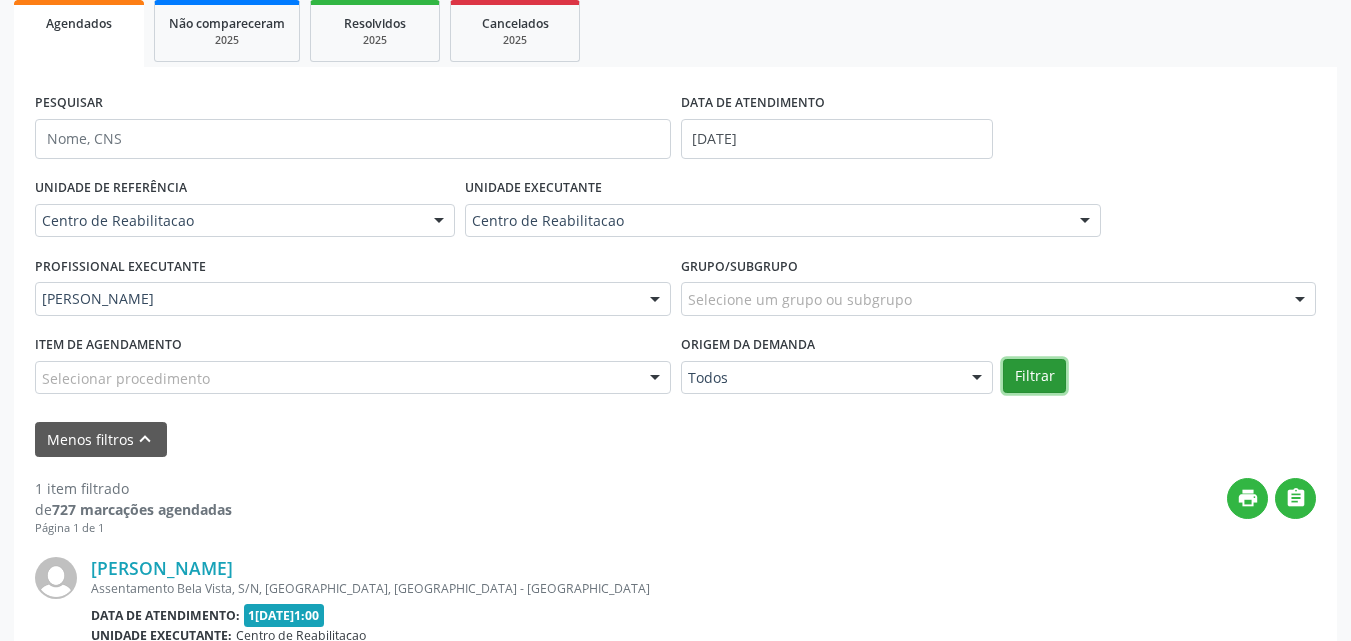 click on "Filtrar" at bounding box center [1034, 376] 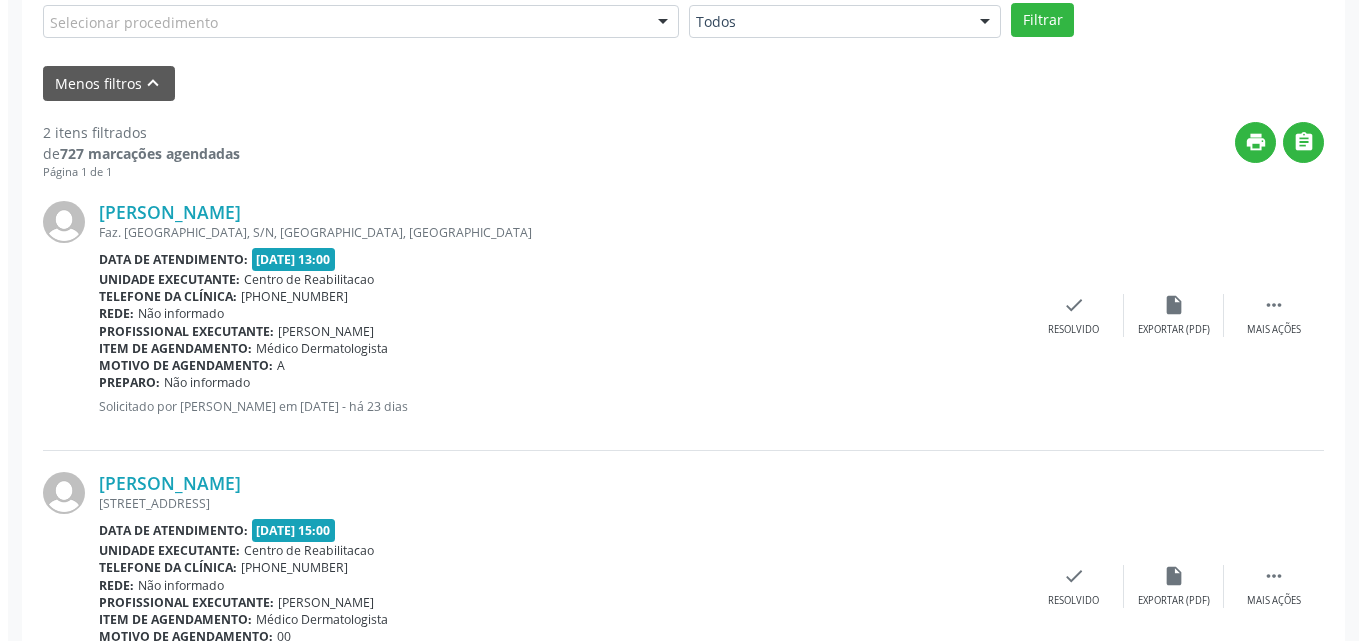 scroll, scrollTop: 699, scrollLeft: 0, axis: vertical 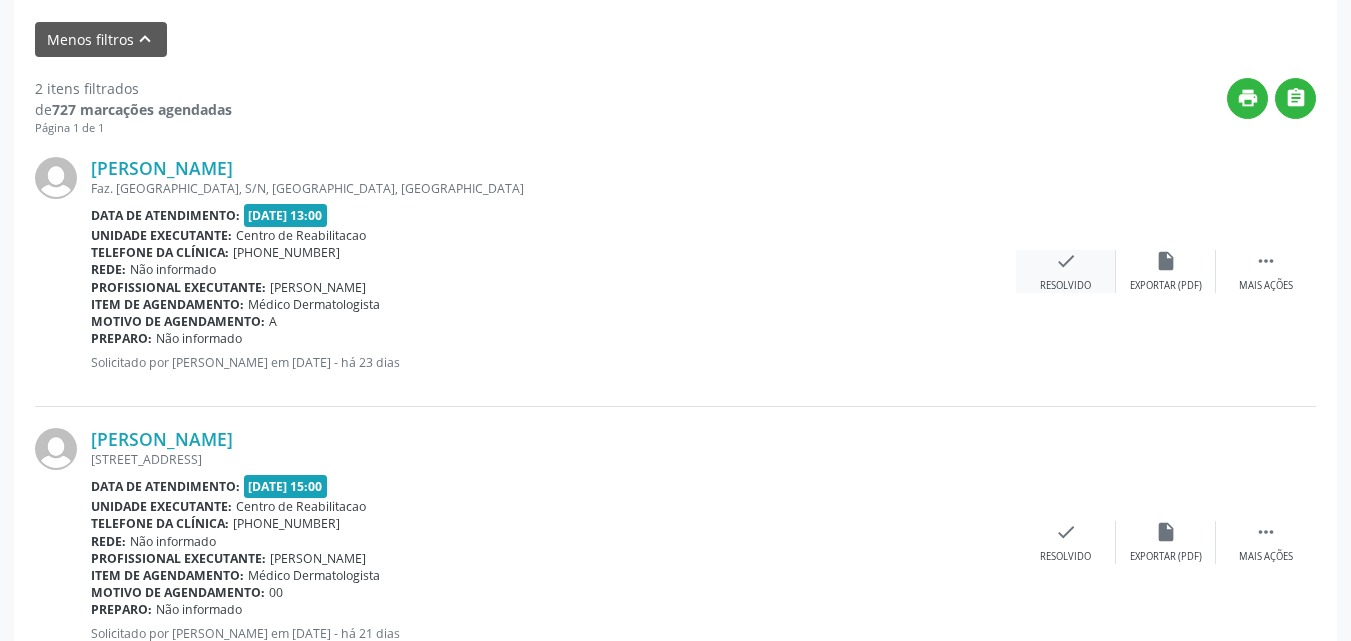 click on "check" at bounding box center [1066, 261] 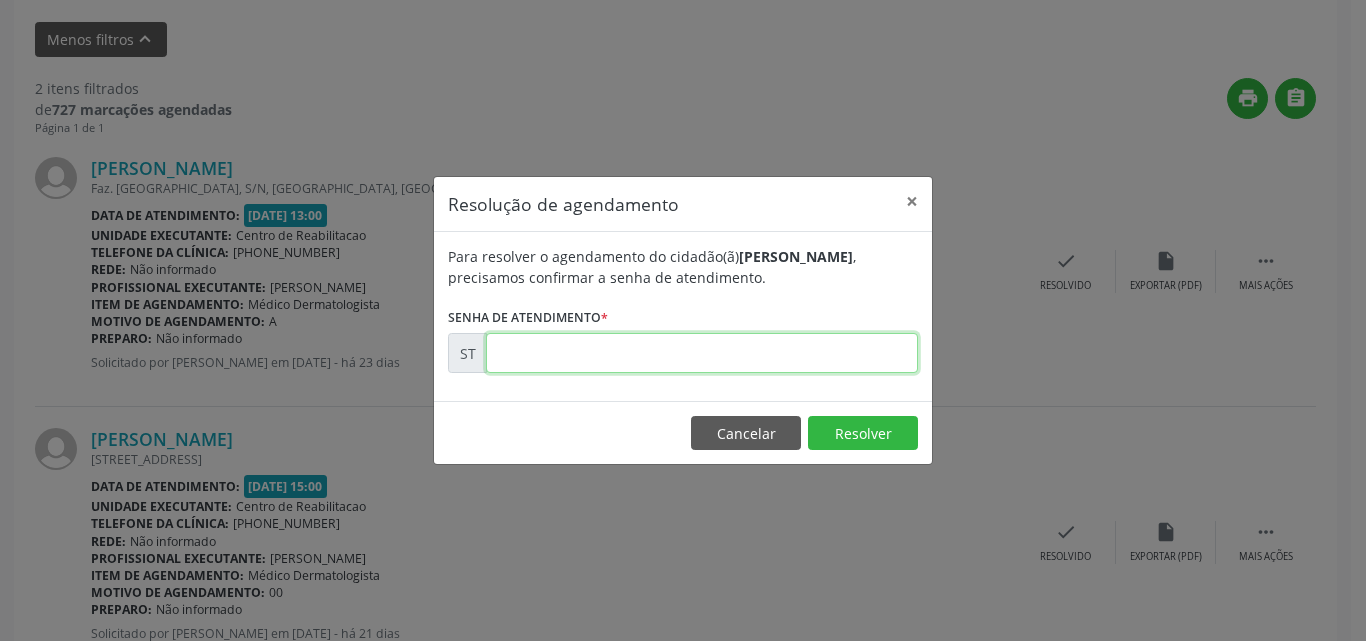 click at bounding box center (702, 353) 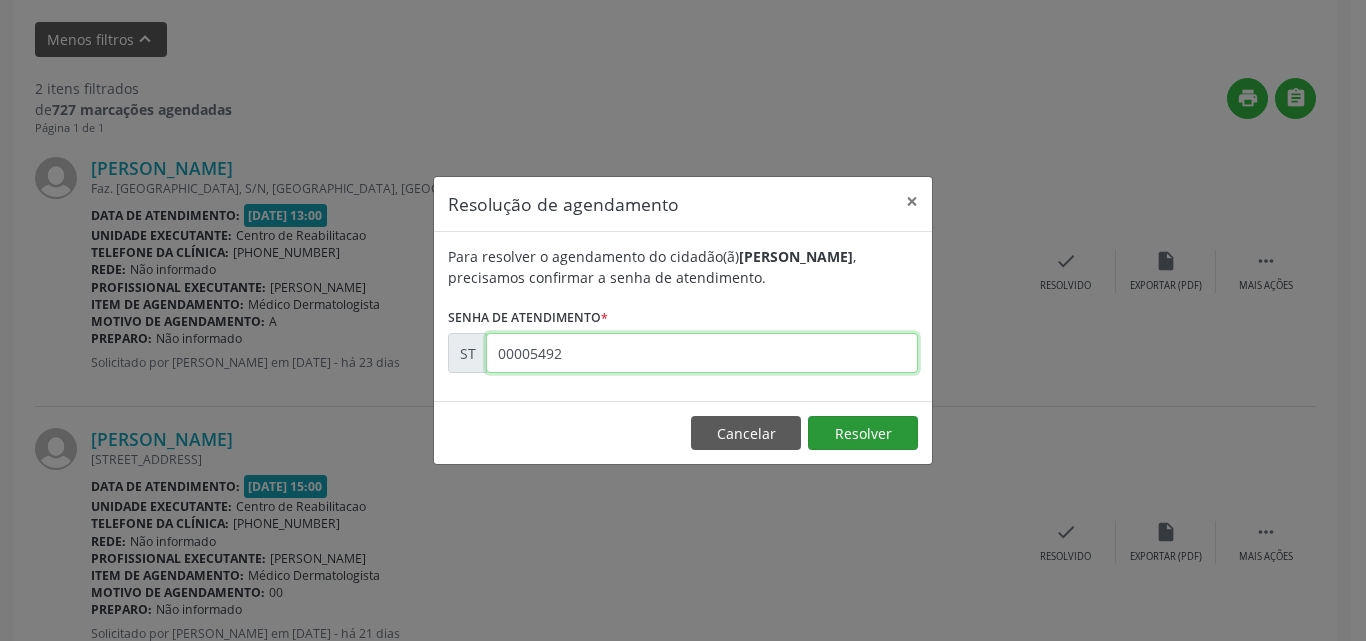 type on "00005492" 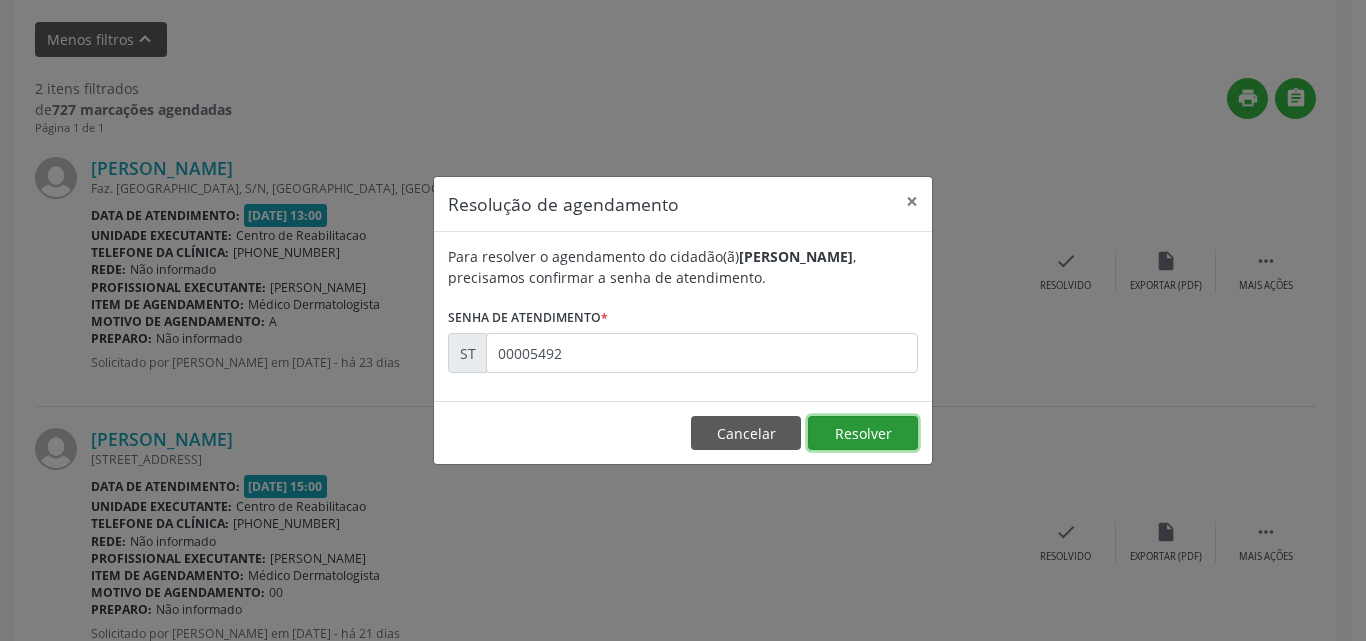 click on "Resolver" at bounding box center [863, 433] 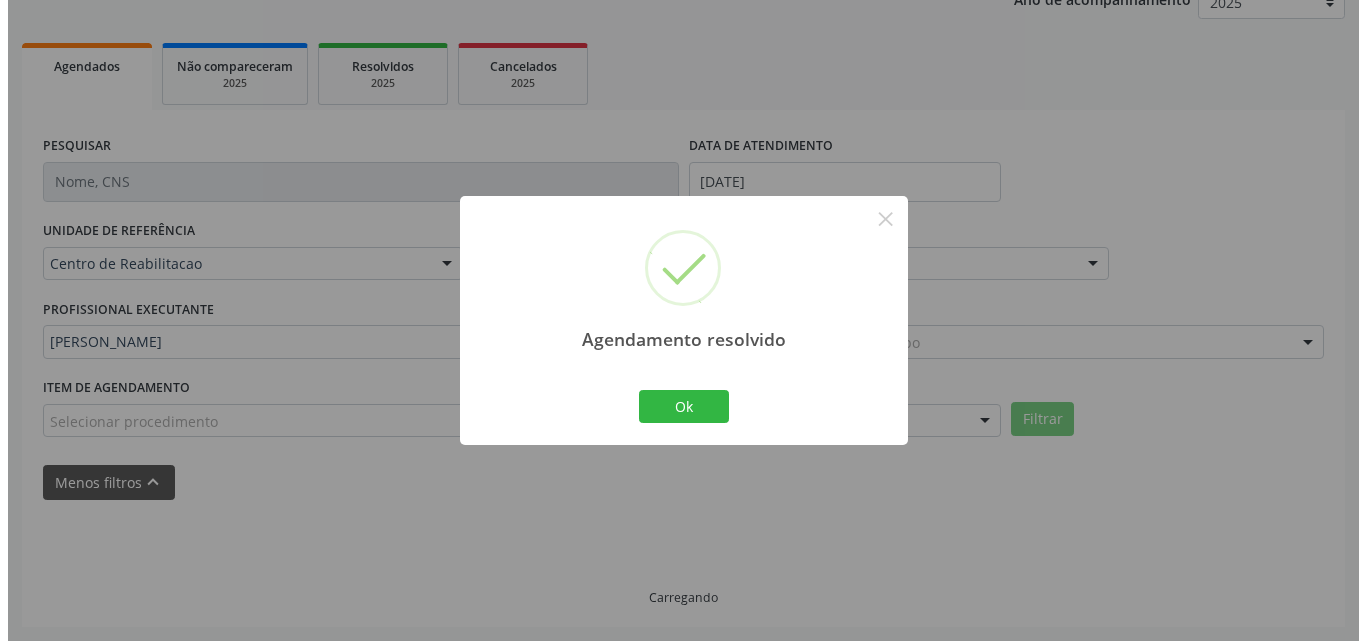 scroll, scrollTop: 499, scrollLeft: 0, axis: vertical 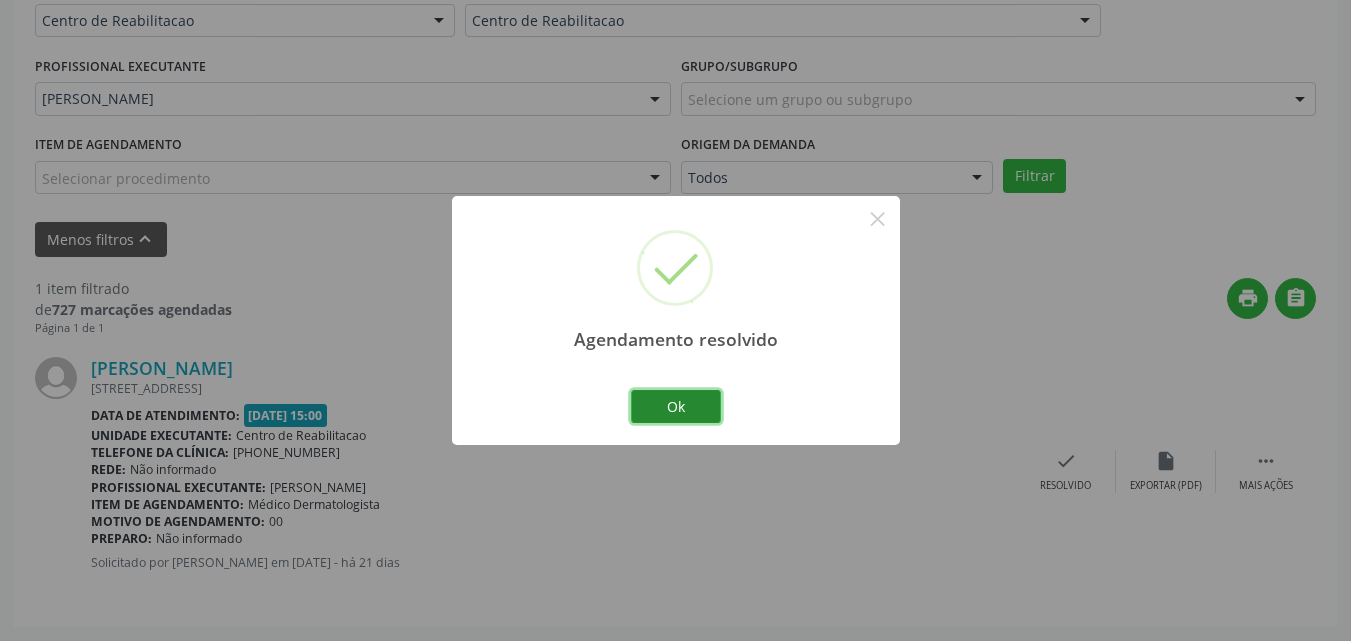 click on "Ok" at bounding box center [676, 407] 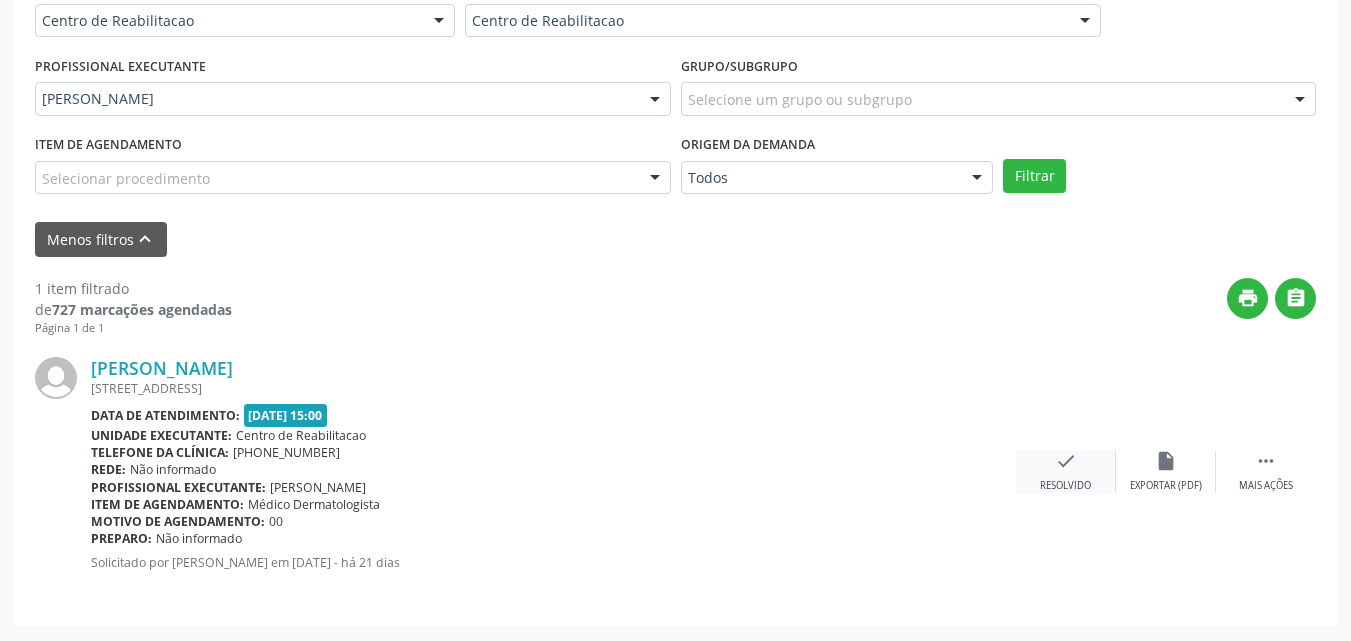 click on "check" at bounding box center [1066, 461] 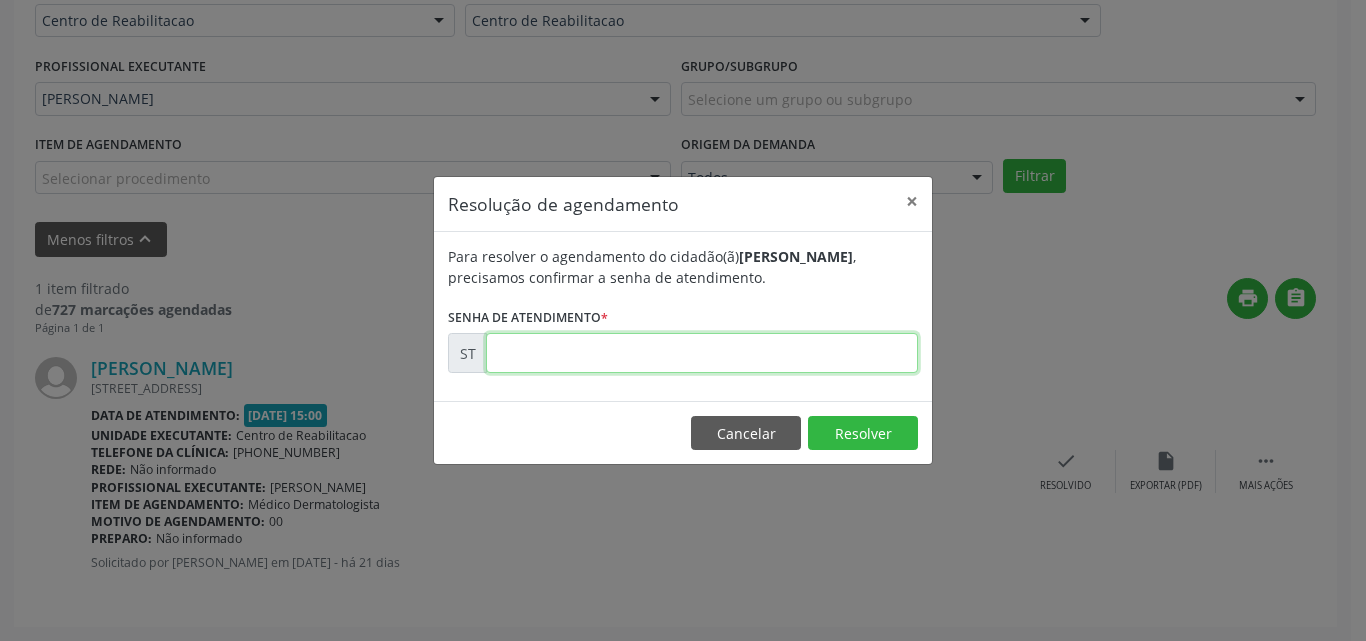 click at bounding box center (702, 353) 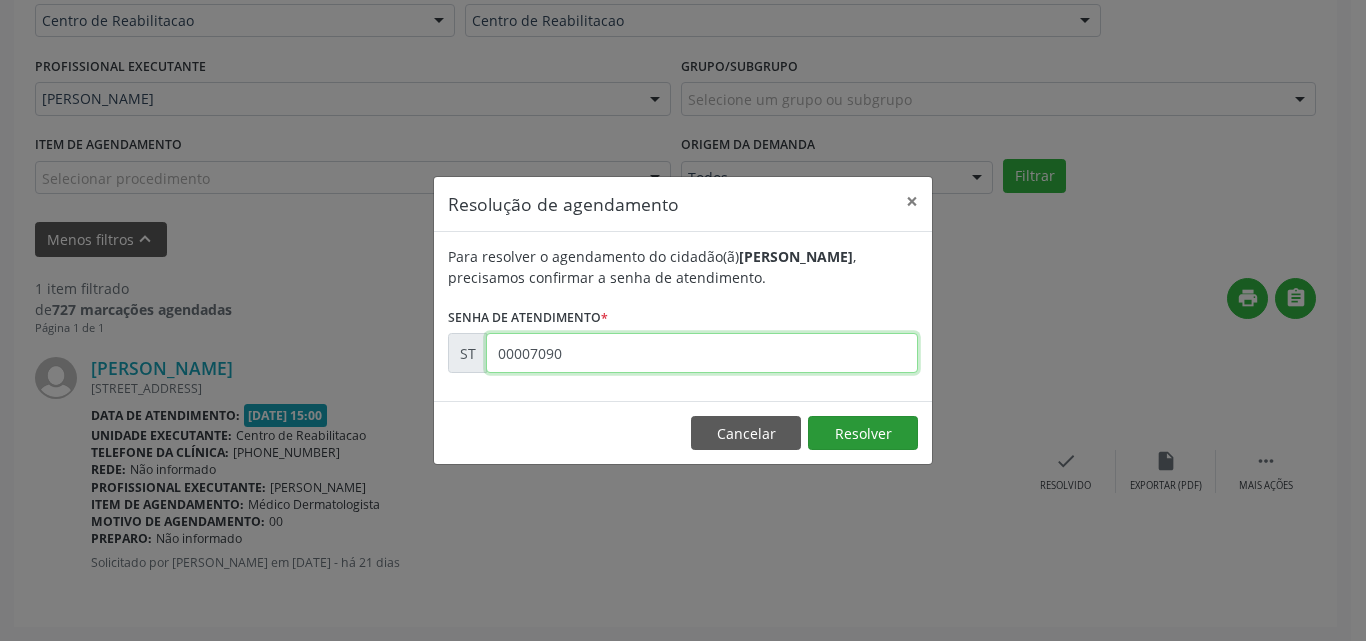 type on "00007090" 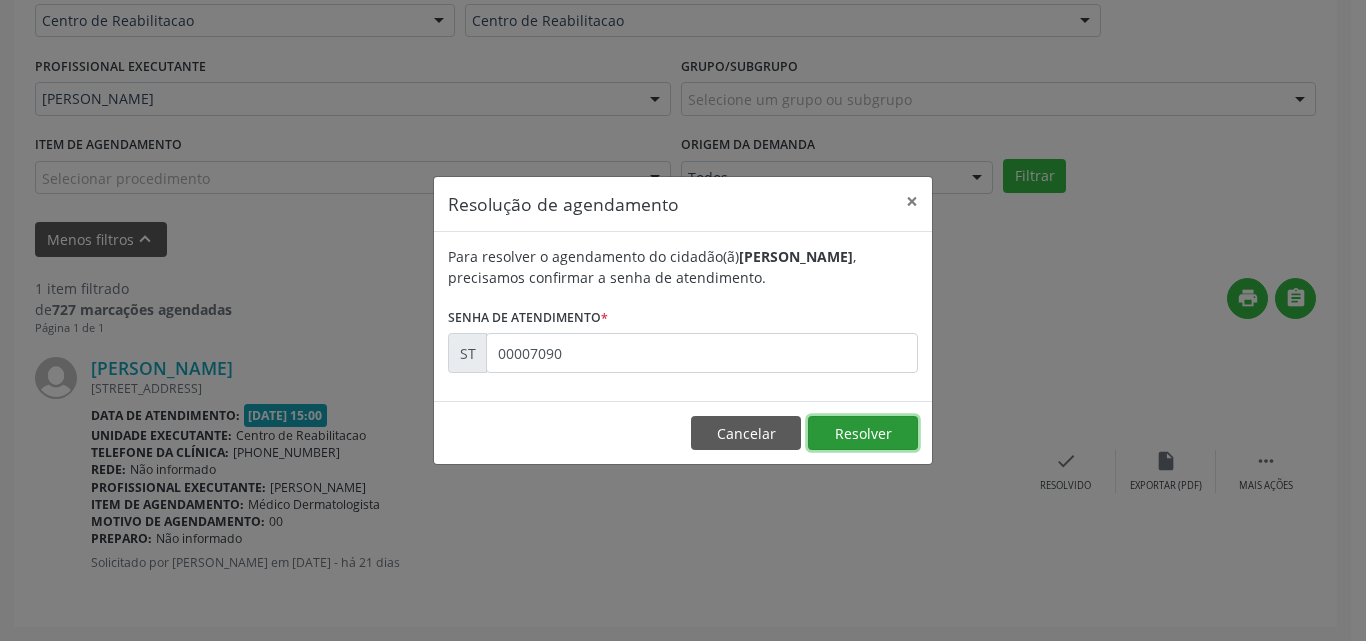 click on "Resolver" at bounding box center [863, 433] 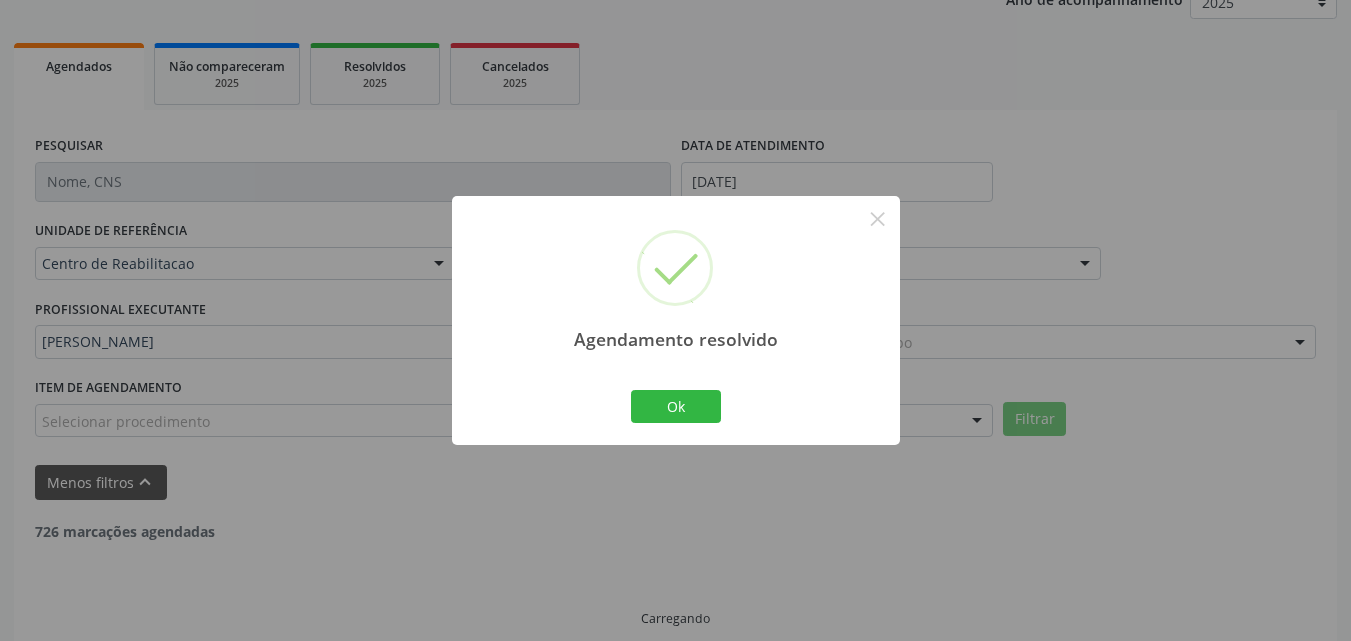 scroll, scrollTop: 213, scrollLeft: 0, axis: vertical 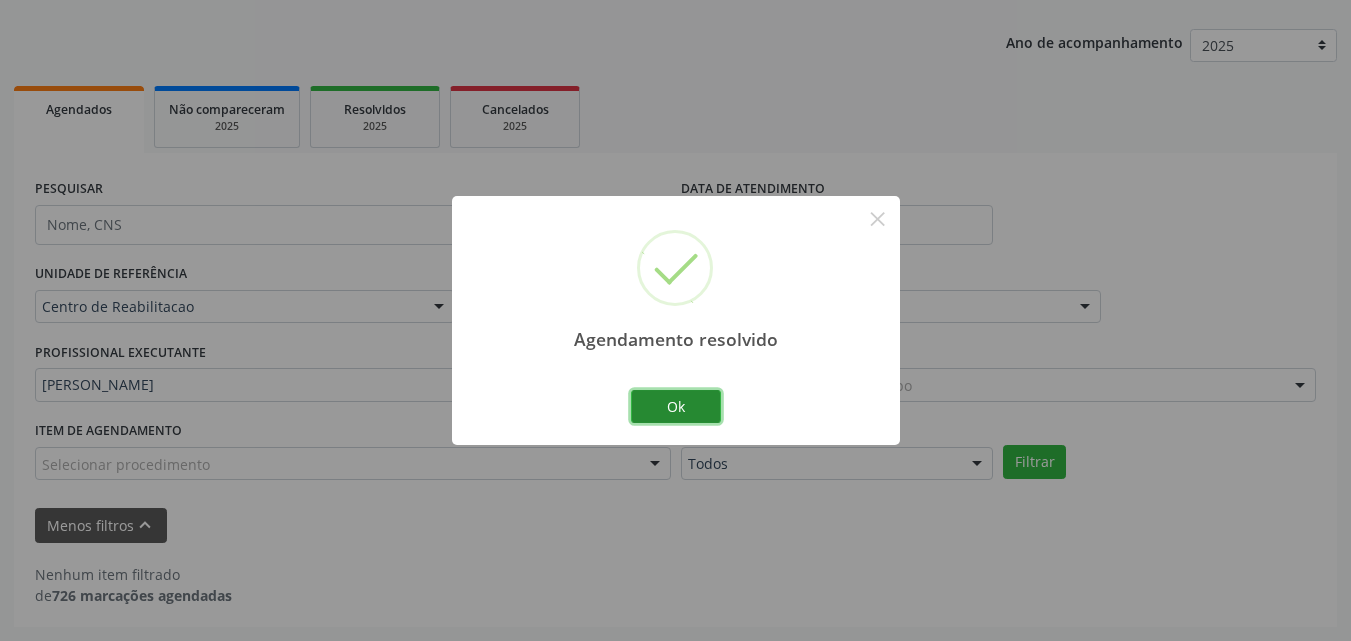 click on "Ok" at bounding box center [676, 407] 